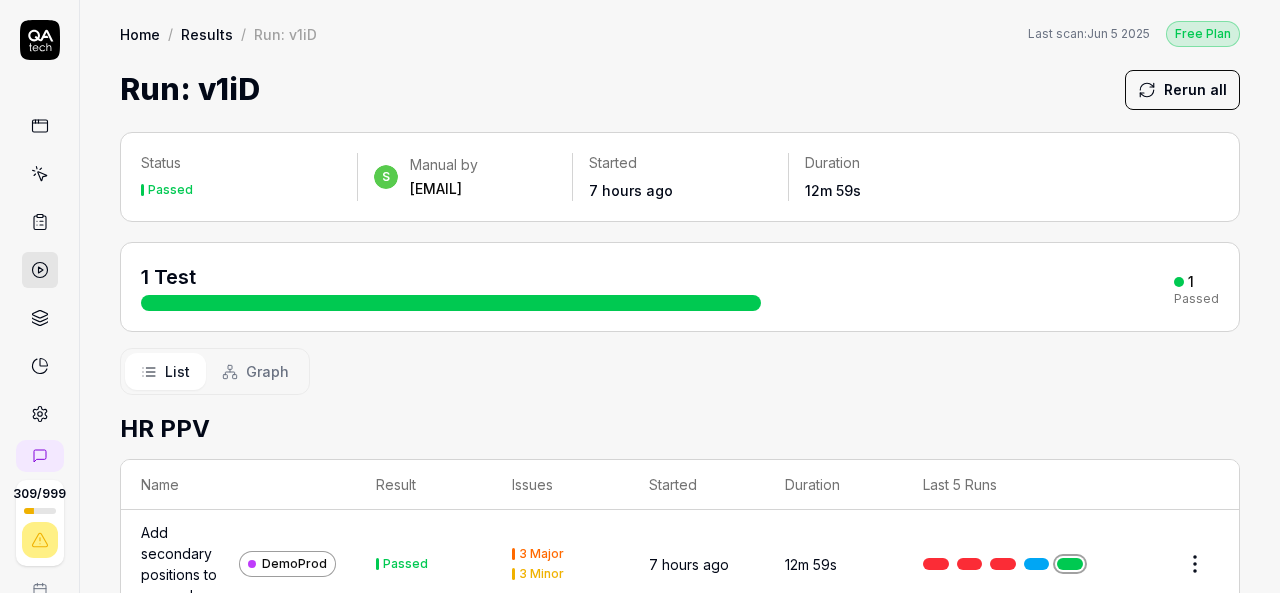 scroll, scrollTop: 0, scrollLeft: 0, axis: both 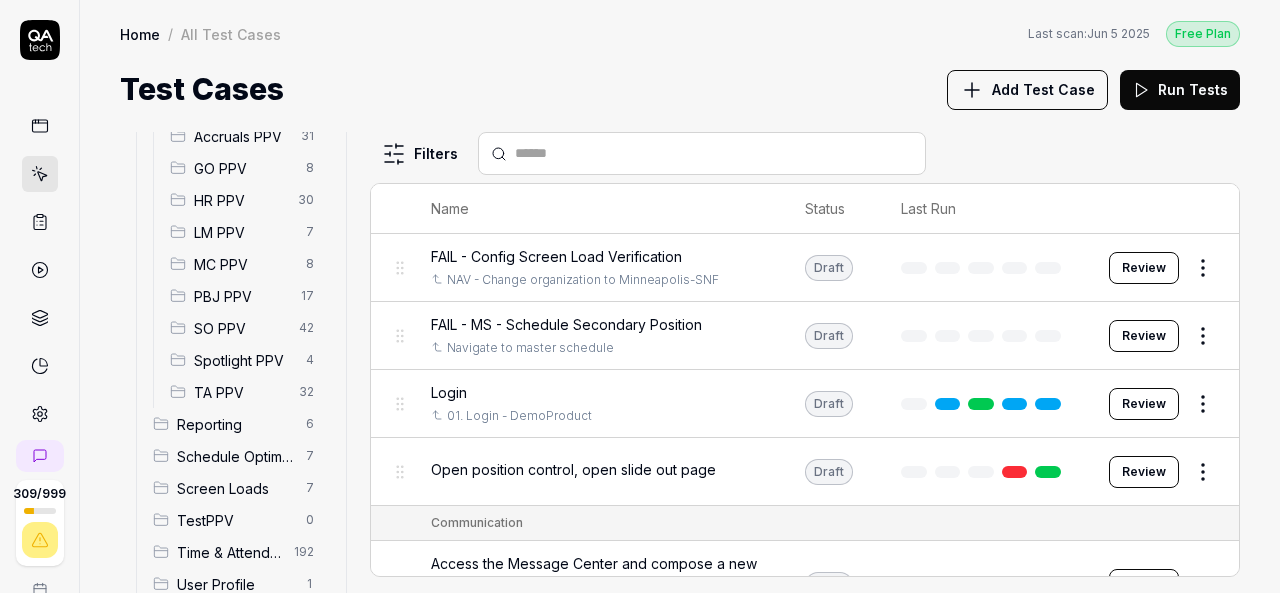 click on "HR PPV" at bounding box center [240, 200] 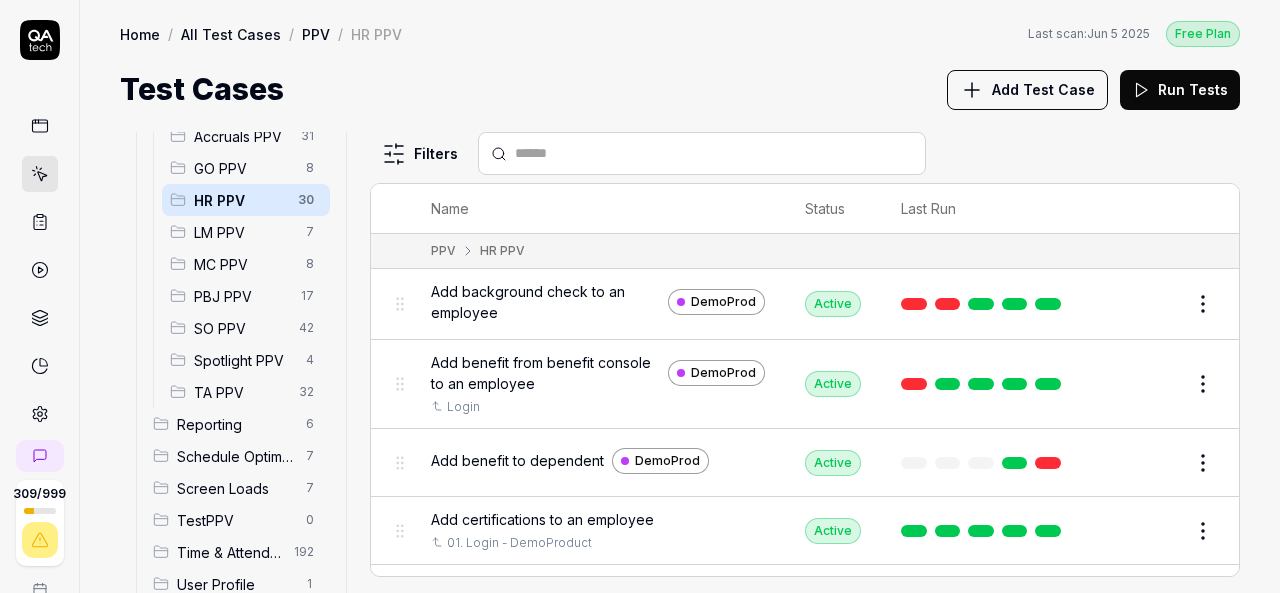 scroll, scrollTop: 345, scrollLeft: 0, axis: vertical 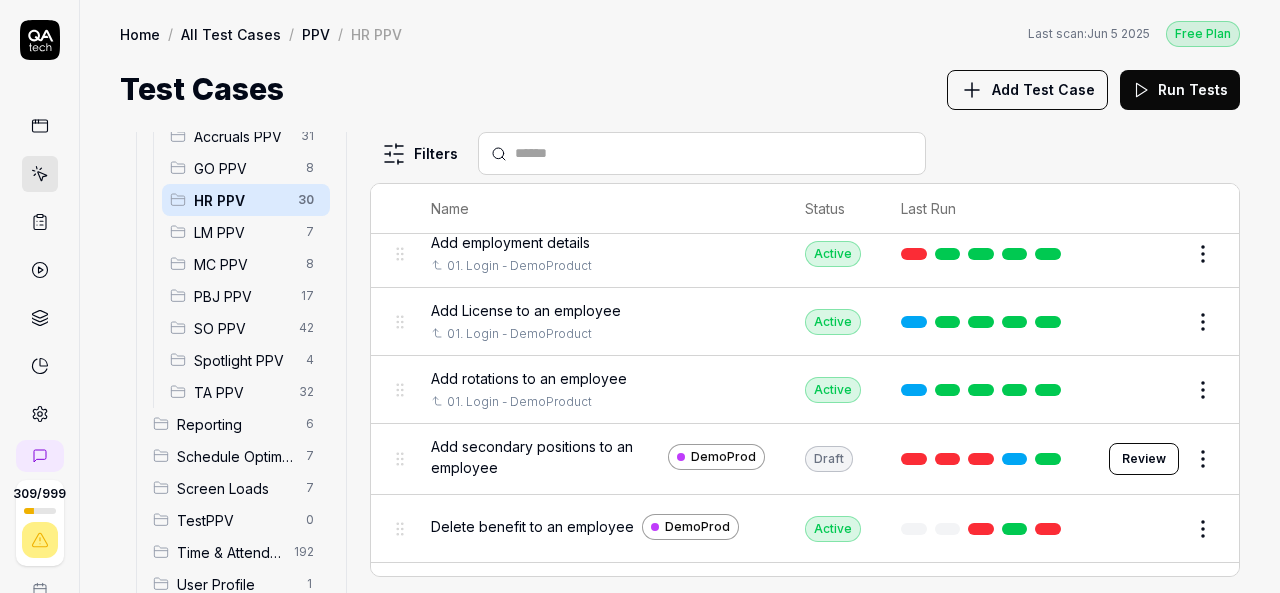 click on "Add secondary positions to an employee" at bounding box center [545, 457] 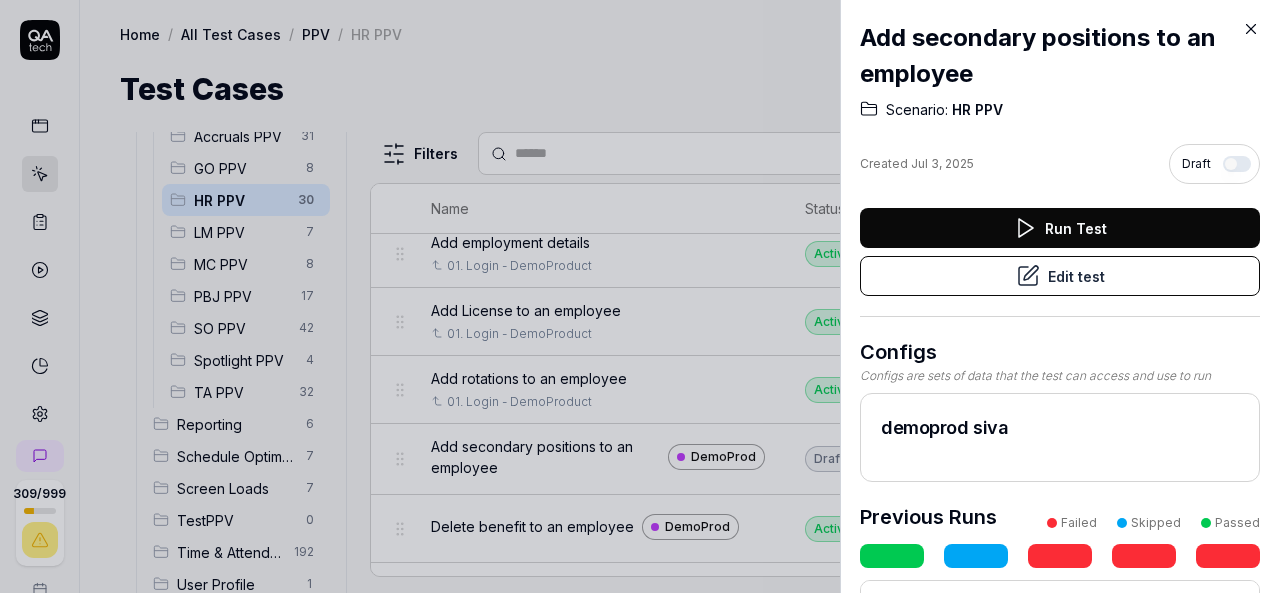 click 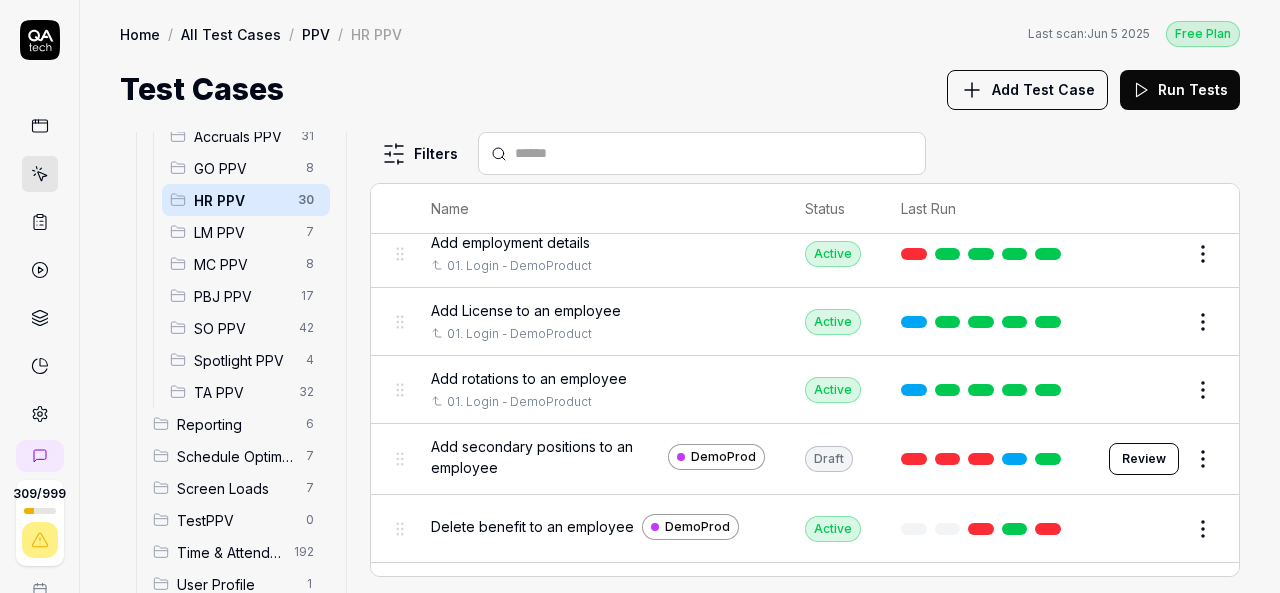 click on "Review" at bounding box center (1144, 459) 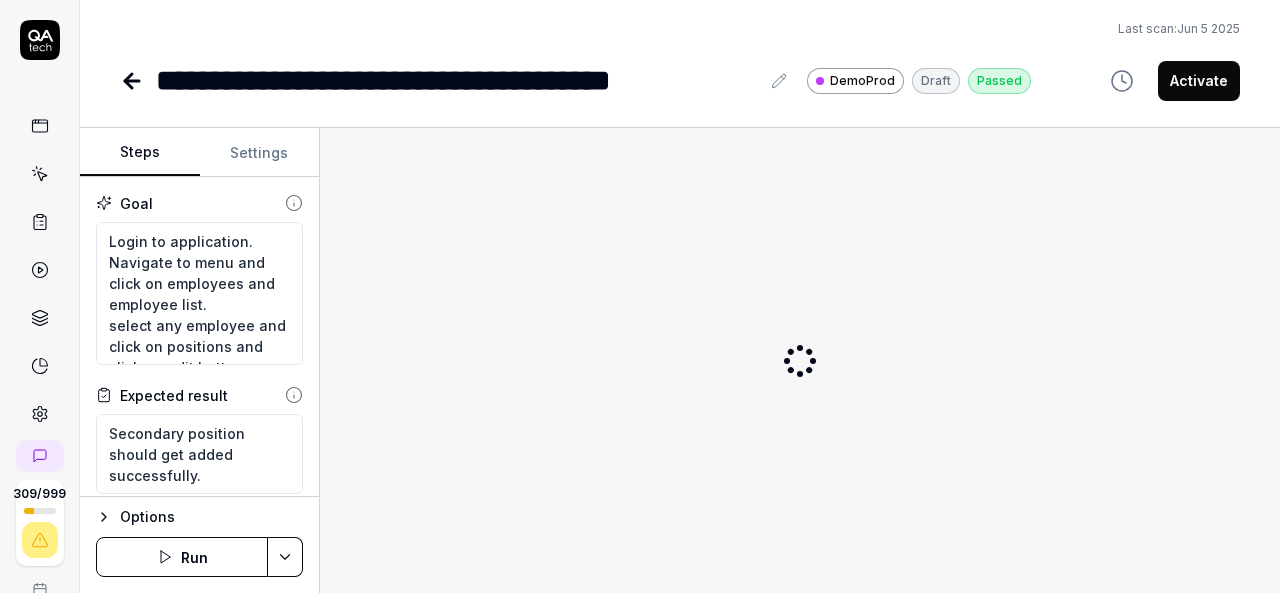 click on "Activate" at bounding box center (1199, 81) 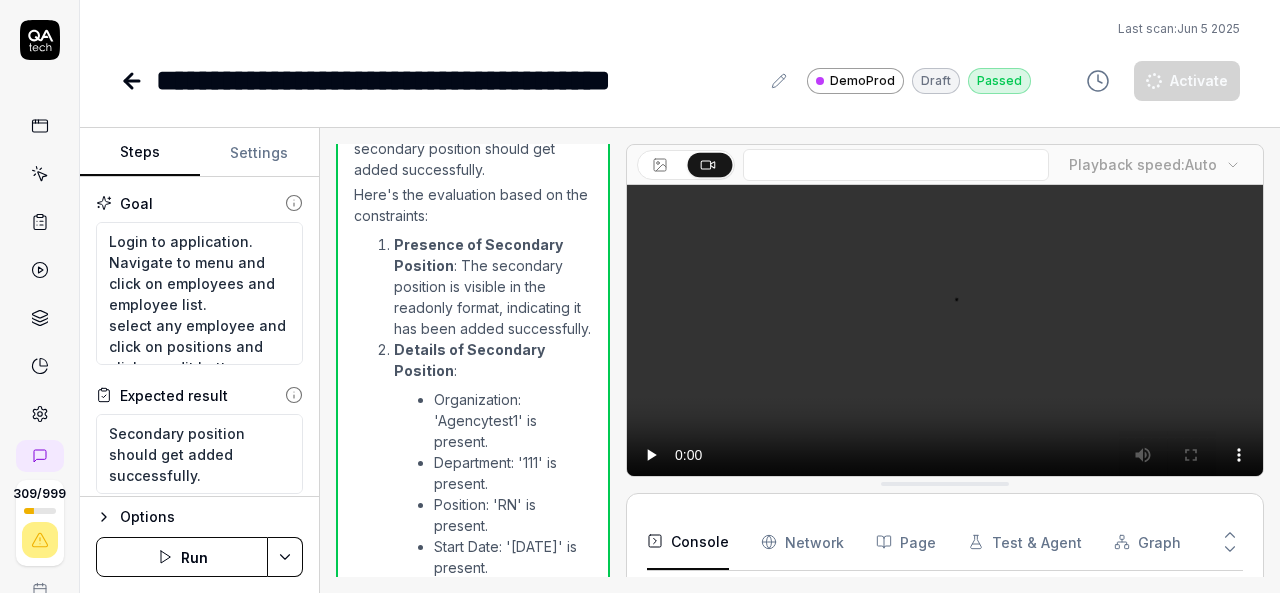 scroll, scrollTop: 3691, scrollLeft: 0, axis: vertical 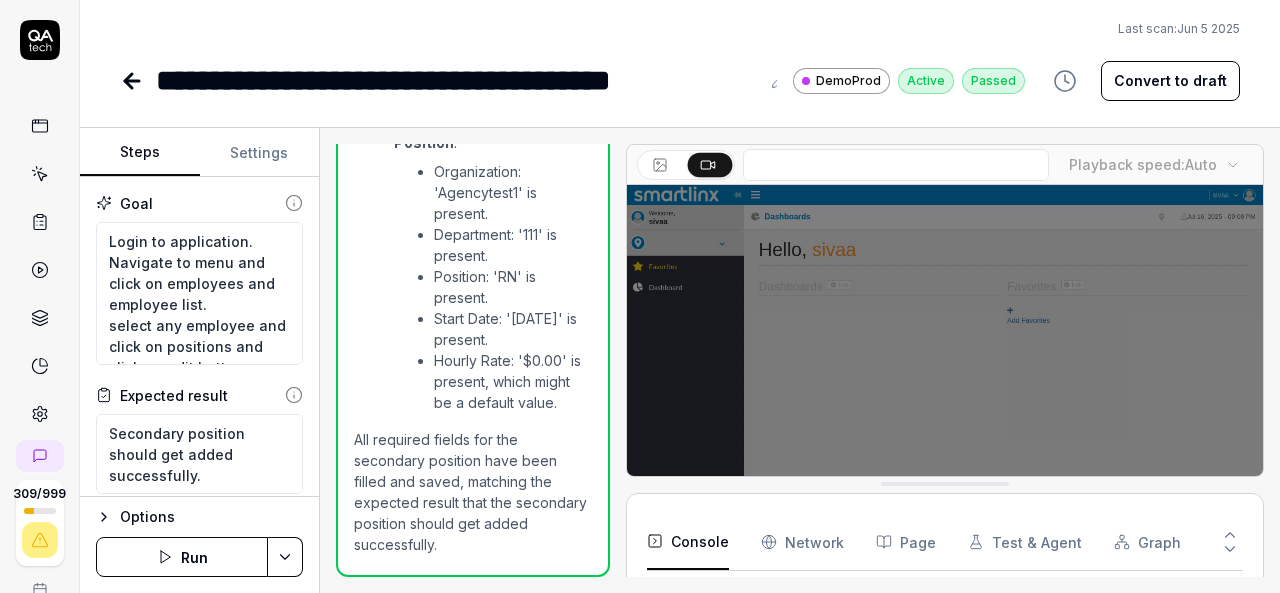 click 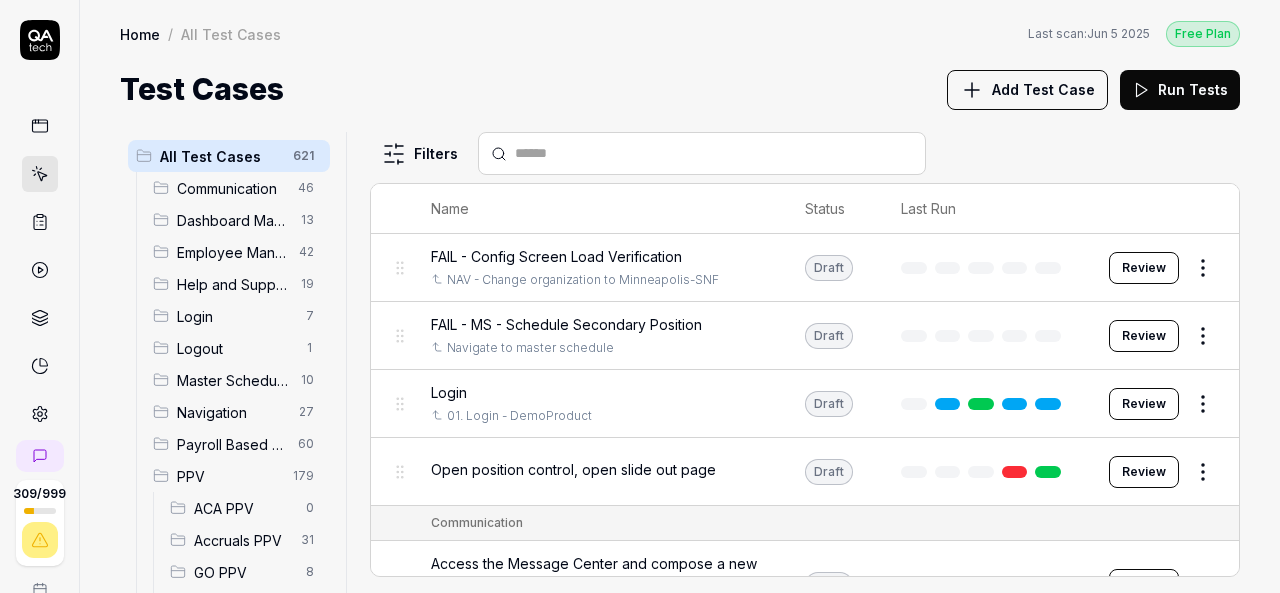 scroll, scrollTop: 404, scrollLeft: 0, axis: vertical 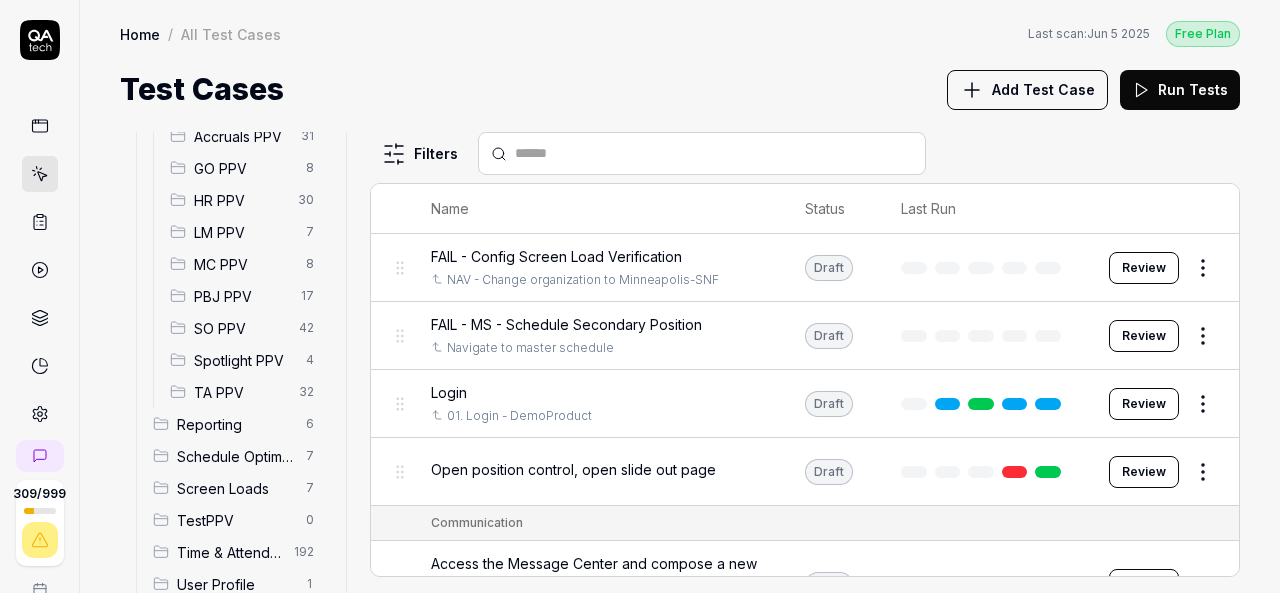 click on "HR PPV" at bounding box center [240, 200] 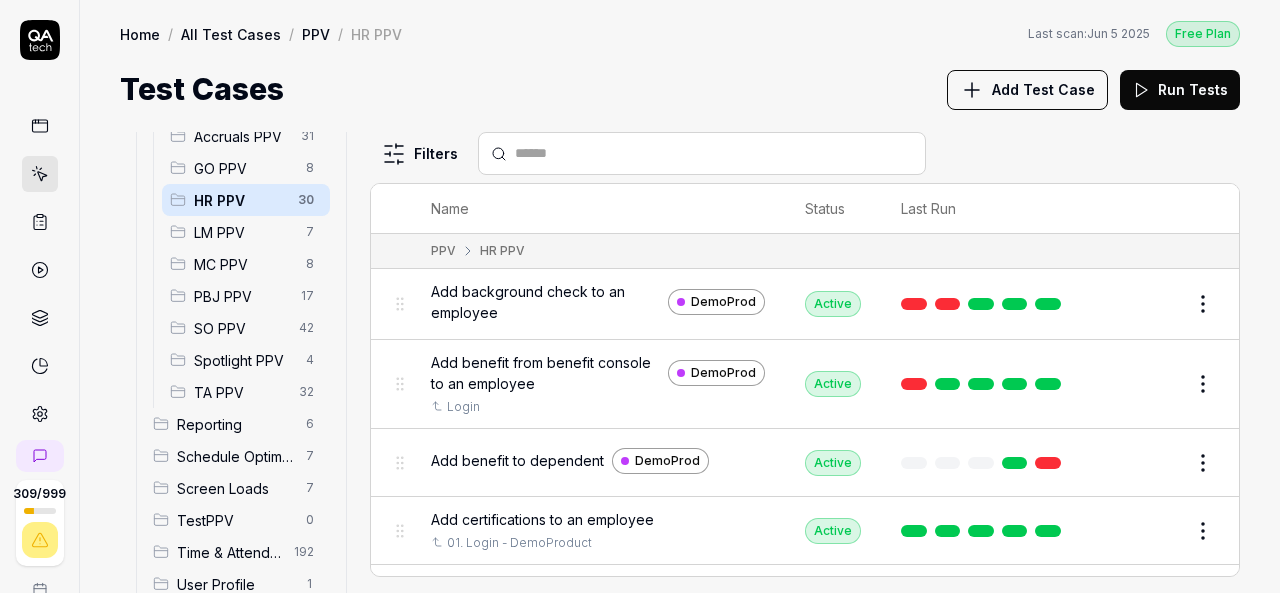 click on "Add benefit to dependent" at bounding box center [517, 460] 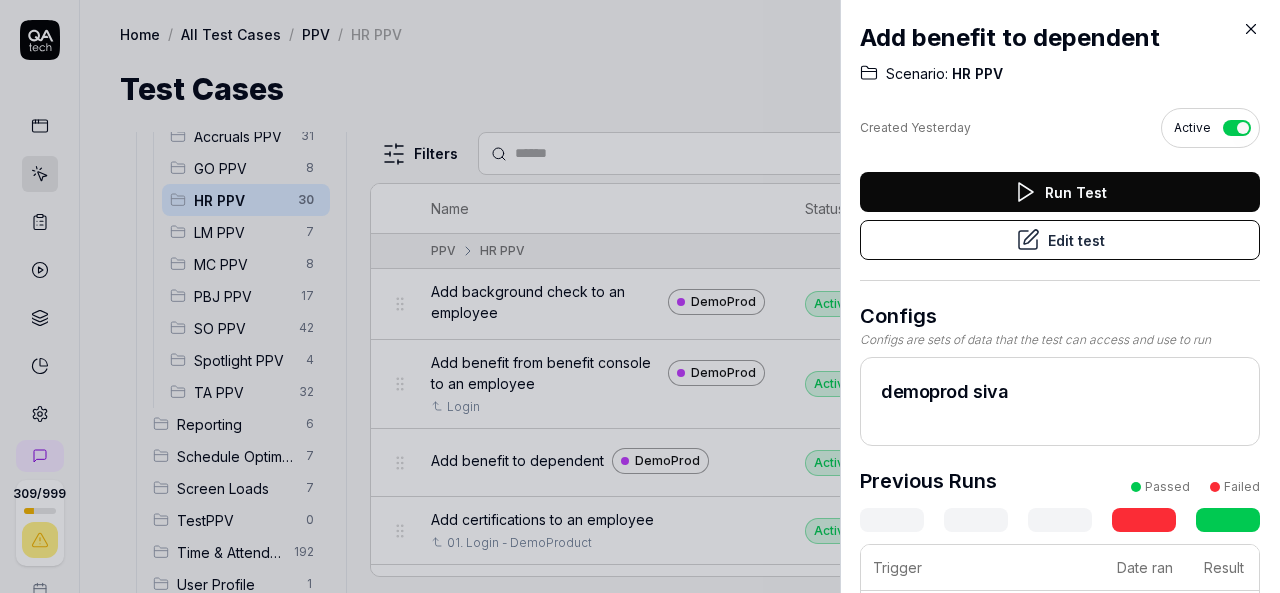click on "Edit test" at bounding box center [1060, 240] 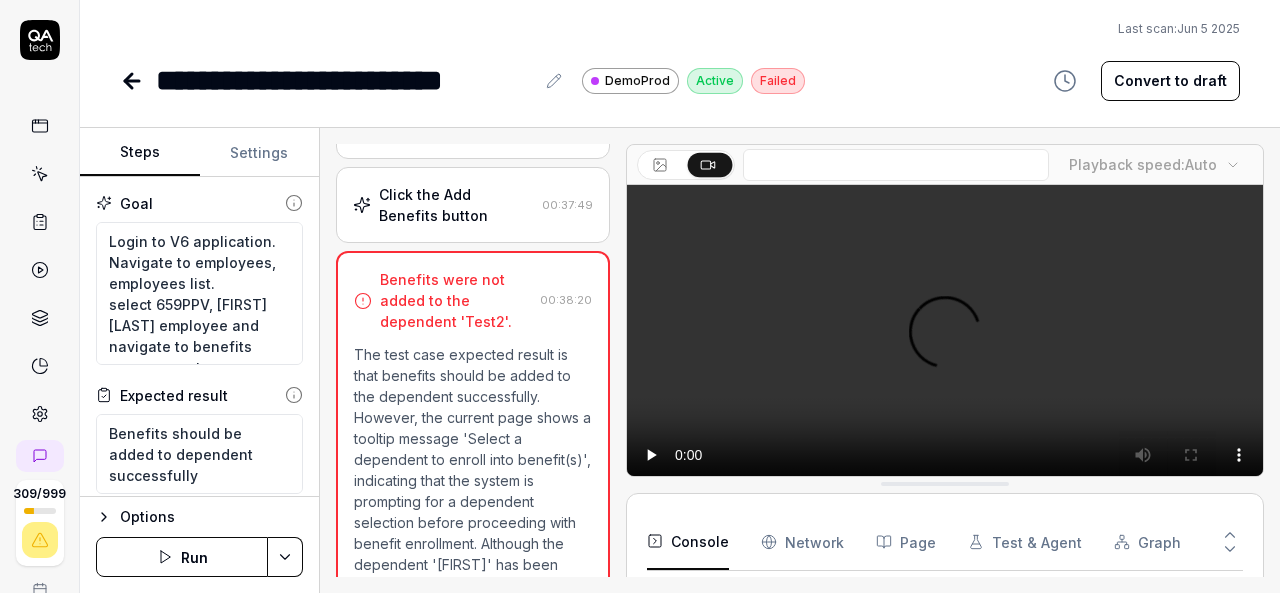 scroll, scrollTop: 2068, scrollLeft: 0, axis: vertical 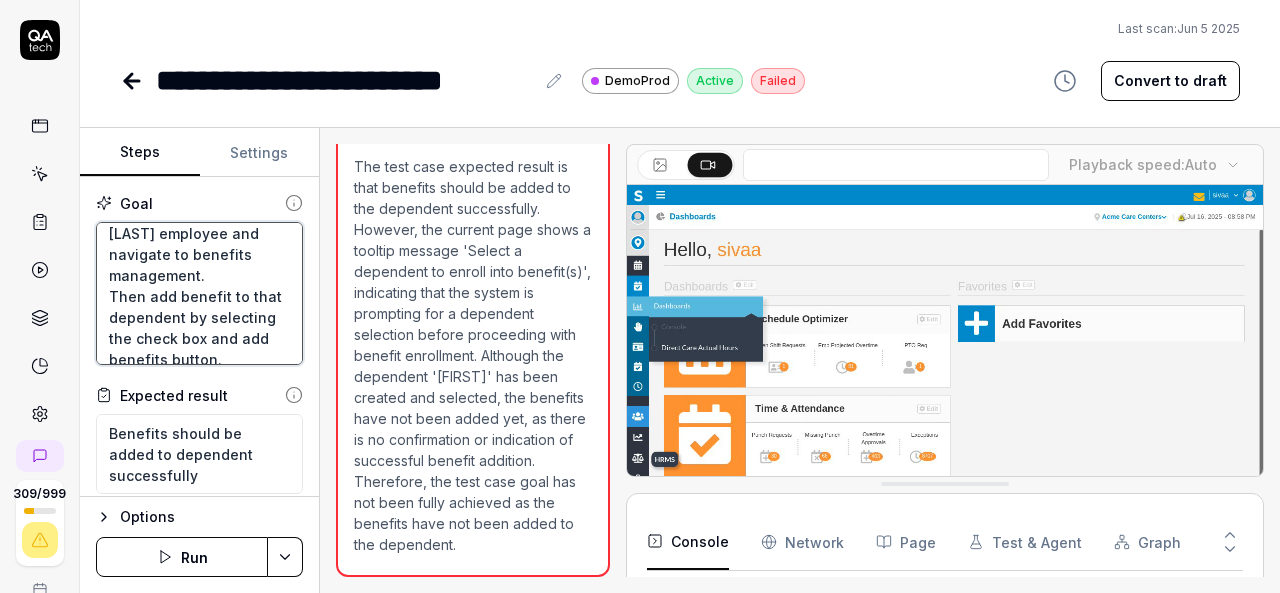 click on "Login to V6 application.
Navigate to employees, employees list.
select 659PPV, [FIRST] [LAST] employee and navigate to benefits management.
Then add benefit to that dependent by selecting the check box and add benefits button." at bounding box center (199, 293) 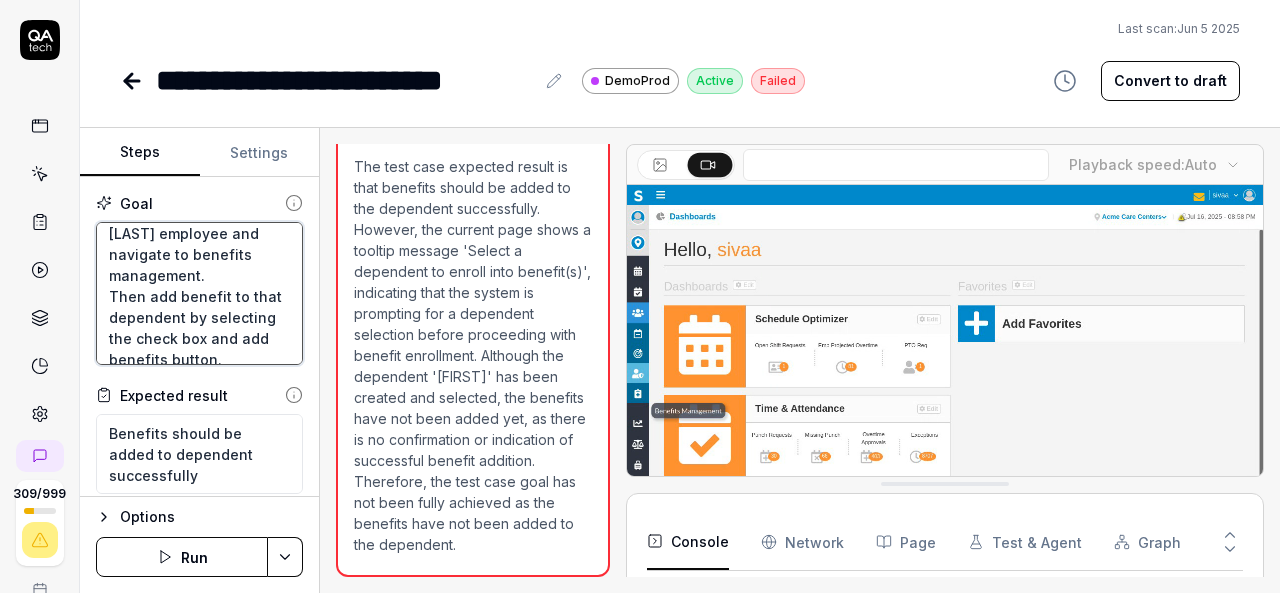 type on "*" 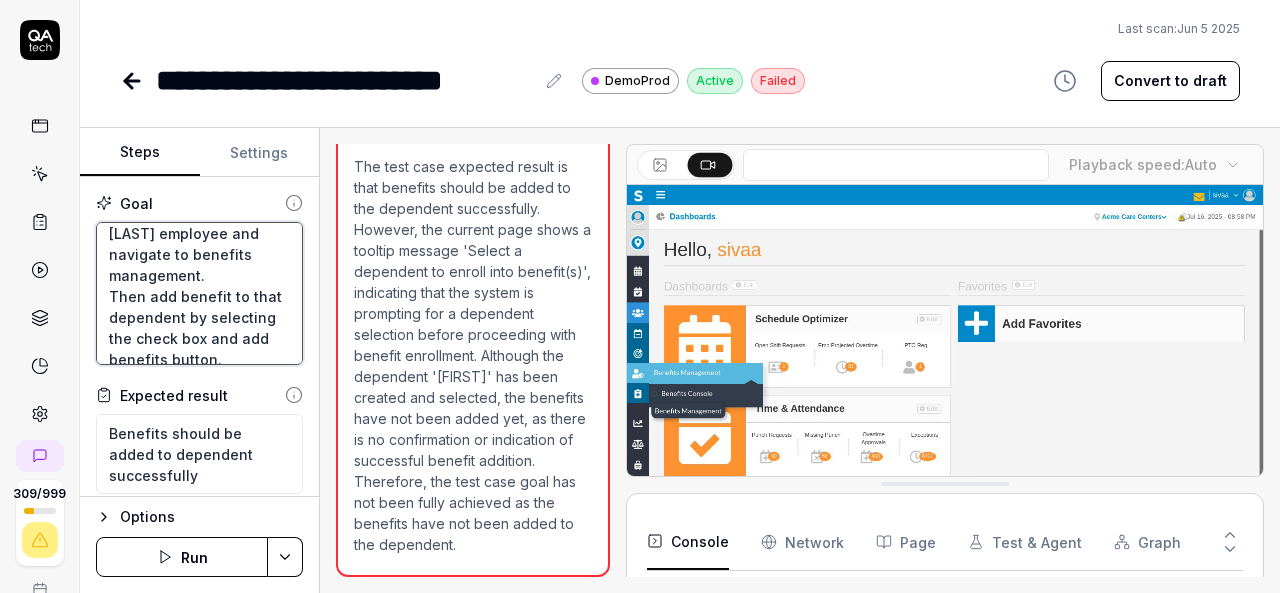 type on "Login to V6 application.
Navigate to employees, employees list.
select 659PPV, [FIRST] employee and navigate to benefits management.
Then add benefit to that dependent by selecting the check box and add benefits button." 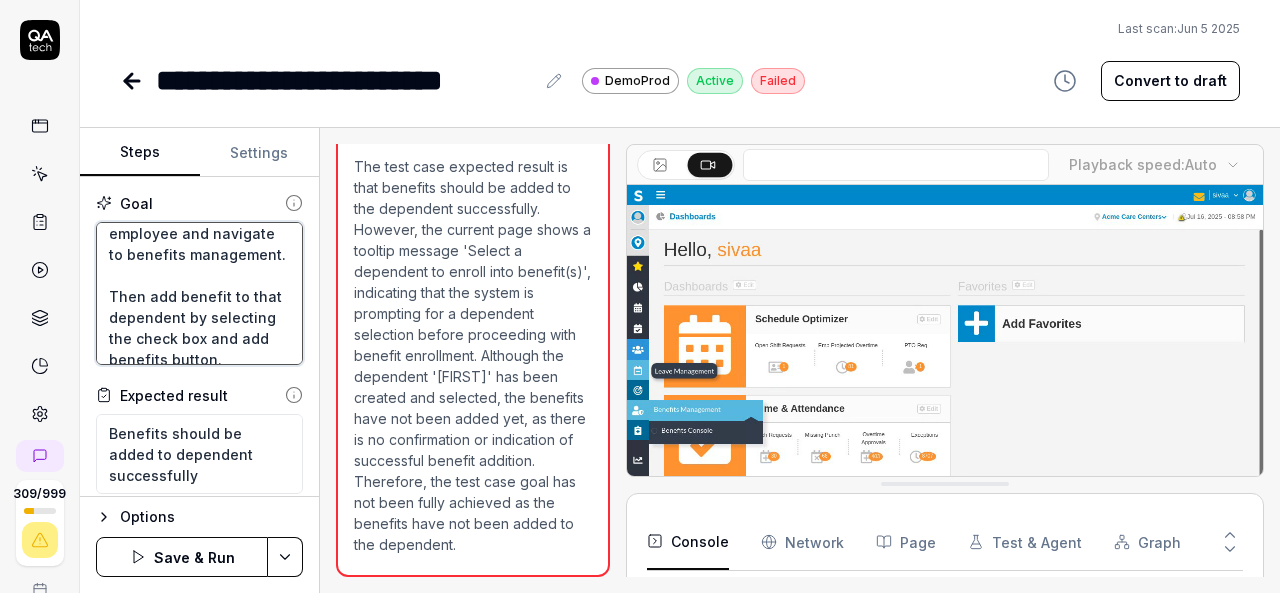 type on "*" 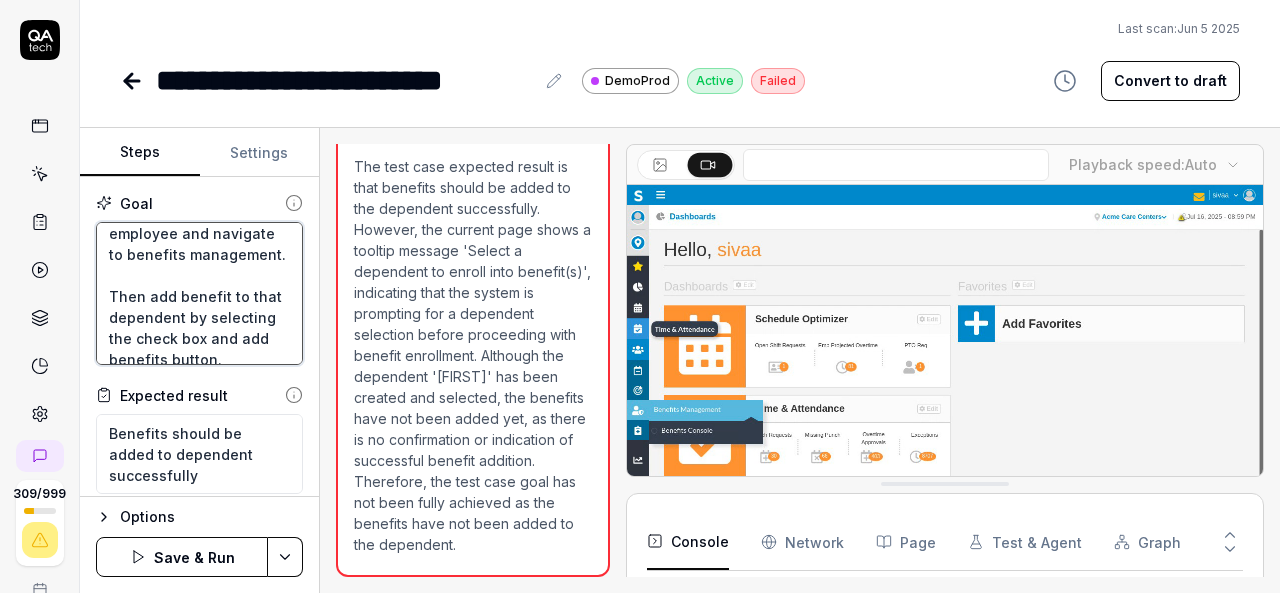 type on "Login to V6 application.
Navigate to employees, employees list.
select 659PPV, [FIRST] [LAST] employee and navigate to benefits management.
A
Then add benefit to that dependent by selecting the check box and add benefits button." 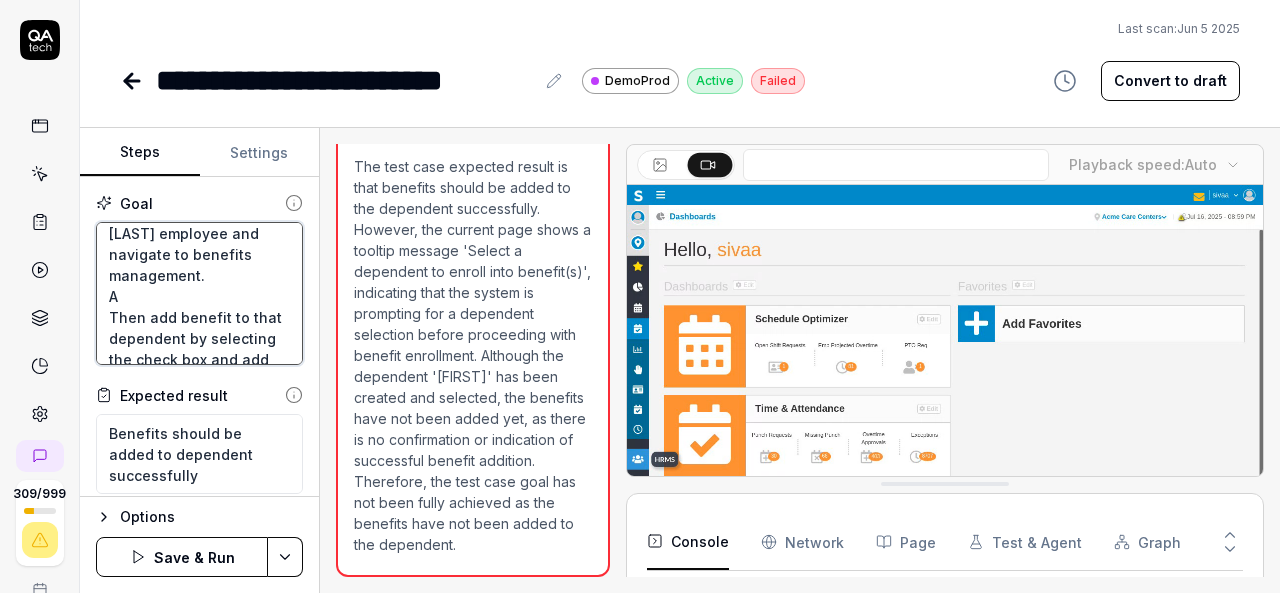 type on "*" 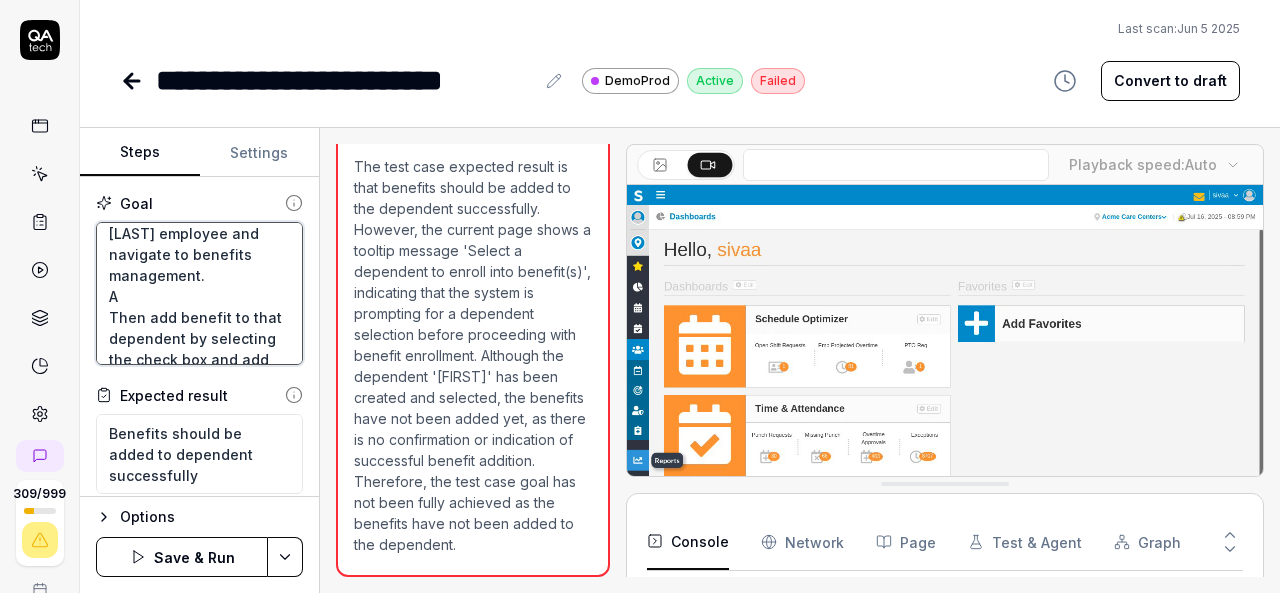 type on "Login to V6 application.
Navigate to employees, employees list.
select 659PPV, [FIRST] [LAST] employee and navigate to benefits management.
Ad
Then add benefit to that dependent by selecting the check box and add benefits button." 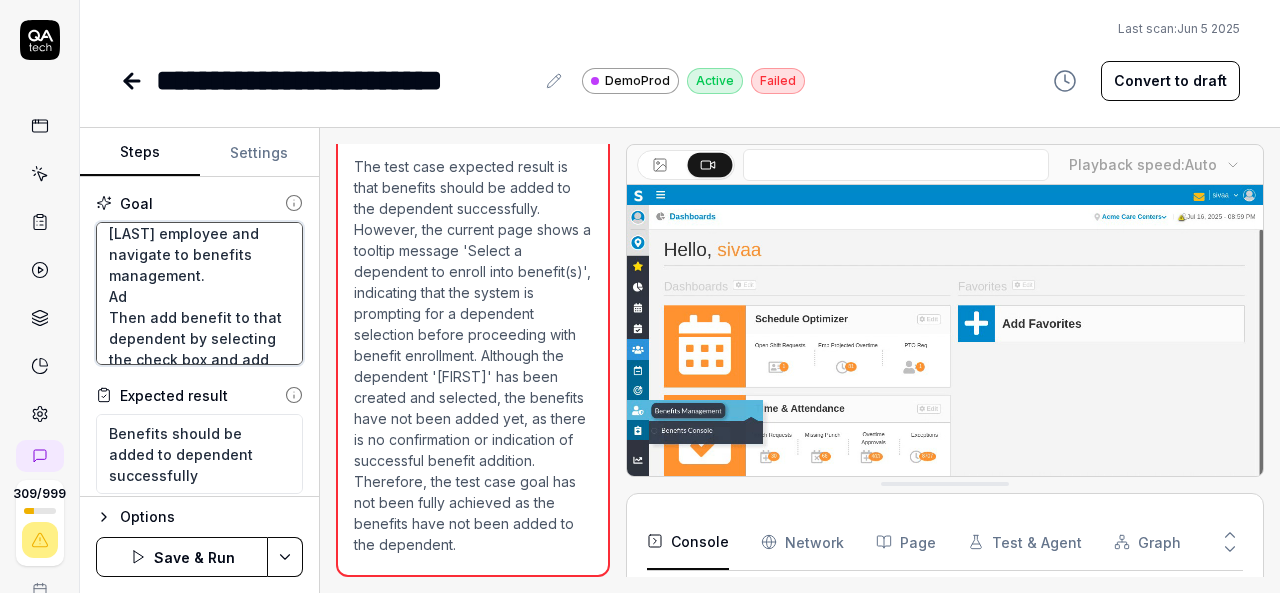type on "*" 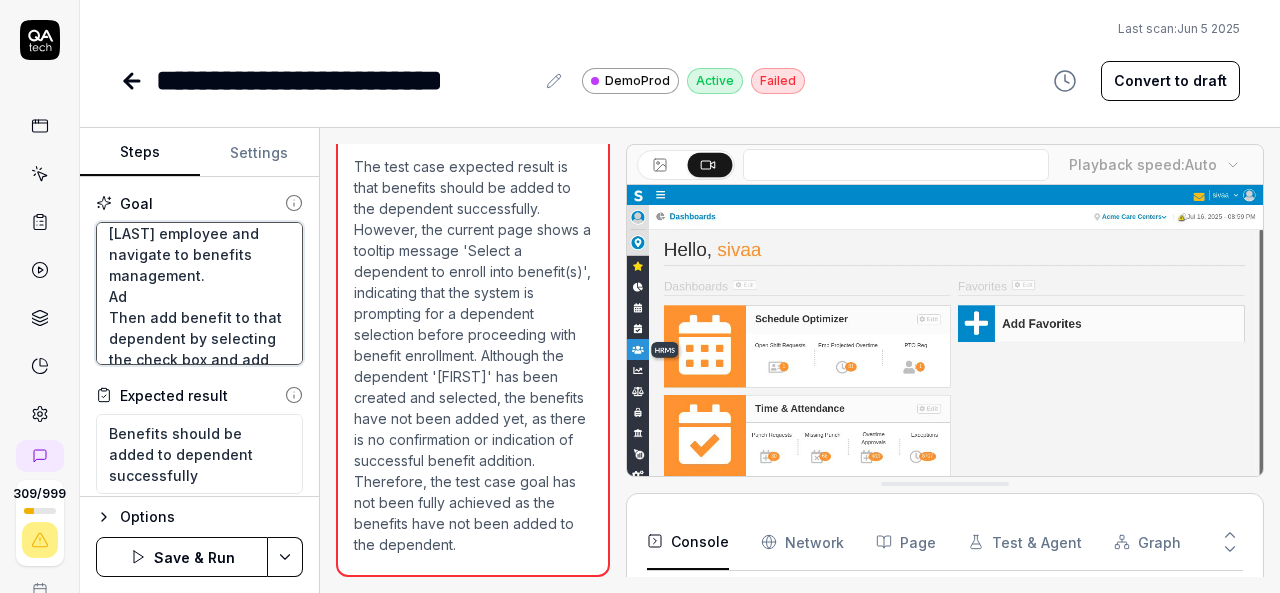 type on "Login to V6 application.
Navigate to employees, employees list.
select 659PPV, [FIRST] [LAST] employee and navigate to benefits management.
Add
Then add benefit to that dependent by selecting the check box and add benefits button." 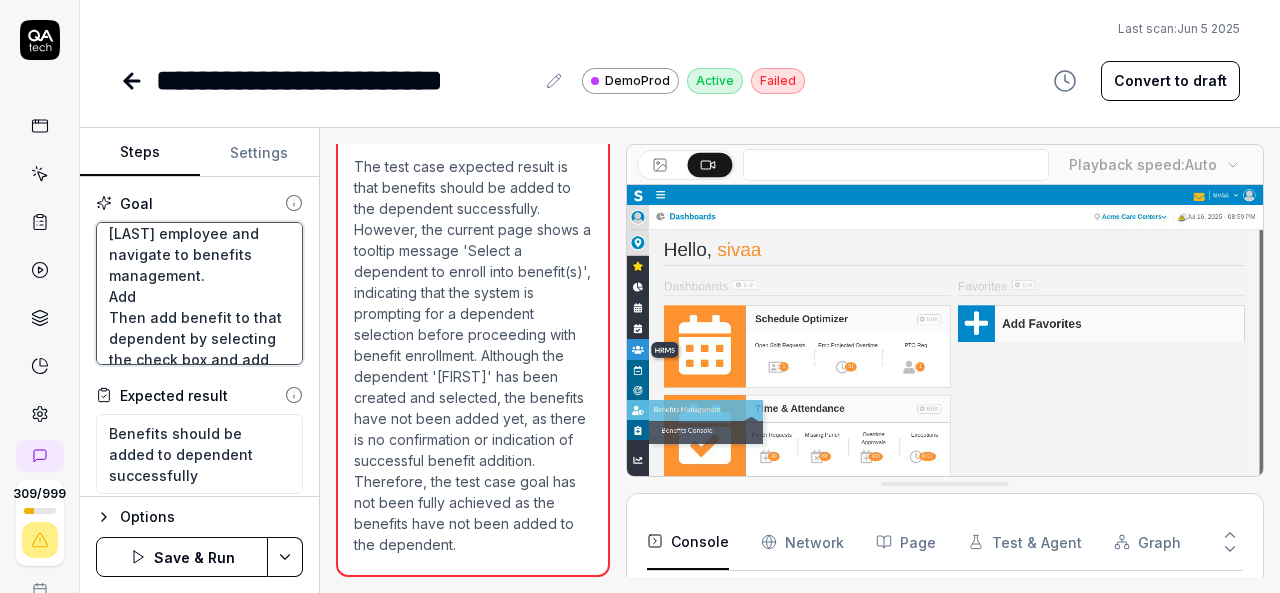 type on "*" 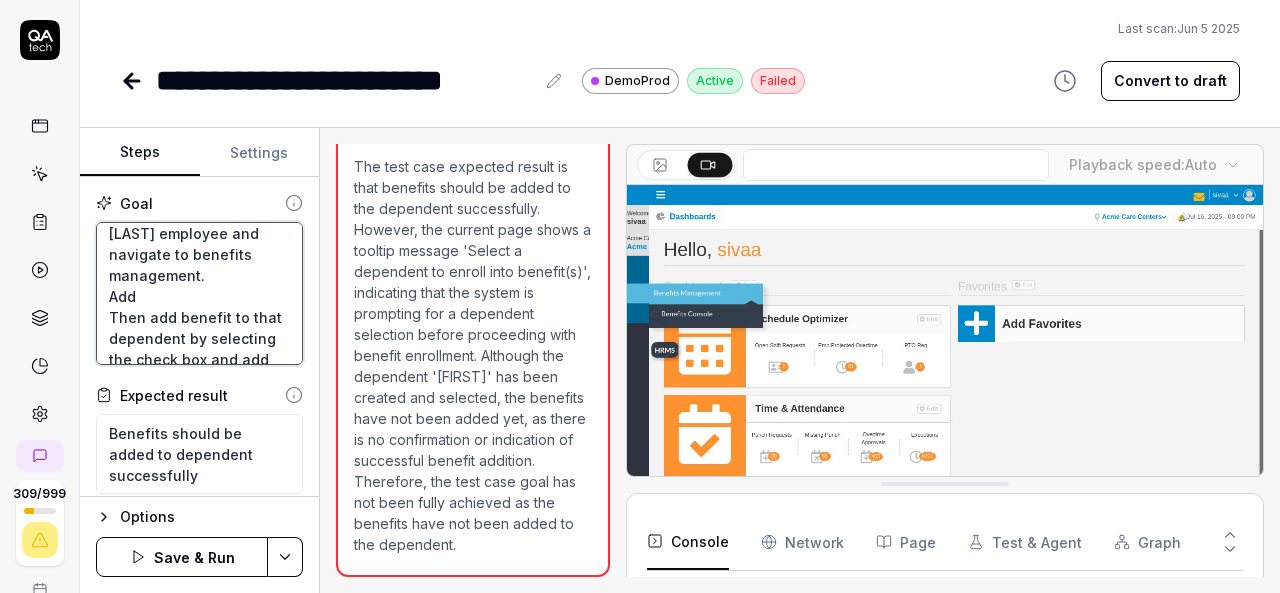 type on "Login to V6 application.
Navigate to employees, employees list.
select 659PPV, [FIRST] [LAST] employee and navigate to benefits management.
Add
Then add benefit to that dependent by selecting the check box and add benefits button." 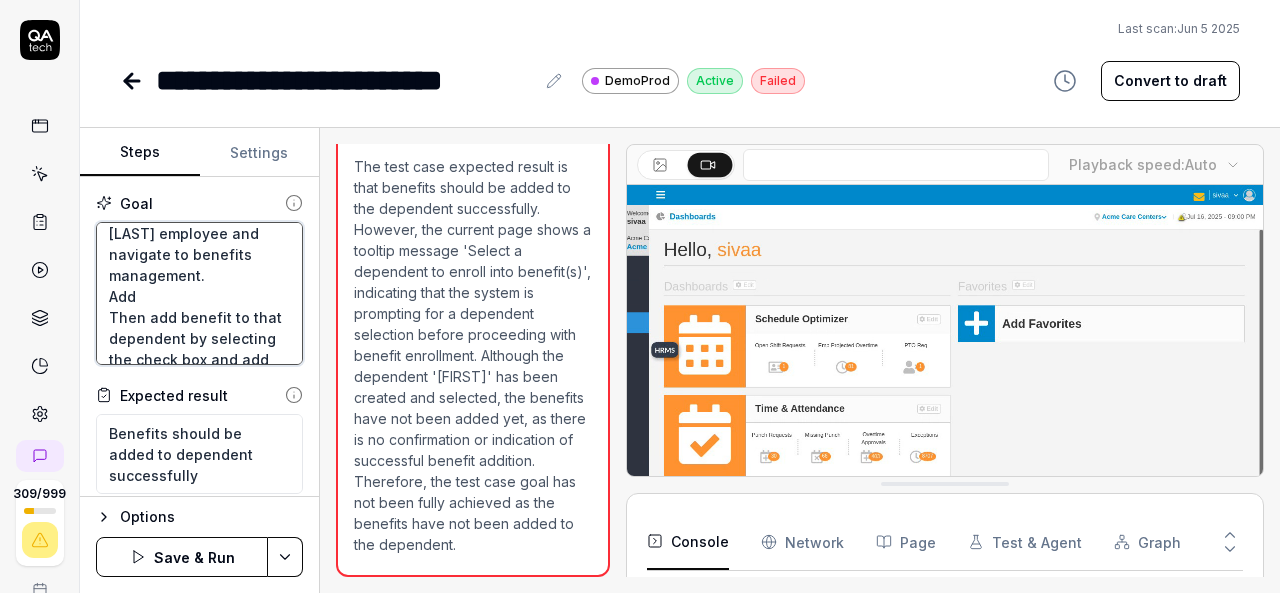 type on "*" 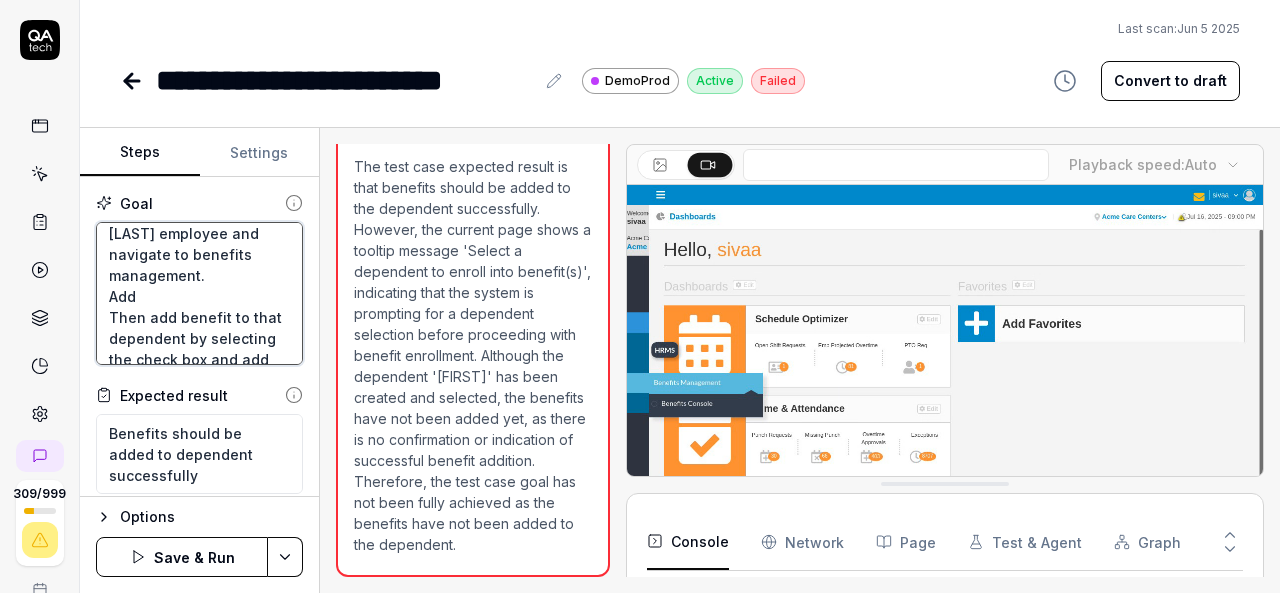 type on "Login to V6 application.
Navigate to employees, employees list.
select 659PPV, [FIRST] [LAST] employee and navigate to benefits management.
Add
Then add benefit to that dependent by selecting the check box and add benefits button." 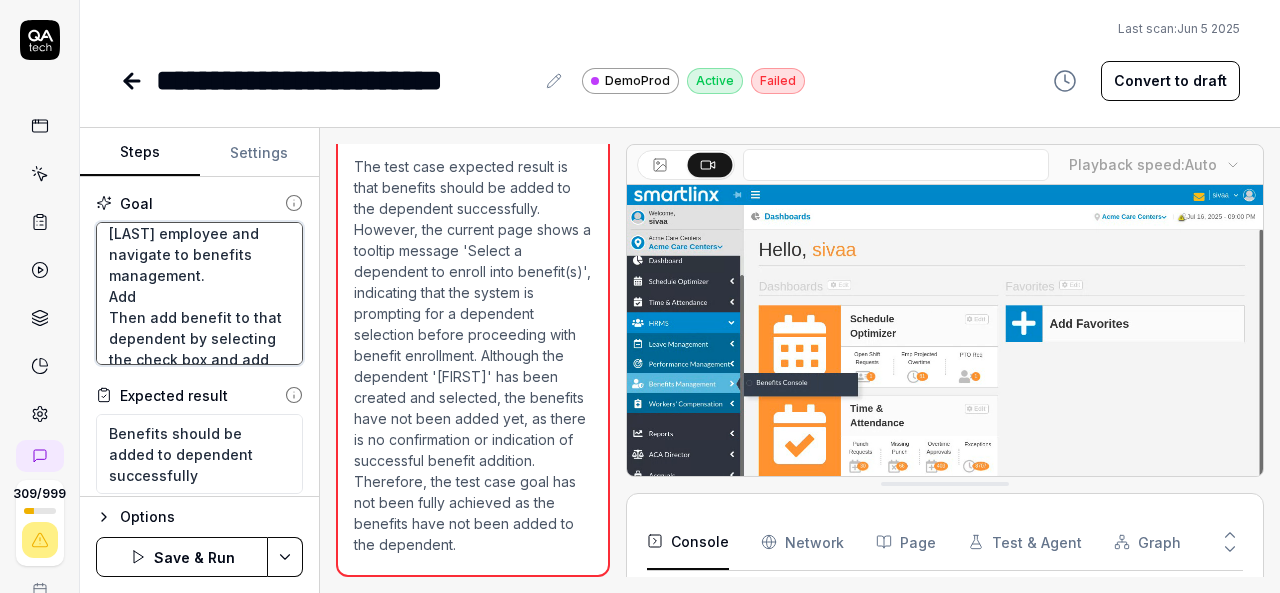 type on "*" 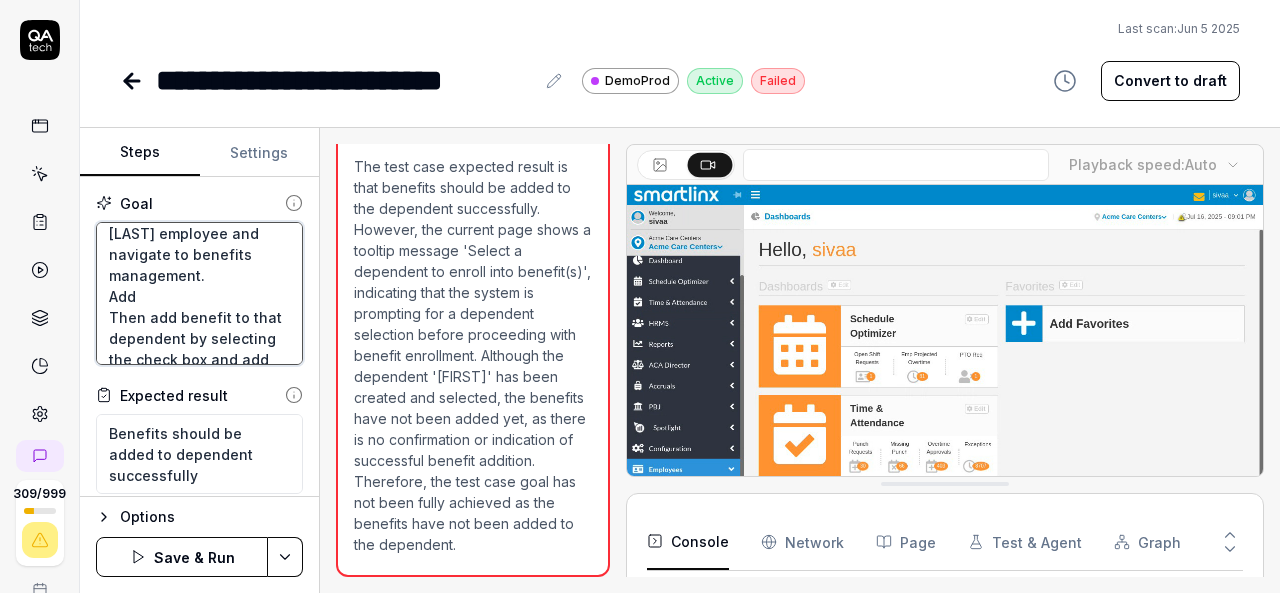 type on "Login to V6 application.
Navigate to employees, employees list.
select 659PPV, [FIRST] [LAST] employee and navigate to benefits management.
Ad
Then add benefit to that dependent by selecting the check box and add benefits button." 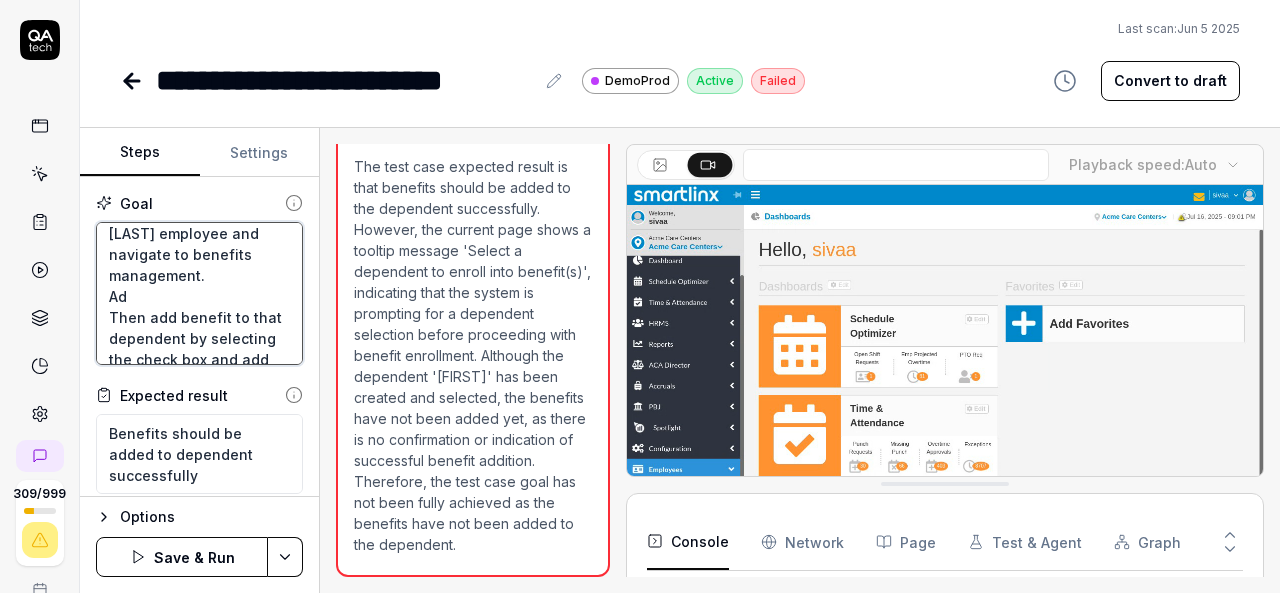type on "*" 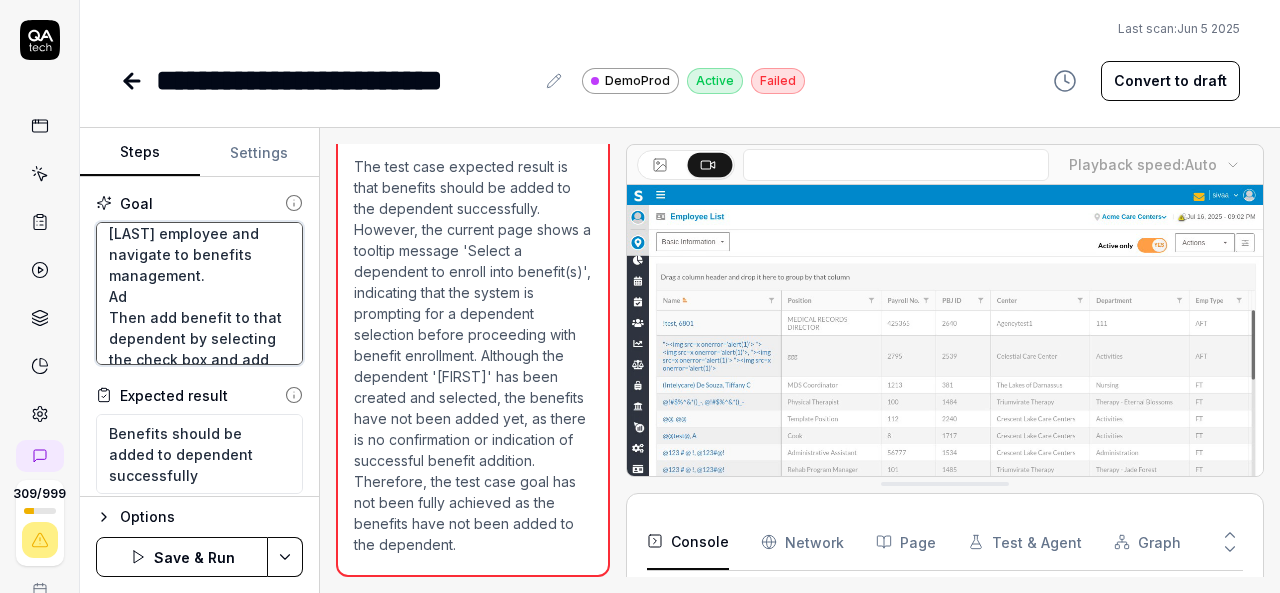 type on "Login to V6 application.
Navigate to employees, employees list.
select 659PPV, [FIRST] [LAST] employee and navigate to benefits management.
A
Then add benefit to that dependent by selecting the check box and add benefits button." 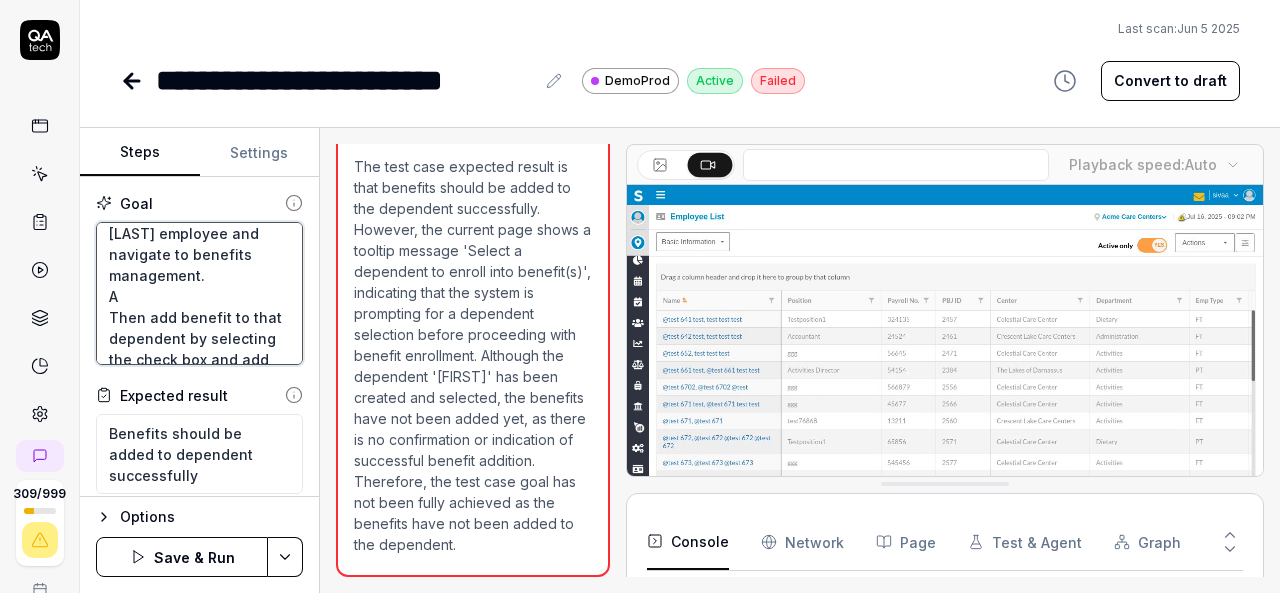 type on "*" 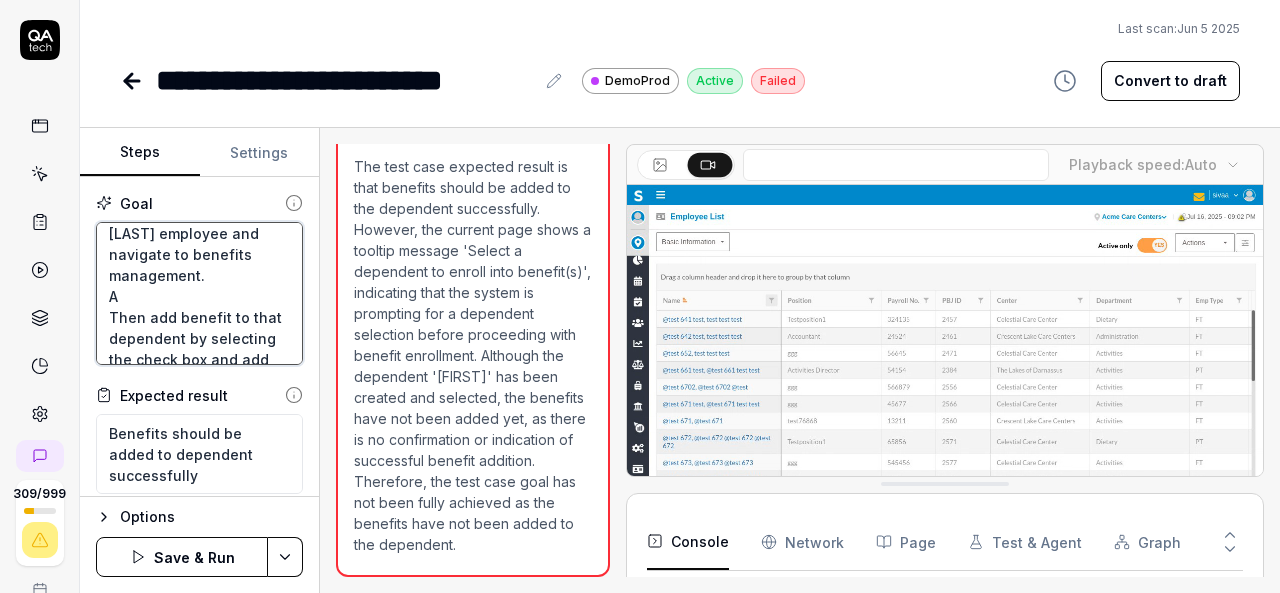type on "Login to V6 application.
Navigate to employees, employees list.
select 659PPV, [FIRST] employee and navigate to benefits management.
Then add benefit to that dependent by selecting the check box and add benefits button." 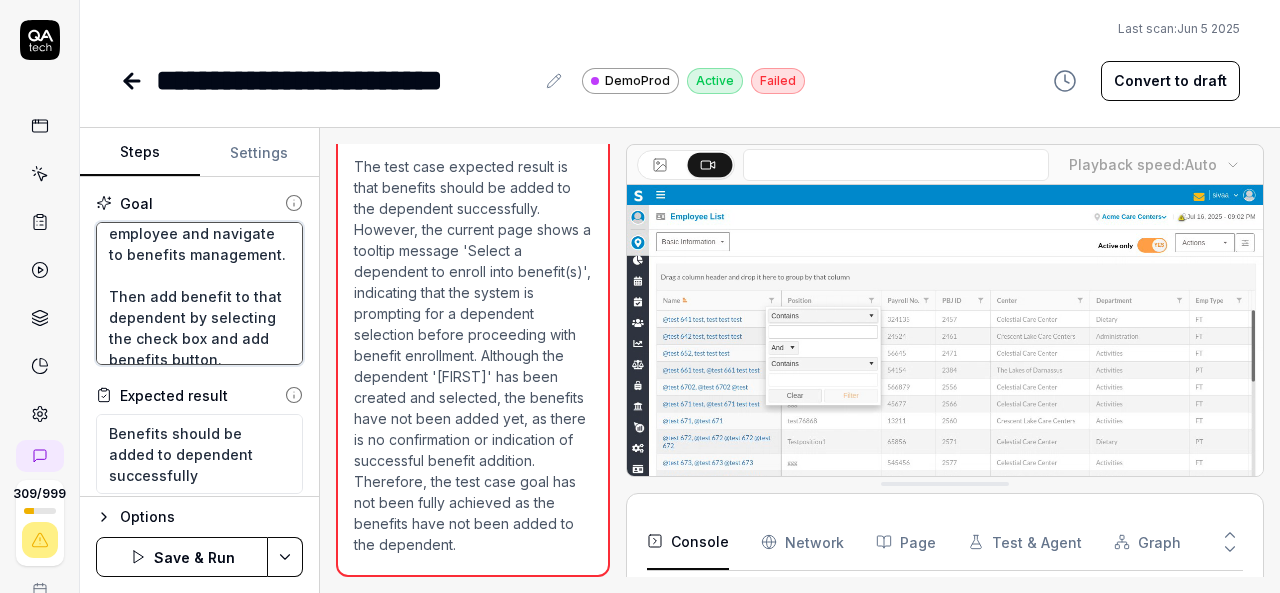 type on "*" 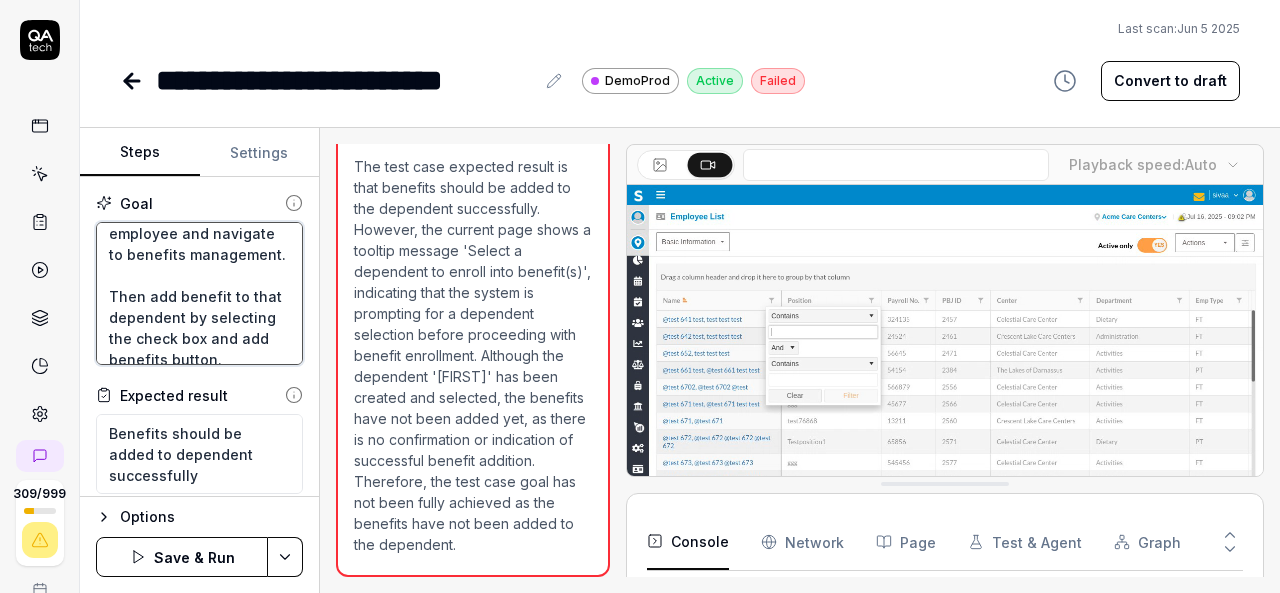 type on "Login to V6 application.
Navigate to employees, employees list.
select 659PPV, [FIRST] [LAST] employee and navigate to benefits management.
E
Then add benefit to that dependent by selecting the check box and add benefits button." 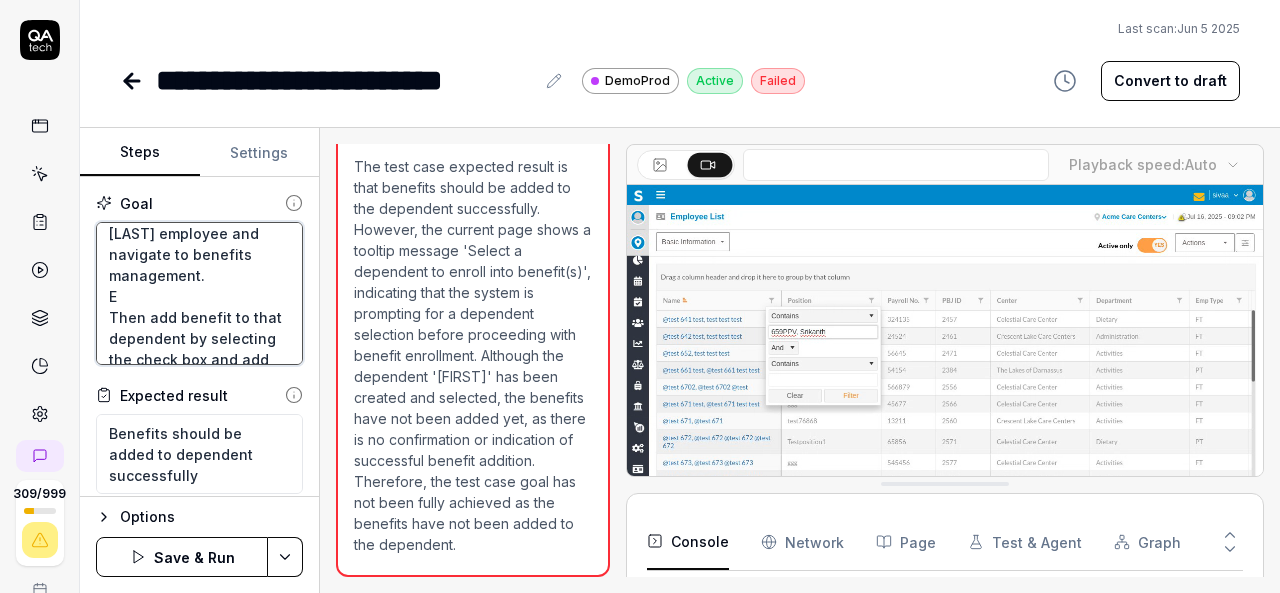 type on "*" 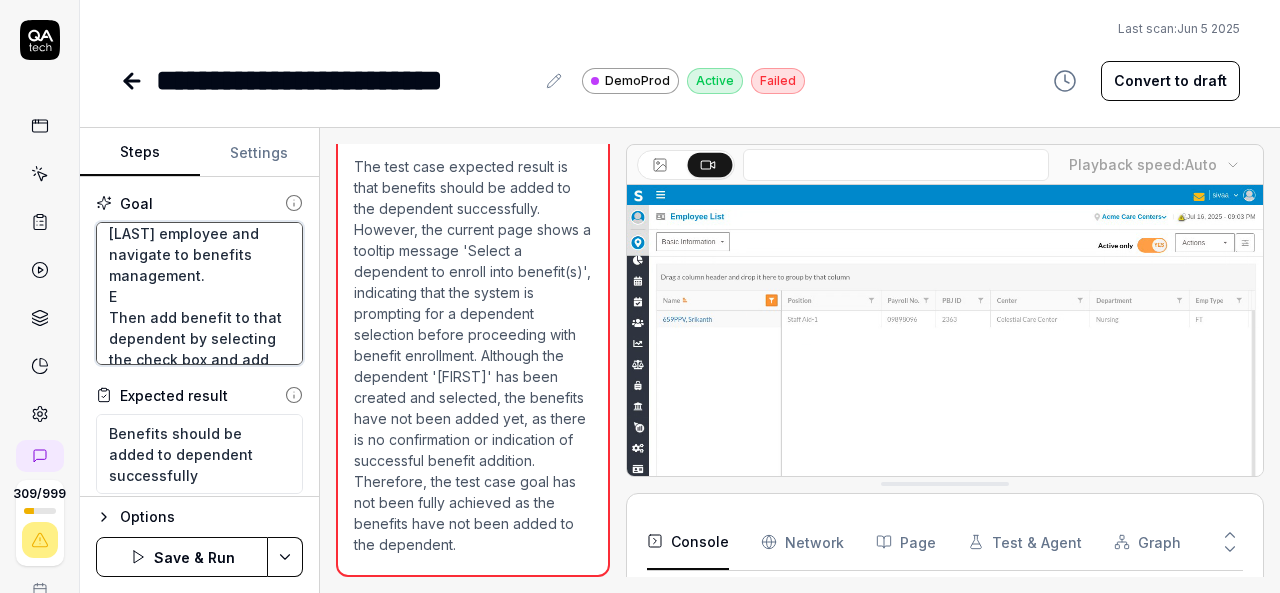 type on "Login to V6 application.
Navigate to employees, employees list.
select 659PPV, [FIRST] [LAST] employee and navigate to benefits management.
En
Then add benefit to that dependent by selecting the check box and add benefits button." 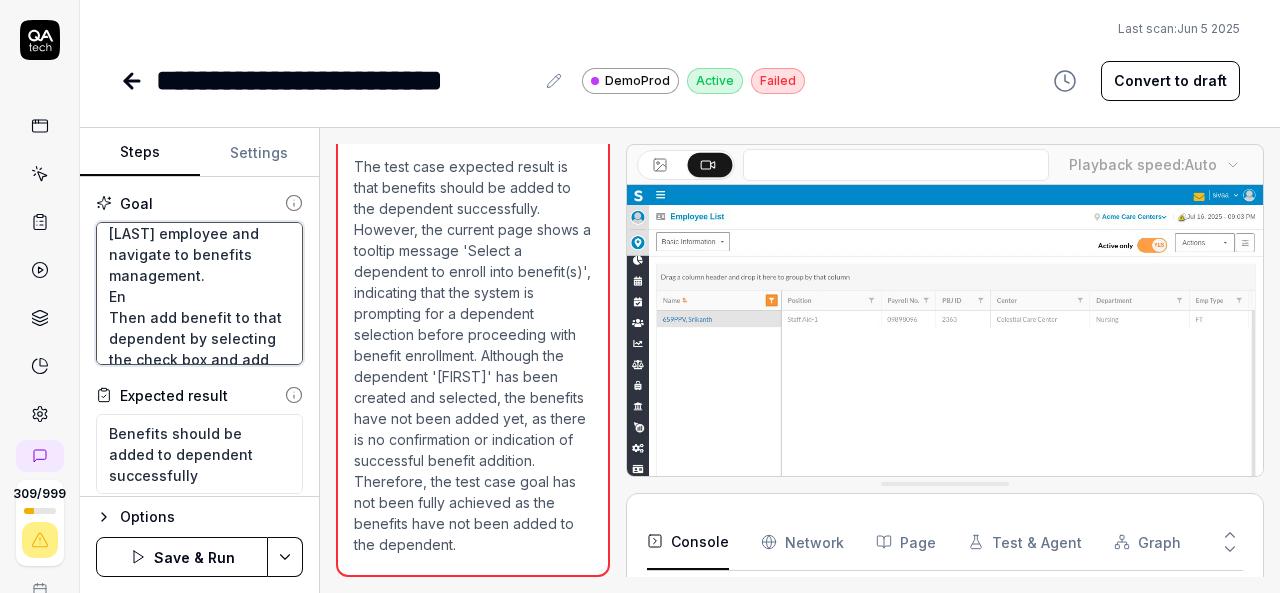 type on "*" 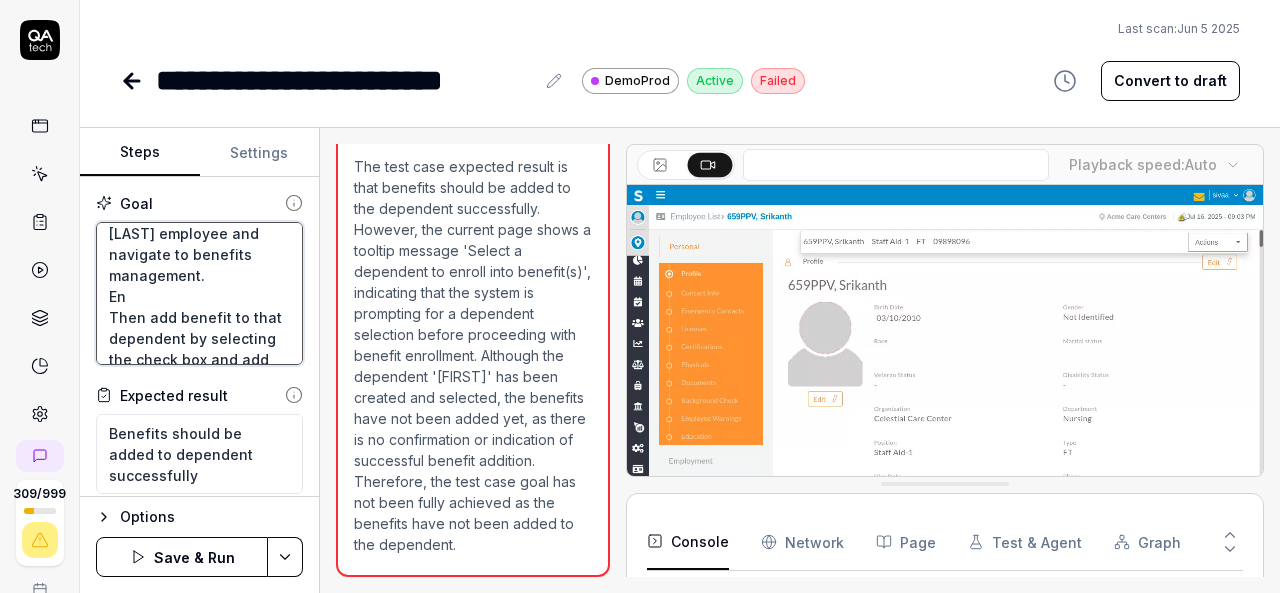 type on "Login to V6 application.
Navigate to employees, employees list.
select 659PPV, [FIRST] [LAST] employee and navigate to benefits management.
Enr
Then add benefit to that dependent by selecting the check box and add benefits button." 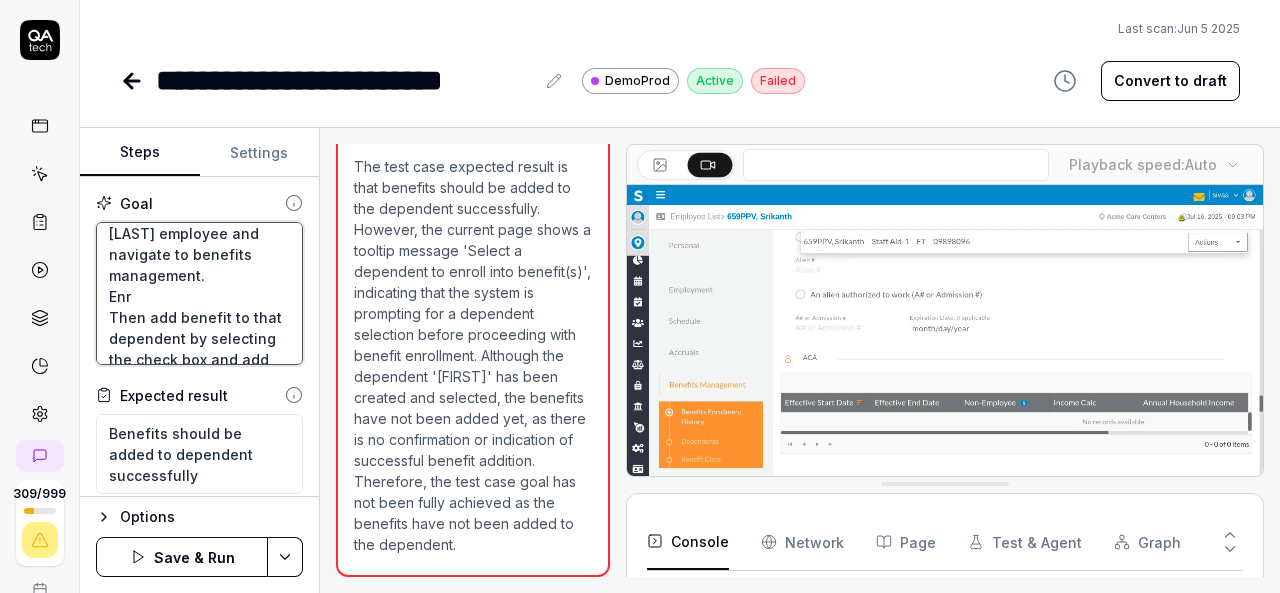 type on "*" 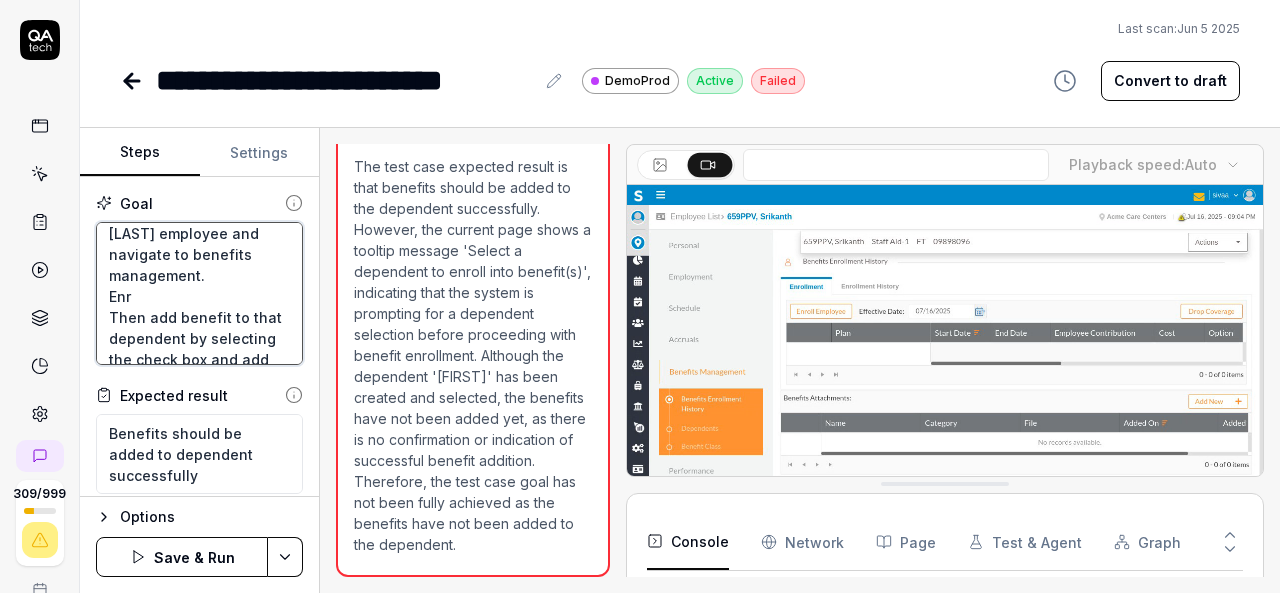 type on "Login to V6 application.
Navigate to employees, employees list.
select 659PPV, [FIRST] [LAST] employee and navigate to benefits management.
Enroll
Then add benefit to that dependent by selecting the check box and add benefits button." 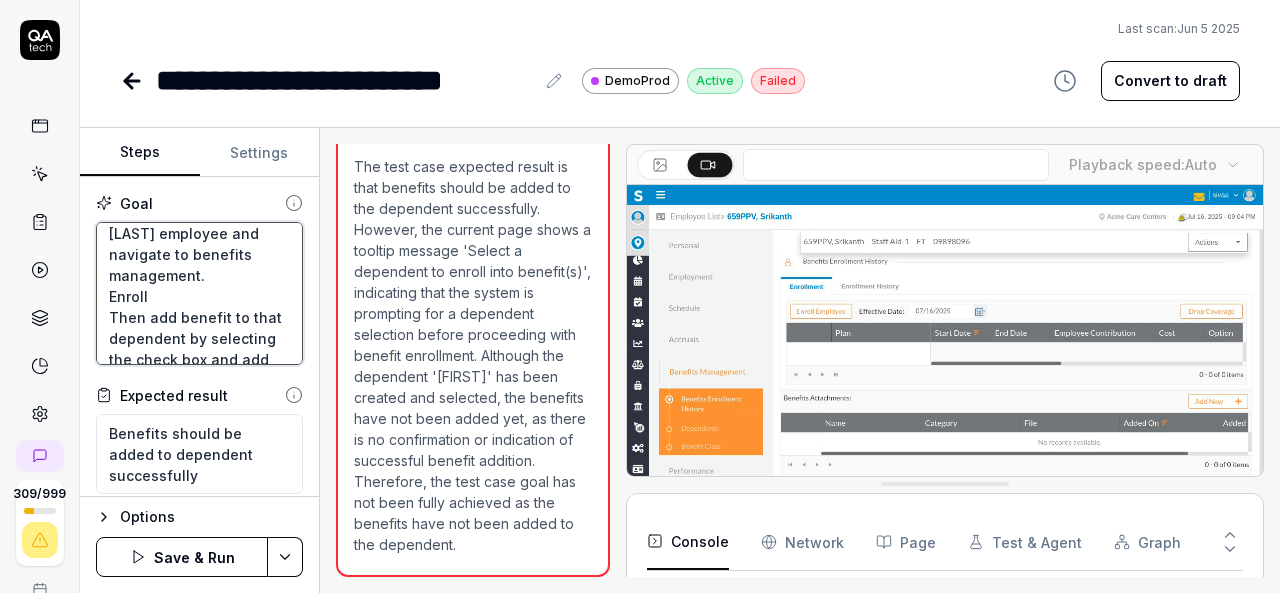 type on "*" 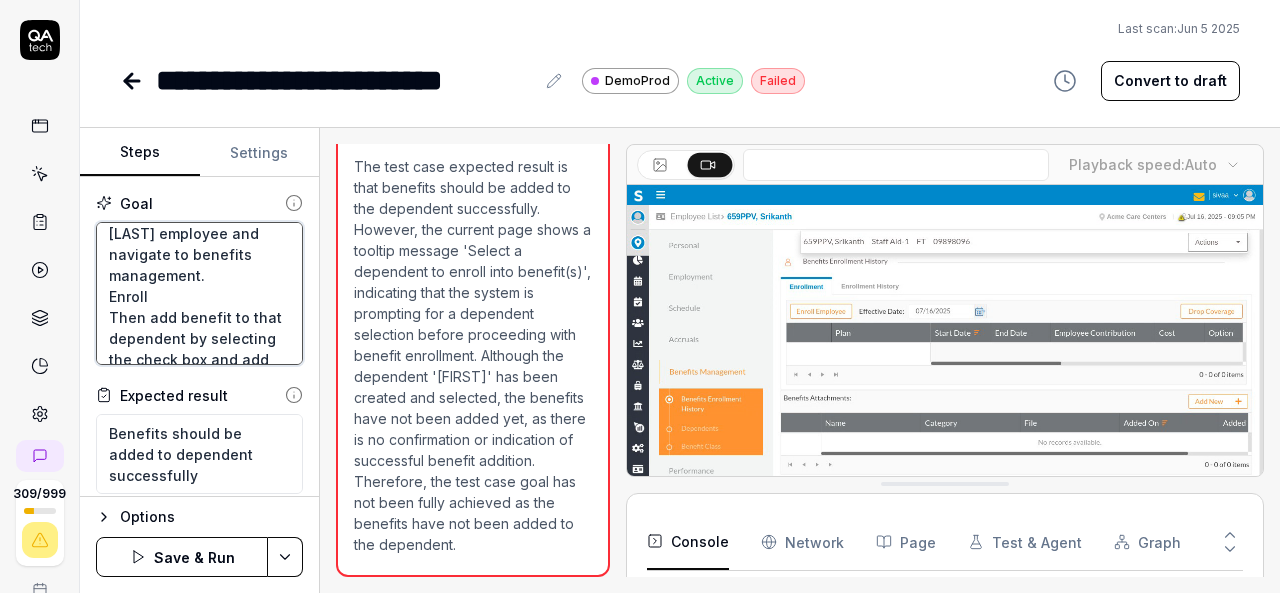 type on "Login to V6 application.
Navigate to employees, employees list.
select 659PPV, [FIRST] employee and navigate to benefits management.
Enrol
Then add benefit to that dependent by selecting the check box and add benefits button." 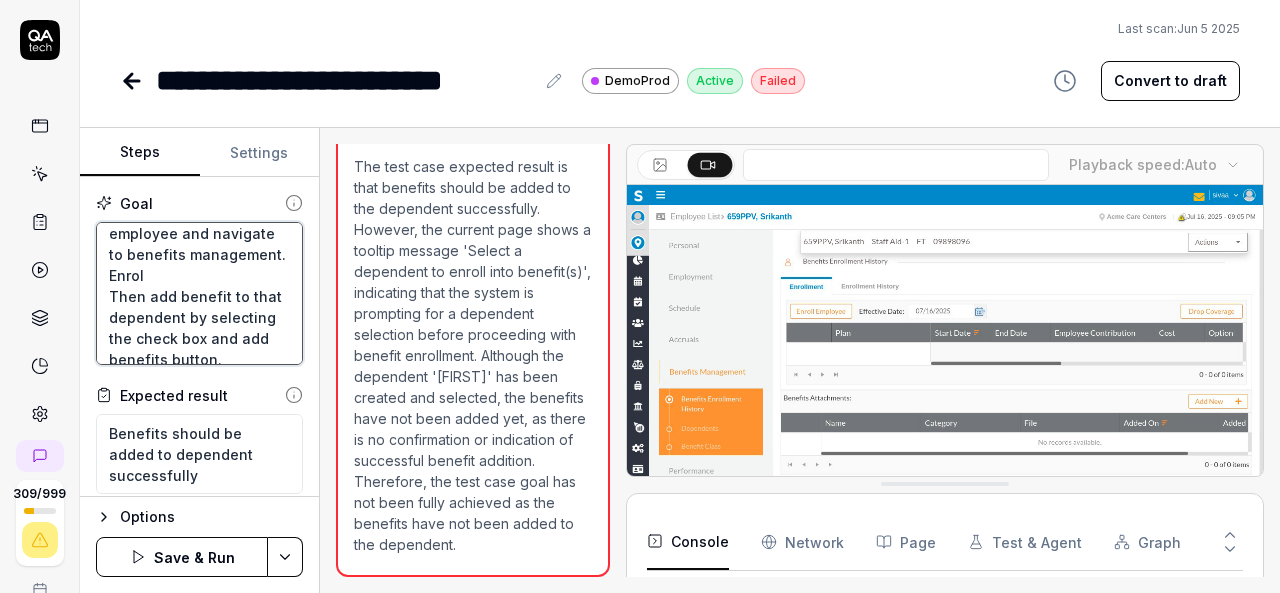 type on "*" 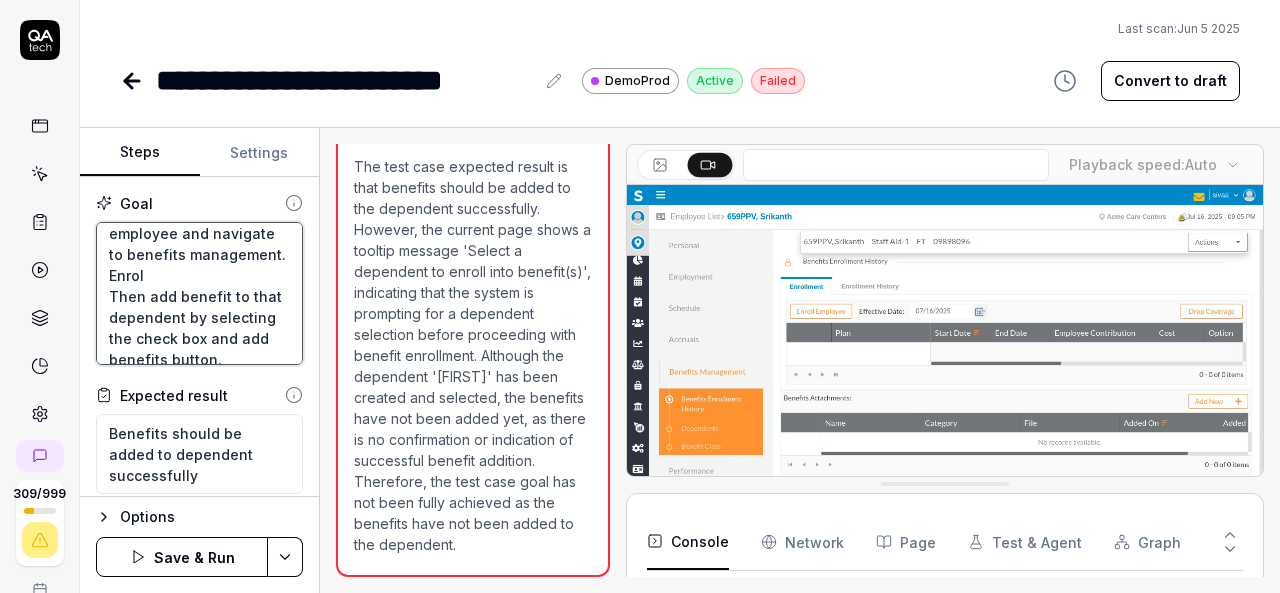 type on "Login to V6 application.
Navigate to employees, employees list.
select 659PPV, [FIRST] [LAST] employee and navigate to benefits management.
Enroll
Then add benefit to that dependent by selecting the check box and add benefits button." 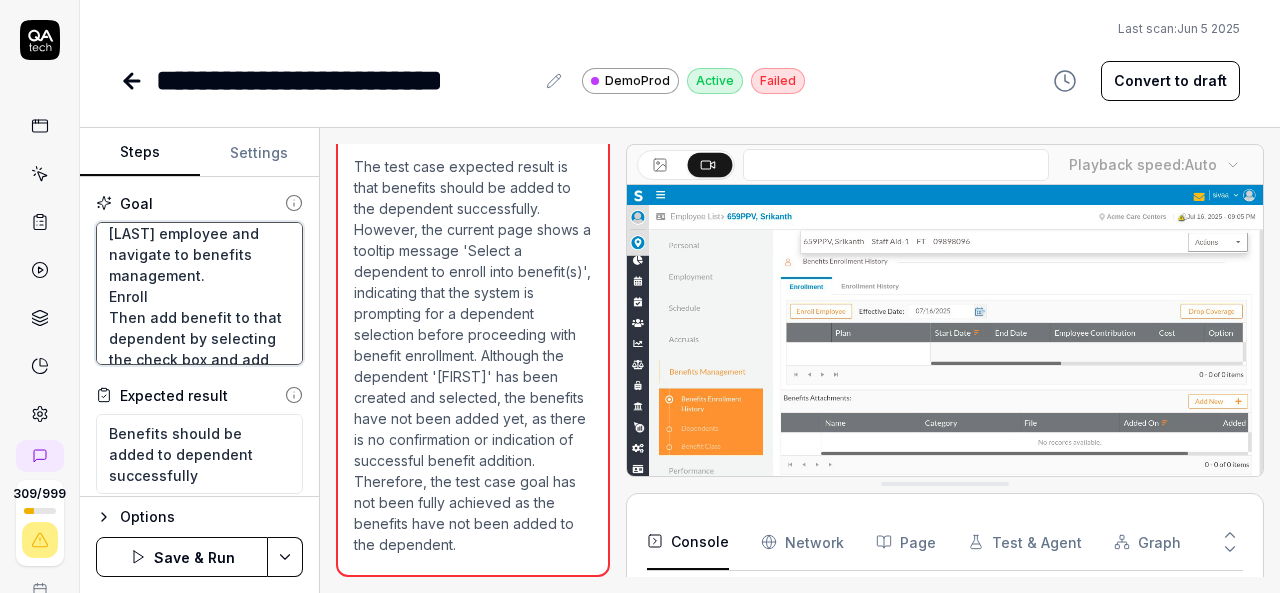 type on "*" 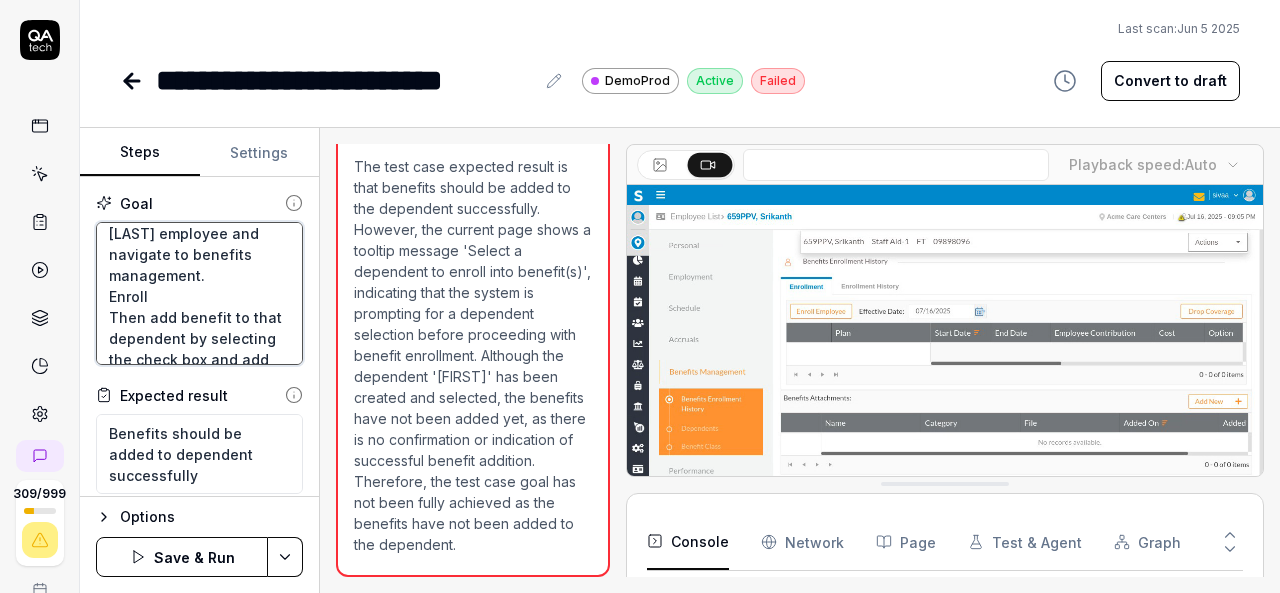 type on "Login to V6 application.
Navigate to employees, employees list.
select 659PPV, [FIRST] [LAST] employee and navigate to benefits management.
Enroll
Then add benefit to that dependent by selecting the check box and add benefits button." 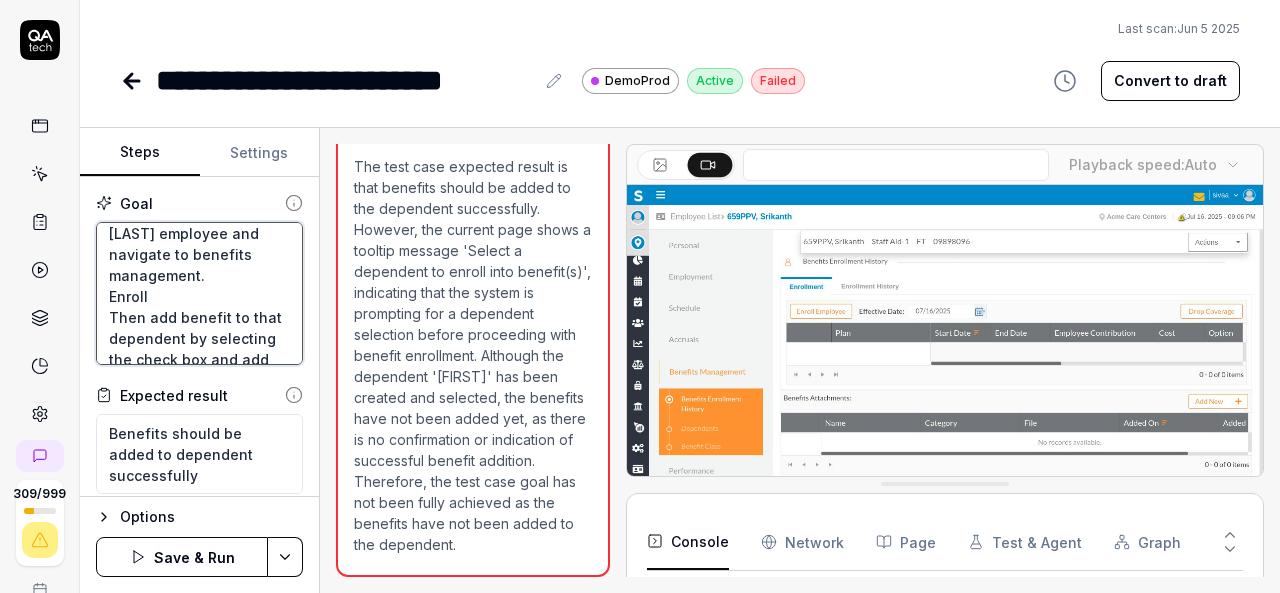 type on "*" 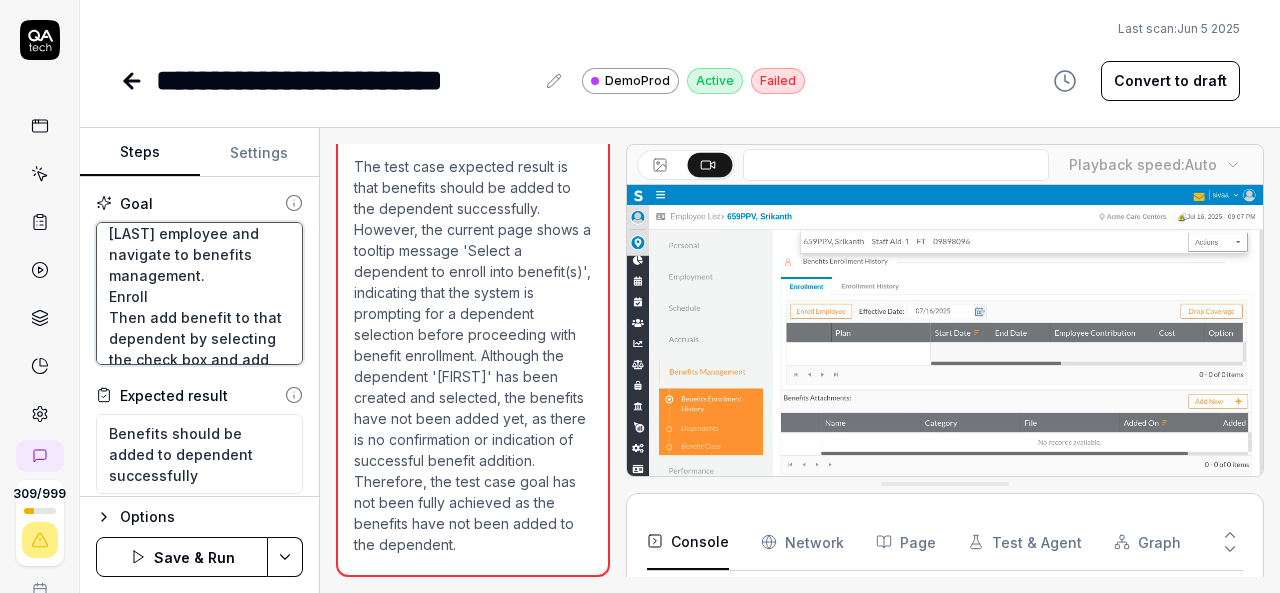 type on "Login to V6 application.
Navigate to employees, employees list.
select 659PPV, [FIRST] [LAST] employee and navigate to benefits management.
Enroll b
Then add benefit to that dependent by selecting the check box and add benefits button." 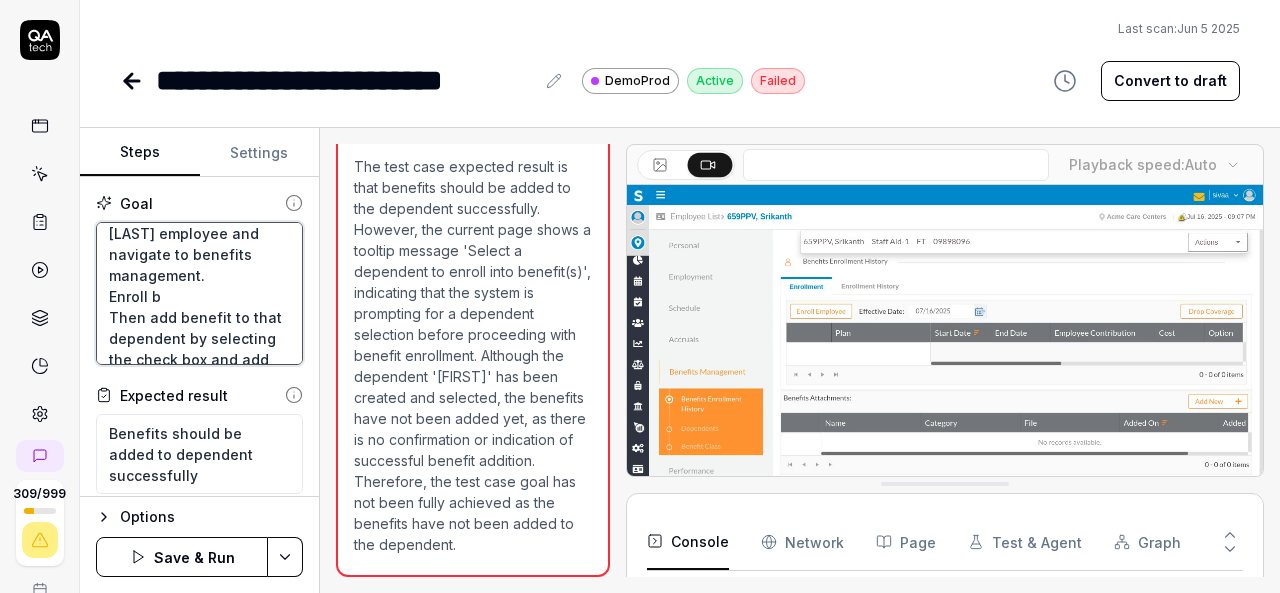 type on "*" 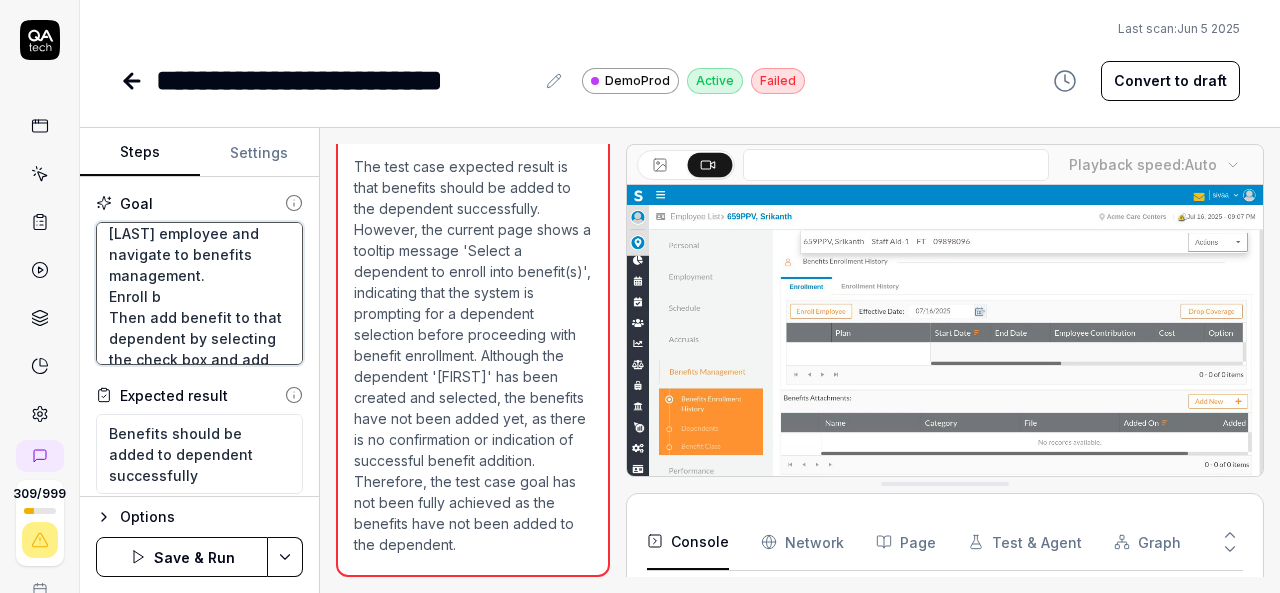 type on "Login to V6 application.
Navigate to employees, employees list.
select 659PPV, [FIRST] [LAST] employee and navigate to benefits management.
Enroll be
Then add benefit to that dependent by selecting the check box and add benefits button." 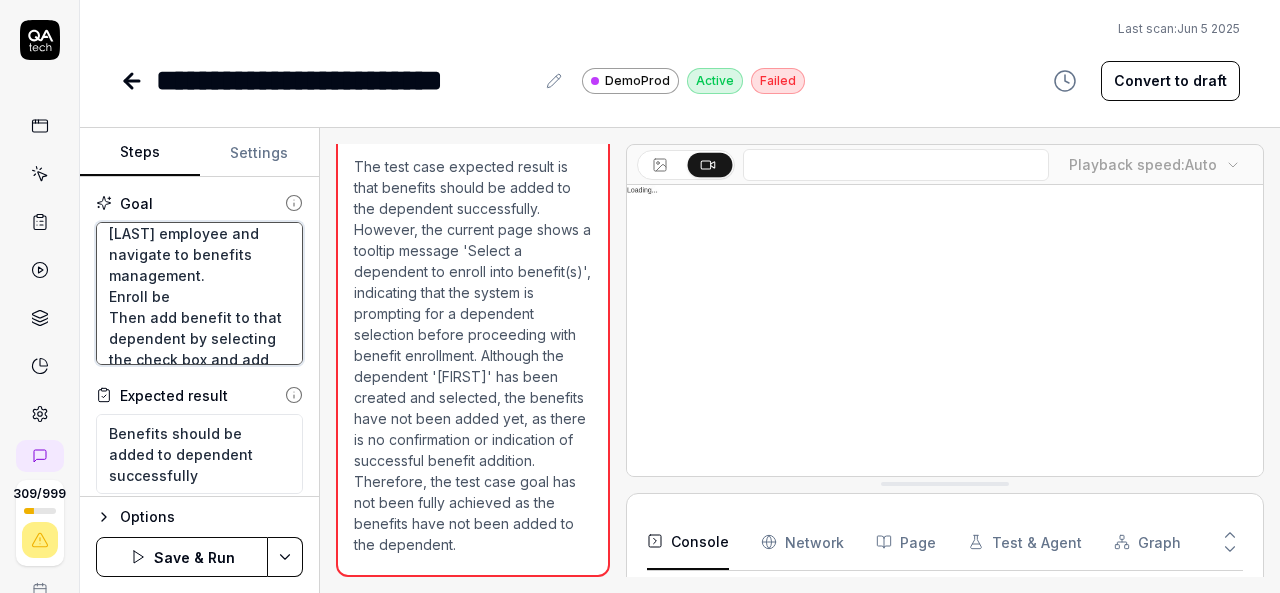 type on "*" 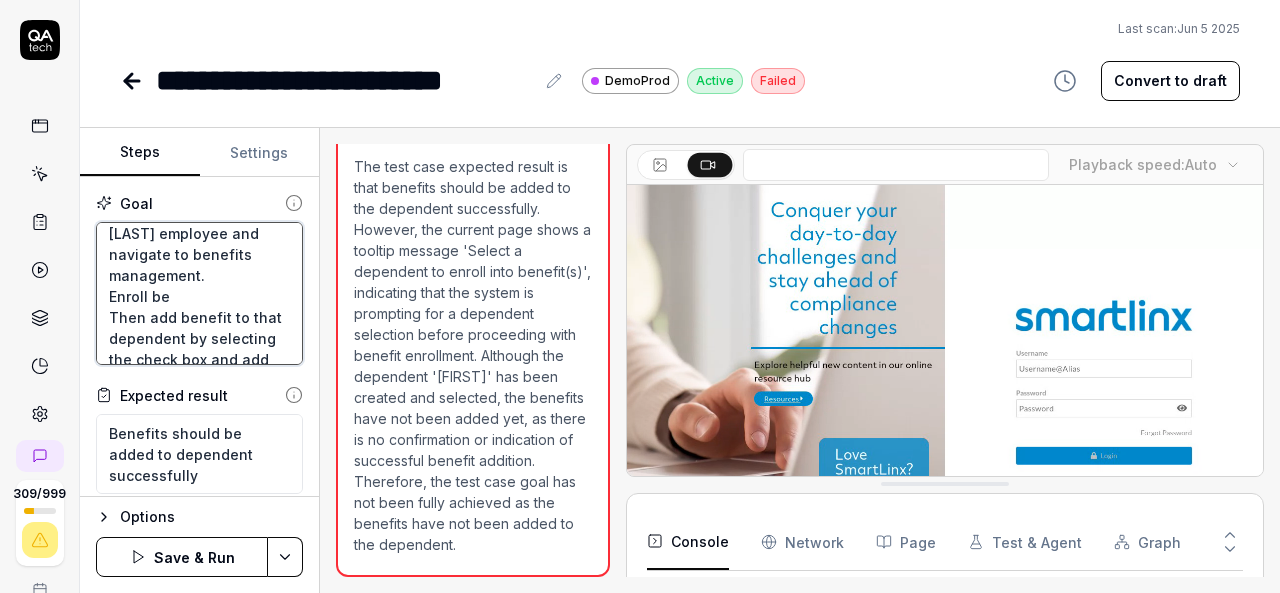 type on "Login to V6 application.
Navigate to employees, employees list.
select 659PPV, Srikanth employee and navigate to benefits management.
Enroll ben
Then add benefit to that dependent by selecting the check box and add benefits button." 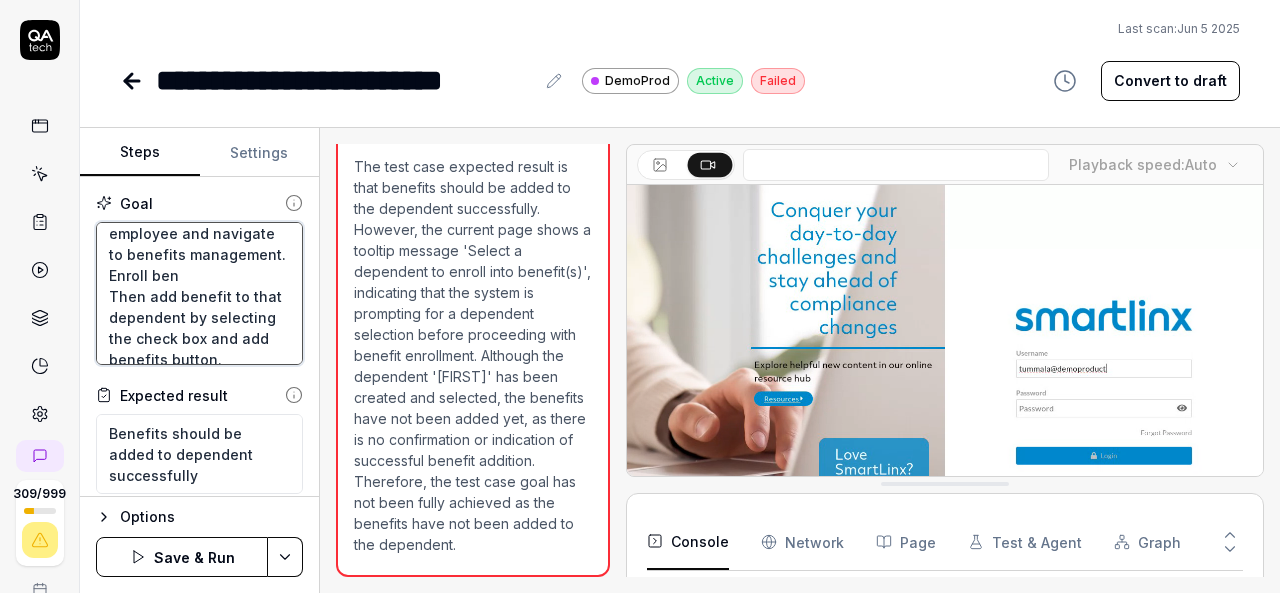 type on "*" 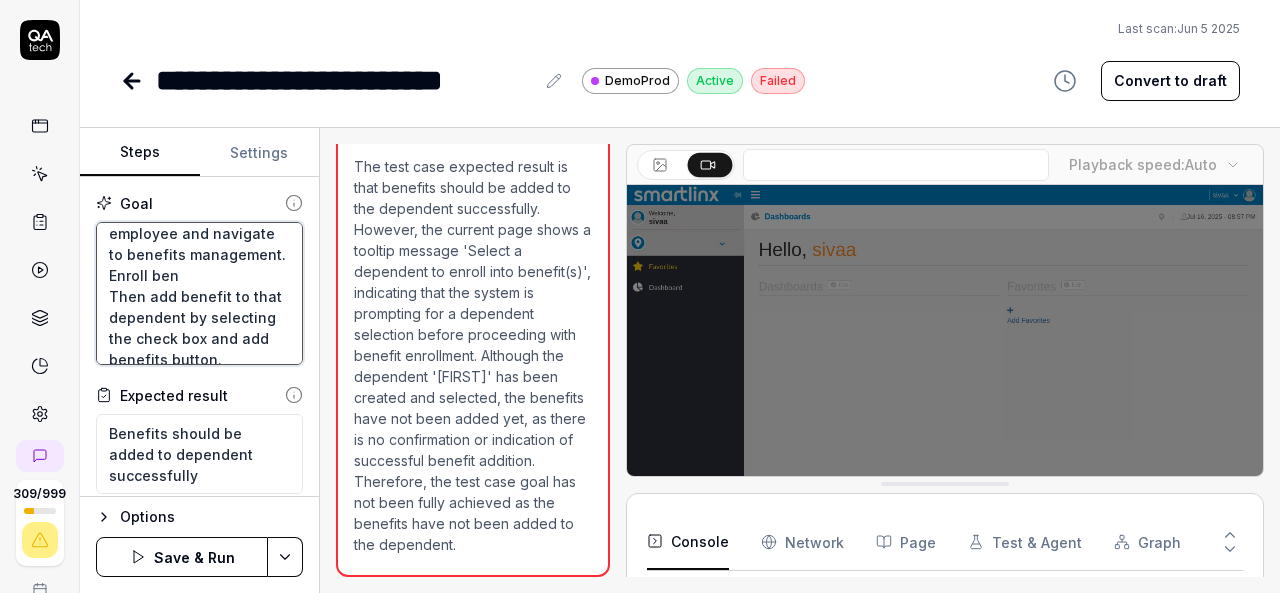 type on "Login to V6 application.
Navigate to employees, employees list.
select 659PPV, [FIRST] [LAST] employee and navigate to benefits management.
Enroll bene
Then add benefit to that dependent by selecting the check box and add benefits button." 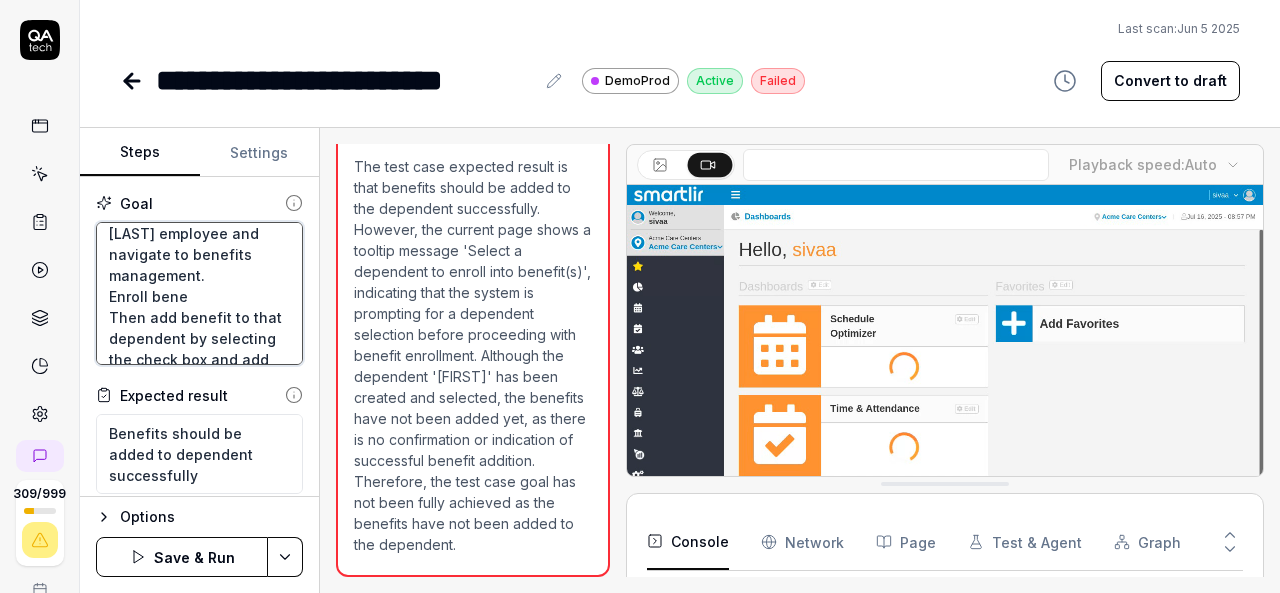 type on "*" 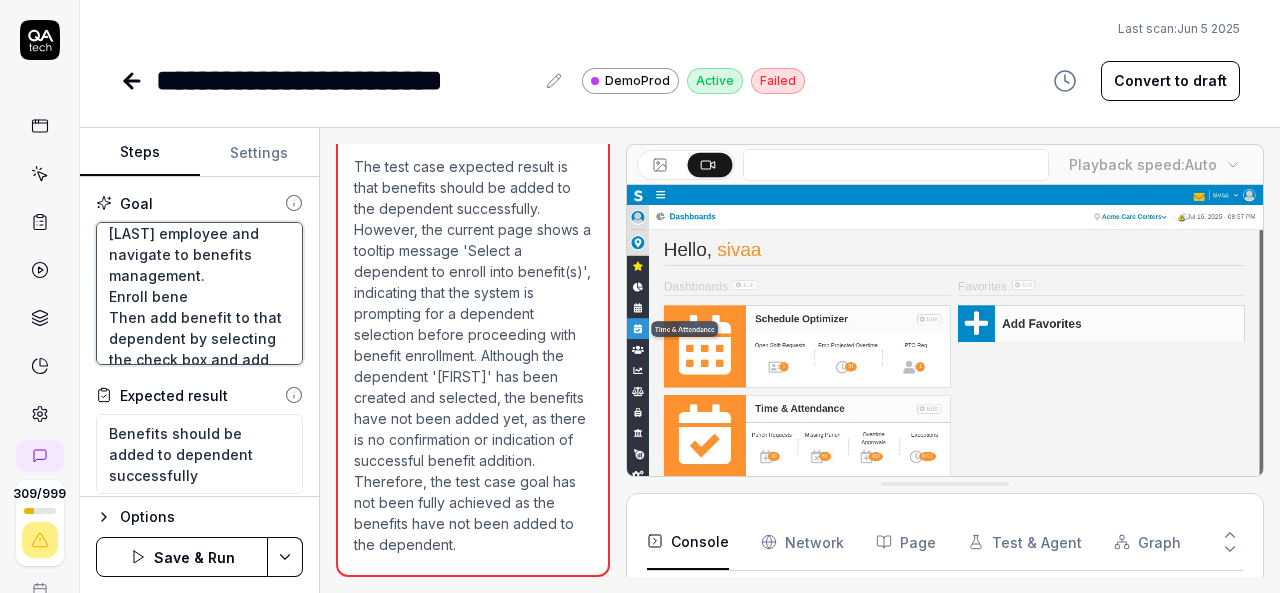 type on "Login to V6 application.
Navigate to employees, employees list.
select 659PPV, Srikanth employee and navigate to benefits management.
Enroll benef
Then add benefit to that dependent by selecting the check box and add benefits button." 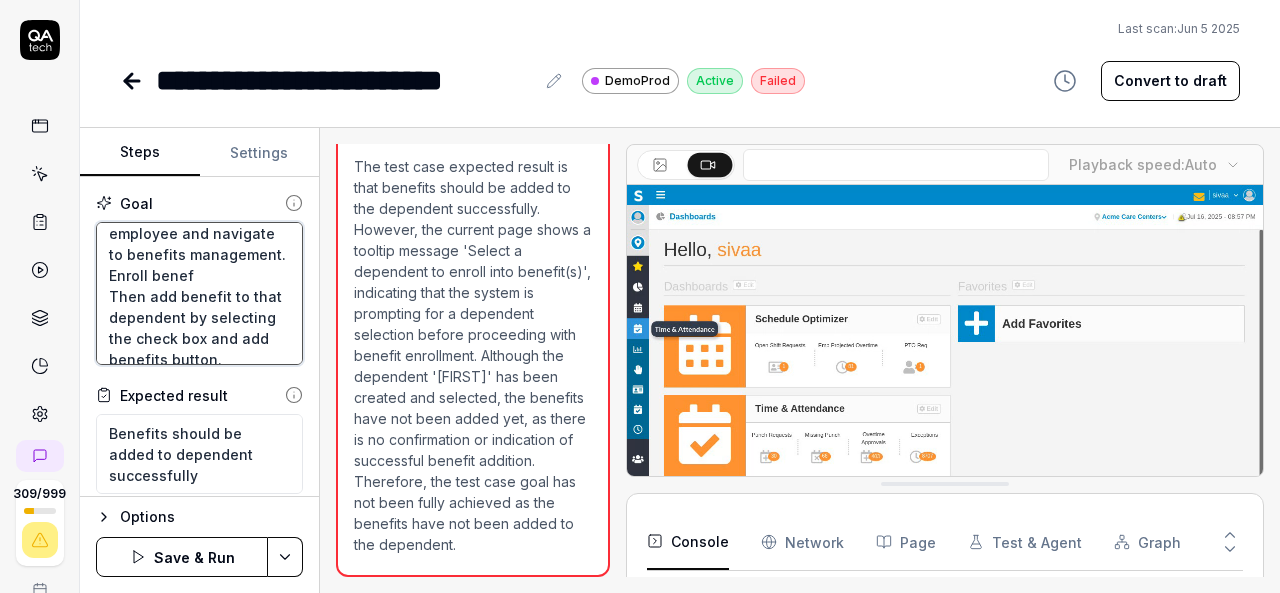 type on "*" 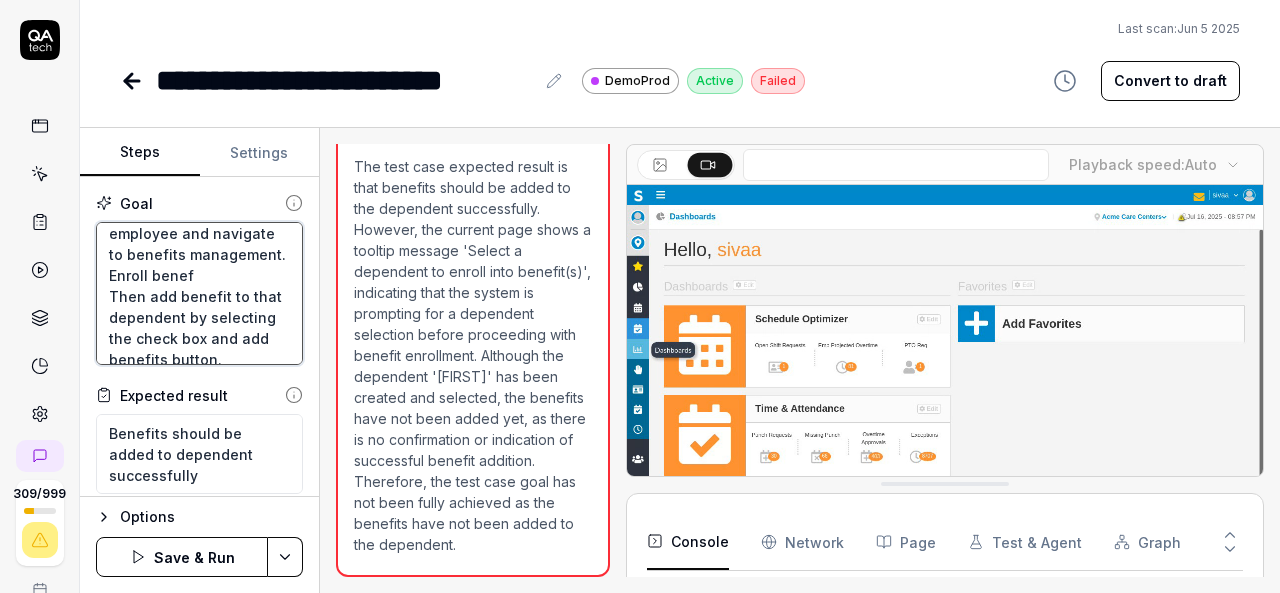 type on "Login to V6 application.
Navigate to employees, employees list.
select 659PPV, [FIRST] [LAST] employee and navigate to benefits management.
Enroll benefi
Then add benefit to that dependent by selecting the check box and add benefits button." 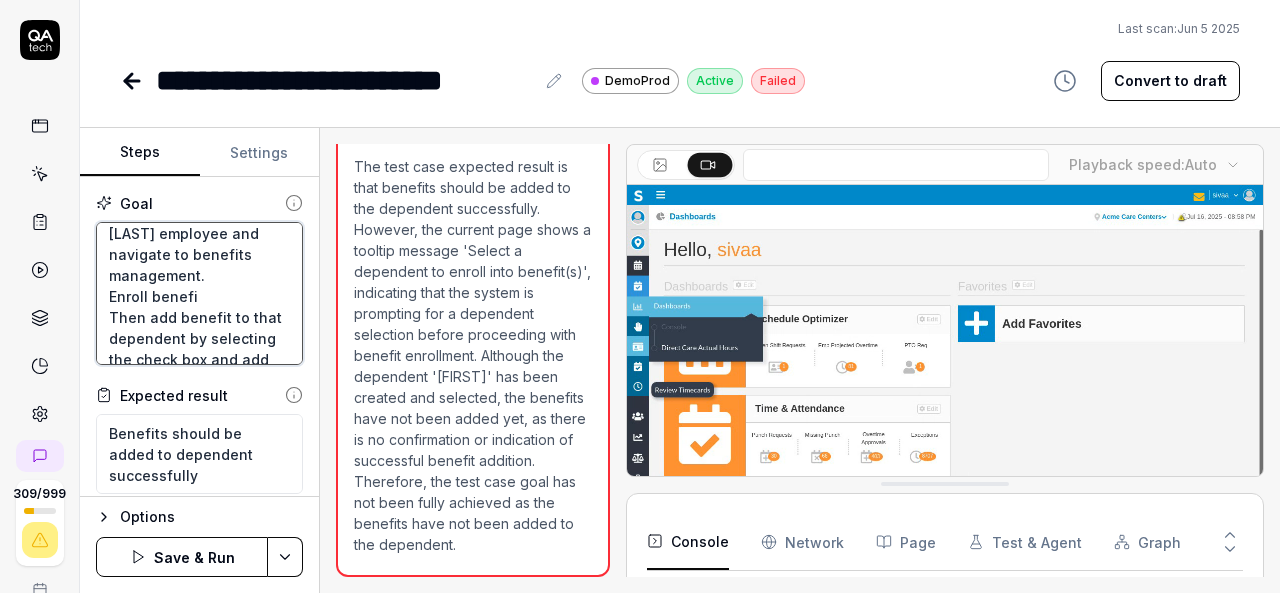 type on "*" 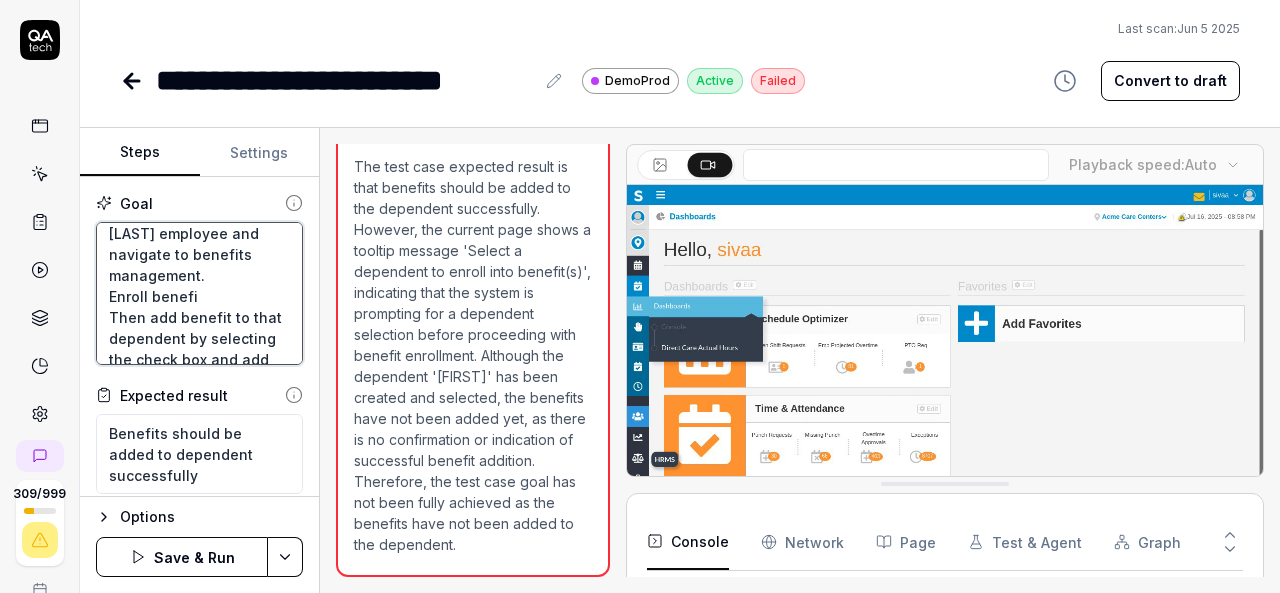 type on "Login to V6 application.
Navigate to employees, employees list.
select 659PPV, [FIRST] [LAST] employee and navigate to benefits management.
Enroll benefi
Then add benefit to that dependent by selecting the check box and add benefits button." 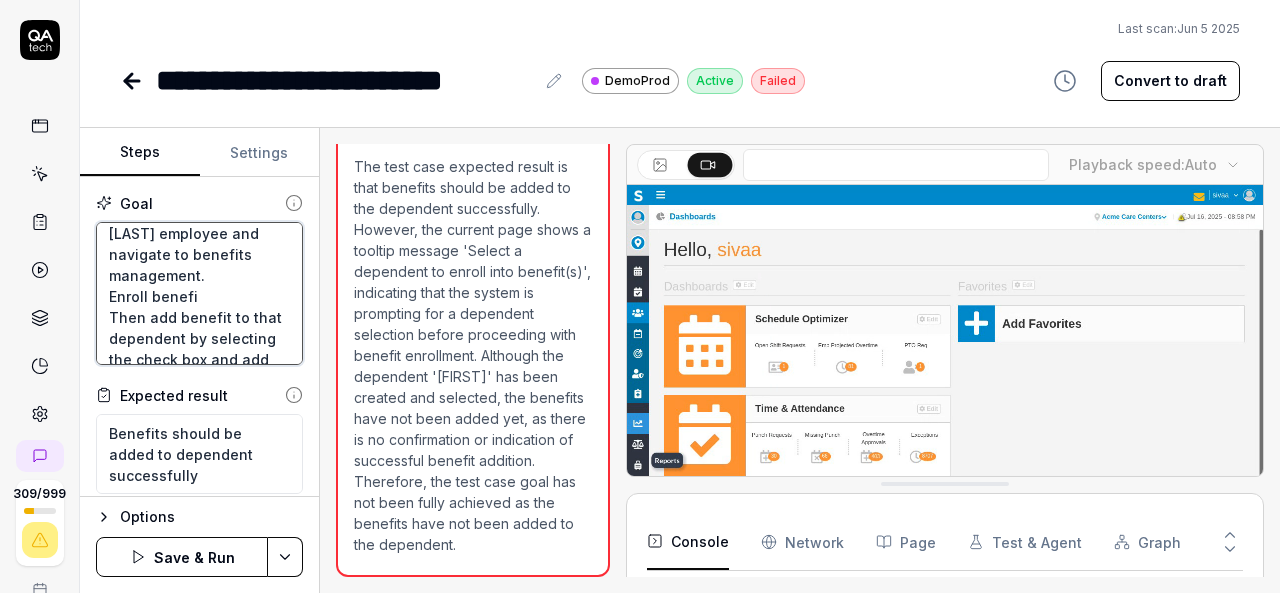 type on "*" 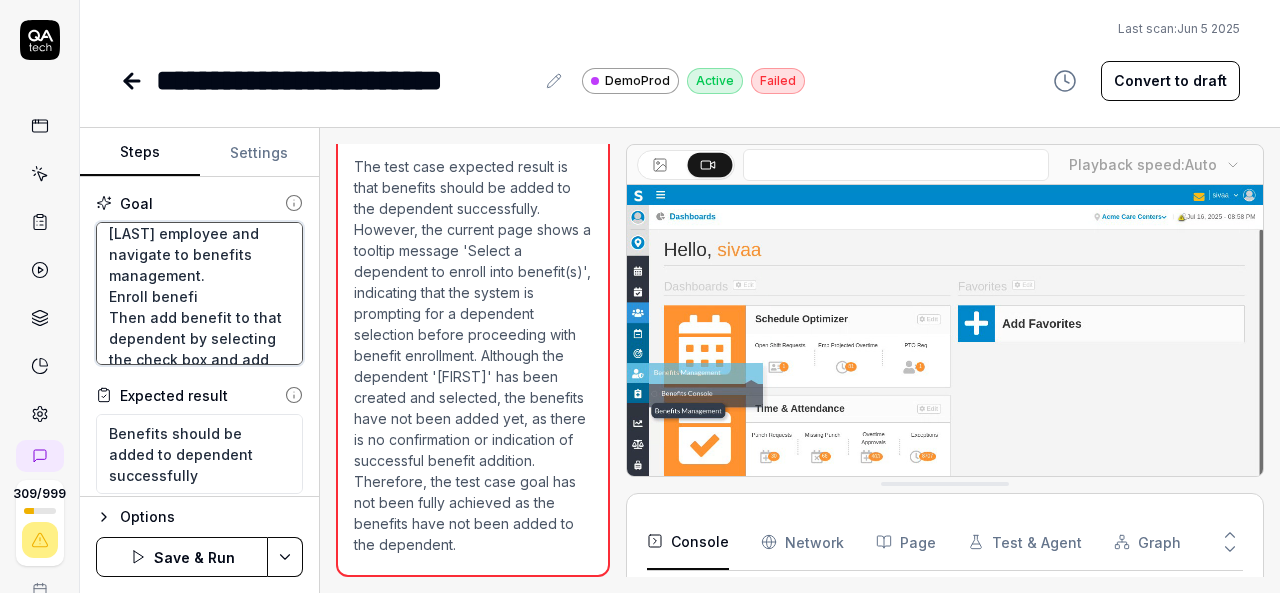type on "Login to V6 application.
Navigate to employees, employees list.
select 659PPV, [FIRST] employee and navigate to benefits management.
Enroll benefi t
Then add benefit to that dependent by selecting the check box and add benefits button." 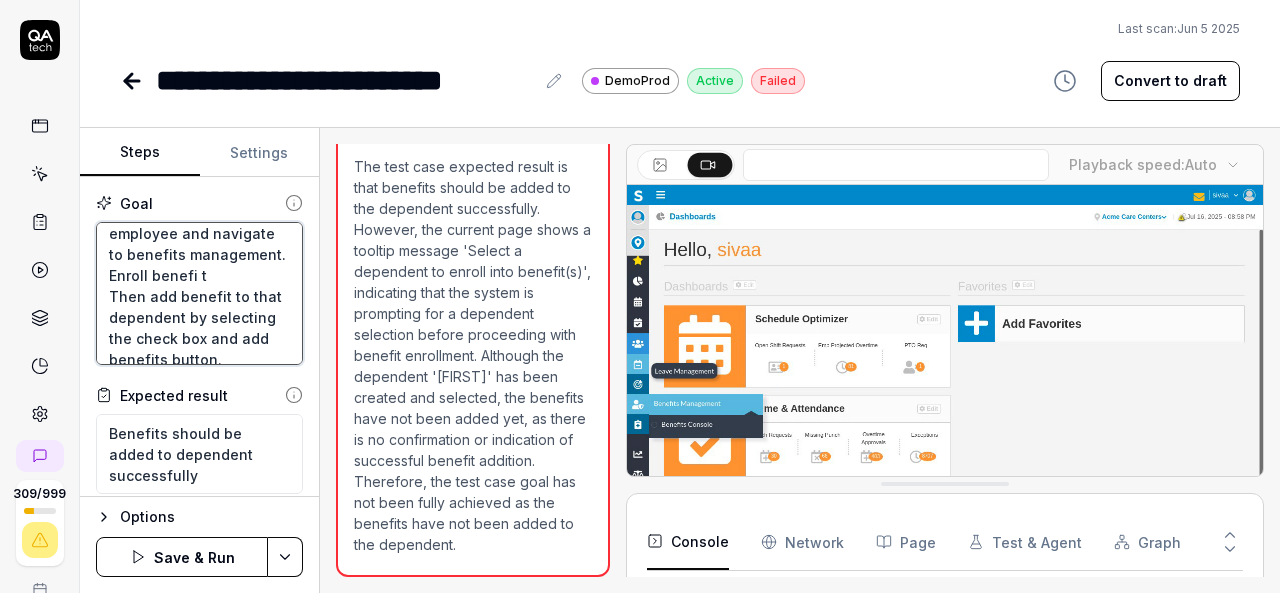 type on "*" 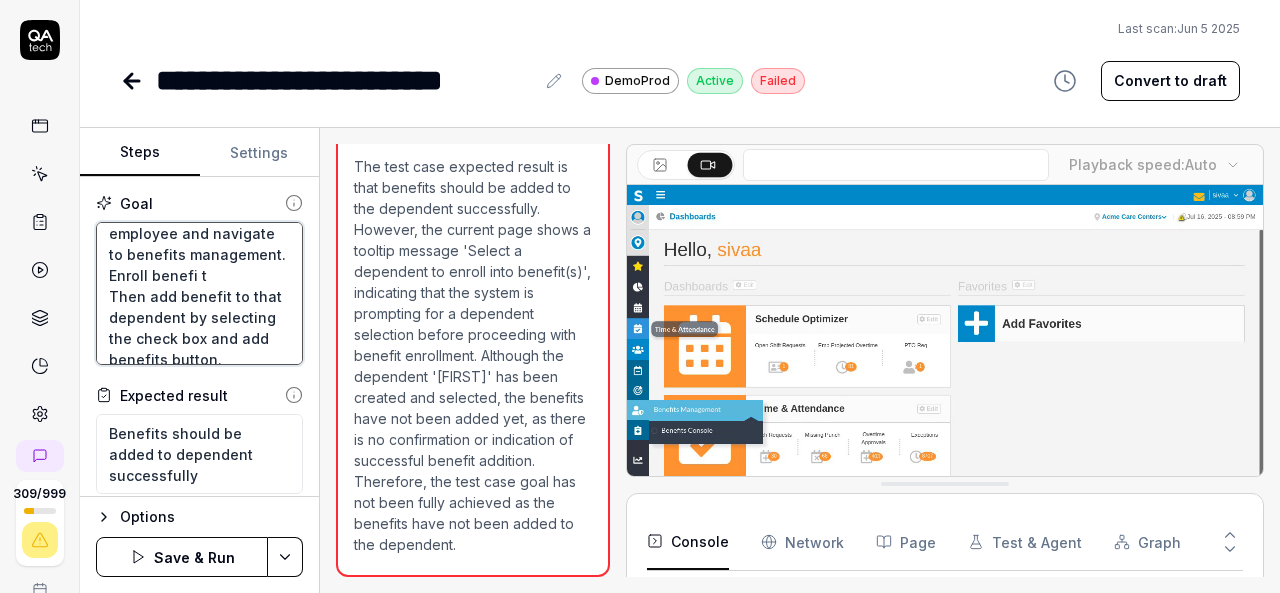 type on "Login to V6 application.
Navigate to employees, employees list.
select 659PPV, [FIRST] [LAST] employee and navigate to benefits management.
Enroll benefi
Then add benefit to that dependent by selecting the check box and add benefits button." 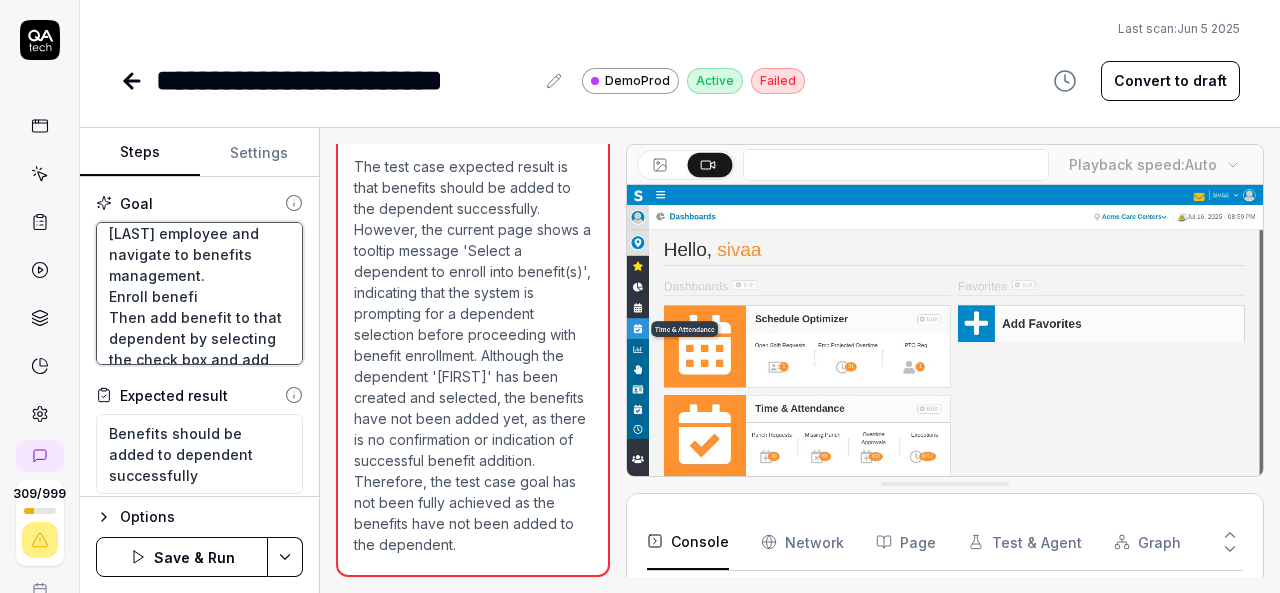 type on "*" 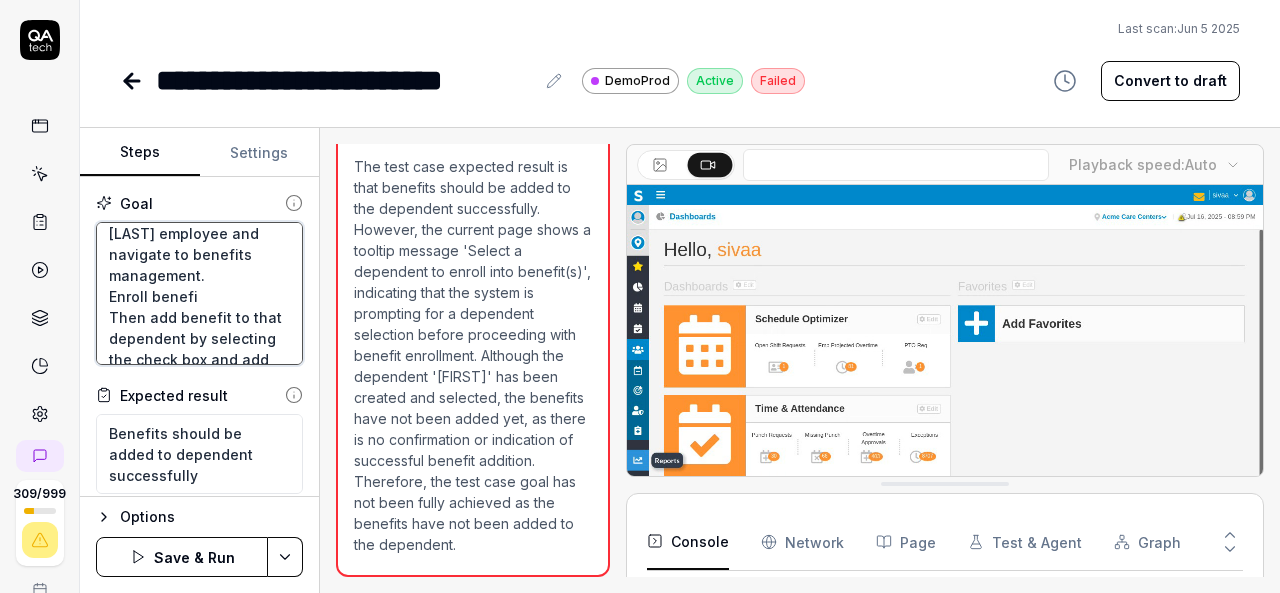 type on "Login to V6 application.
Navigate to employees, employees list.
select 659PPV, [FIRST] [LAST] employee and navigate to benefits management.
Enroll benefi
Then add benefit to that dependent by selecting the check box and add benefits button." 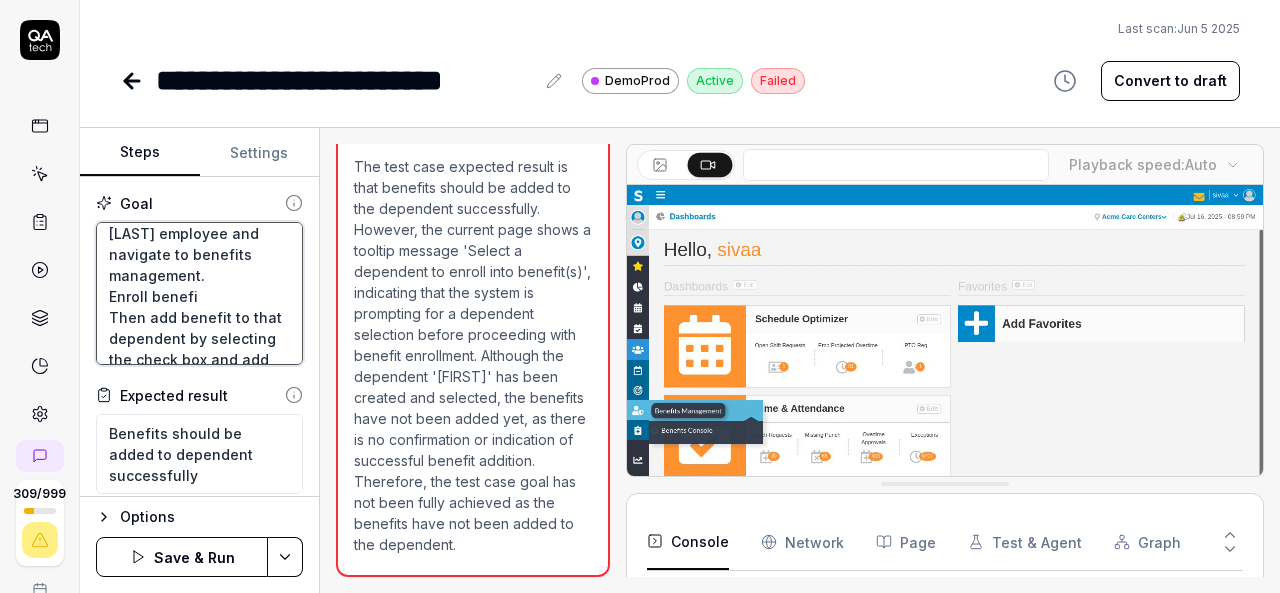 type on "*" 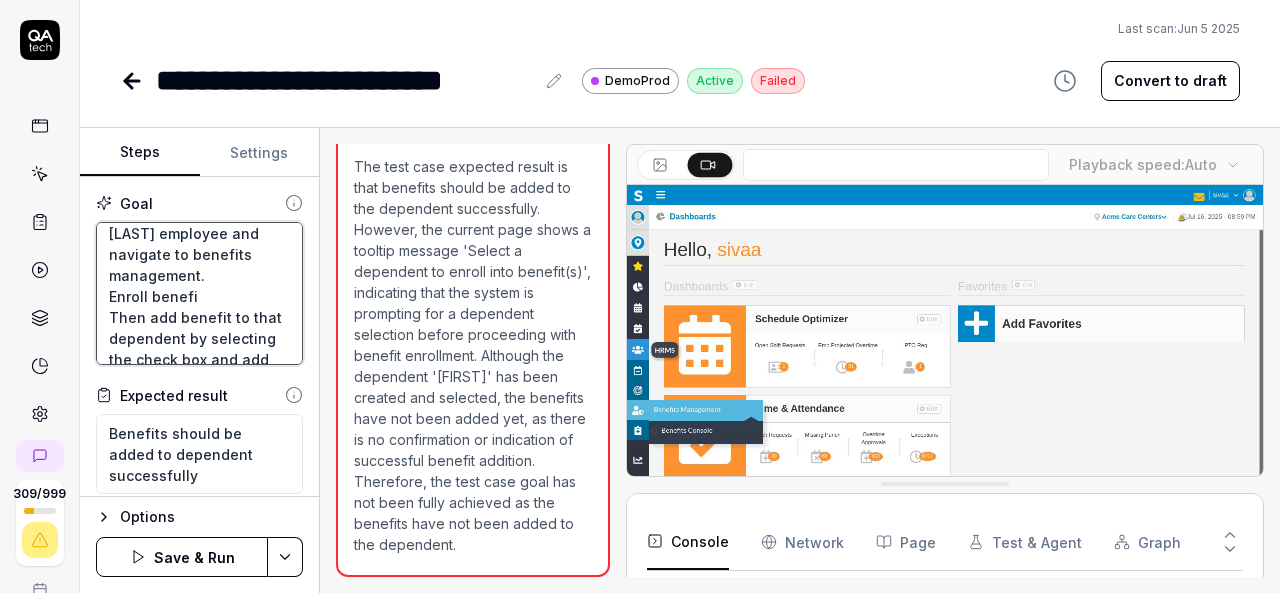 type on "Login to V6 application.
Navigate to employees, employees list.
select 659PPV, [FIRST] [LAST] employee and navigate to benefits management.
Enroll benefit
Then add benefit to that dependent by selecting the check box and add benefits button." 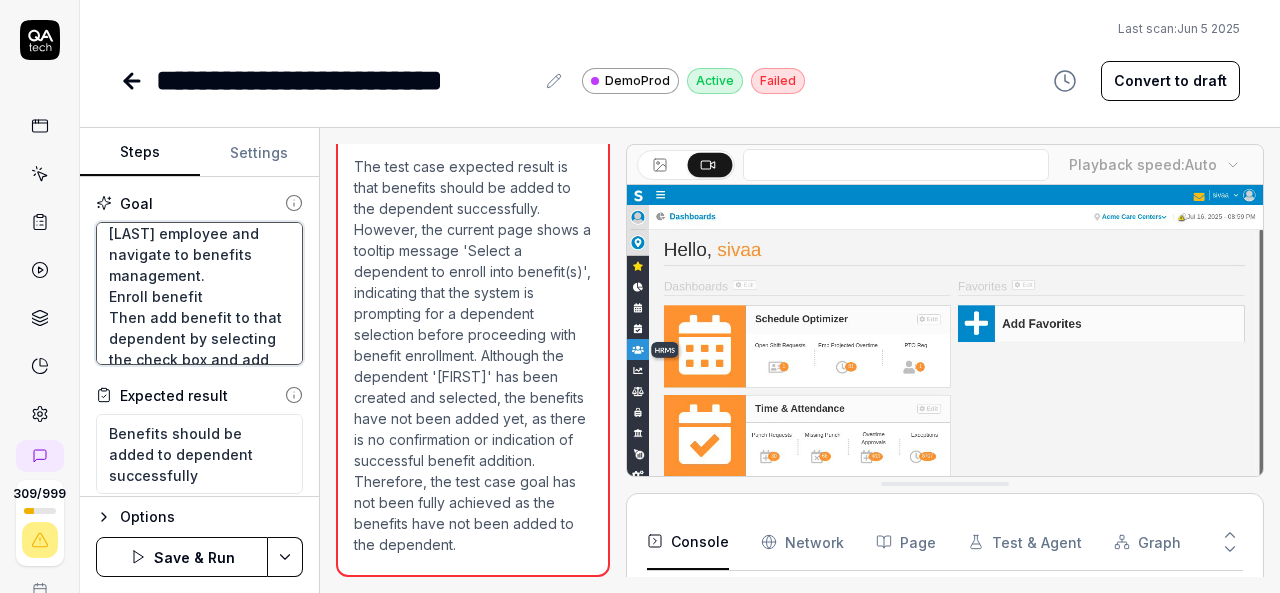 type on "*" 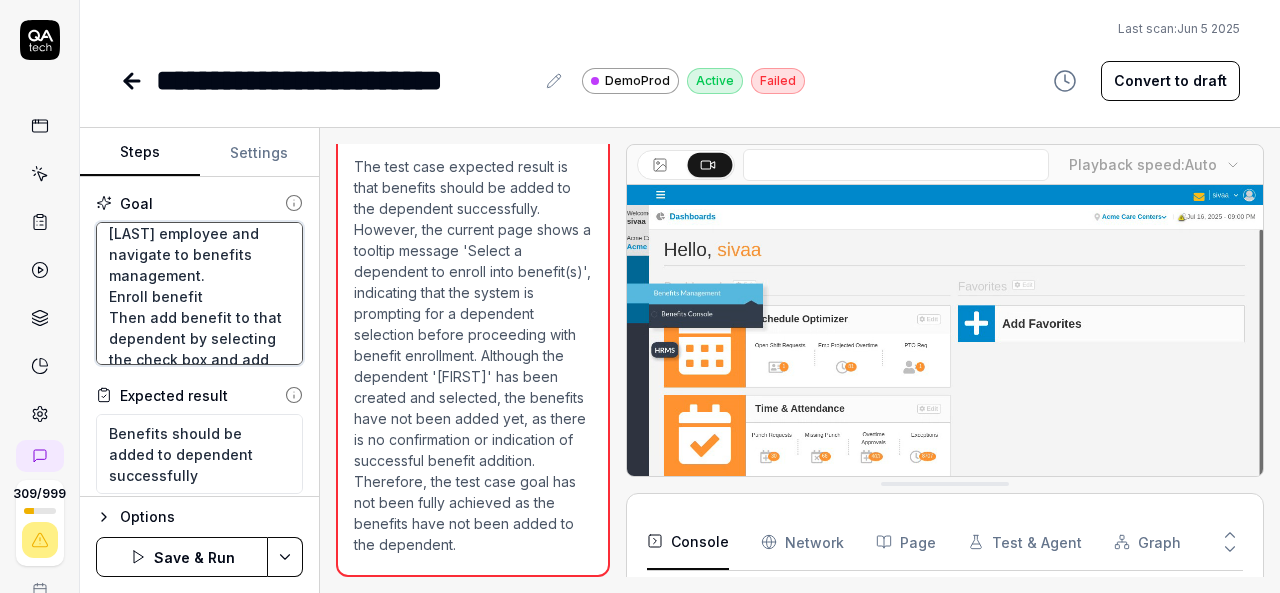 type on "Login to V6 application.
Navigate to employees, employees list.
select 659PPV, [FIRST] [LAST] employee and navigate to benefits management.
Enroll benefit
Then add benefit to that dependent by selecting the check box and add benefits button." 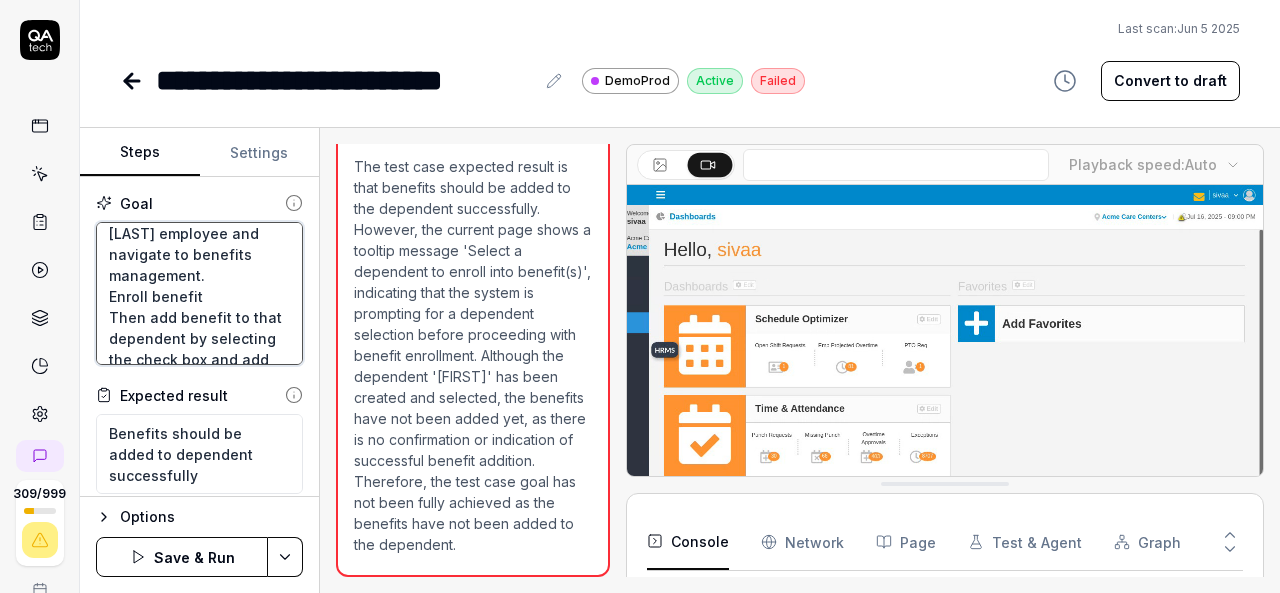 type on "*" 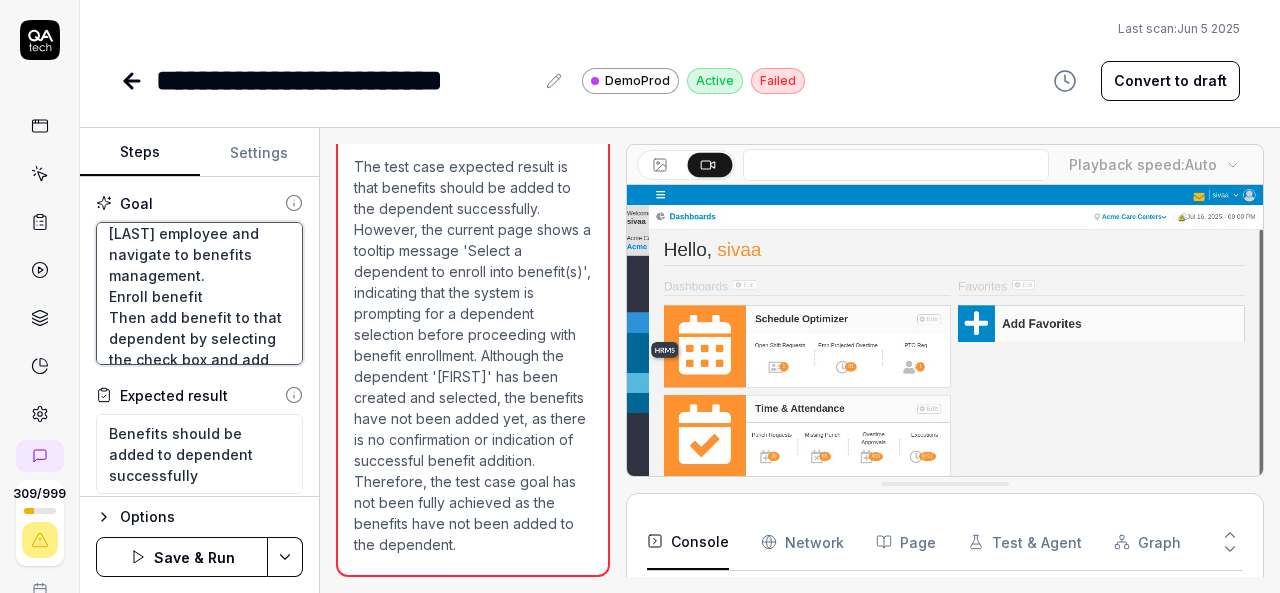 type on "Login to V6 application.
Navigate to employees, employees list.
select 659PPV, [FIRST] [LAST] employee and navigate to benefits management.
Enroll benefit t
Then add benefit to that dependent by selecting the check box and add benefits button." 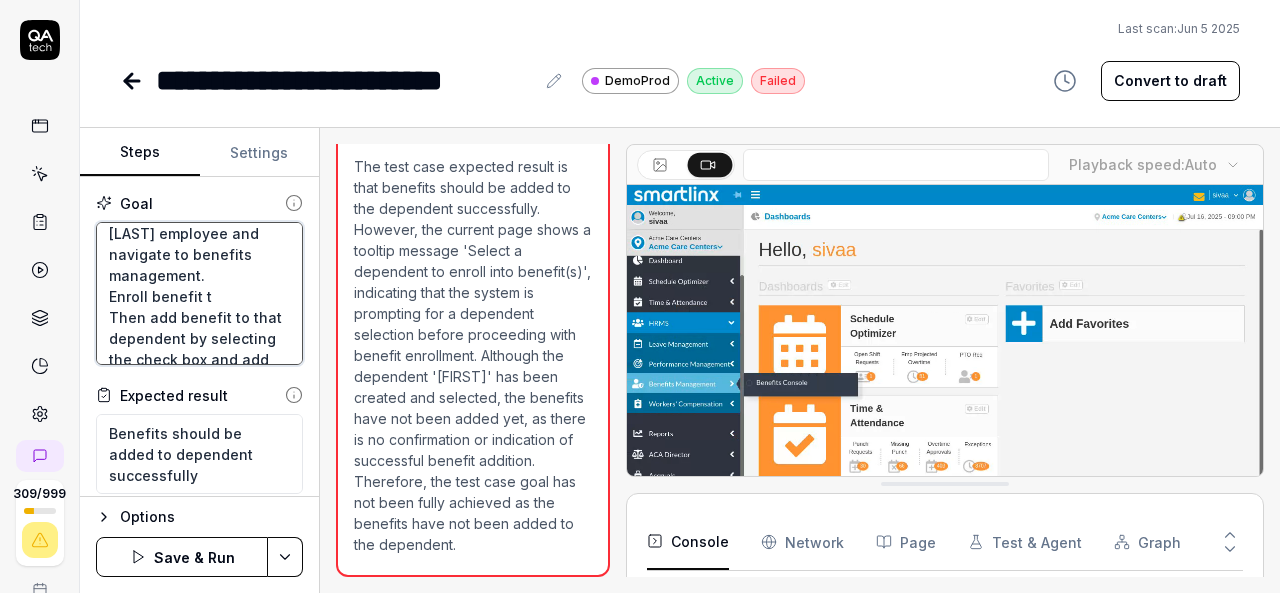 type on "*" 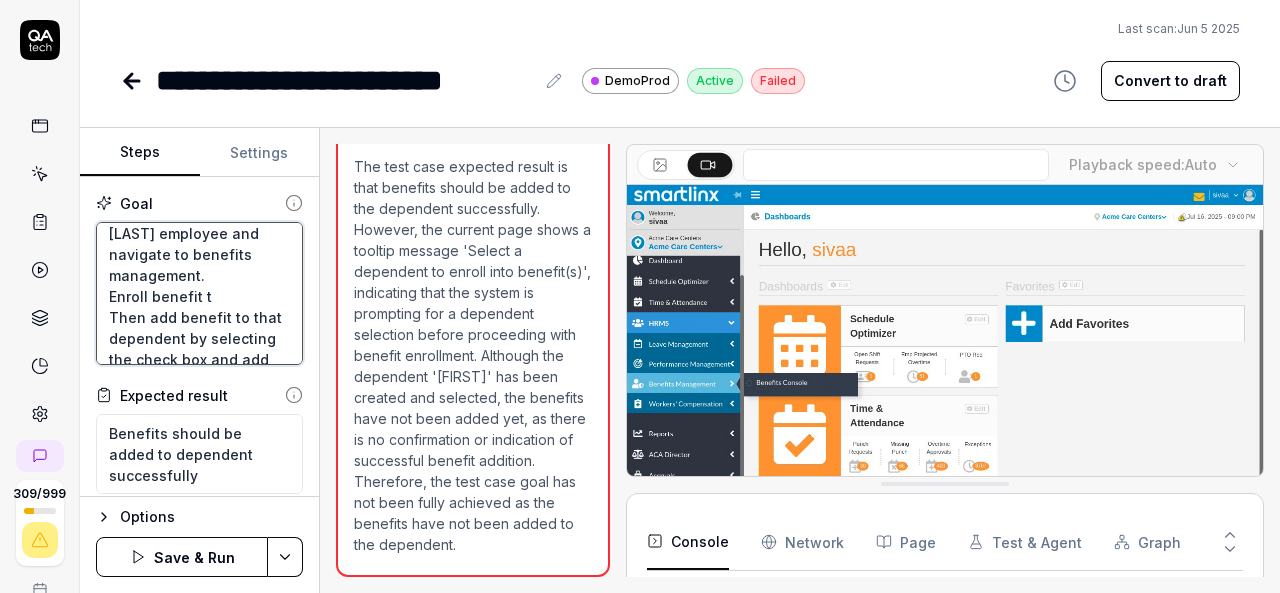 type on "Login to V6 application.
Navigate to employees, employees list.
select 659PPV, [FIRST] [LAST] employee and navigate to benefits management.
Enroll benefit to
Then add benefit to that dependent by selecting the check box and add benefits button." 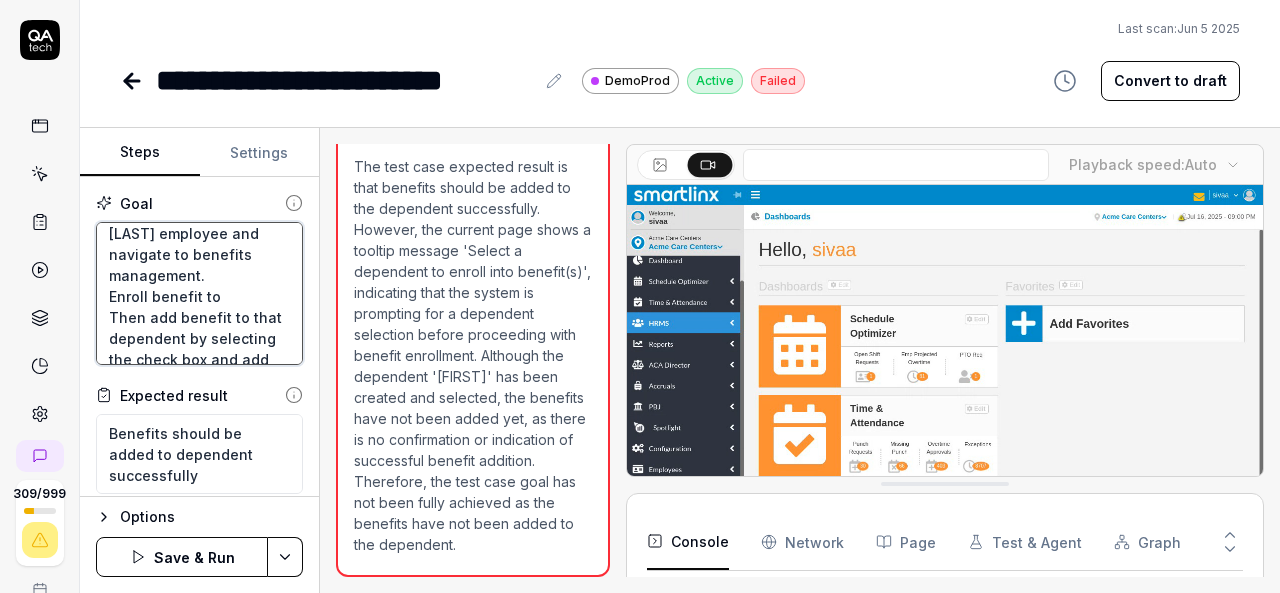 type on "*" 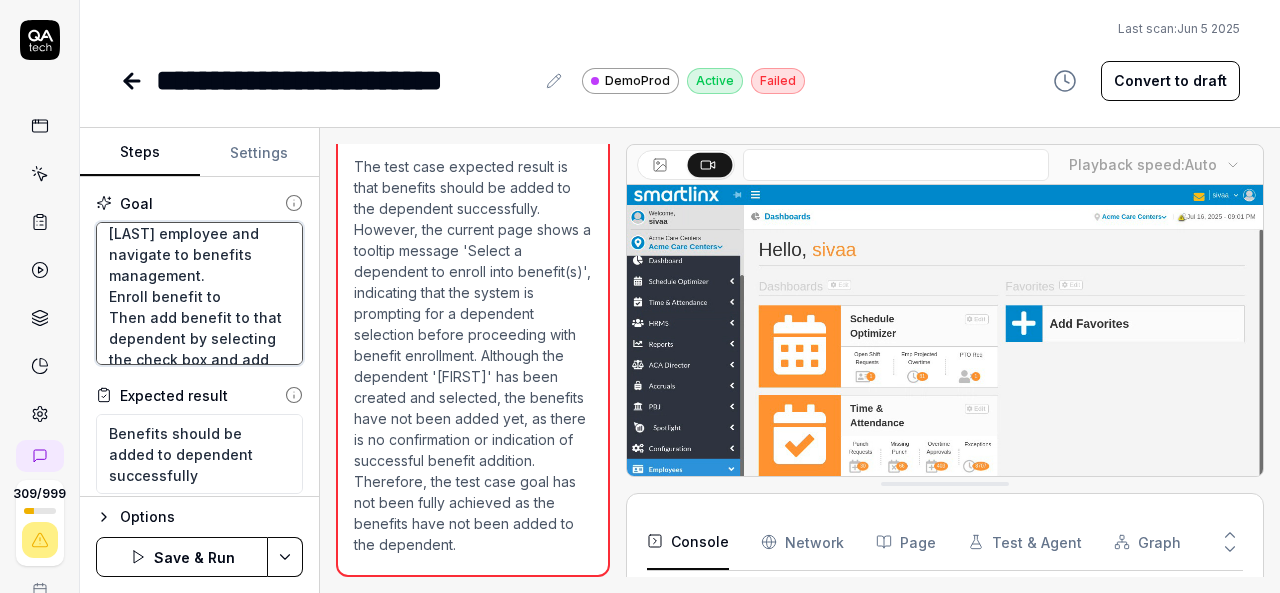 type on "Login to V6 application.
Navigate to employees, employees list.
select 659PPV, Srikanth employee and navigate to benefits management.
Enroll benefit to
Then add benefit to that dependent by selecting the check box and add benefits button." 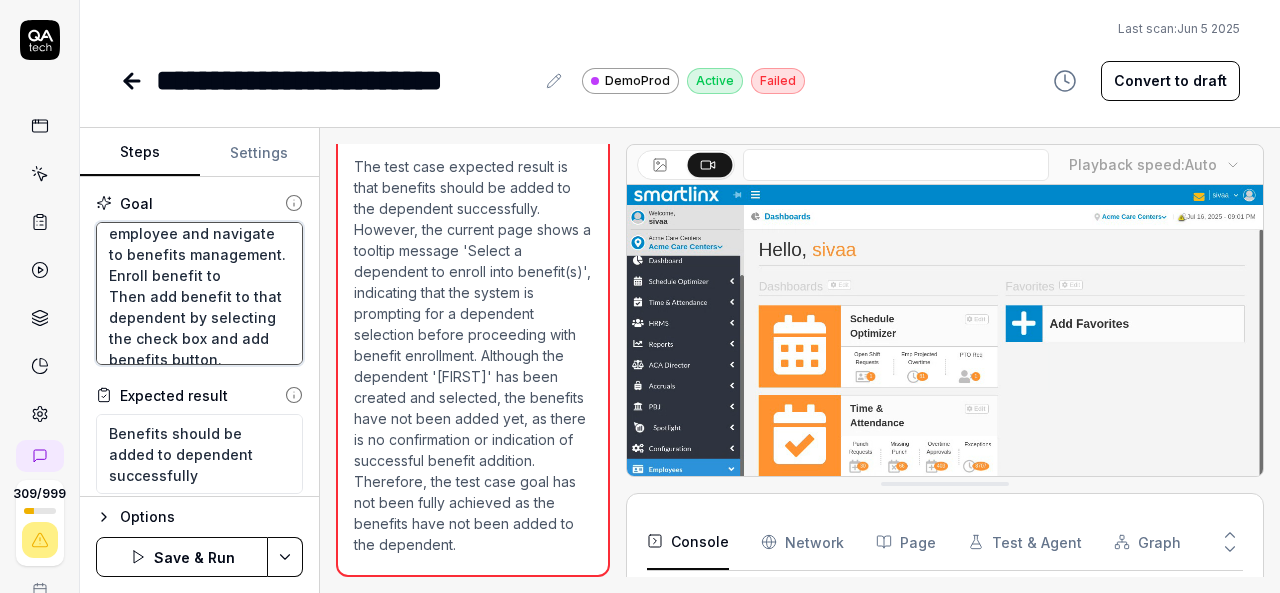 type on "*" 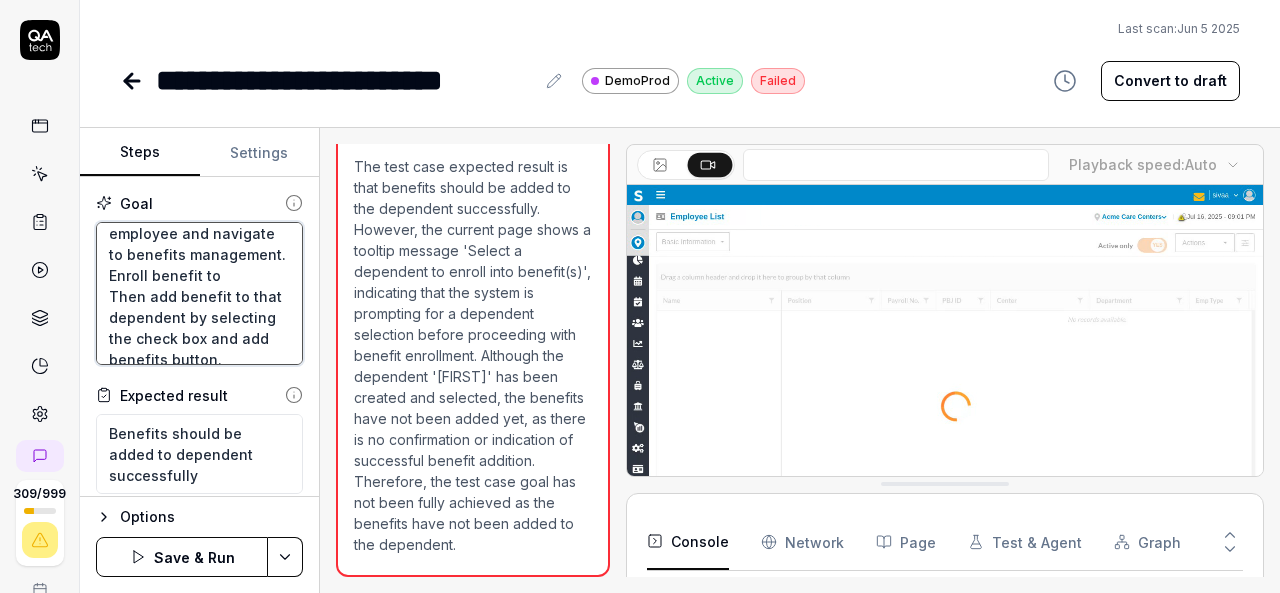type on "Login to V6 application.
Navigate to employees, employees list.
select 659PPV, [FIRST] [LAST] employee and navigate to benefits management.
Enroll benefit to t
Then add benefit to that dependent by selecting the check box and add benefits button." 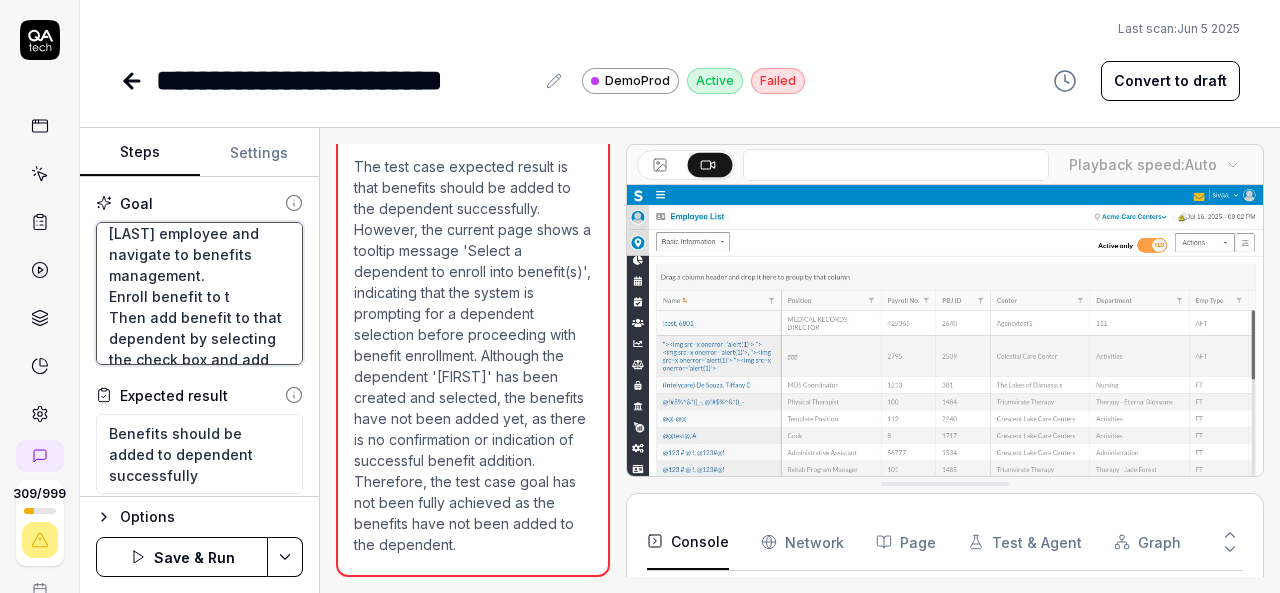 type on "*" 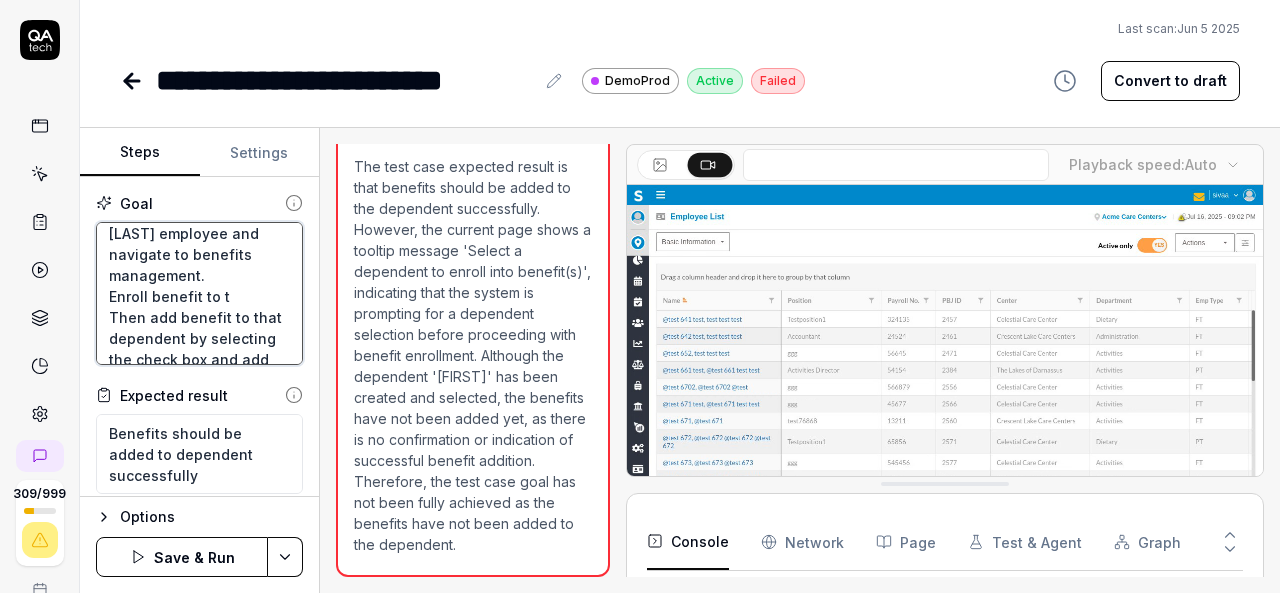 type on "Login to V6 application.
Navigate to employees, employees list.
select 659PPV, [NAME] employee and navigate to benefits management.
Enroll benefit to th
Then add benefit to that dependent by selecting the check box and add benefits button." 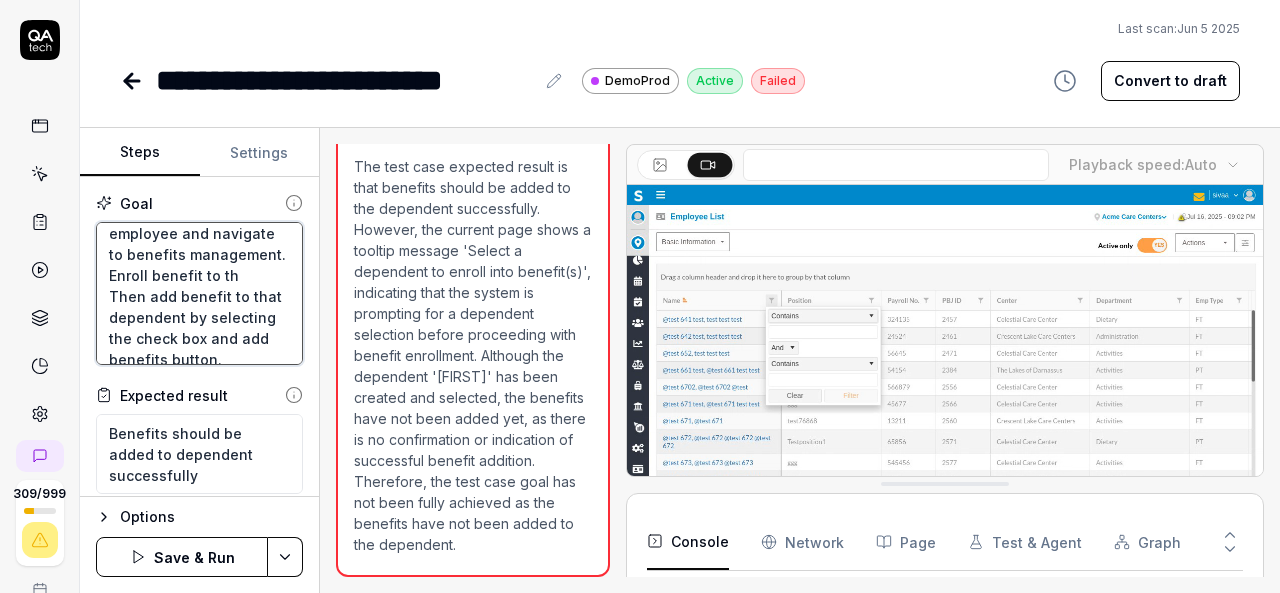 type on "*" 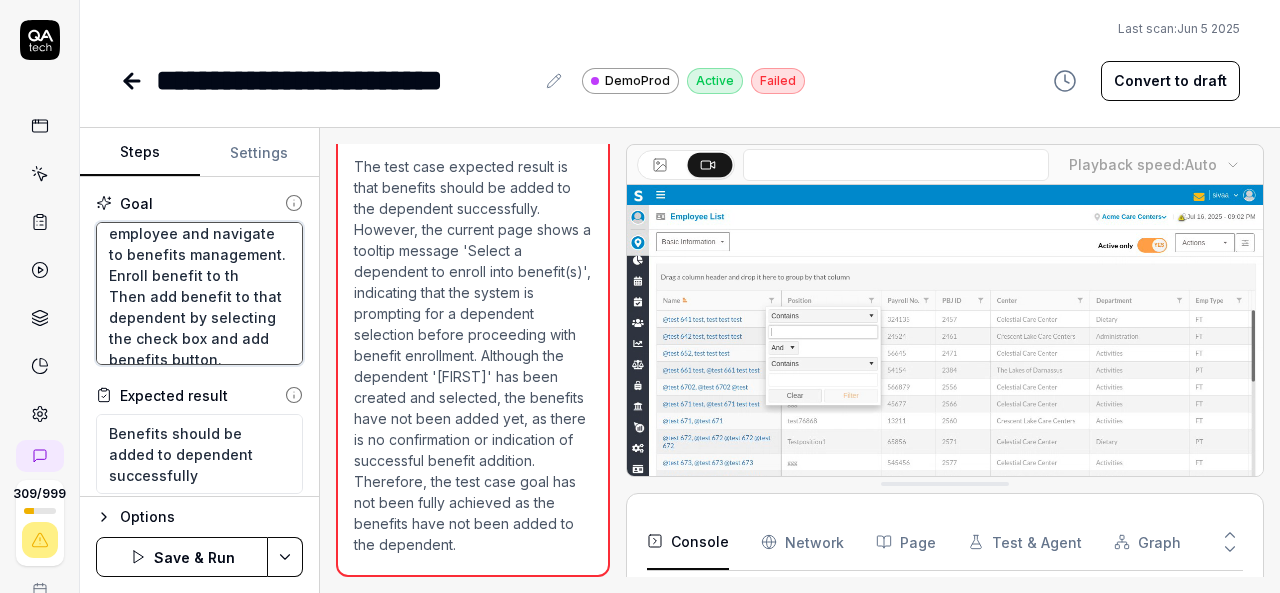 type on "Login to V6 application.
Navigate to employees, employees list.
select 659PPV, [FIRST] [LAST] employee and navigate to benefits management.
Enroll benefit to tha
Then add benefit to that dependent by selecting the check box and add benefits button." 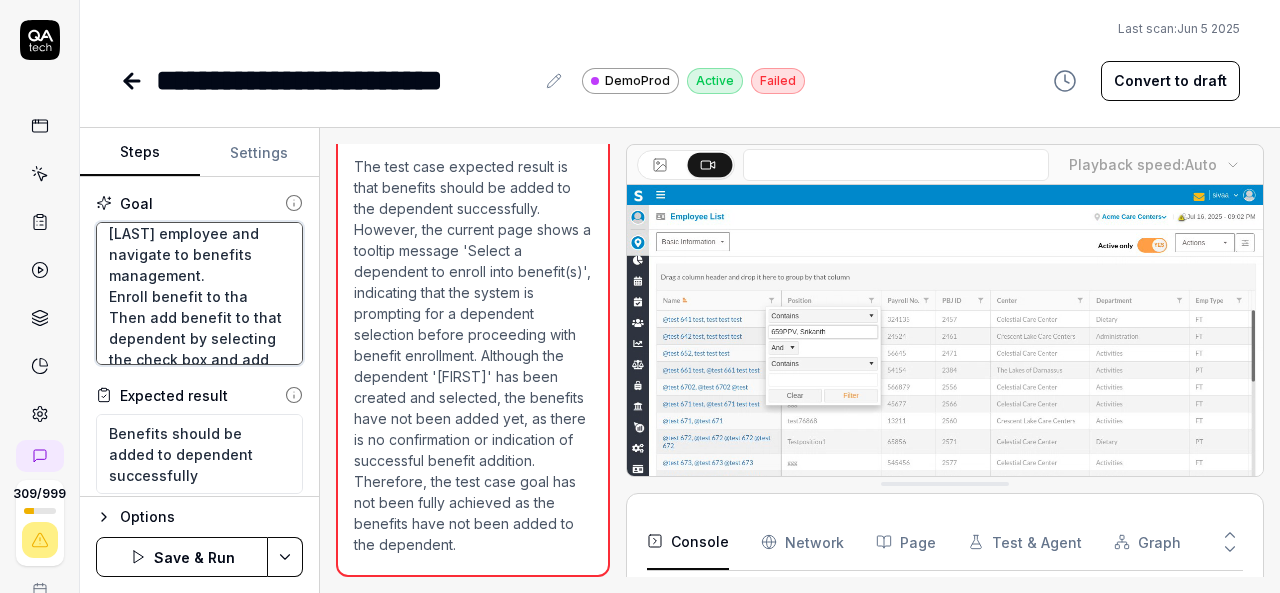 type on "*" 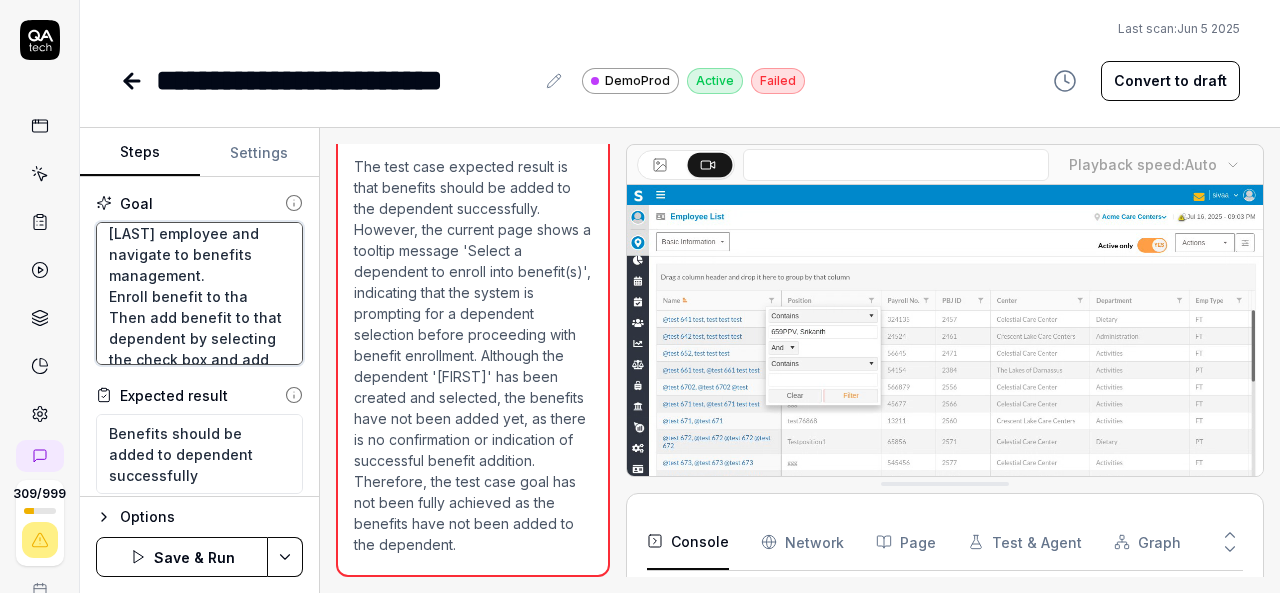 type on "Login to V6 application.
Navigate to employees, employees list.
select 659PPV, [FIRST] [LAST] employee and navigate to benefits management.
Enroll benefit to that
Then add benefit to that dependent by selecting the check box and add benefits button." 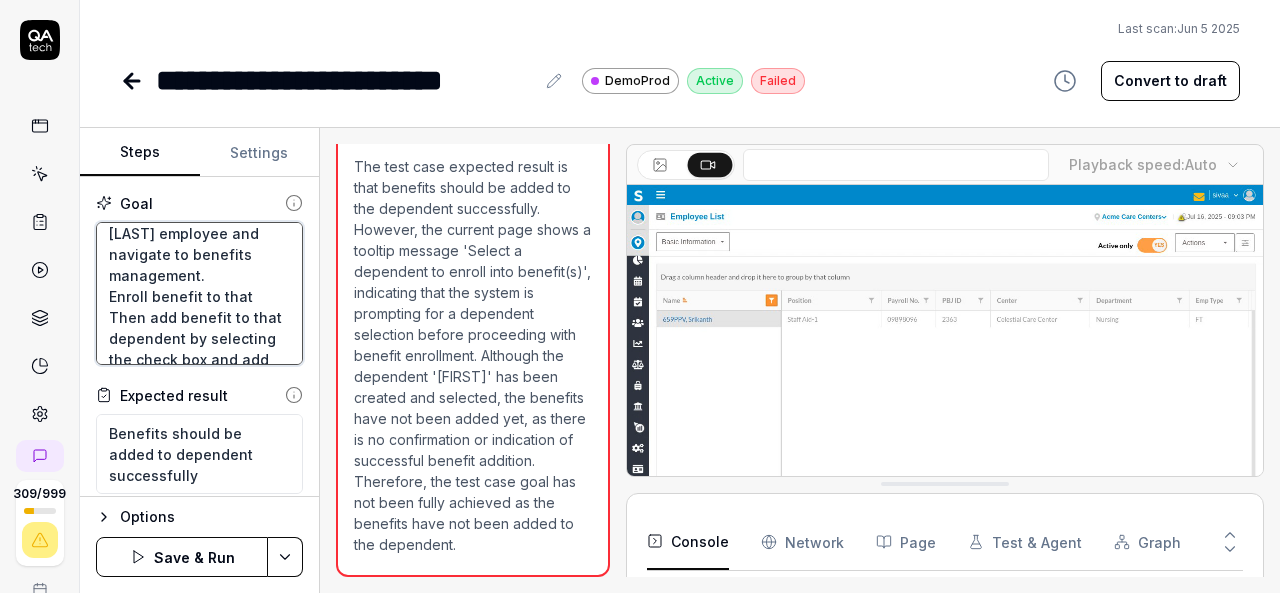 type on "*" 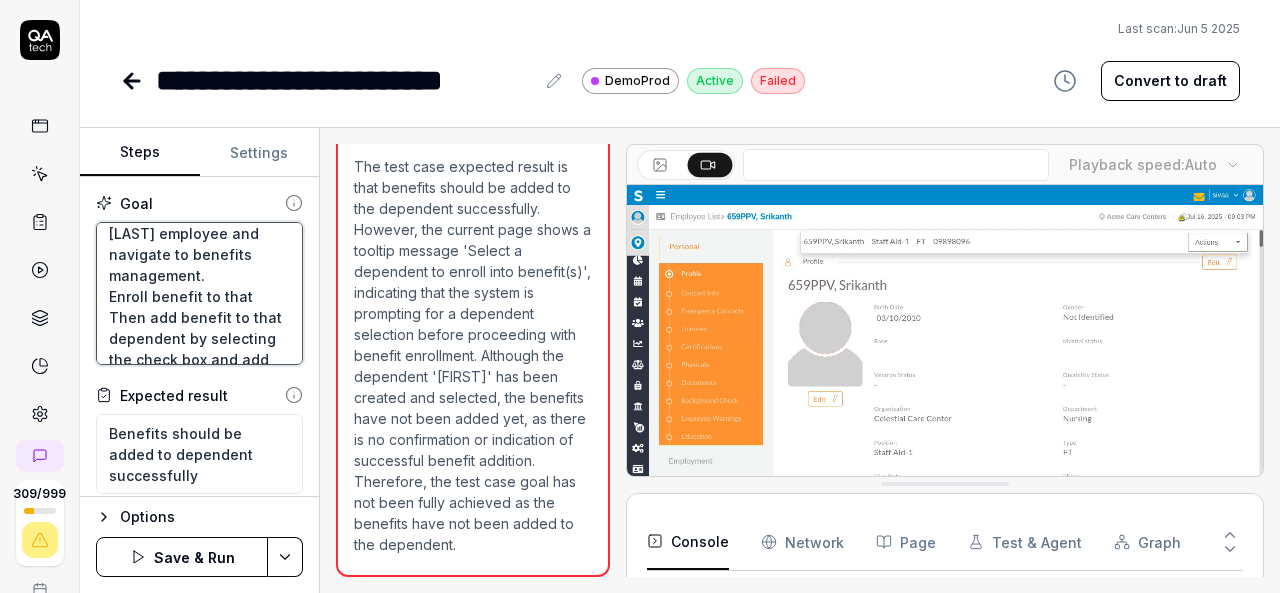 type on "Login to V6 application.
Navigate to employees, employees list.
select 659PPV, [FIRST] [LAST] employee and navigate to benefits management.
Enroll benefit to that
Then add benefit to that dependent by selecting the check box and add benefits button." 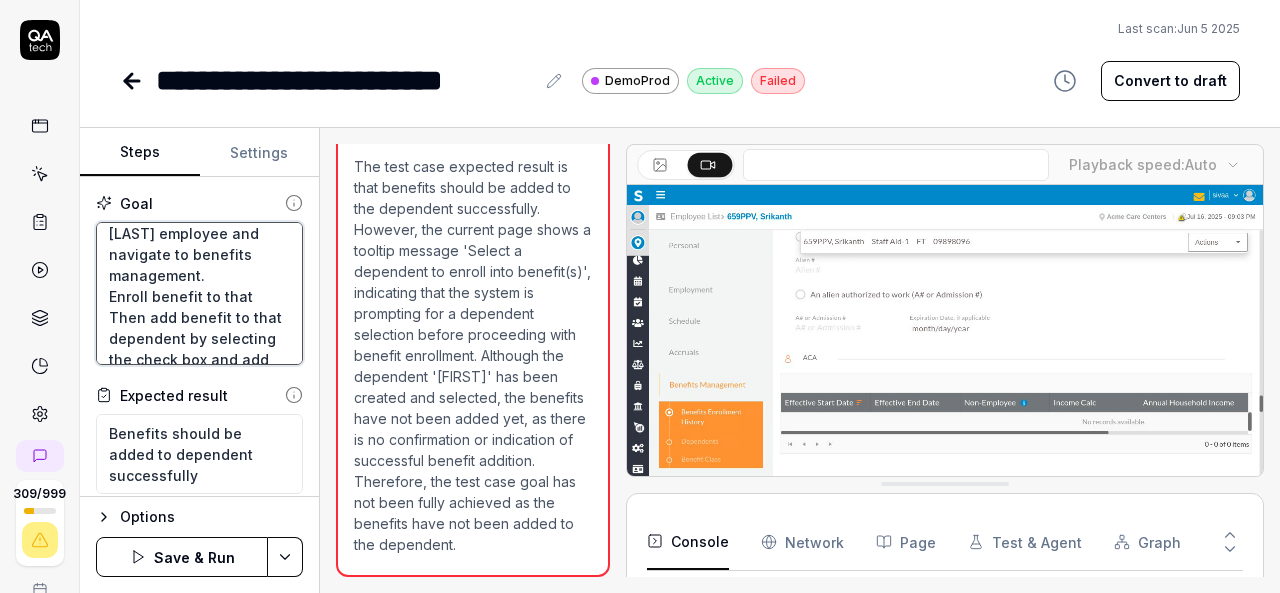 type on "*" 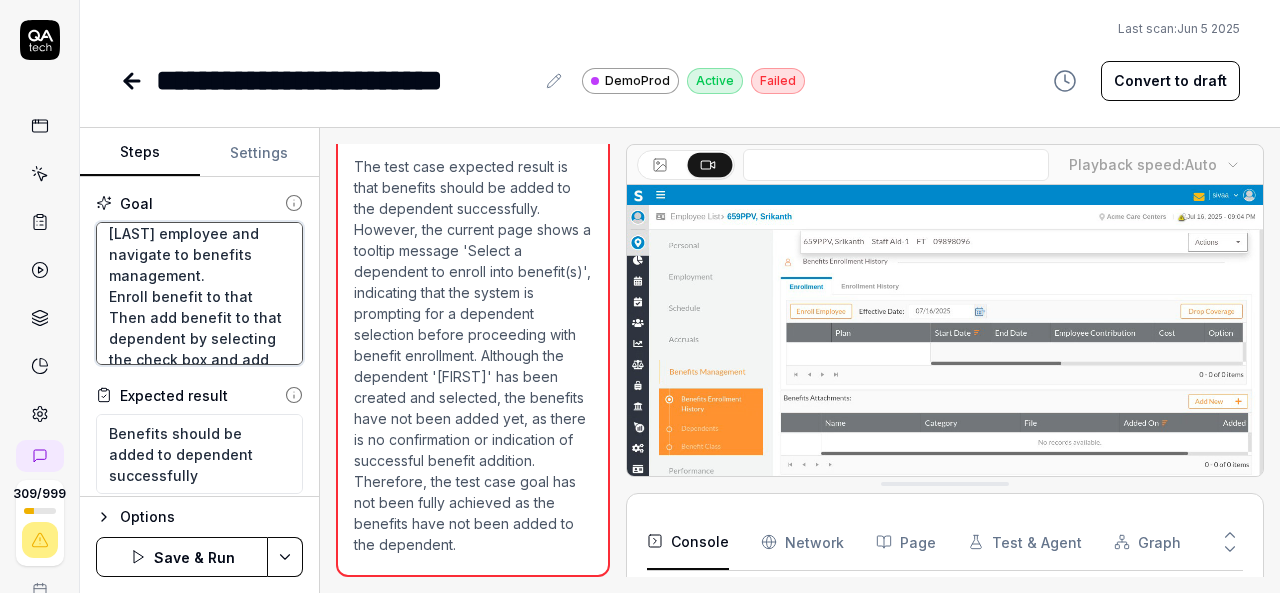 type on "Login to V6 application.
Navigate to employees, employees list.
select 659PPV, [FIRST] [LAST] employee and navigate to benefits management.
Enroll benefit to that e
Then add benefit to that dependent by selecting the check box and add benefits button." 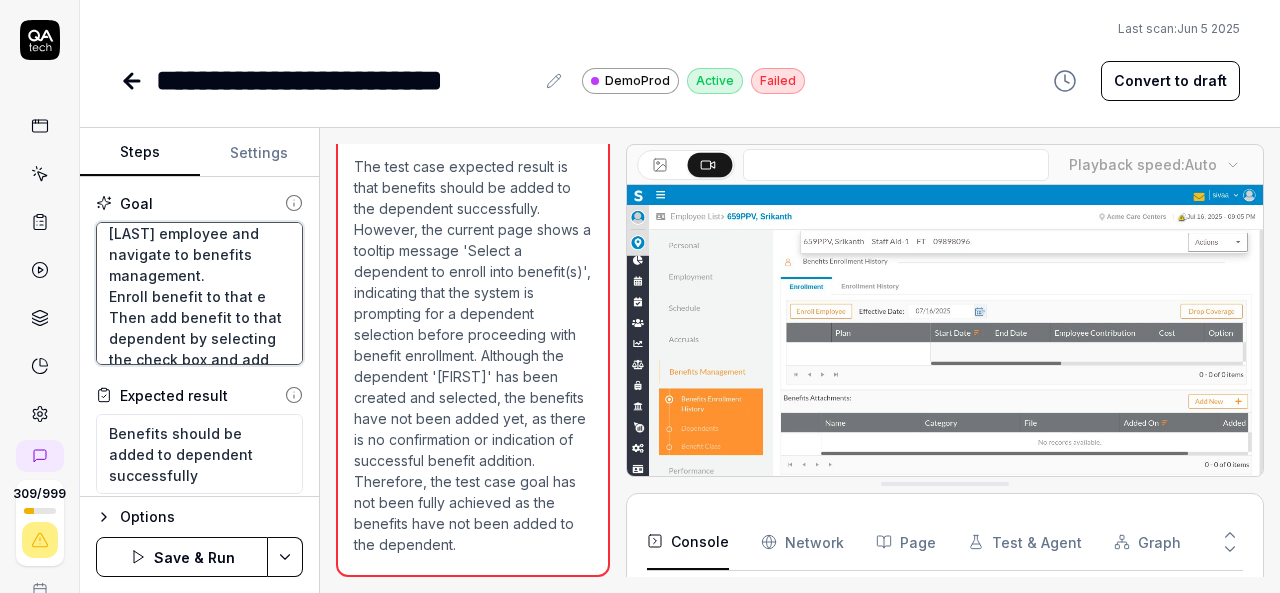 type on "*" 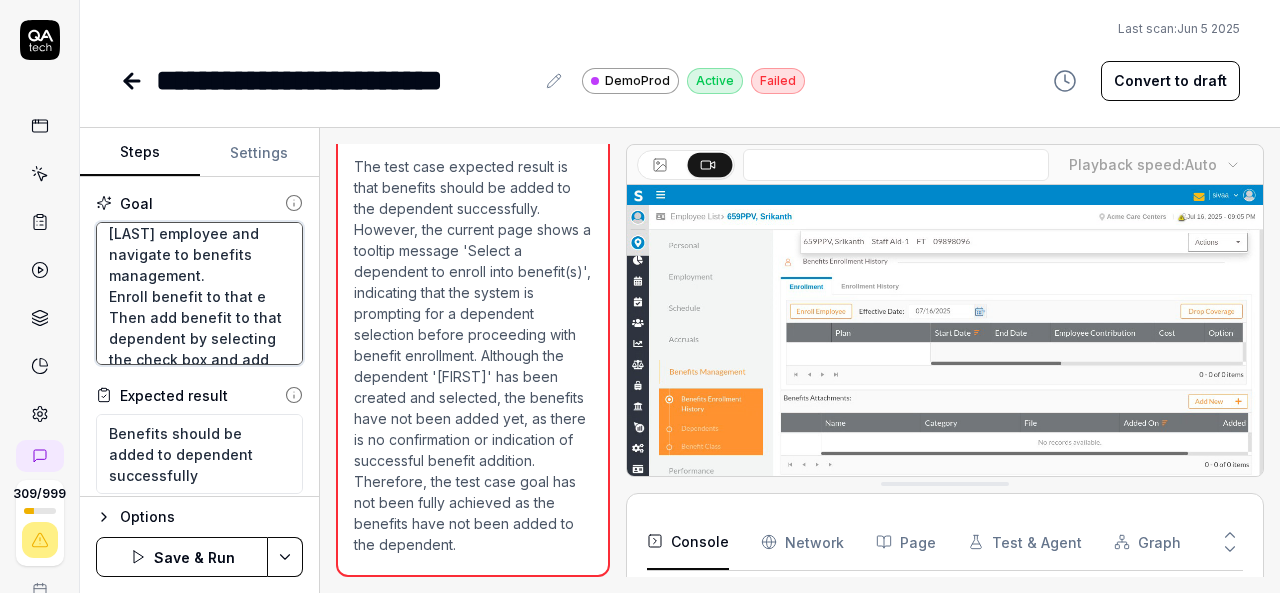 type on "Login to V6 application.
Navigate to employees, employees list.
select 659PPV, [FIRST] employee and navigate to benefits management.
Enroll benefit to that em
Then add benefit to that dependent by selecting the check box and add benefits button." 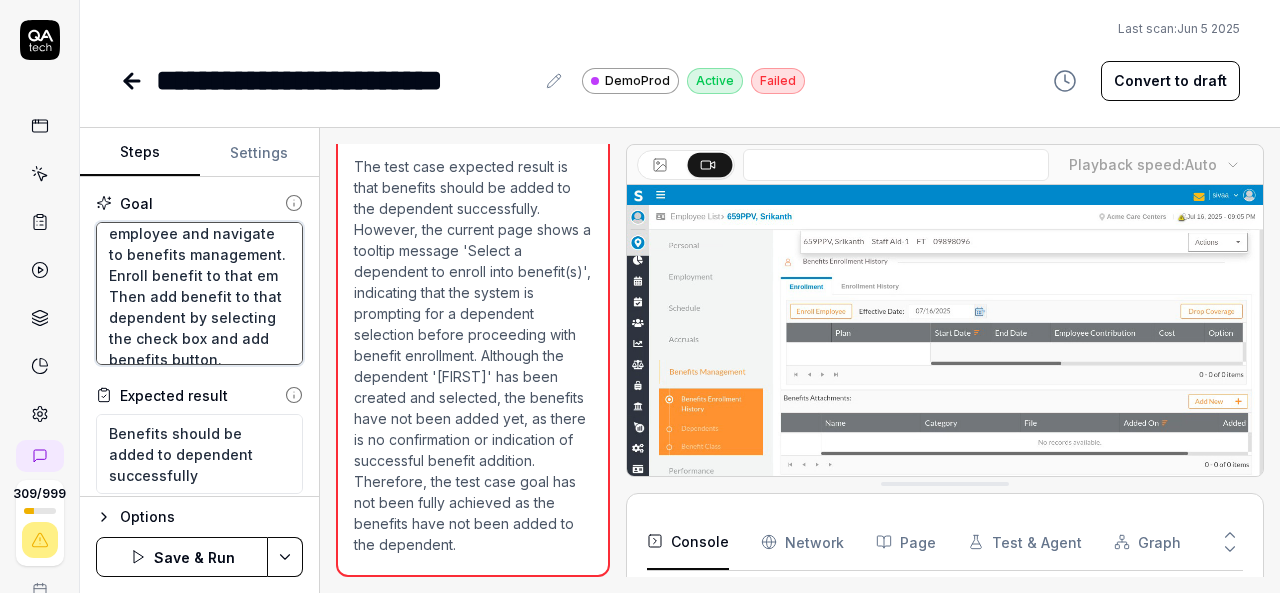 scroll, scrollTop: 95, scrollLeft: 0, axis: vertical 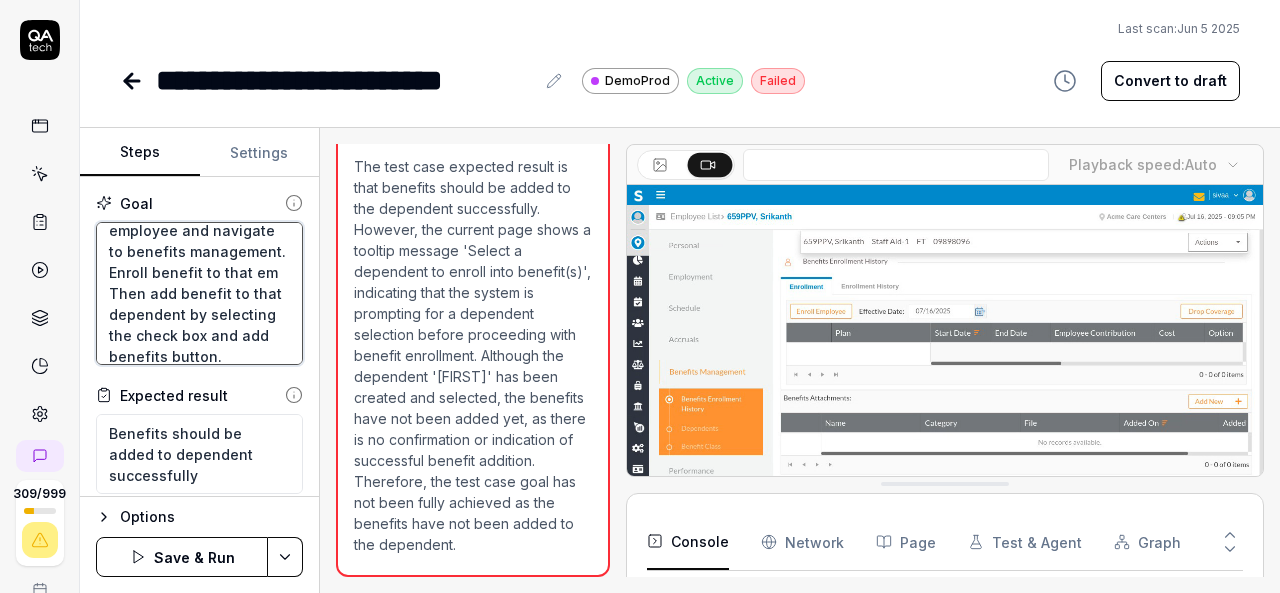 type on "*" 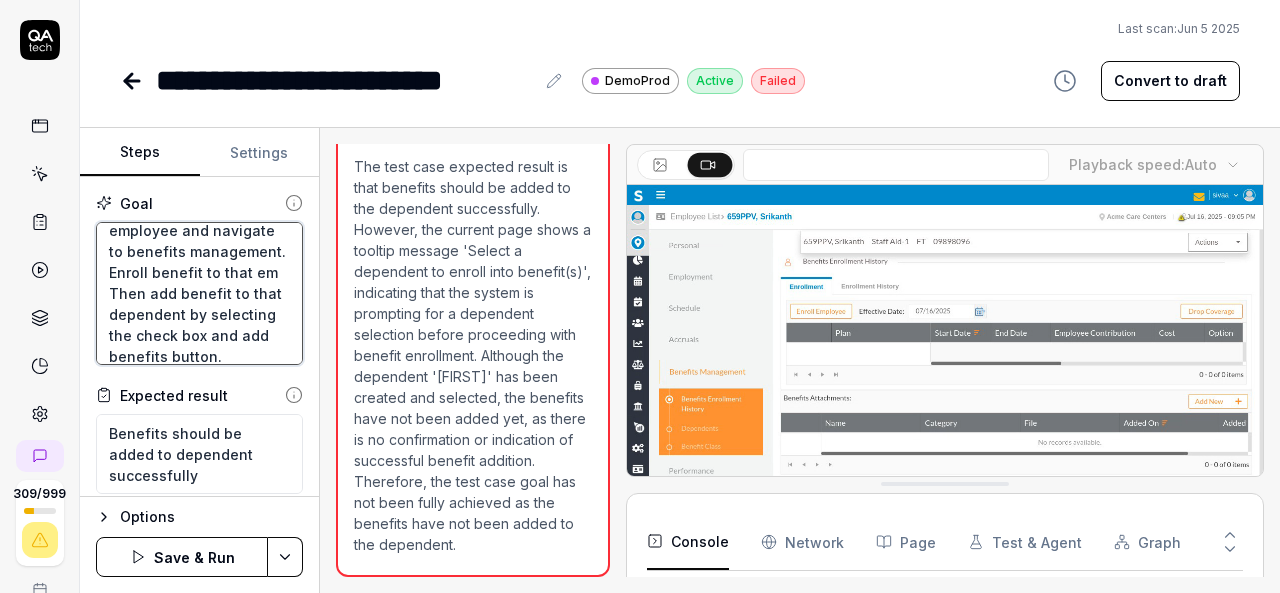 type on "Login to V6 application.
Navigate to employees, employees list.
select 659PPV, Srikanth employee and navigate to benefits management.
Enroll benefit to that emp
Then add benefit to that dependent by selecting the check box and add benefits button." 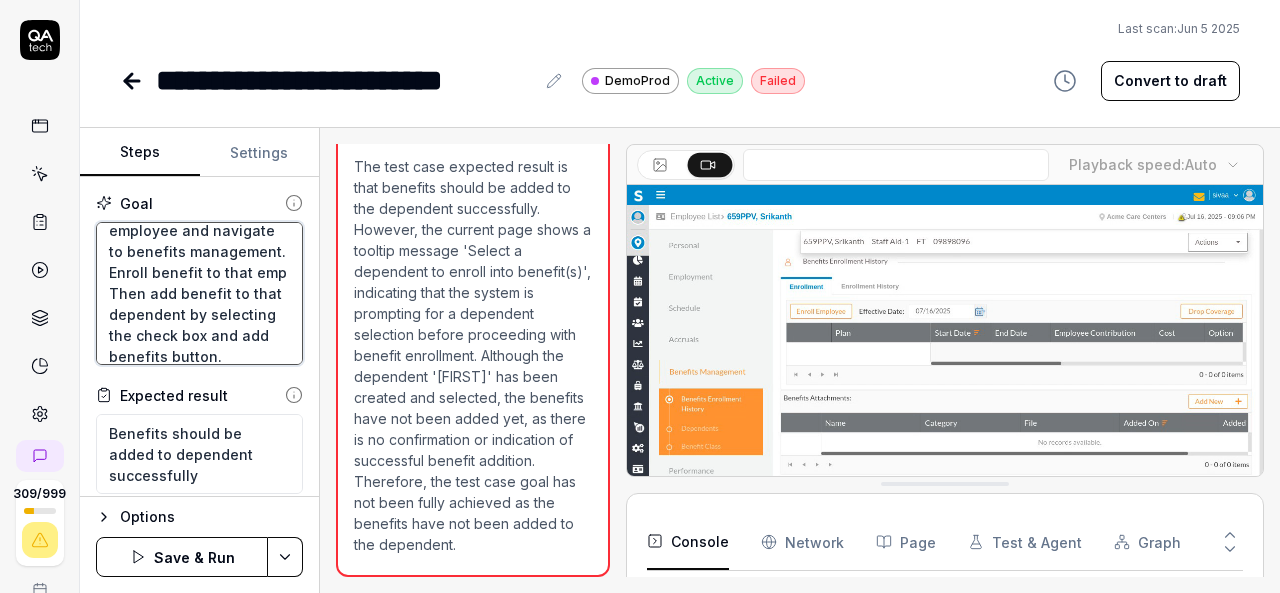 type on "*" 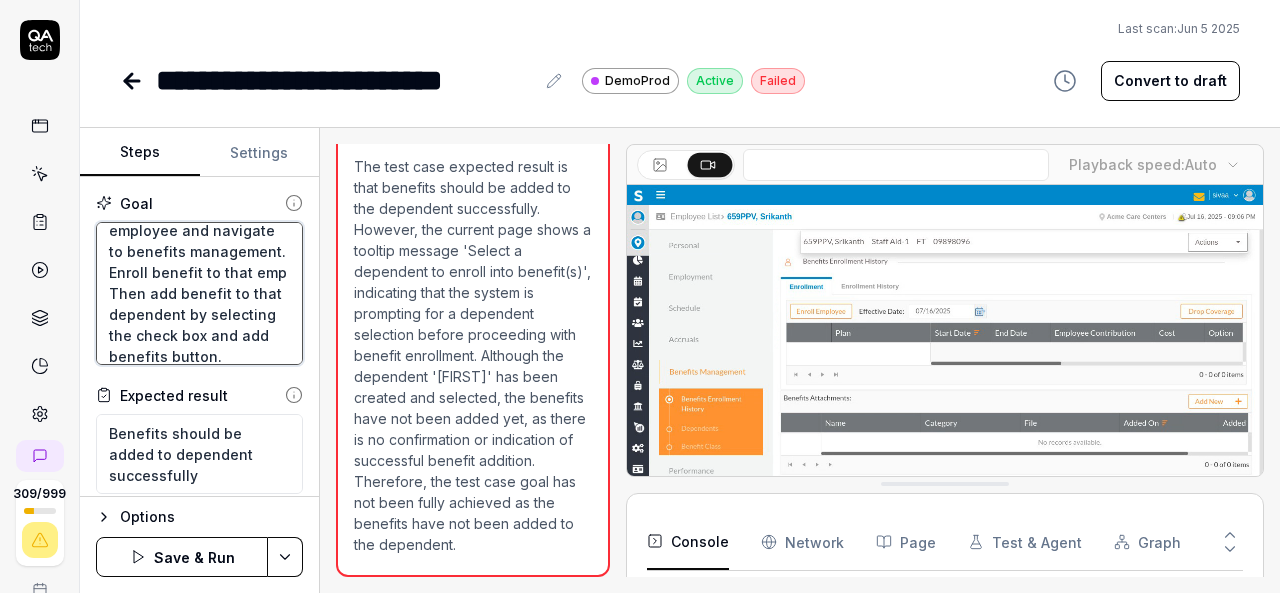 type on "Login to V6 application.
Navigate to employees, employees list.
select 659PPV, [FIRST] [LAST] employee and navigate to benefits management.
Enroll benefit to that empl
Then add benefit to that dependent by selecting the check box and add benefits button." 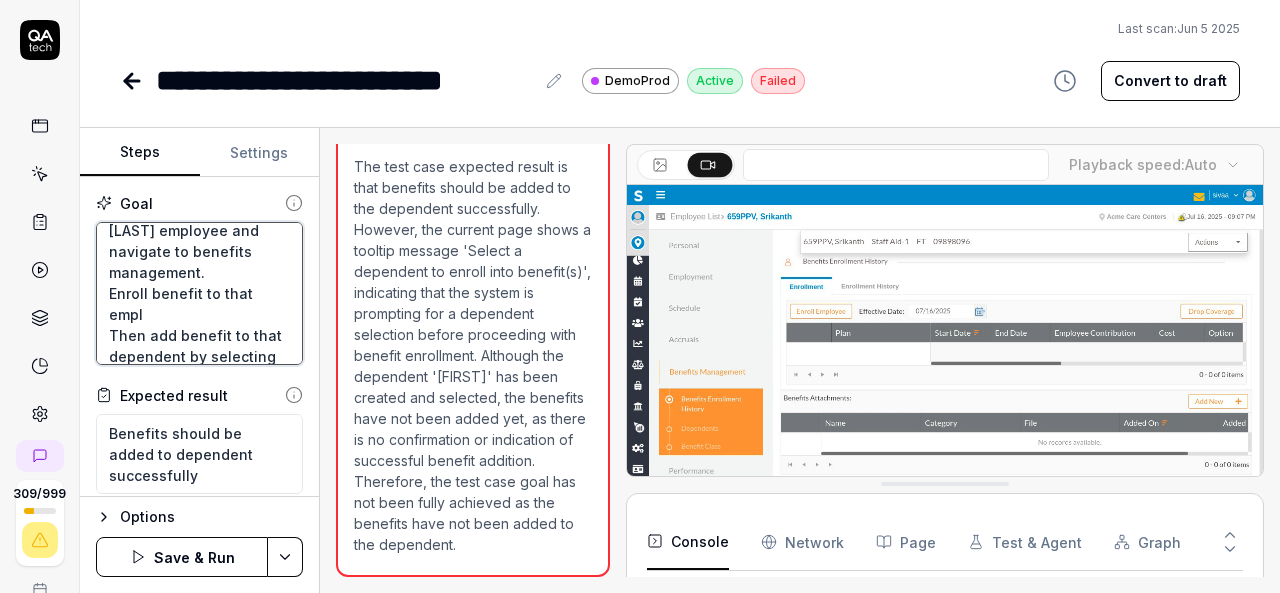 type on "*" 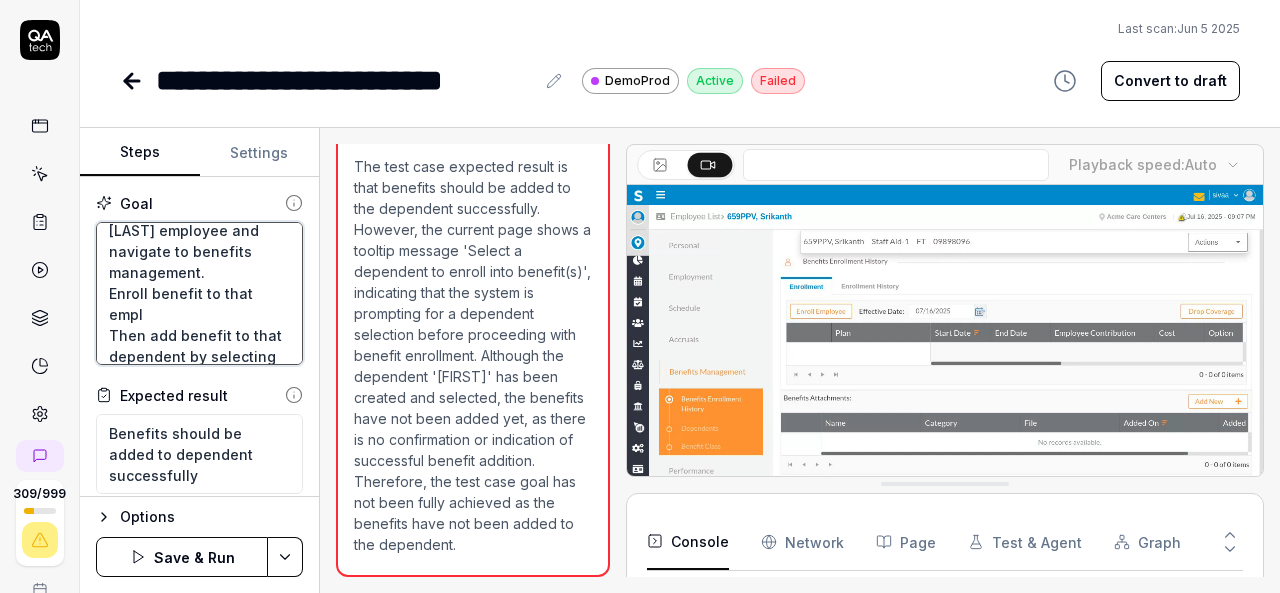 type on "Login to V6 application.
Navigate to employees, employees list.
select 659PPV, [FIRST] [LAST] employee and navigate to benefits management.
Enroll benefit to that emplo
Then add benefit to that dependent by selecting the check box and add benefits button." 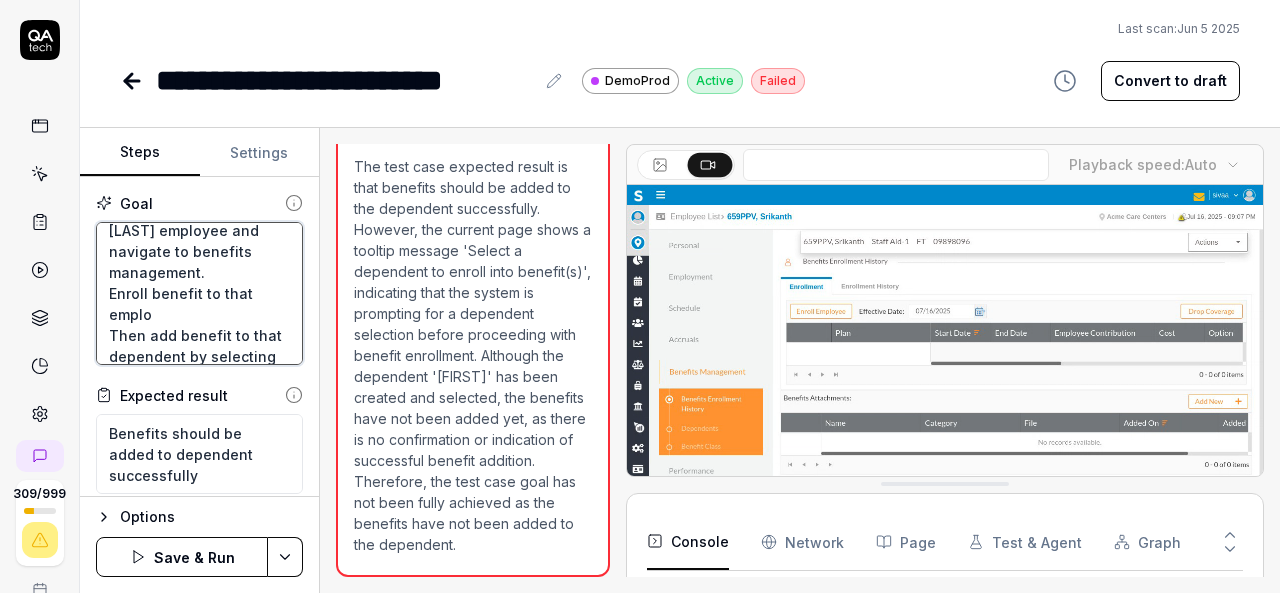 type on "*" 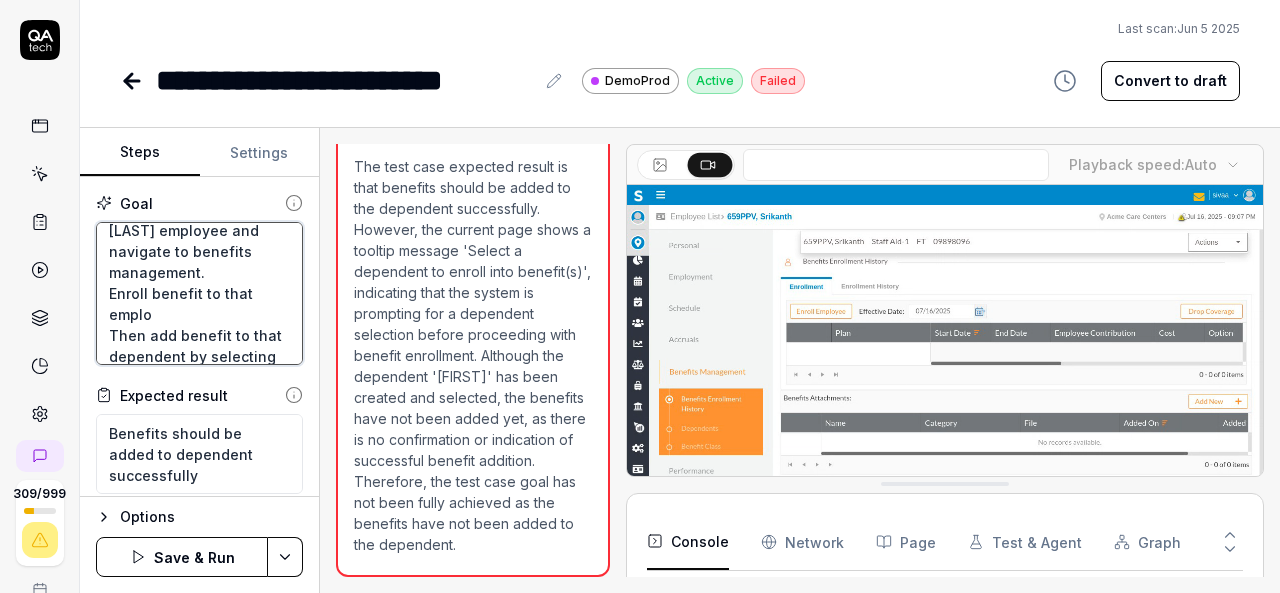 type on "Login to V6 application.
Navigate to employees, employees list.
select 659PPV, [NAME] employee and navigate to benefits management.
Enroll benefit to that employ
Then add benefit to that dependent by selecting the check box and add benefits button." 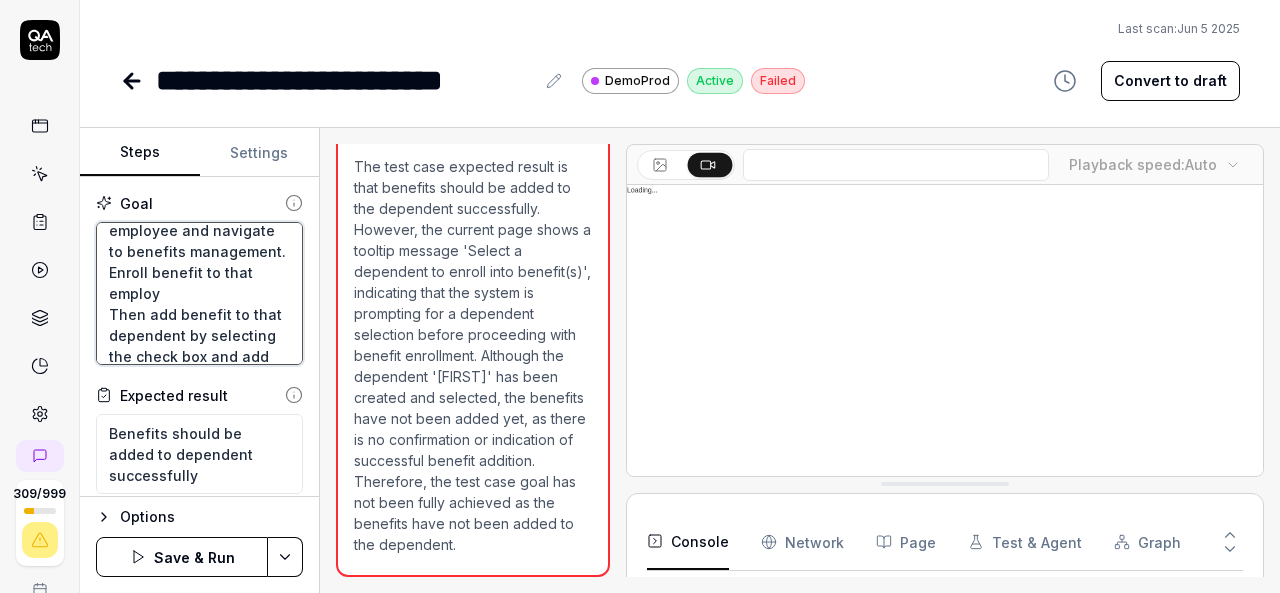 type on "*" 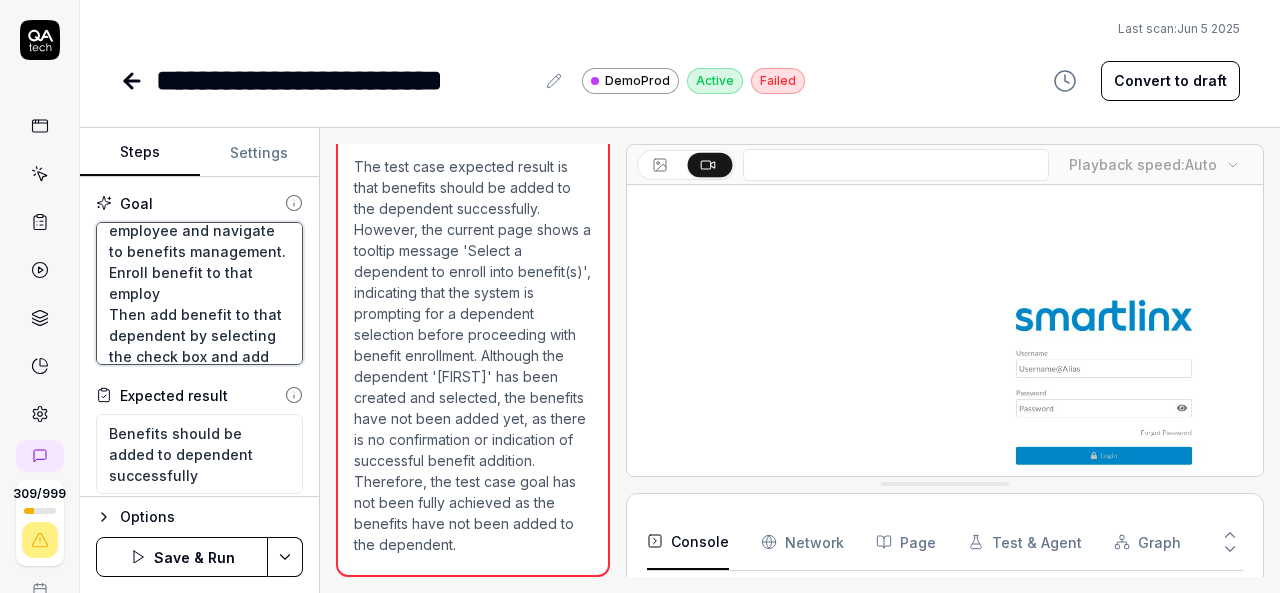 type on "Login to V6 application.
Navigate to employees, employees list.
select 659PPV, [NAME] employee and navigate to benefits management.
Enroll benefit to that employe
Then add benefit to that dependent by selecting the check box and add benefits button." 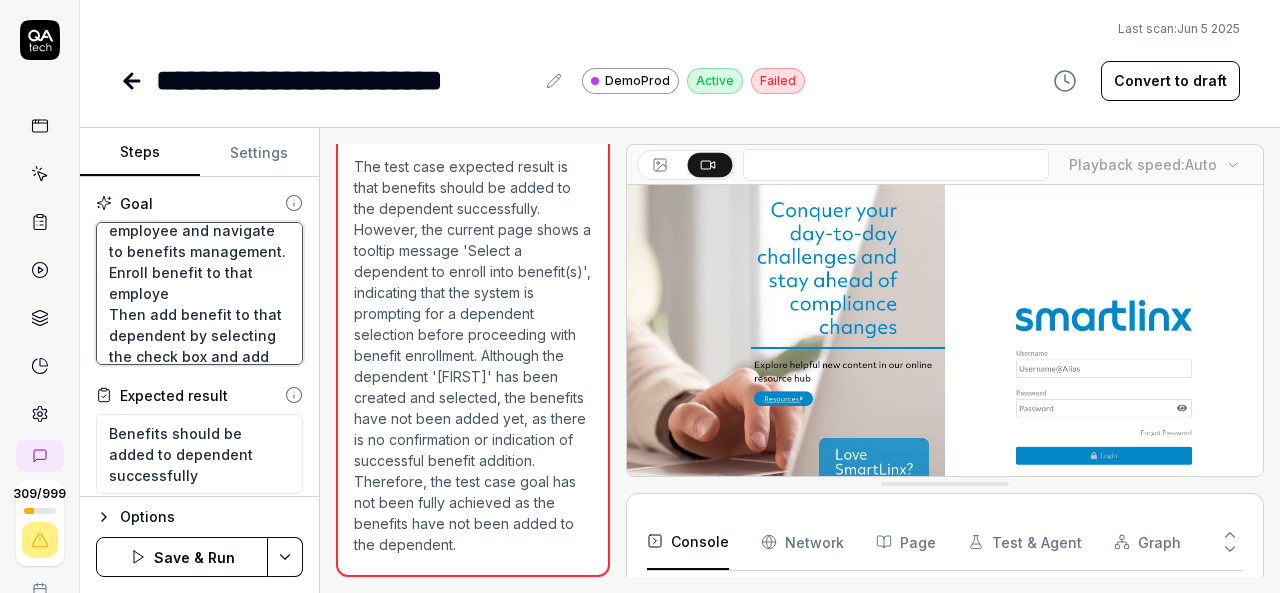 type on "*" 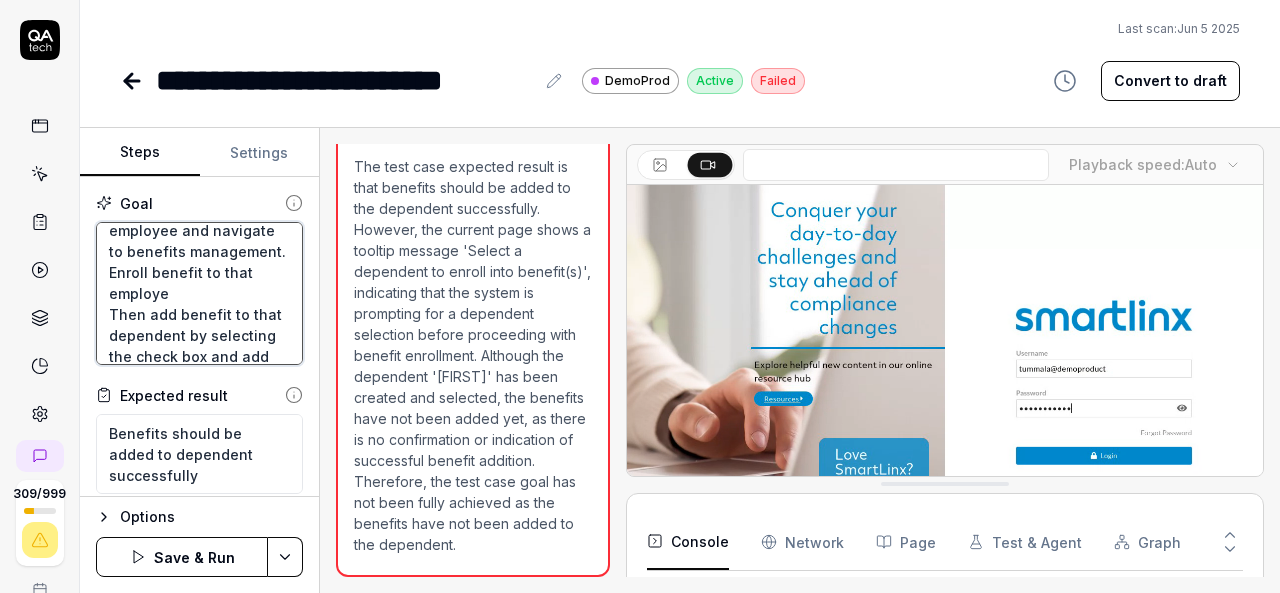 type on "Login to V6 application.
Navigate to employees, employees list.
select 659PPV, [FIRST] employee and navigate to benefits management.
Enroll benefit to that employee
Then add benefit to that dependent by selecting the check box and add benefits button." 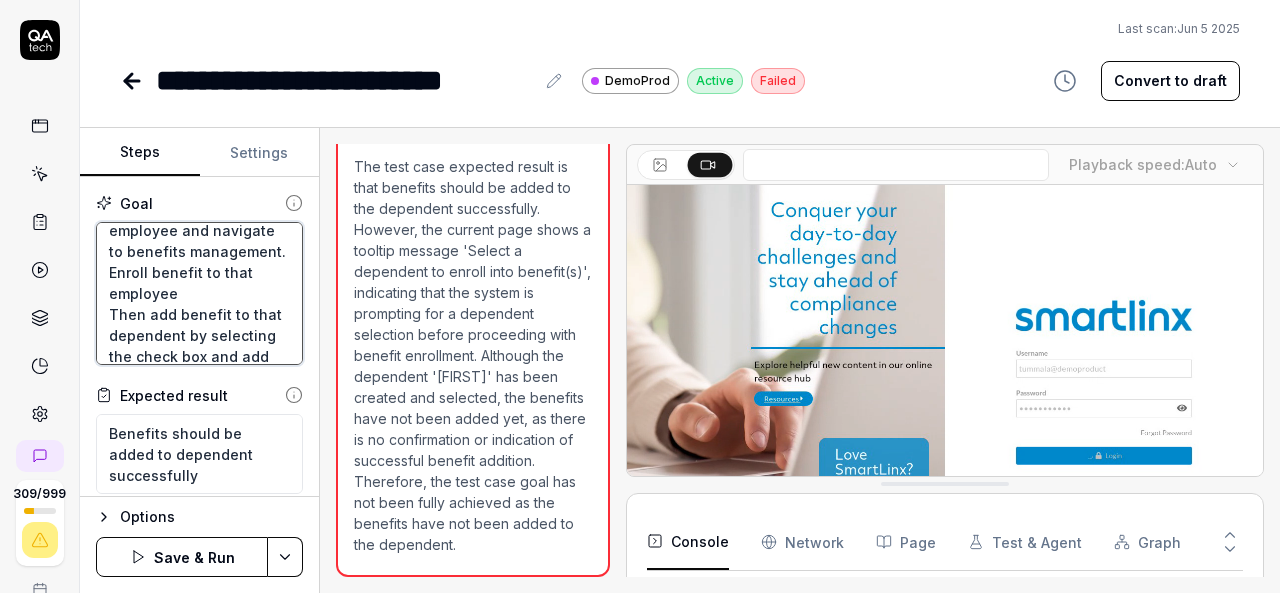 type on "*" 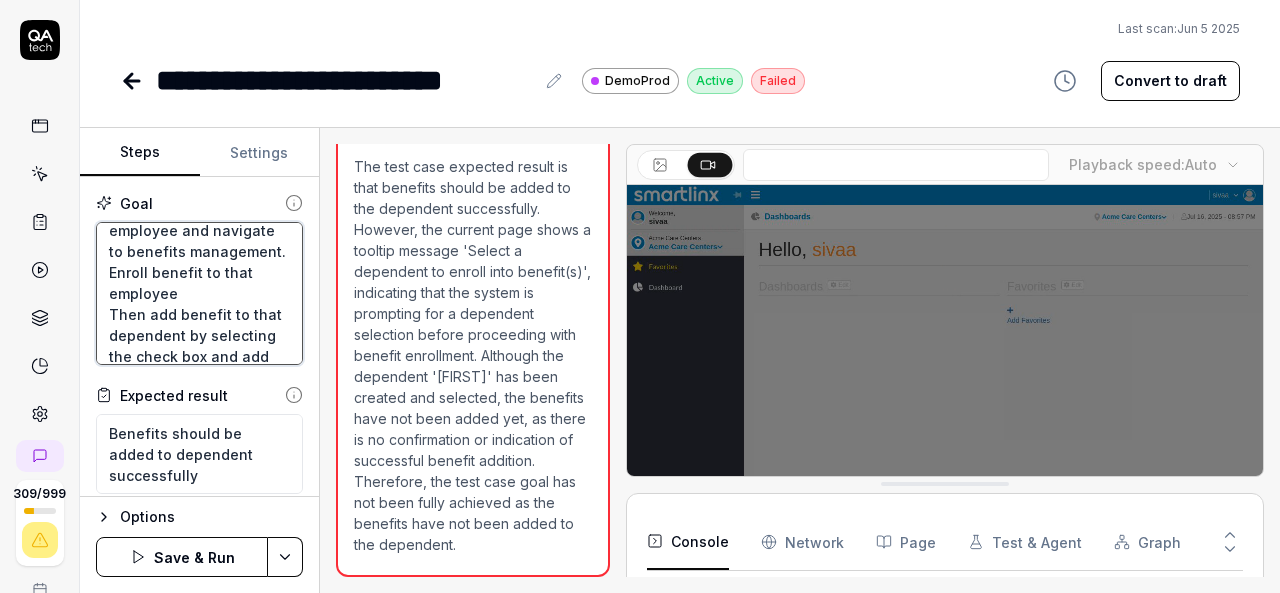 type on "Login to V6 application.
Navigate to employees, employees list.
select 659PPV, [NAME] employee and navigate to benefits management.
Enroll benefit to that employee
Then add benefit to that dependent by selecting the check box and add benefits button." 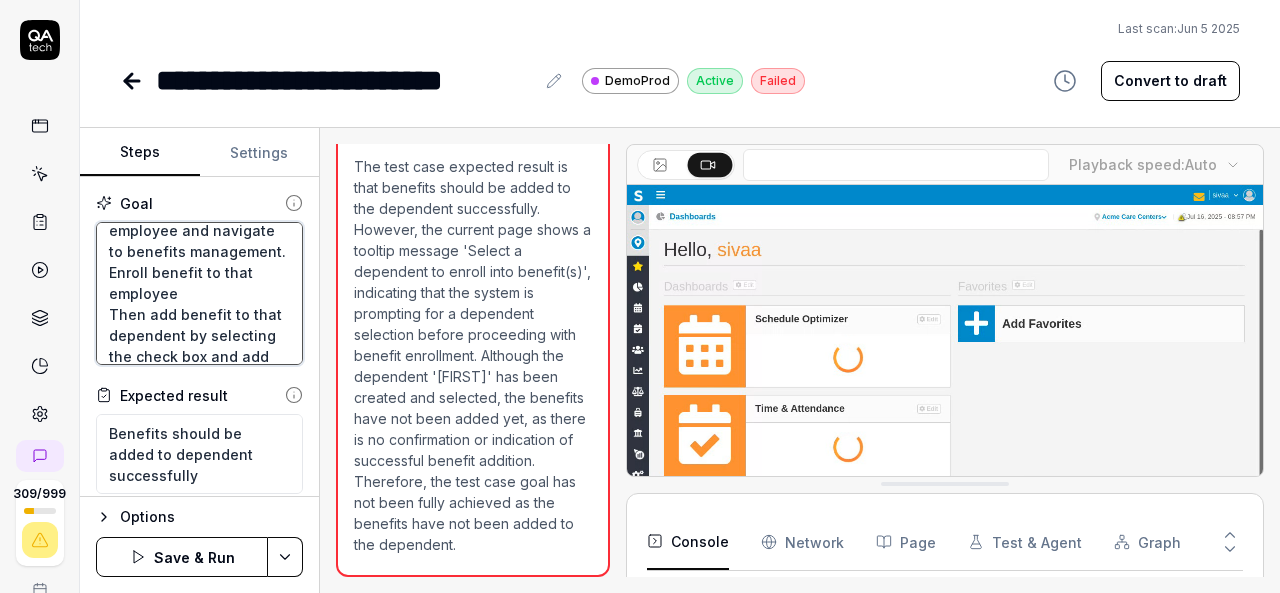 type on "*" 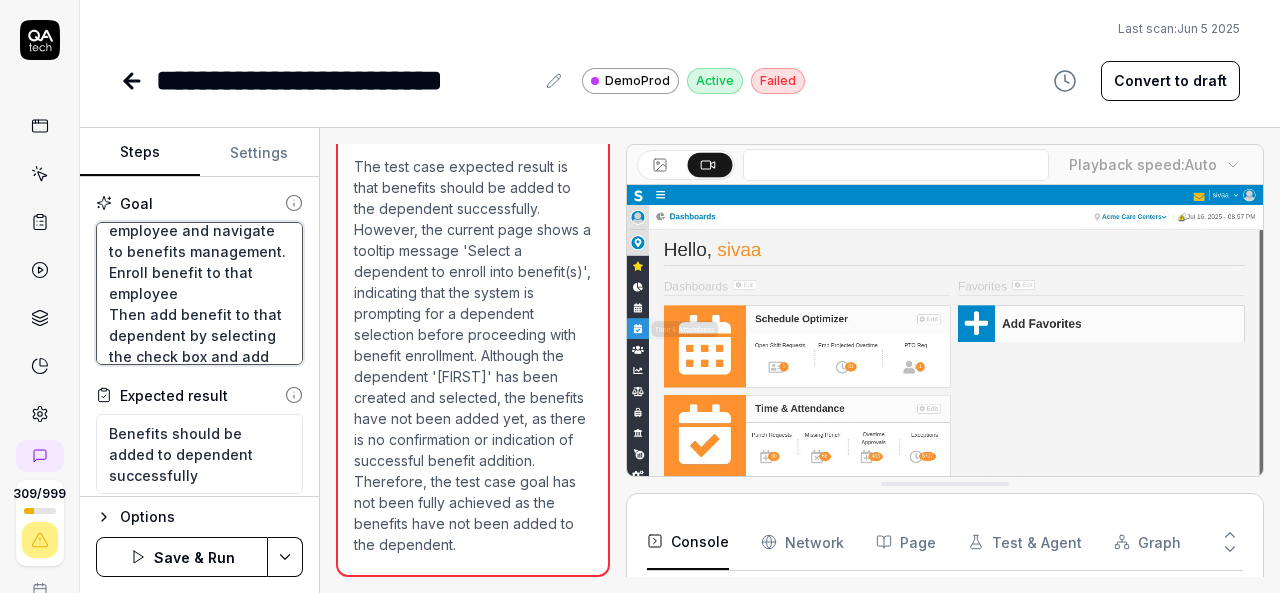 type on "Login to V6 application.
Navigate to employees, employees list.
select 659PPV, [FIRST] [LAST] employee and navigate to benefits management.
Enroll benefit to that employee w
Then add benefit to that dependent by selecting the check box and add benefits button." 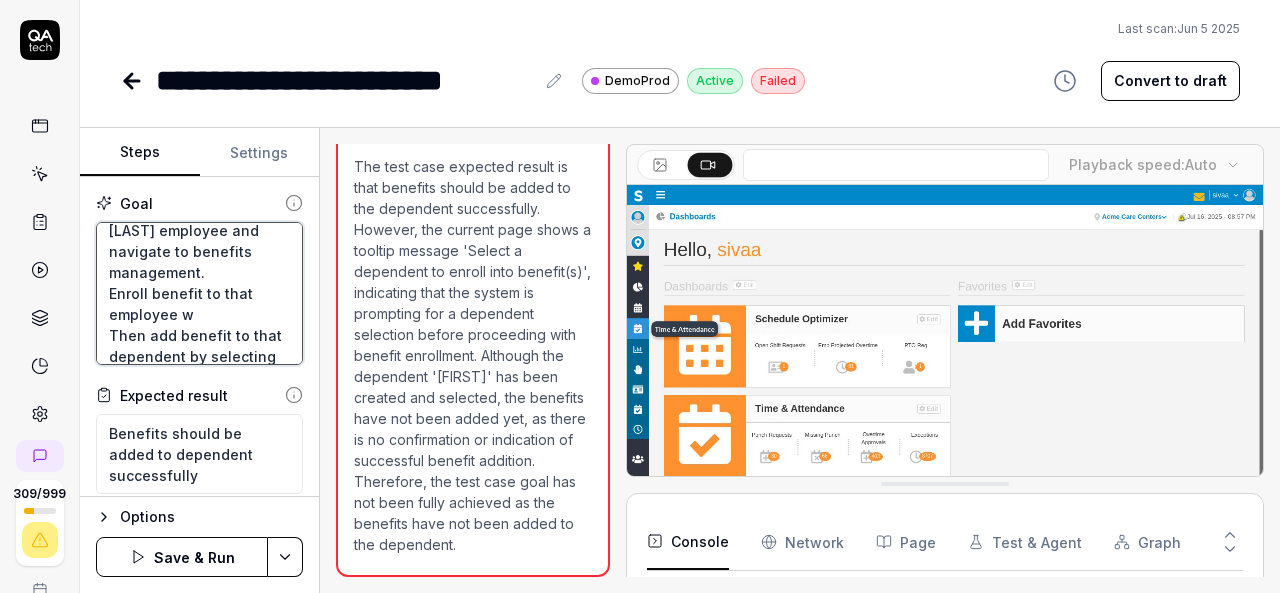 type on "*" 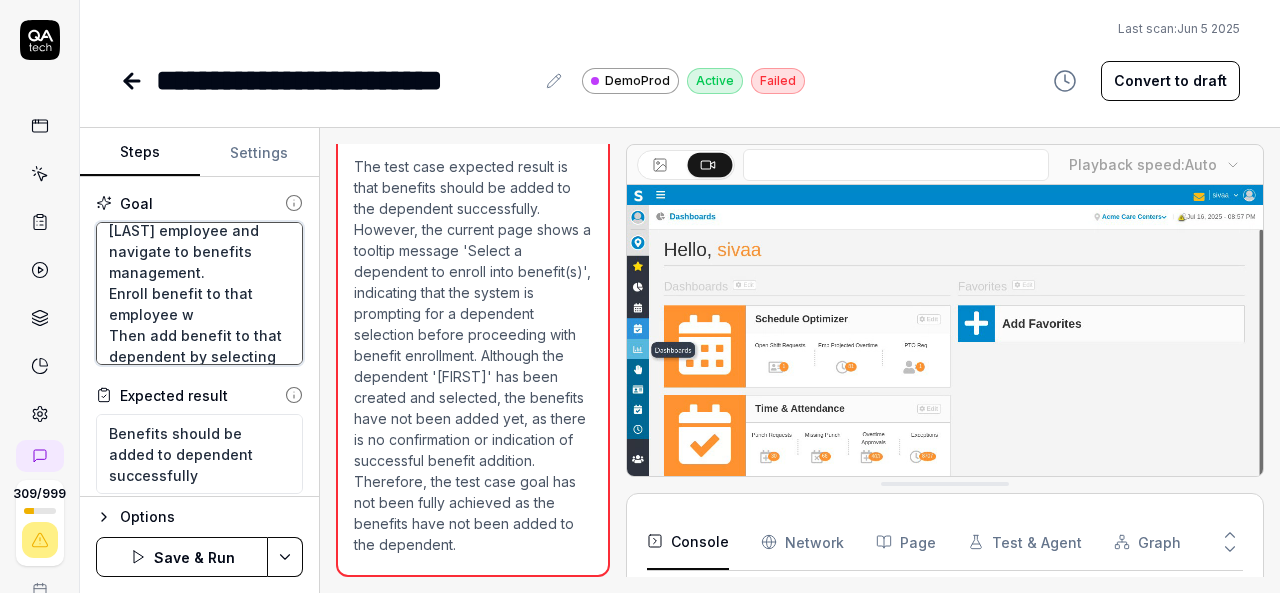 type on "Login to V6 application.
Navigate to employees, employees list.
select 659PPV, [FIRST] [LAST] employee and navigate to benefits management.
Enroll benefit to that employee wi
Then add benefit to that dependent by selecting the check box and add benefits button." 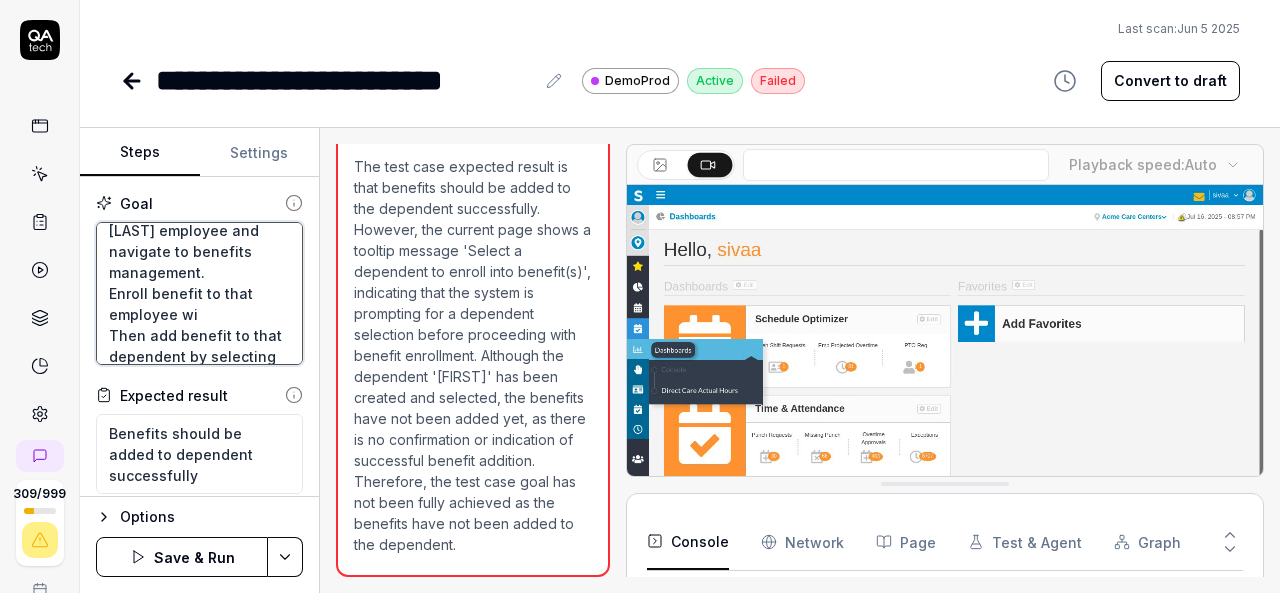 type on "*" 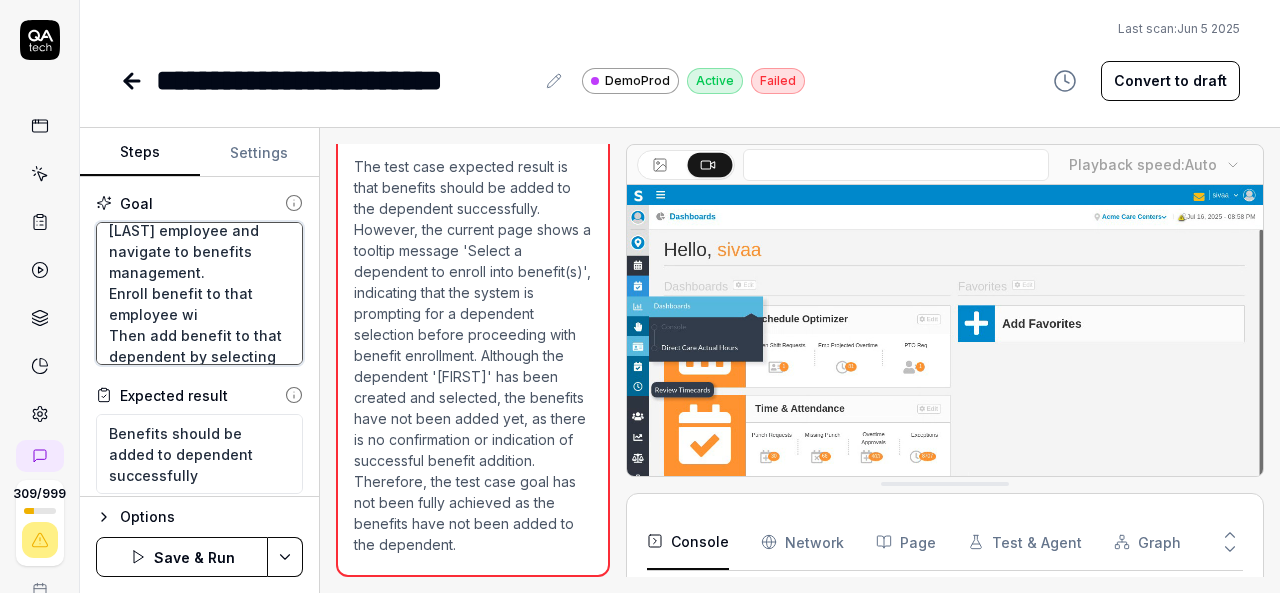 type on "Login to V6 application.
Navigate to employees, employees list.
select 659PPV, [FIRST] [LAST] employee and navigate to benefits management.
Enroll benefit to that employee wit
Then add benefit to that dependent by selecting the check box and add benefits button." 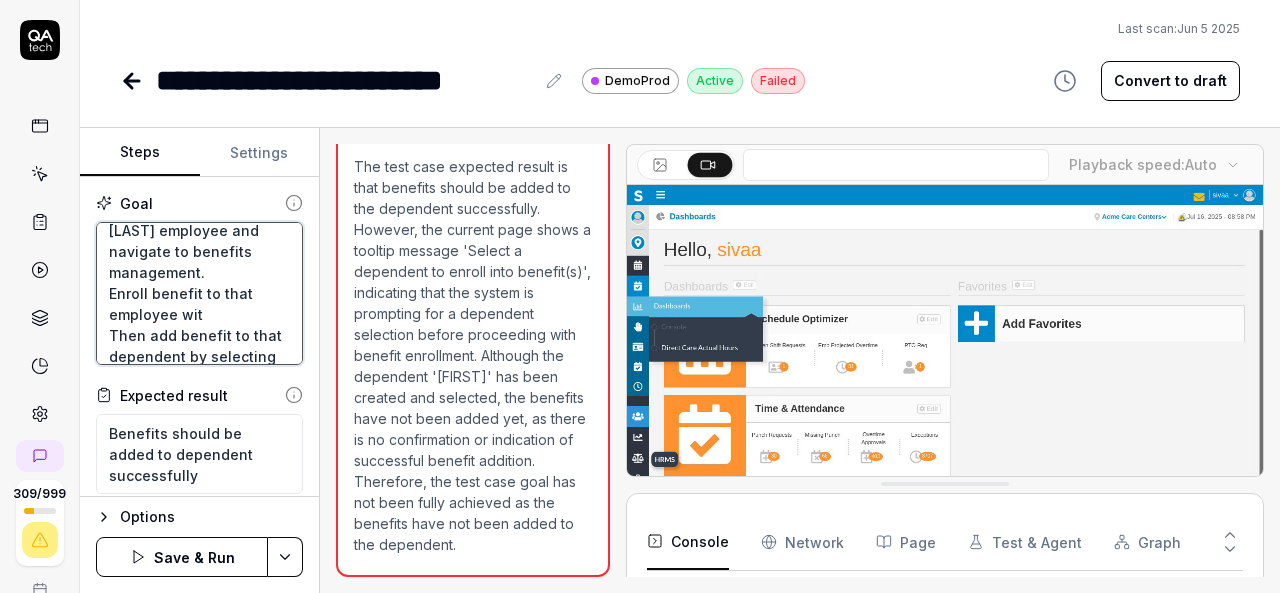 type on "*" 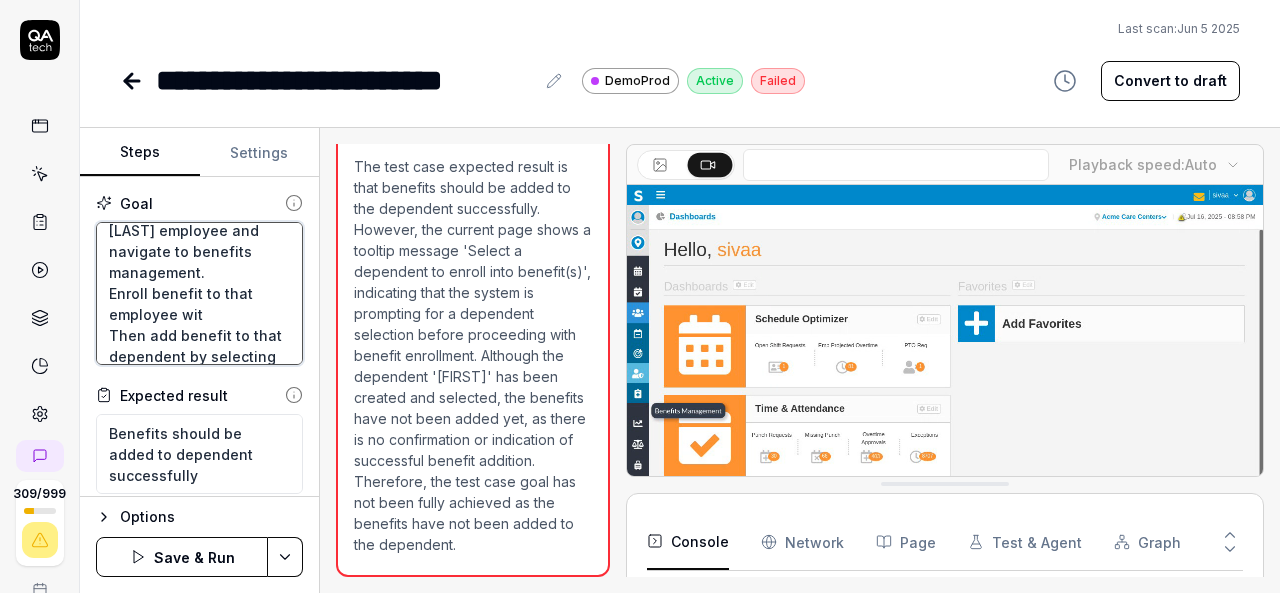 type on "Login to V6 application.
Navigate to employees, employees list.
select 659PPV, Srikanth employee and navigate to benefits management.
Enroll benefit to that employee with
Then add benefit to that dependent by selecting the check box and add benefits button." 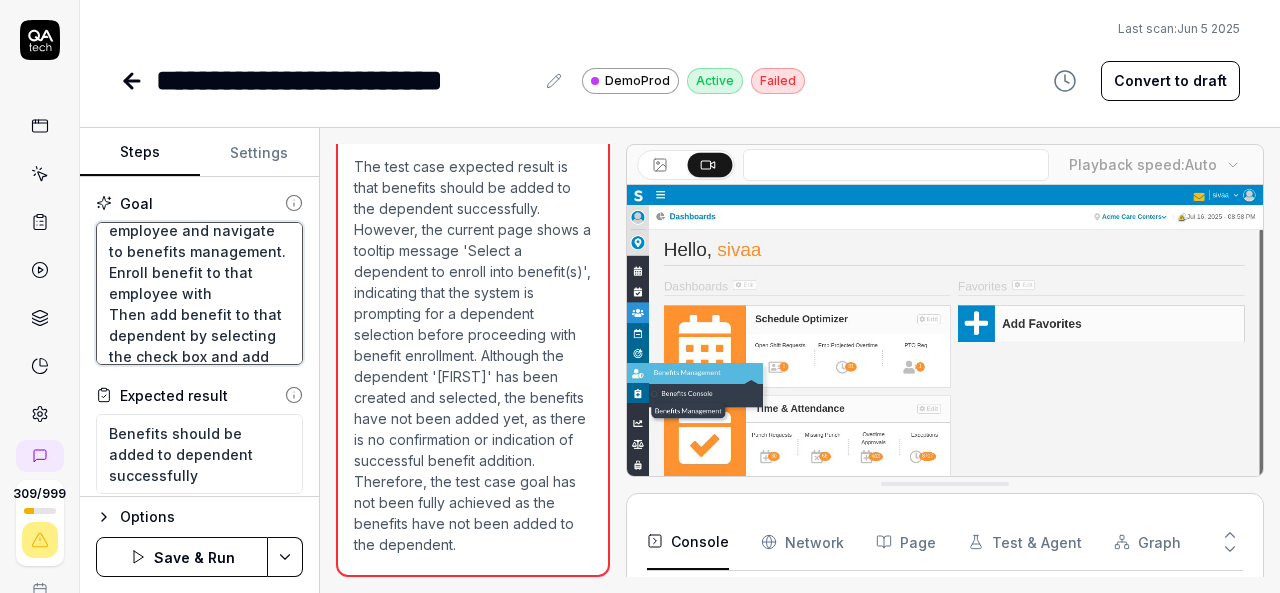 type on "*" 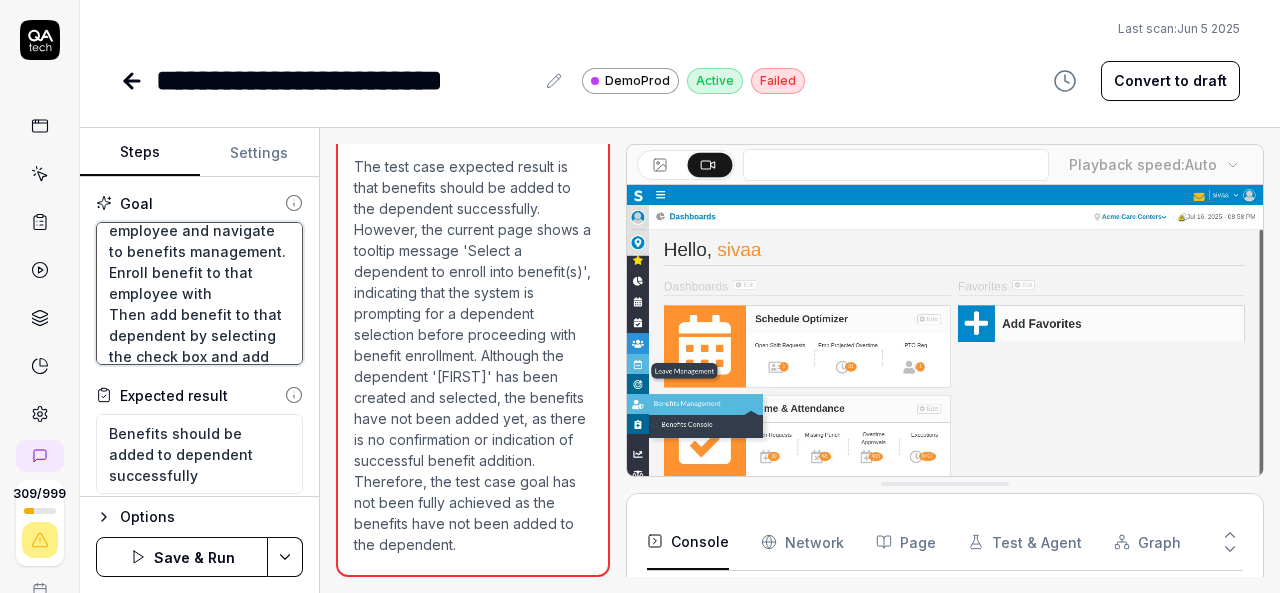type on "Login to V6 application.
Navigate to employees, employees list.
select 659PPV, [FIRST] [LAST] employee and navigate to benefits management.
Enroll benefit to that employee with
Then add benefit to that dependent by selecting the check box and add benefits button." 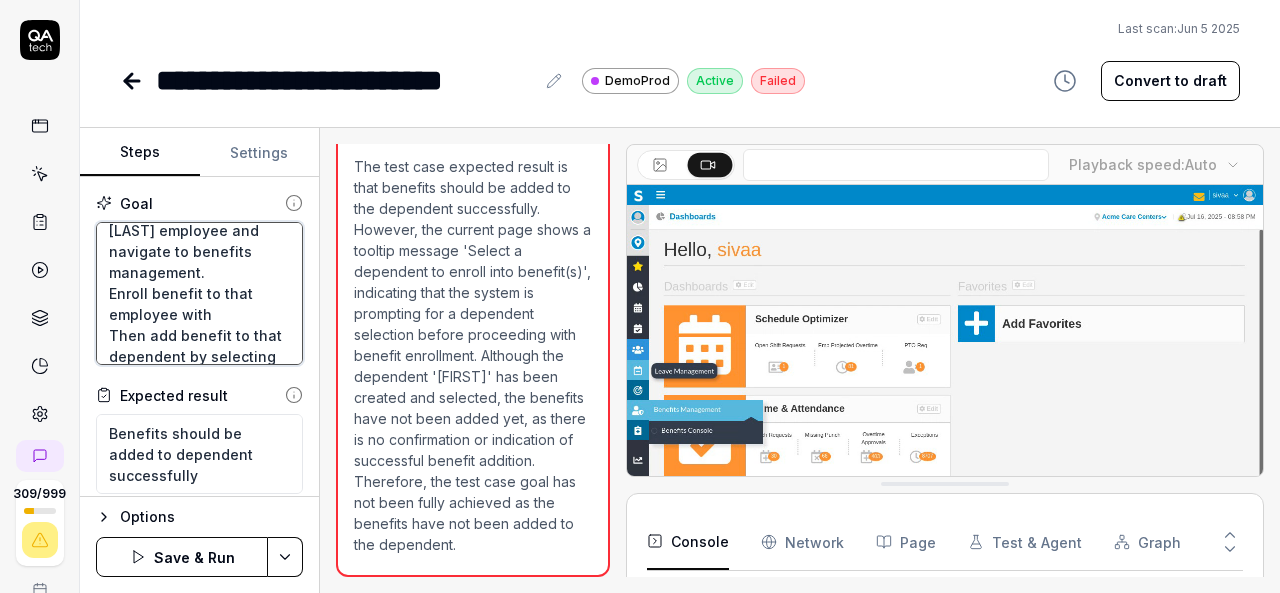type on "*" 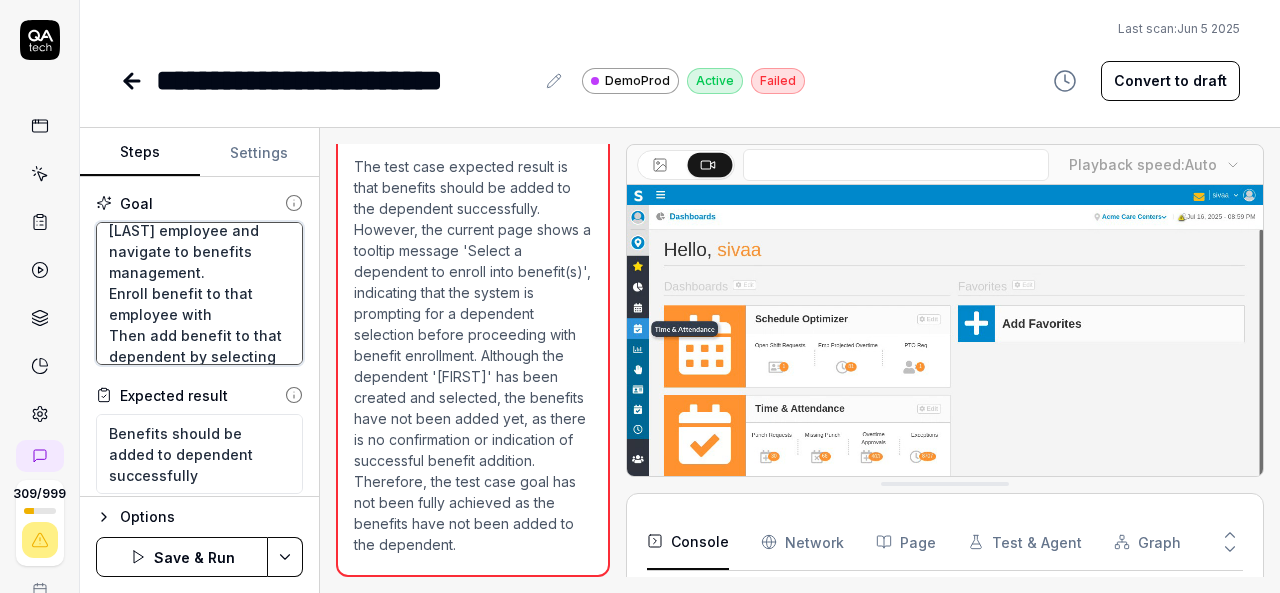 type on "Login to V6 application.
Navigate to employees, employees list.
select 659PPV, [FIRST] employee and navigate to benefits management.
Enroll benefit to that employee with p
Then add benefit to that dependent by selecting the check box and add benefits button." 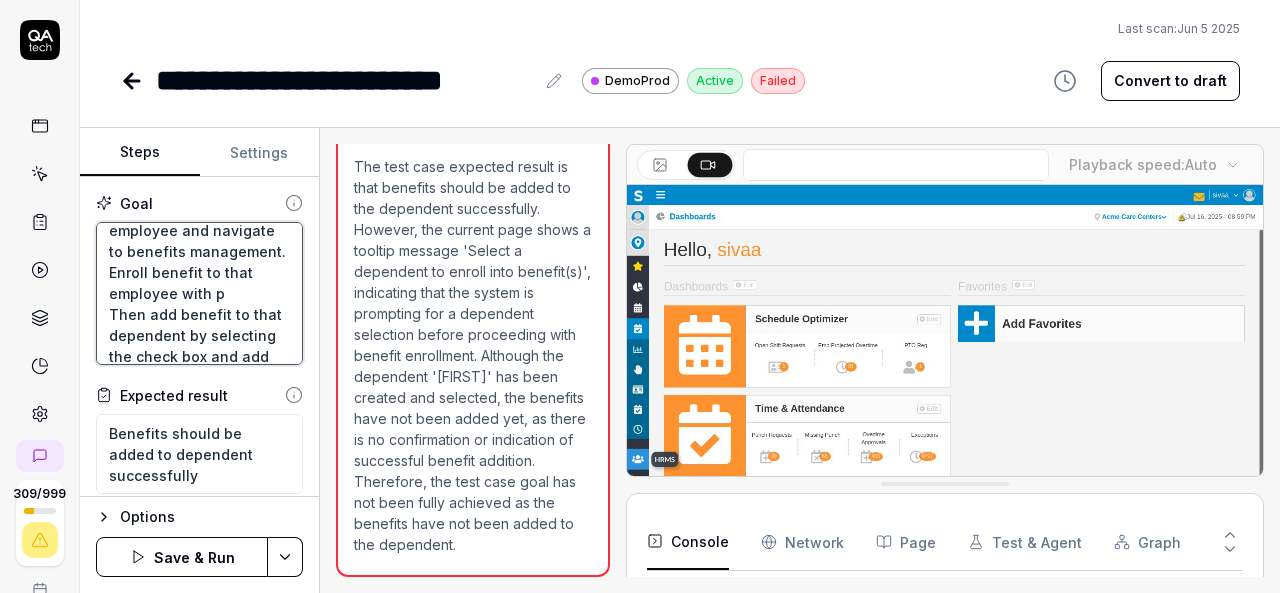 type on "*" 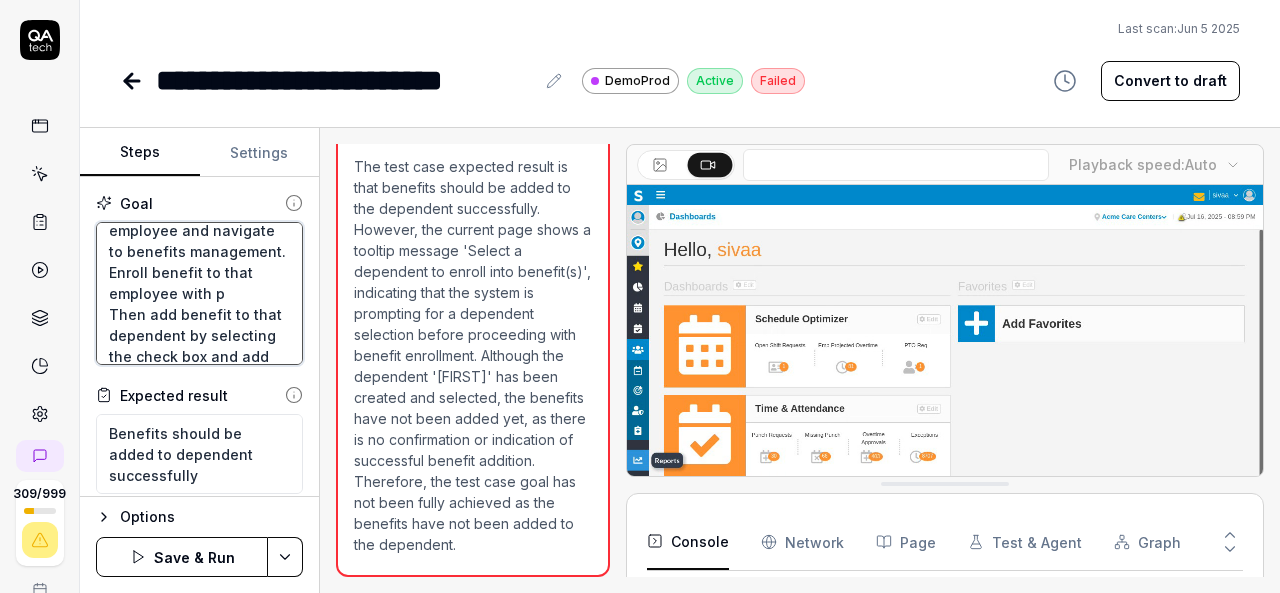 type on "Login to V6 application.
Navigate to employees, employees list.
select 659PPV, [FIRST] [LAST] employee and navigate to benefits management.
Enroll benefit to that employee with pa
Then add benefit to that dependent by selecting the check box and add benefits button." 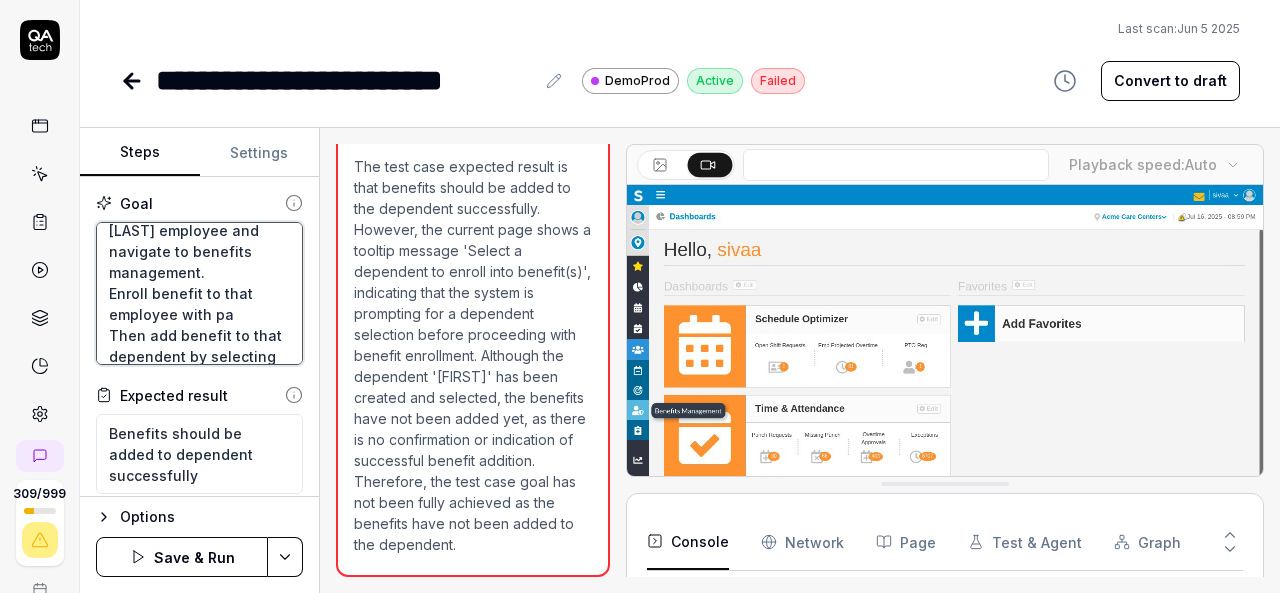 type on "*" 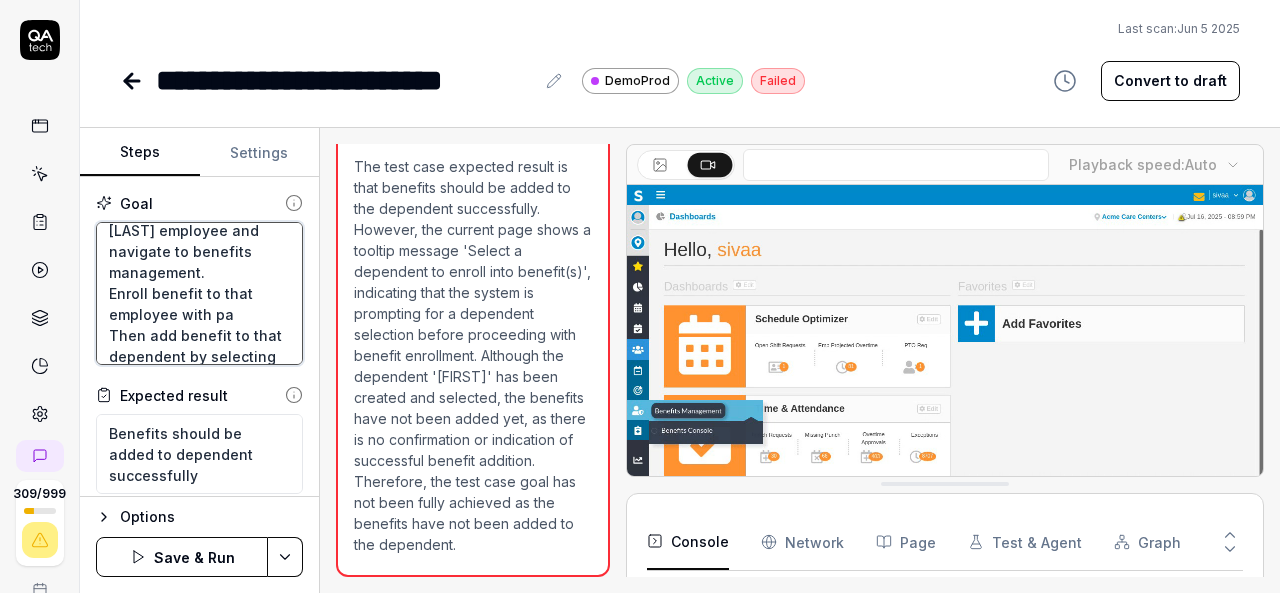 type on "Login to V6 application.
Navigate to employees, employees list.
select 659PPV, [FIRST] [LAST] employee and navigate to benefits management.
Enroll benefit to that employee with pas
Then add benefit to that dependent by selecting the check box and add benefits button." 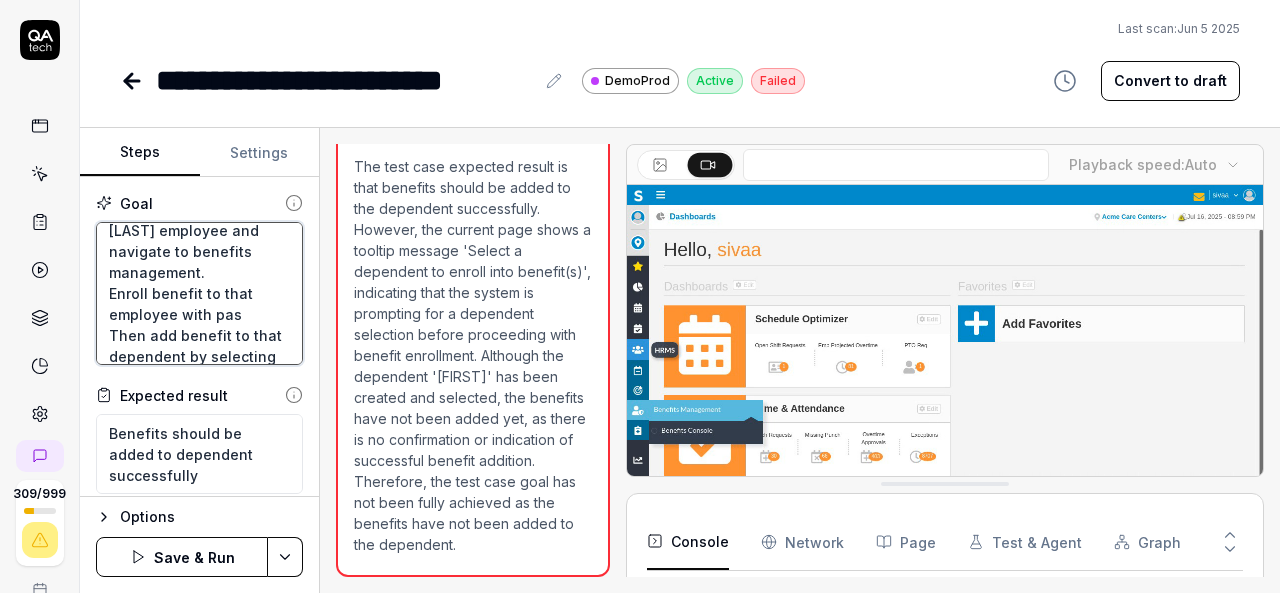 type on "*" 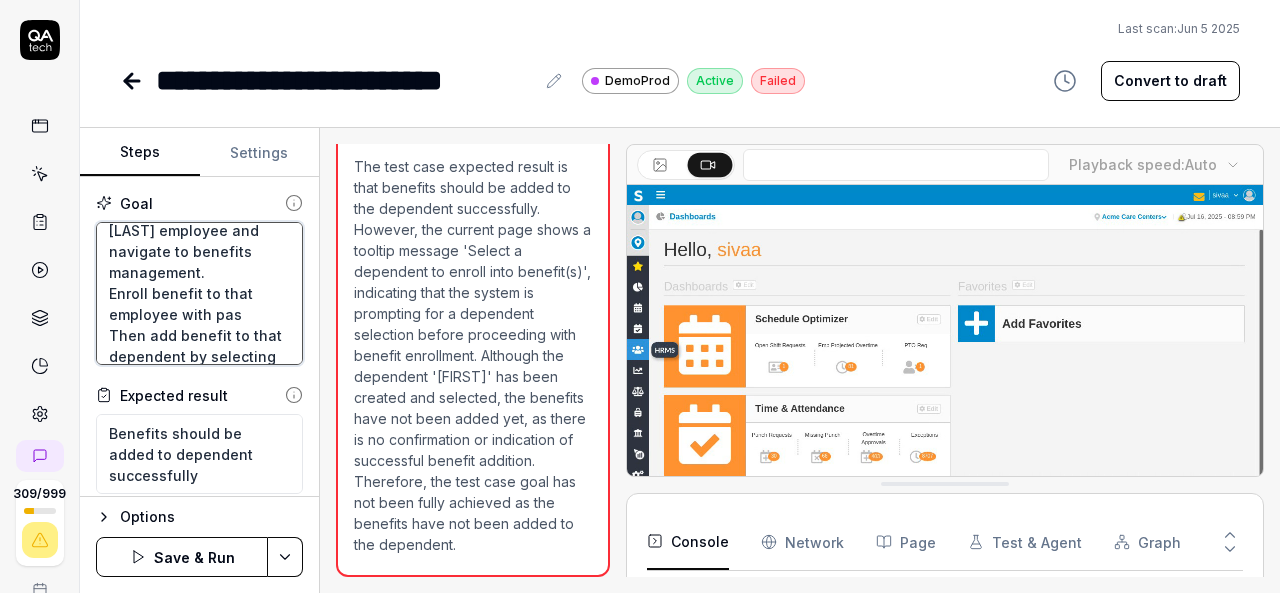 type on "Login to V6 application.
Navigate to employees, employees list.
select 659PPV, Srikanth employee and navigate to benefits management.
Enroll benefit to that employee with past
Then add benefit to that dependent by selecting the check box and add benefits button." 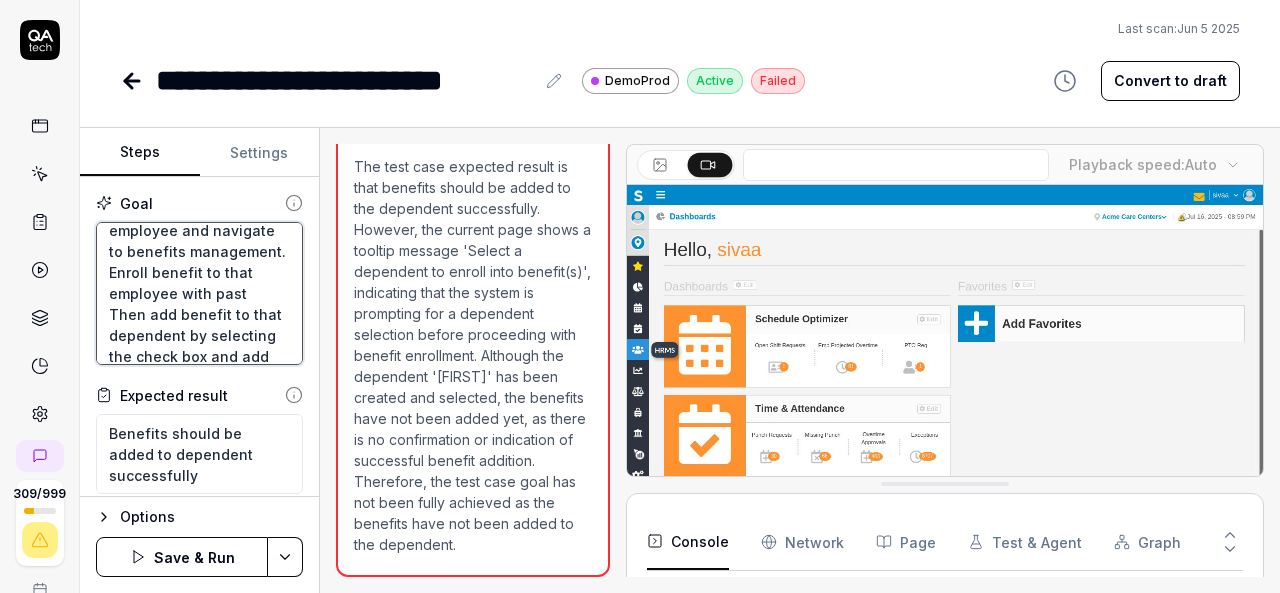 type on "*" 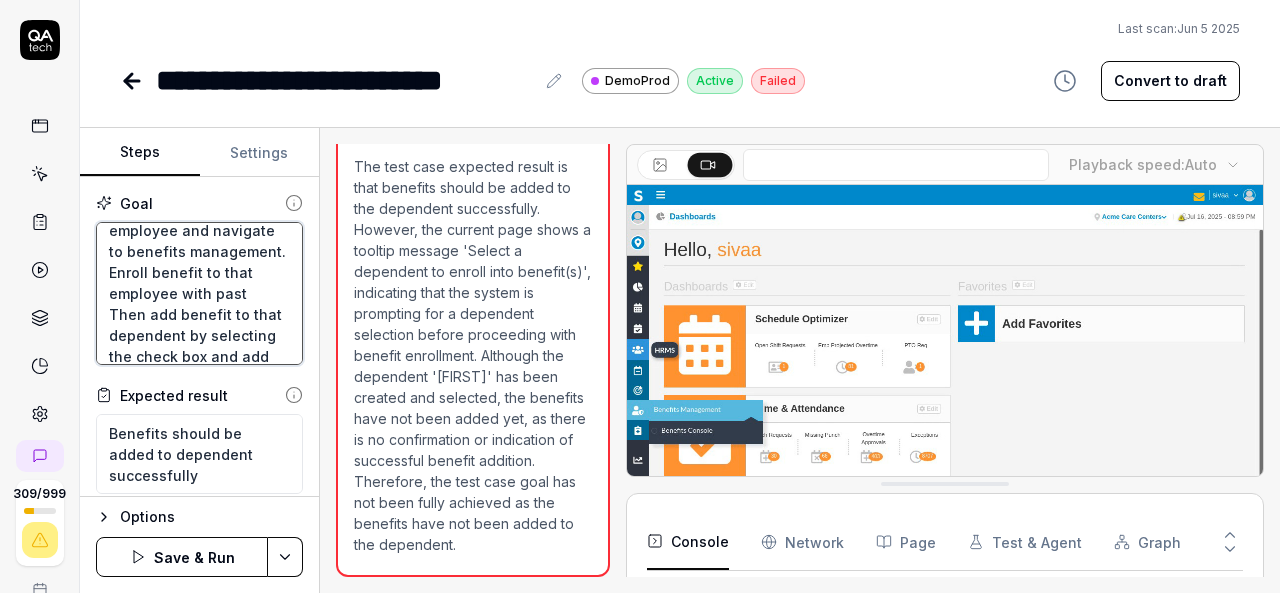 type on "Login to V6 application.
Navigate to employees, employees list.
select 659PPV, [FIRST] [LAST] employee and navigate to benefits management.
Enroll benefit to that employee with past
Then add benefit to that dependent by selecting the check box and add benefits button." 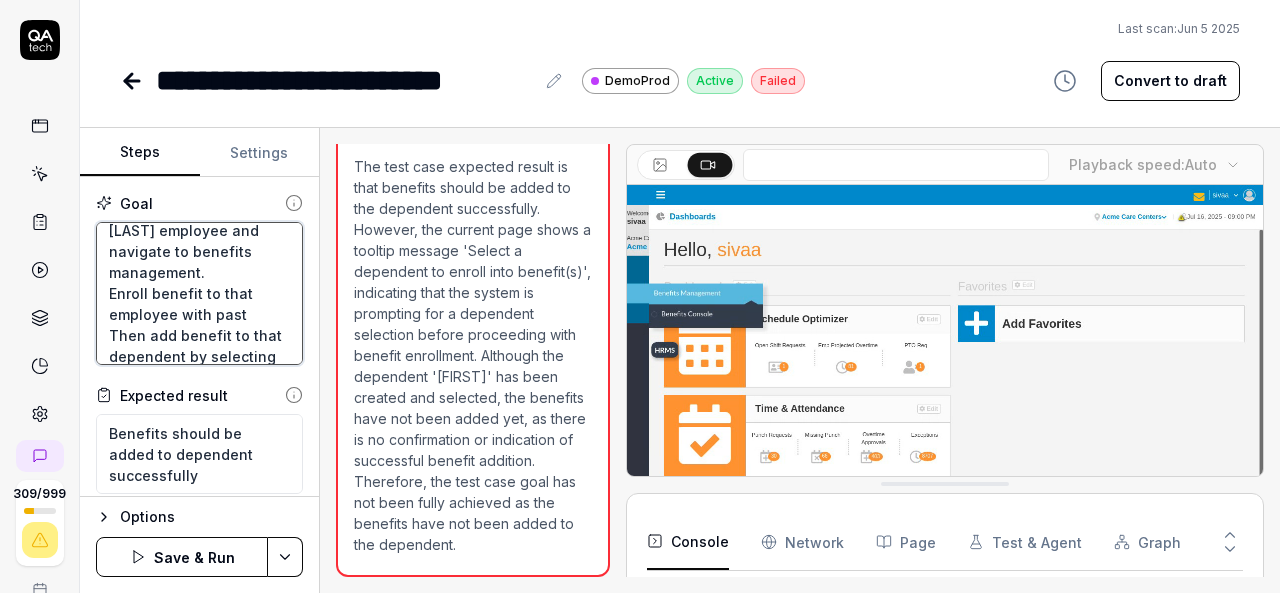 type on "*" 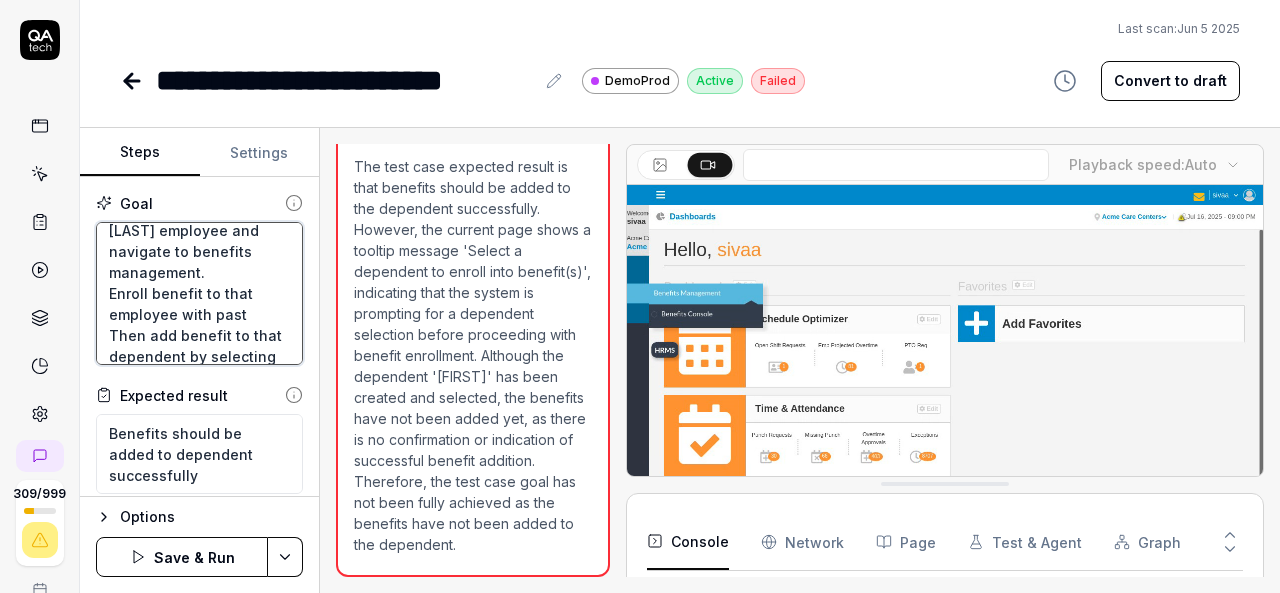 type on "Login to V6 application.
Navigate to employees, employees list.
select 659PPV, [FIRST] [LAST] employee and navigate to benefits management.
Enroll benefit to that employee with past d
Then add benefit to that dependent by selecting the check box and add benefits button." 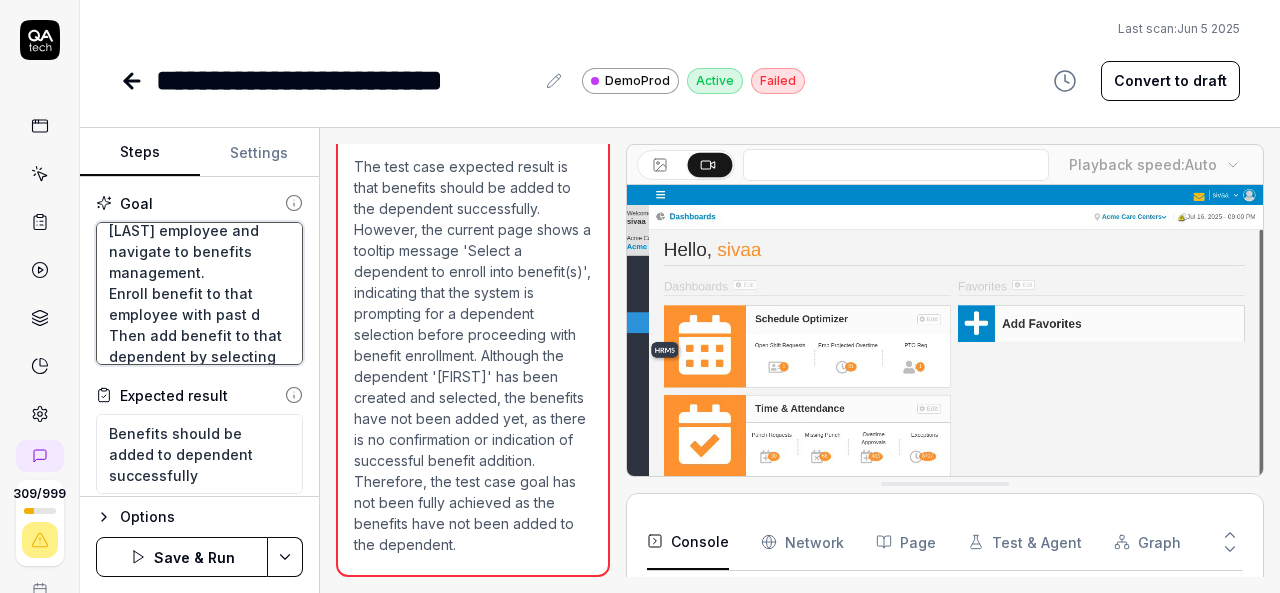type on "*" 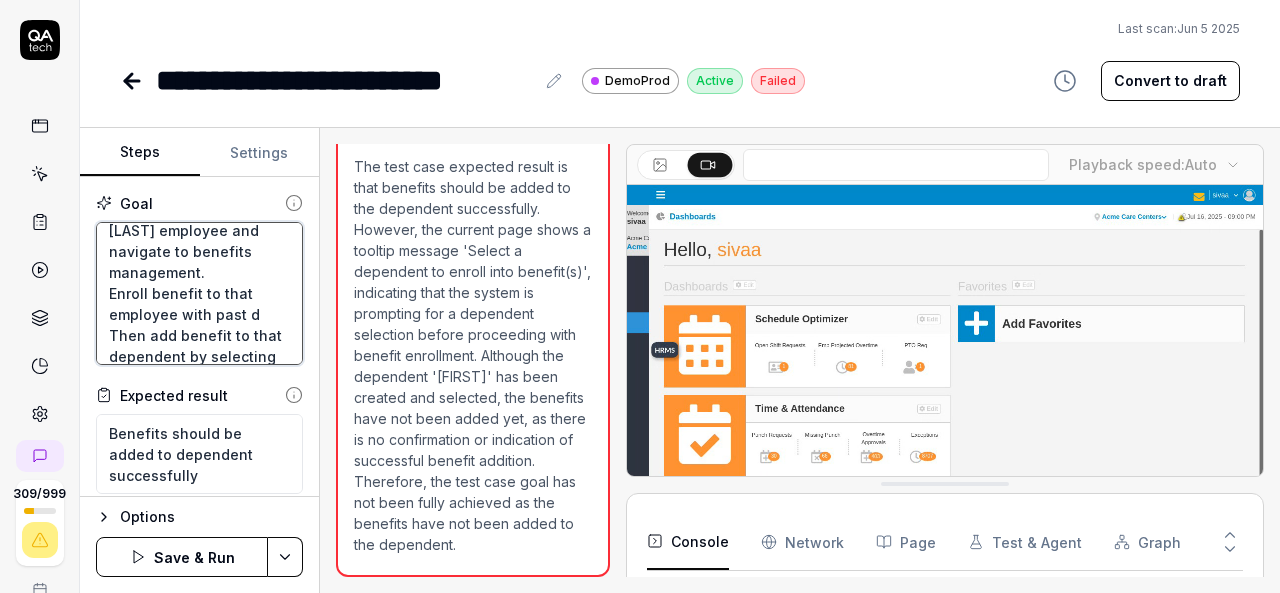 type on "Login to V6 application.
Navigate to employees, employees list.
select 659PPV, [FIRST] [LAST] employee and navigate to benefits management.
Enroll benefit to that employee with past da
Then add benefit to that dependent by selecting the check box and add benefits button." 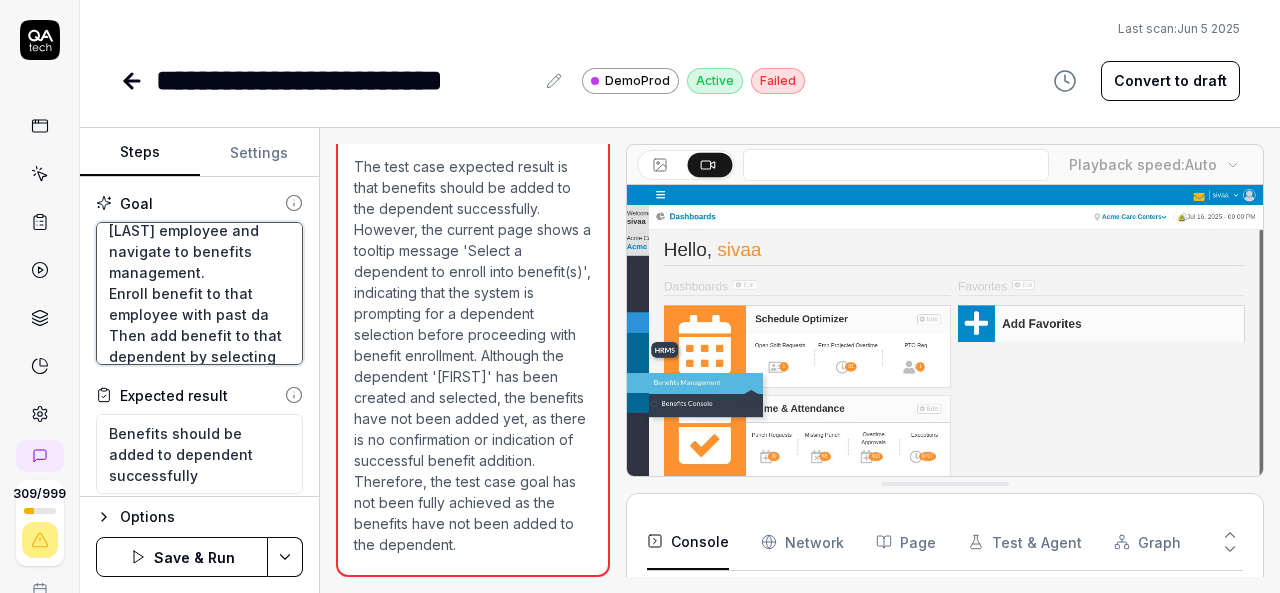 type on "*" 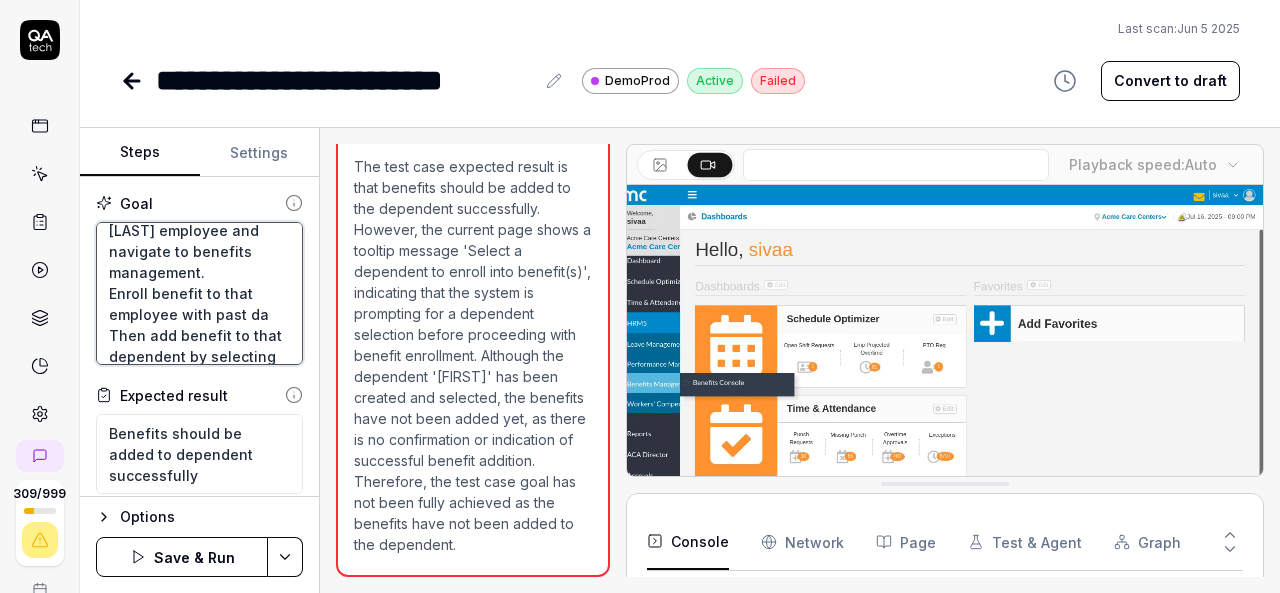 type on "Login to V6 application.
Navigate to employees, employees list.
select 659PPV, [FIRST] [LAST] employee and navigate to benefits management.
Enroll benefit to that employee with past dat
Then add benefit to that dependent by selecting the check box and add benefits button." 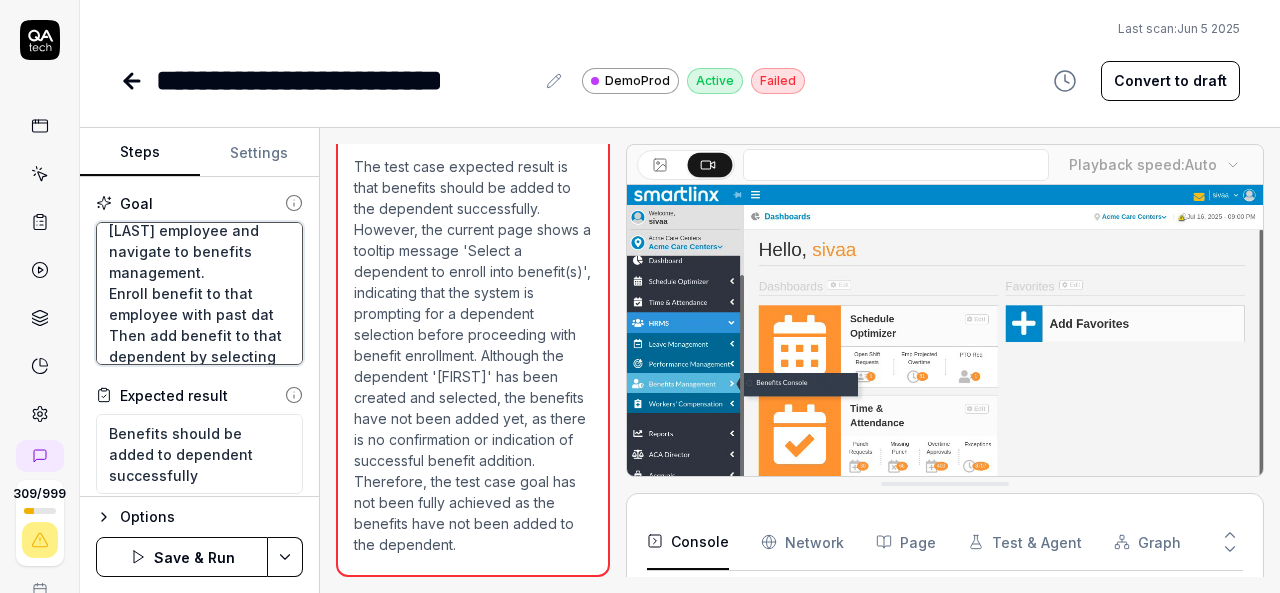 scroll, scrollTop: 116, scrollLeft: 0, axis: vertical 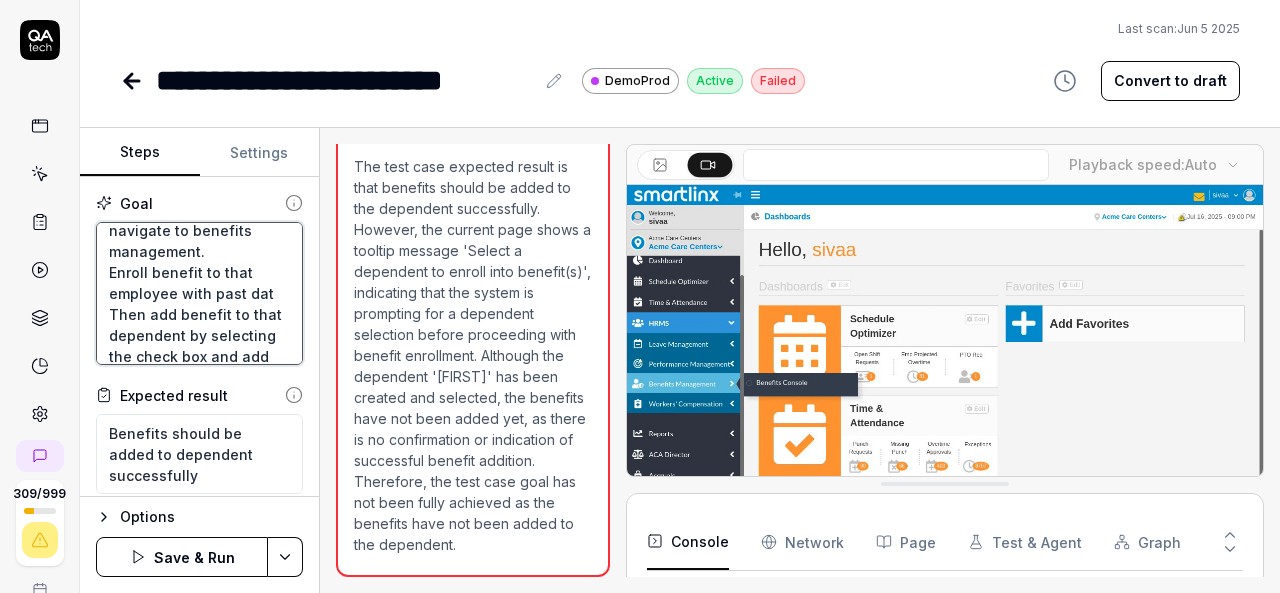 type on "*" 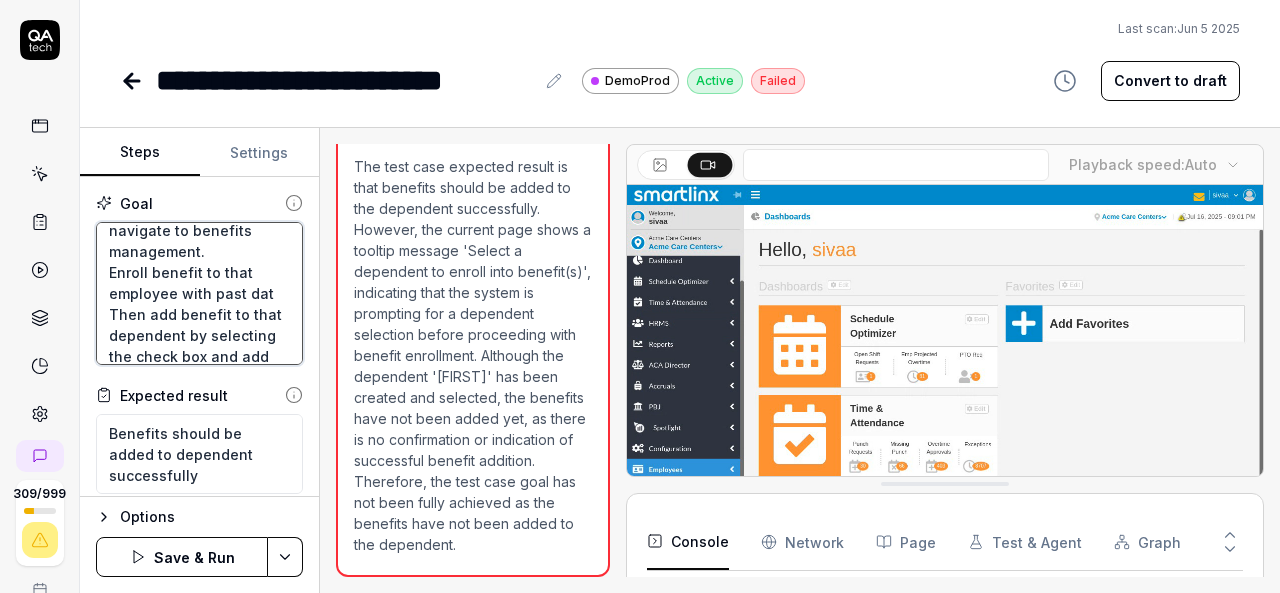 type on "Login to V6 application.
Navigate to employees, employees list.
select 659PPV, [FIRST] [LAST] employee and navigate to benefits management.
Enroll benefit to that employee with past date
Then add benefit to that dependent by selecting the check box and add benefits button." 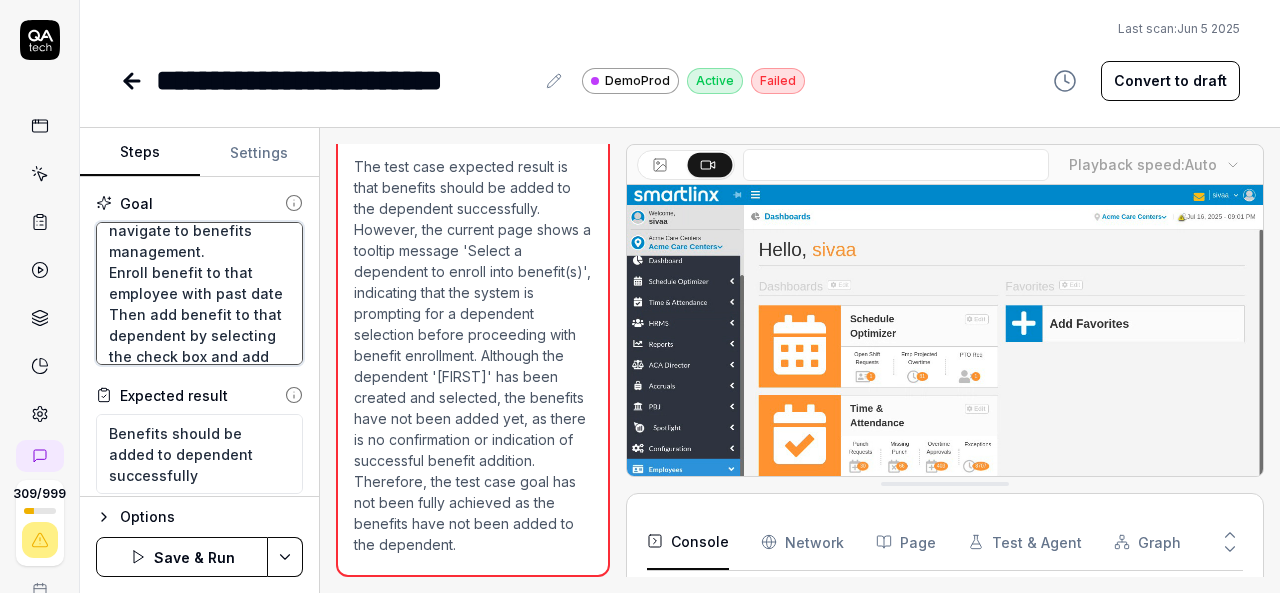 type on "*" 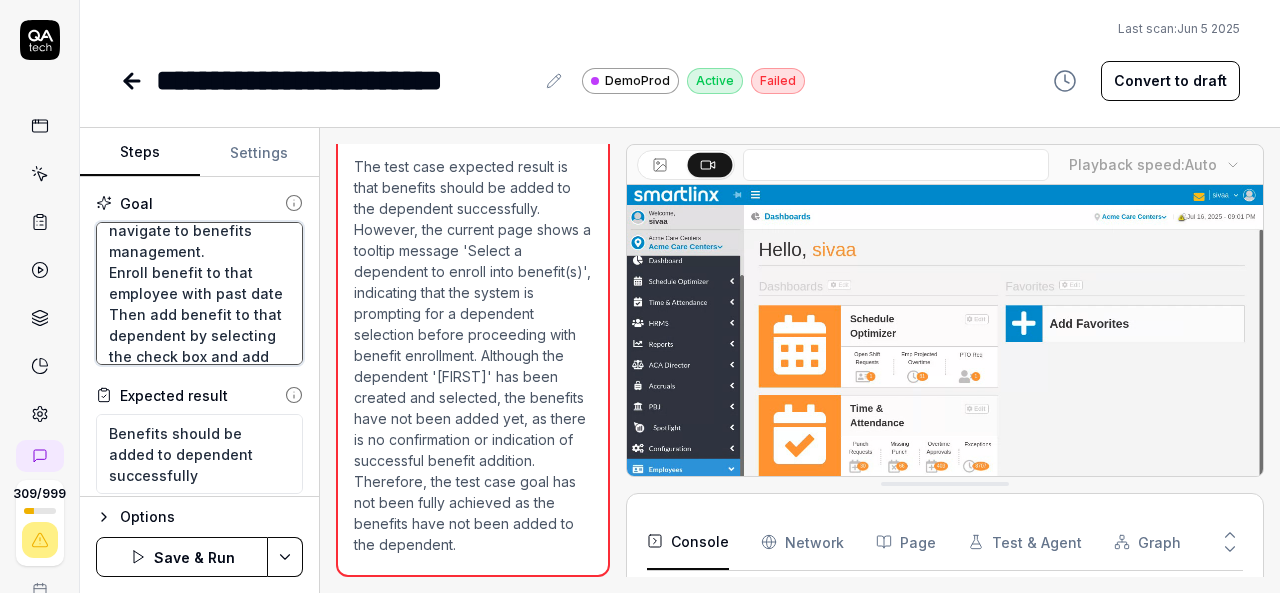 type on "Login to V6 application.
Navigate to employees, employees list.
select 659PPV, [FIRST] [LAST] employee and navigate to benefits management.
Enroll benefit to that employee with past date
Then add benefit to that dependent by selecting the check box and add benefits button." 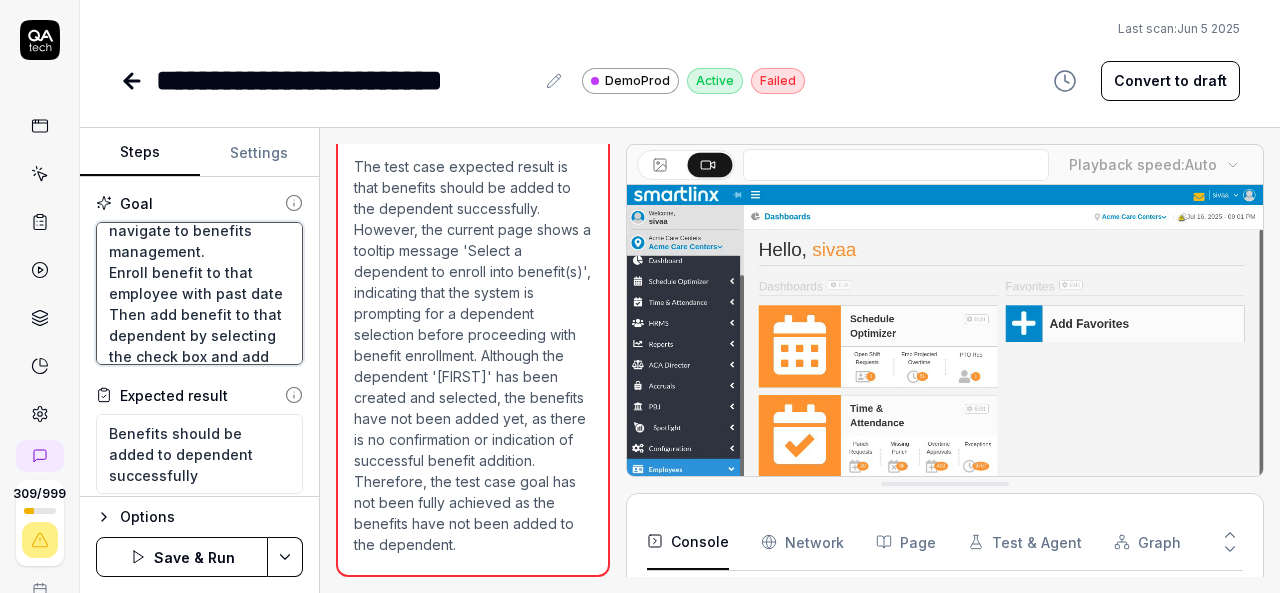 type on "*" 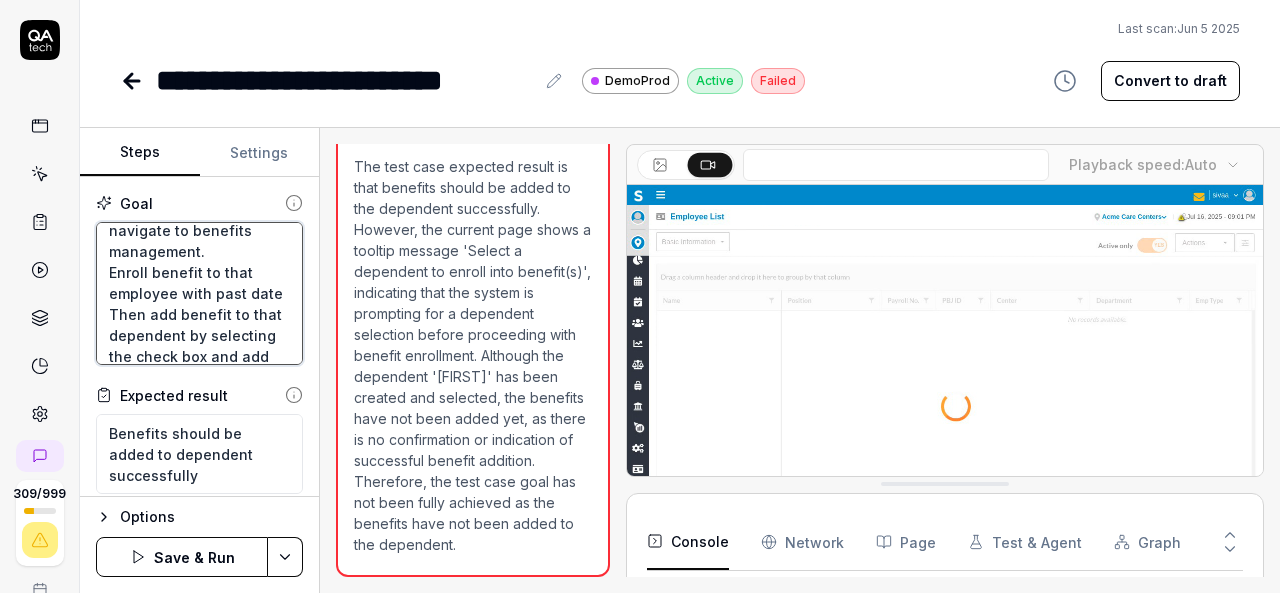 type on "Login to V6 application.
Navigate to employees, employees list.
select 659PPV, [FIRST] [LAST] employee and navigate to benefits management.
Enroll benefit to that employee with past date c
Then add benefit to that dependent by selecting the check box and add benefits button." 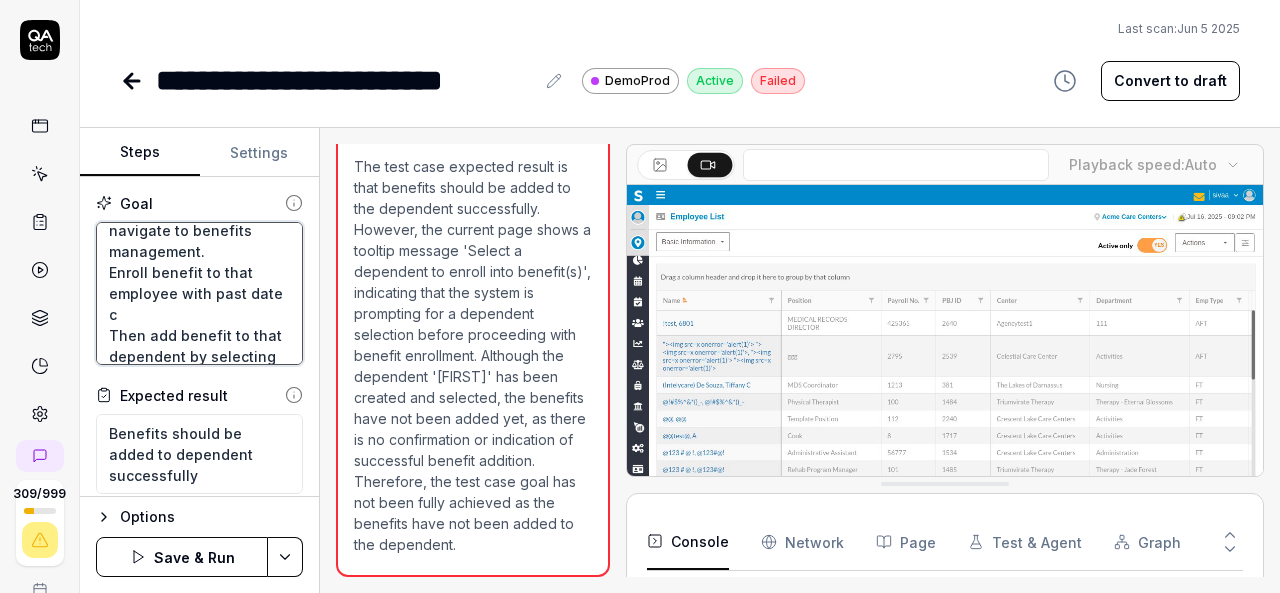 type on "*" 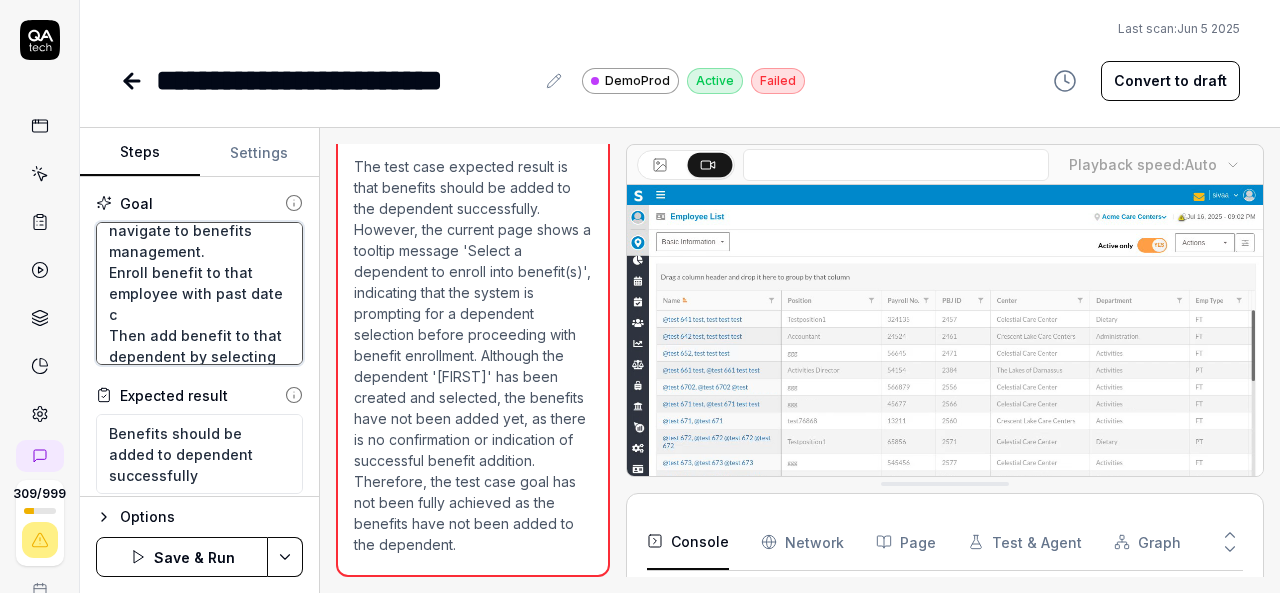 type on "Login to V6 application.
Navigate to employees, employees list.
select 659PPV, [FIRST] [LAST] employee and navigate to benefits management.
Enroll benefit to that employee with past date co
Then add benefit to that dependent by selecting the check box and add benefits button." 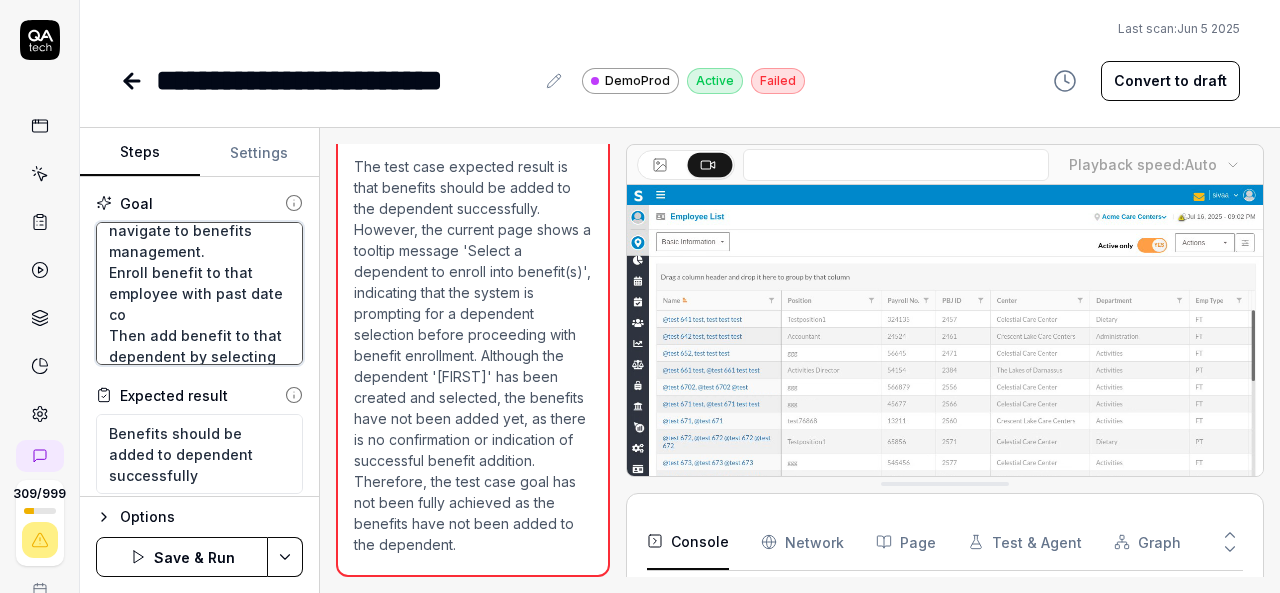 type on "*" 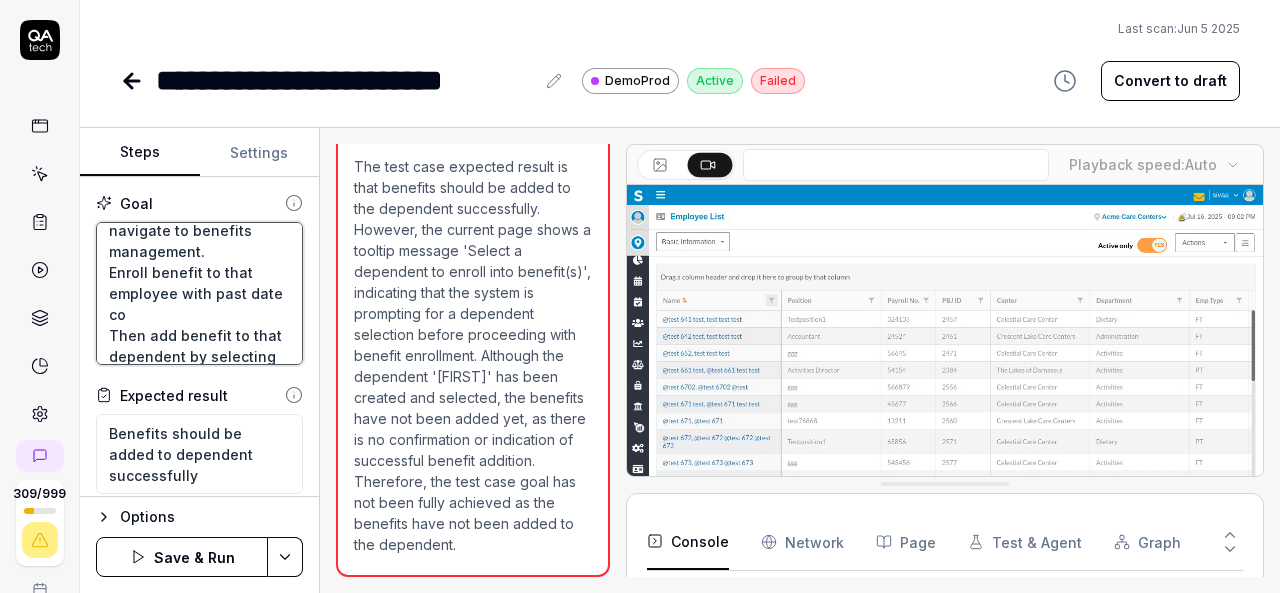 type on "Login to V6 application.
Navigate to employees, employees list.
select 659PPV, [FIRST] employee and navigate to benefits management.
Enroll benefit to that employee with past date con
Then add benefit to that dependent by selecting the check box and add benefits button." 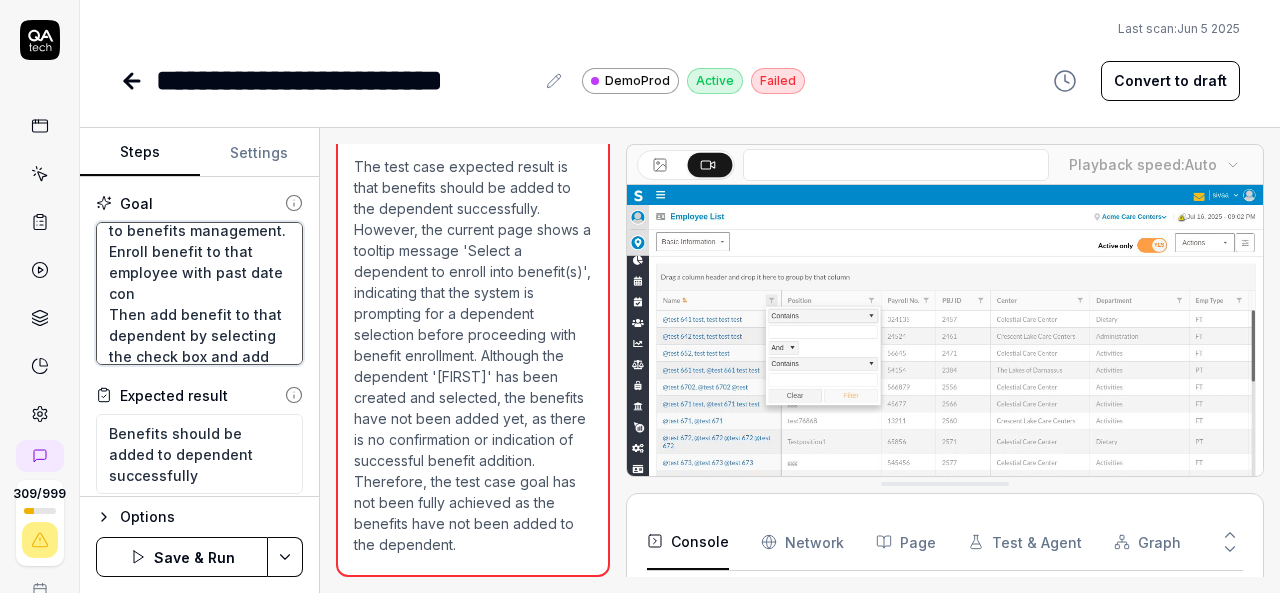 type on "*" 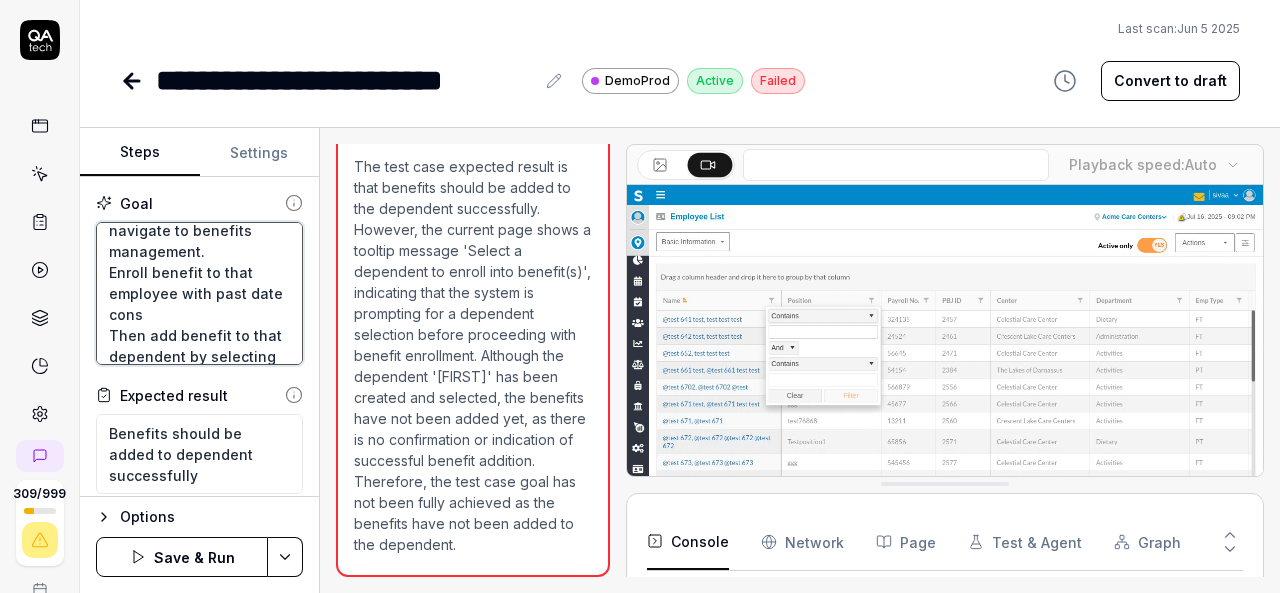 type on "Login to V6 application.
Navigate to employees, employees list.
select 659PPV, Srikanth employee and navigate to benefits management.
Enroll benefit to that employee with past date consi
Then add benefit to that dependent by selecting the check box and add benefits button." 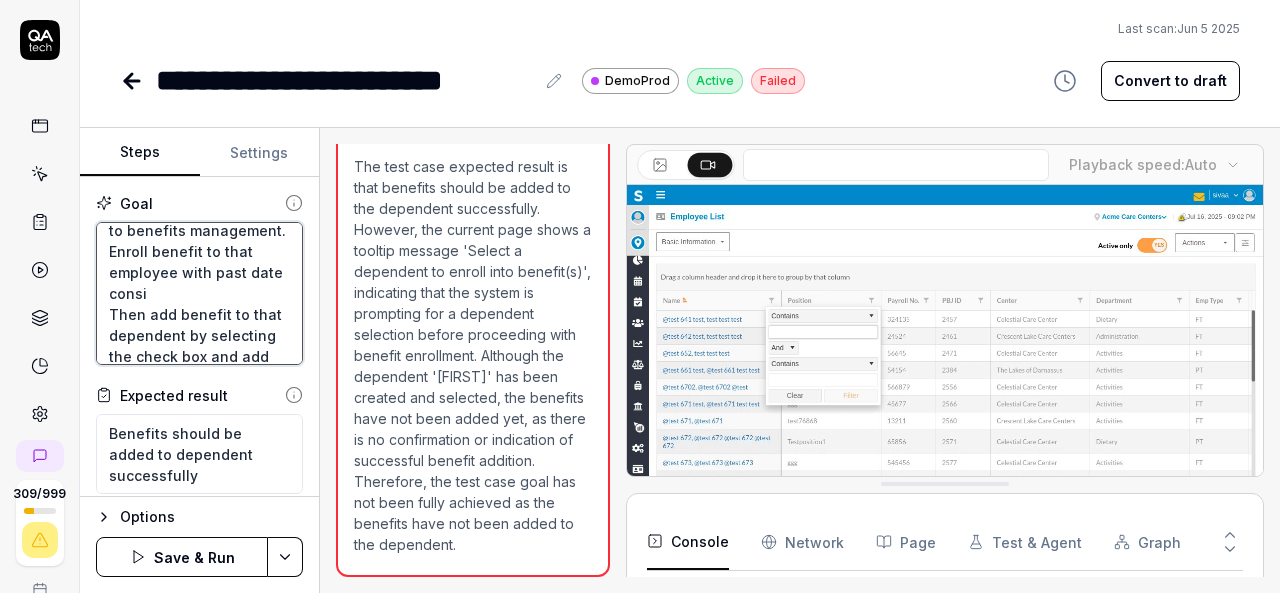 type on "*" 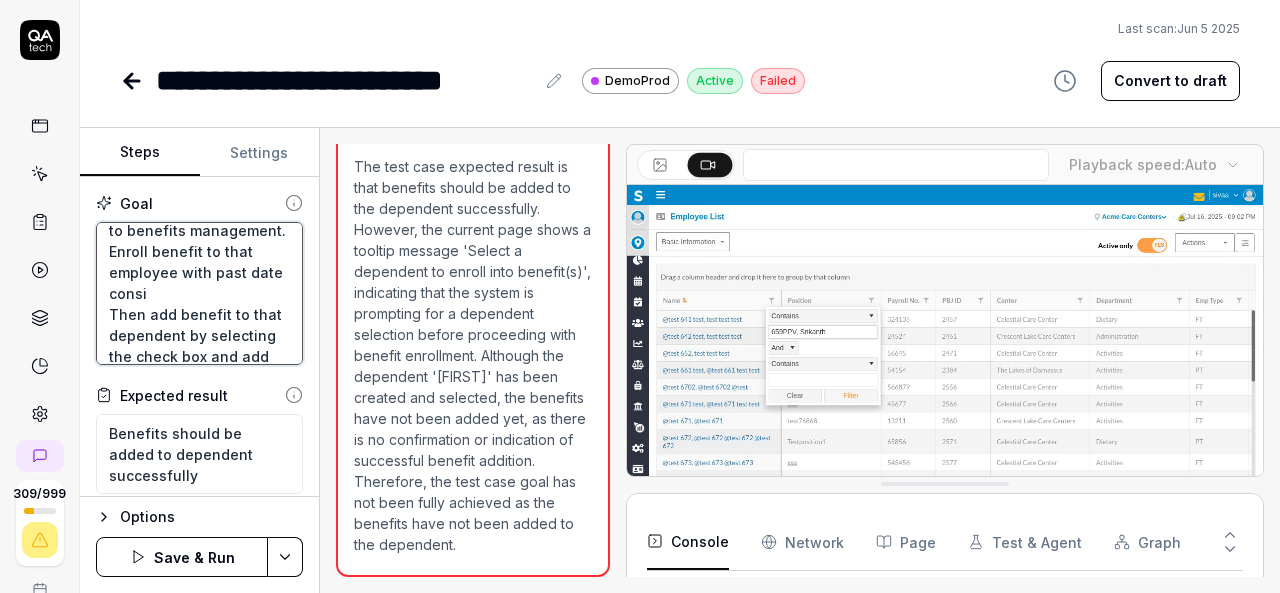 type on "Login to V6 application.
Navigate to employees, employees list.
select 659PPV, [FIRST] [LAST] employee and navigate to benefits management.
Enroll benefit to that employee with past date consid
Then add benefit to that dependent by selecting the check box and add benefits button." 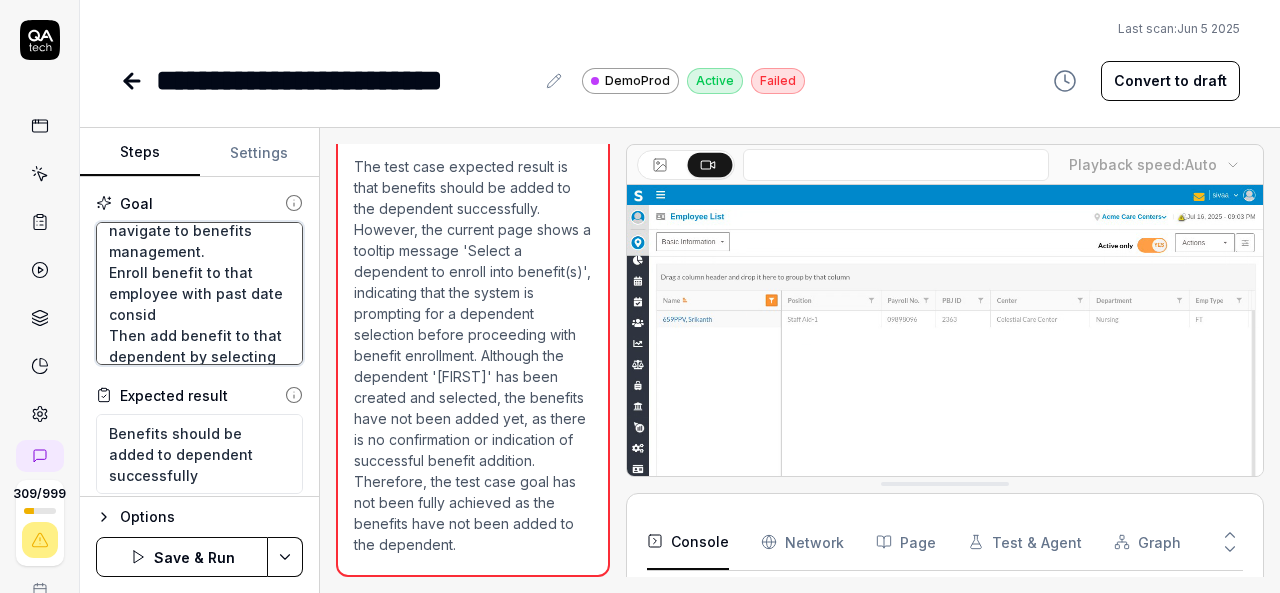 type on "*" 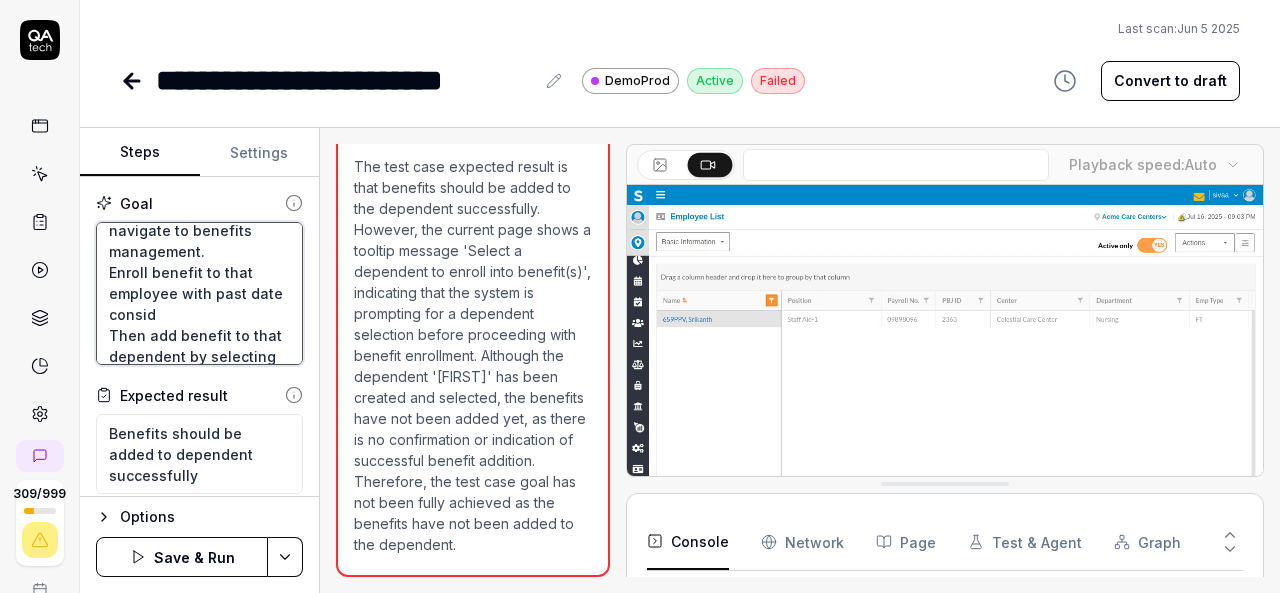 type on "Login to V6 application.
Navigate to employees, employees list.
select 659PPV, [FIRST] [LAST] employee and navigate to benefits management.
Enroll benefit to that employee with past date conside
Then add benefit to that dependent by selecting the check box and add benefits button." 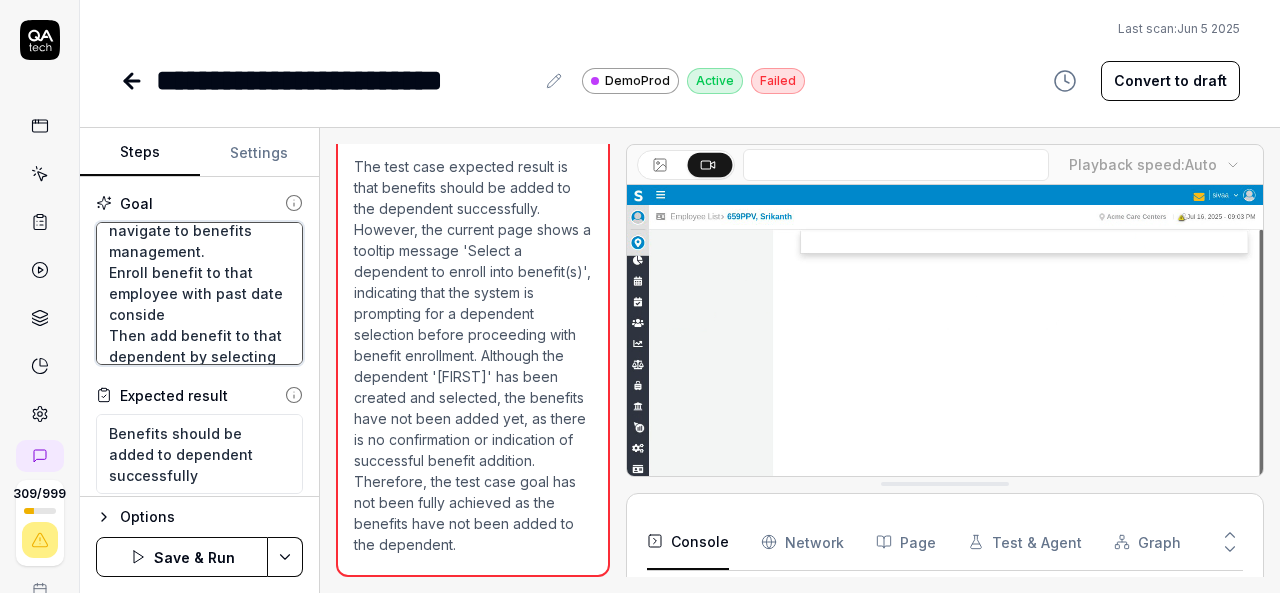 type on "*" 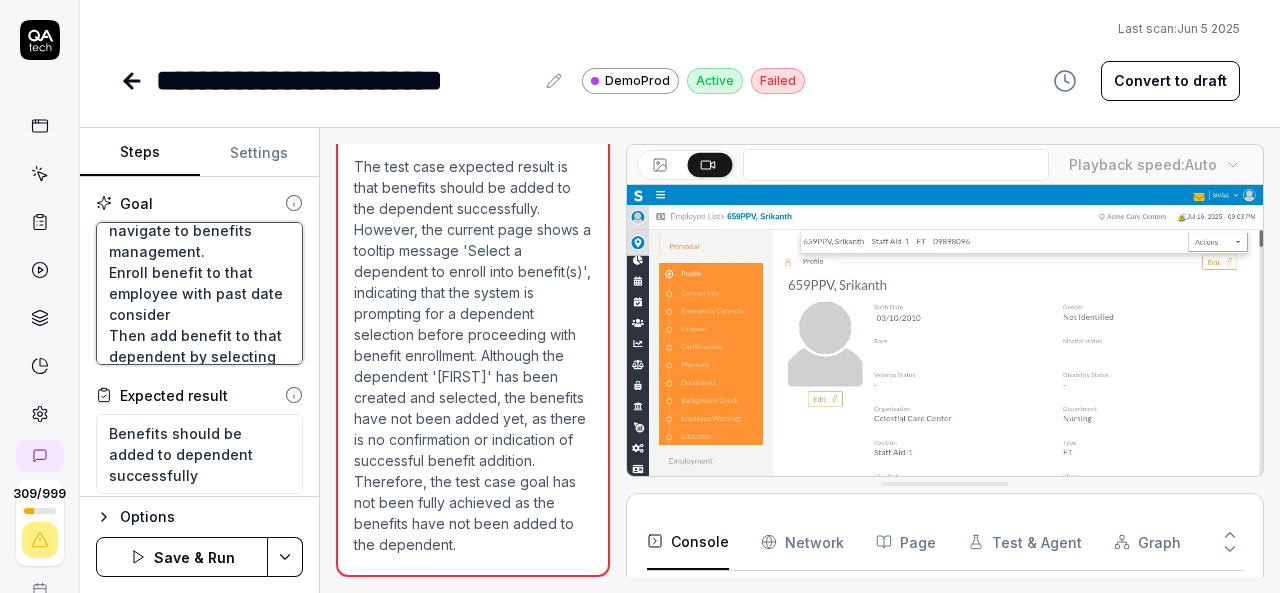 type on "Login to V6 application.
Navigate to employees, employees list.
select 659PPV, [FIRST] [LAST] employee and navigate to benefits management.
Enroll benefit to that employee with past date consideri
Then add benefit to that dependent by selecting the check box and add benefits button." 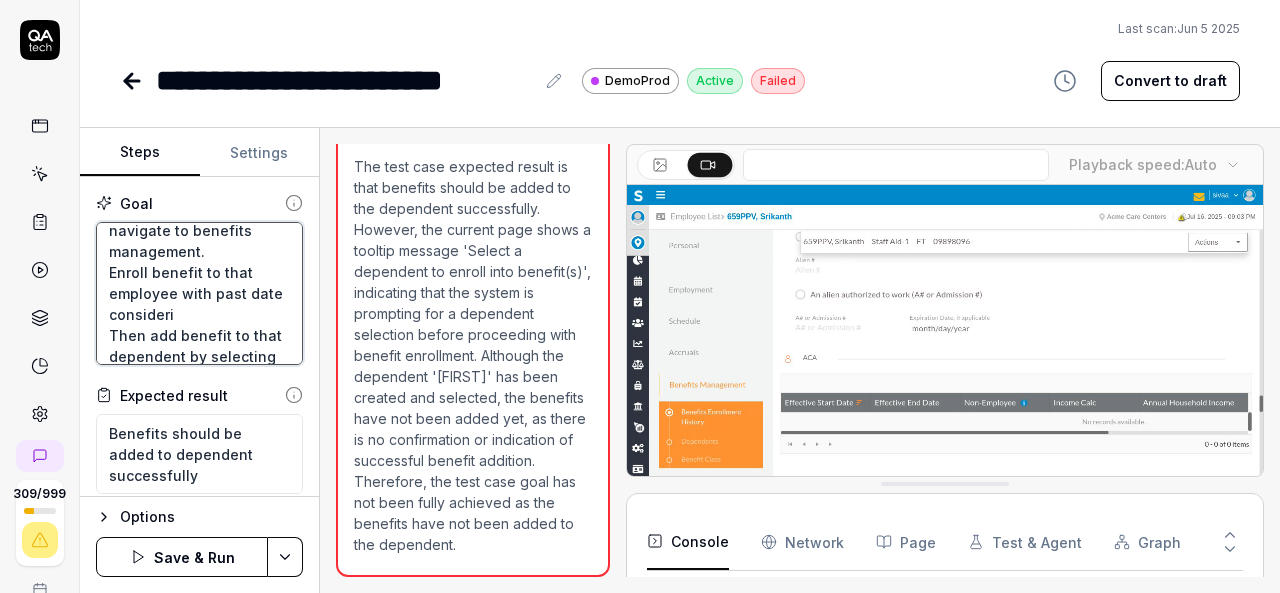 type on "*" 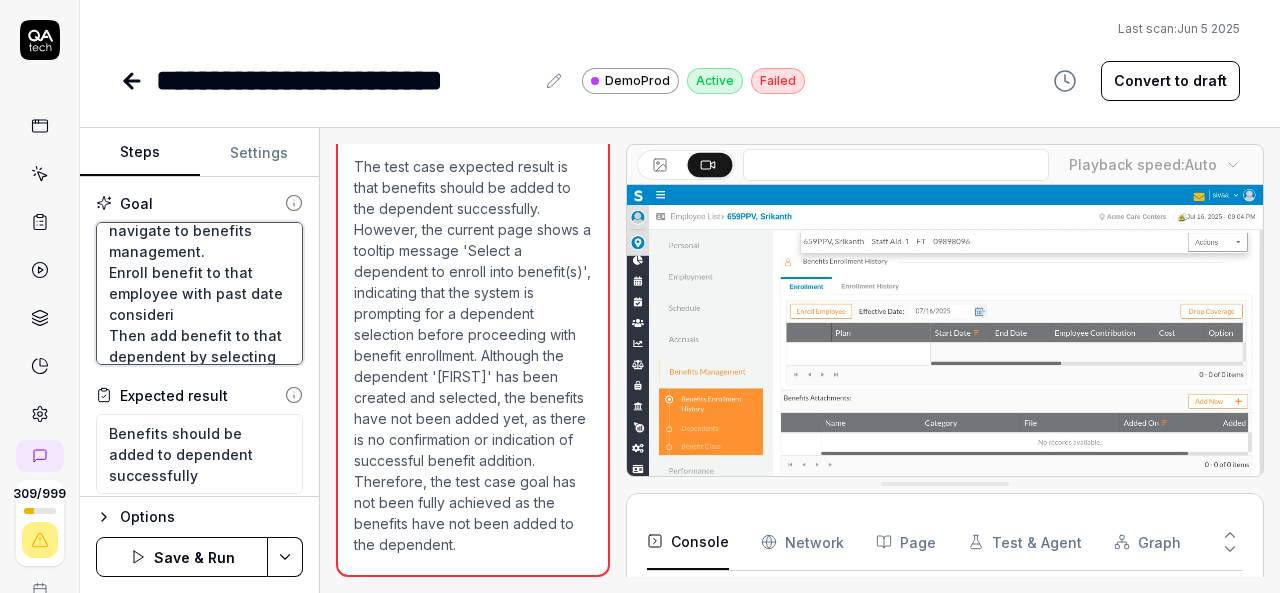 type on "Login to V6 application.
Navigate to employees, employees list.
select 659PPV, [FIRST] [LAST] employee and navigate to benefits management.
Enroll benefit to that employee with past date considerin
Then add benefit to that dependent by selecting the check box and add benefits button." 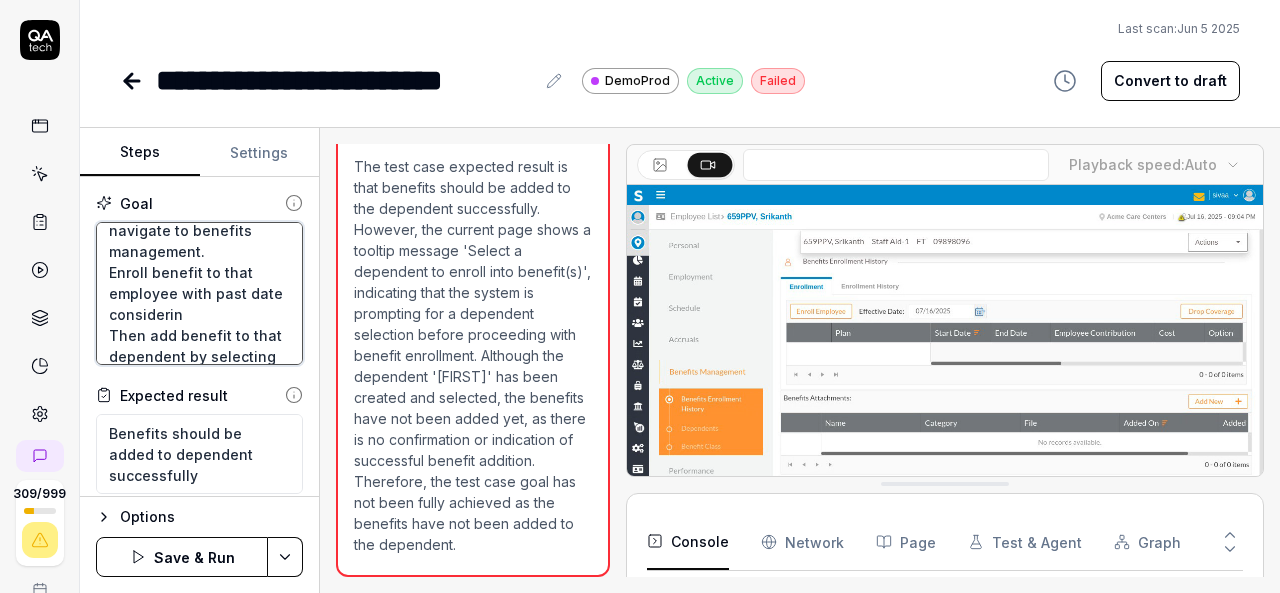 type on "*" 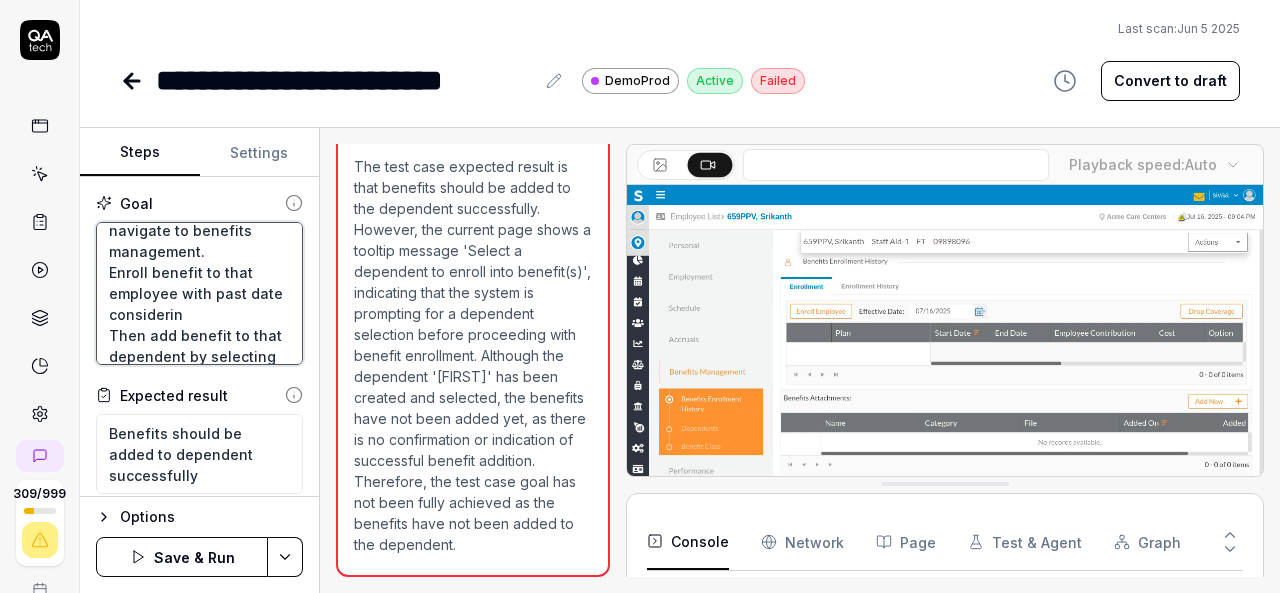 type on "Login to V6 application.
Navigate to employees, employees list.
select 659PPV, [FIRST] [LAST] employee and navigate to benefits management.
Enroll benefit to that employee with past date considering
Then add benefit to that dependent by selecting the check box and add benefits button." 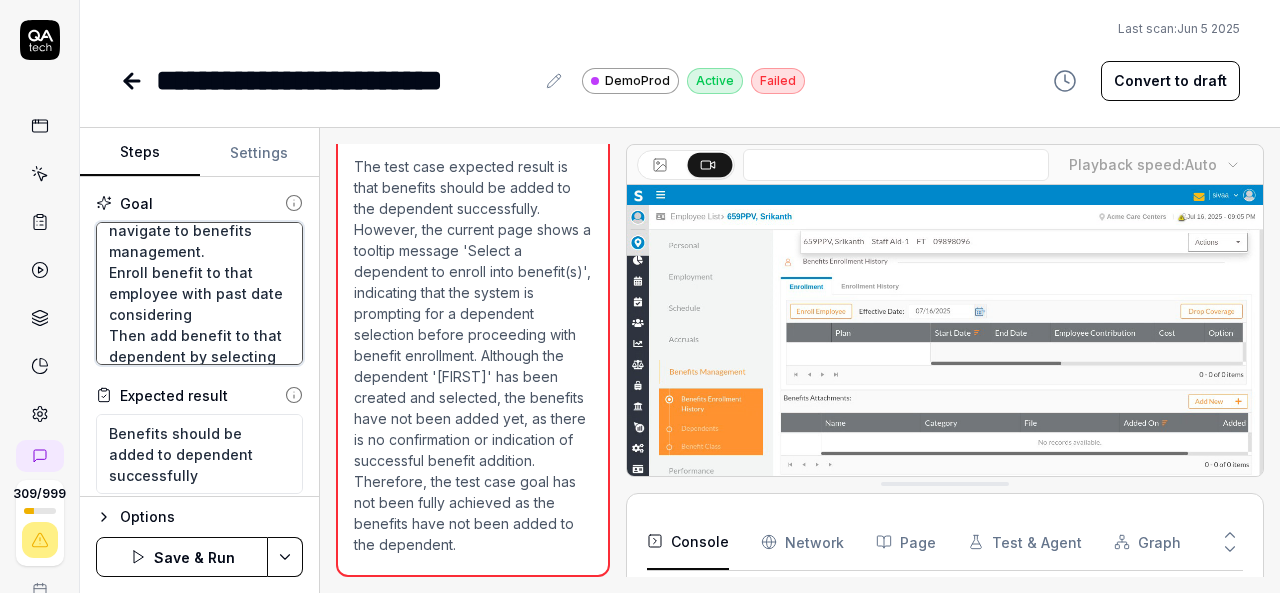 type on "*" 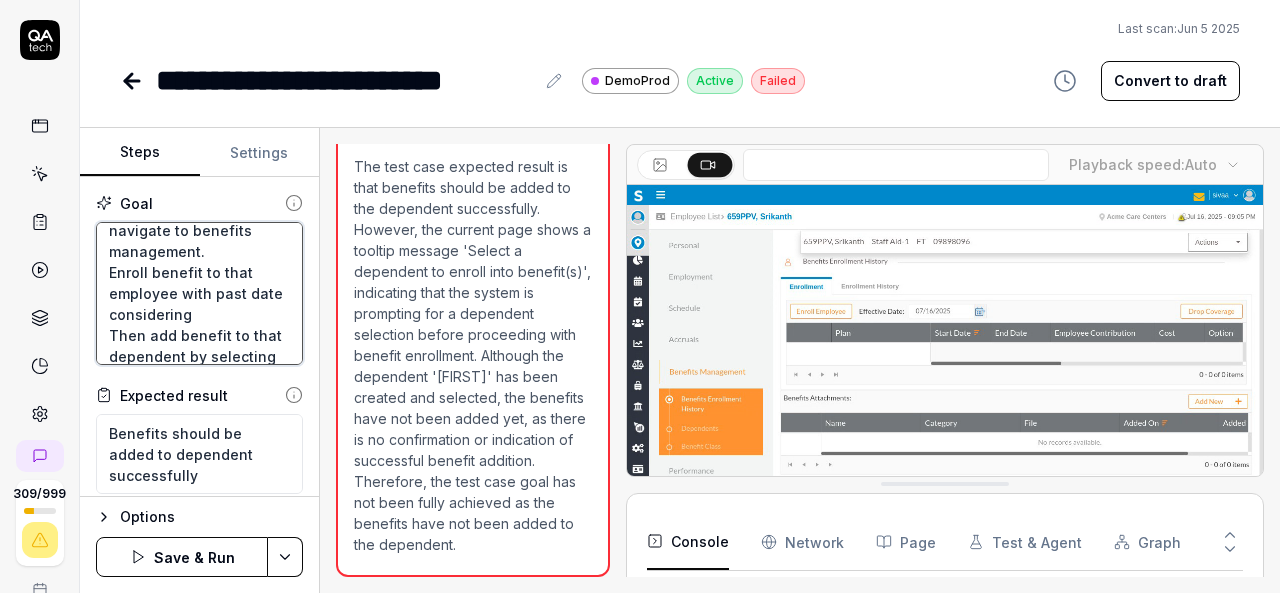 type on "Login to V6 application.
Navigate to employees, employees list.
select 659PPV, [FIRST] employee and navigate to benefits management.
Enroll benefit to that employee with past date considering
Then add benefit to that dependent by selecting the check box and add benefits button." 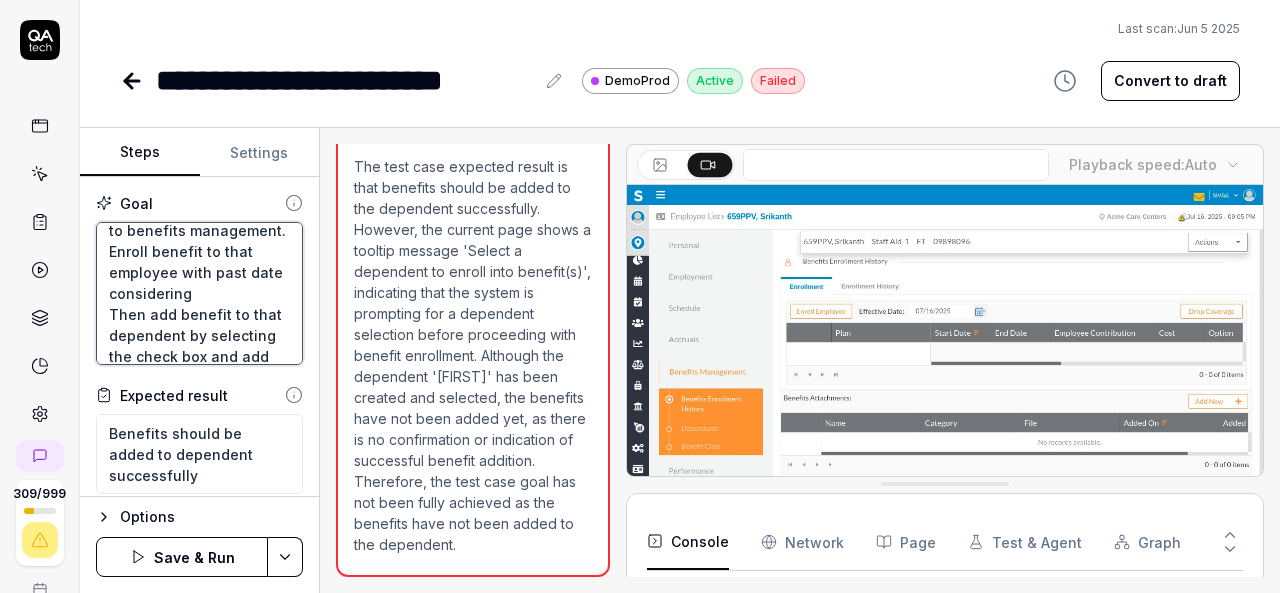 type on "*" 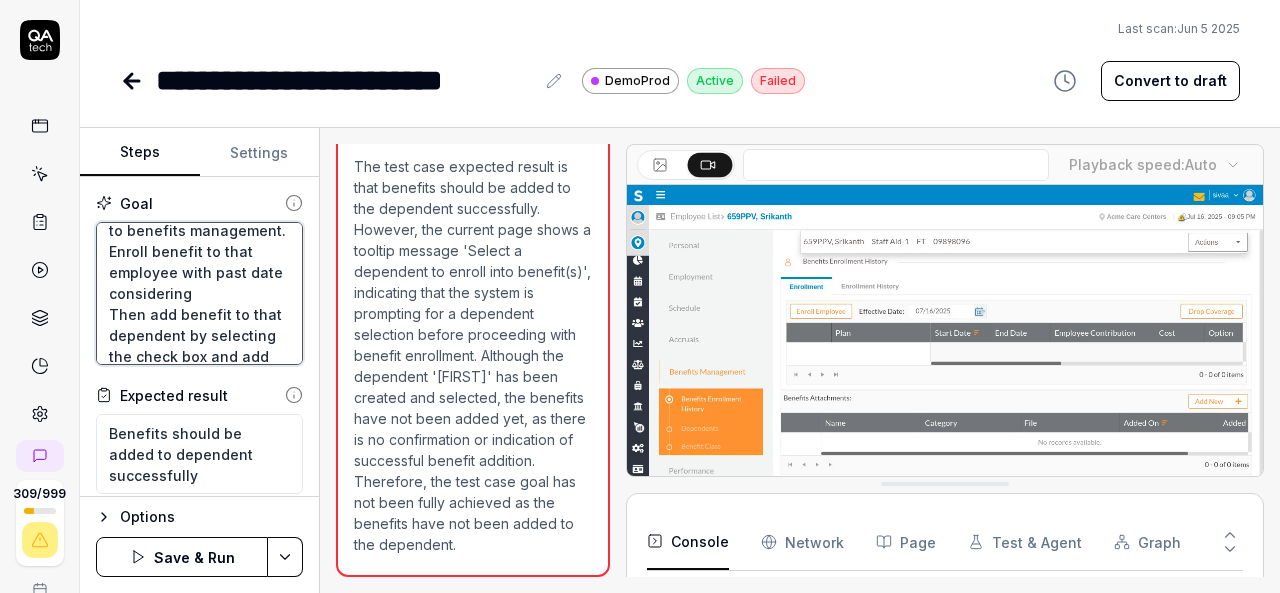 type on "Login to V6 application.
Navigate to employees, employees list.
select 659PPV, [FIRST] [LAST] employee and navigate to benefits management.
Enroll benefit to that employee with past date considering p
Then add benefit to that dependent by selecting the check box and add benefits button." 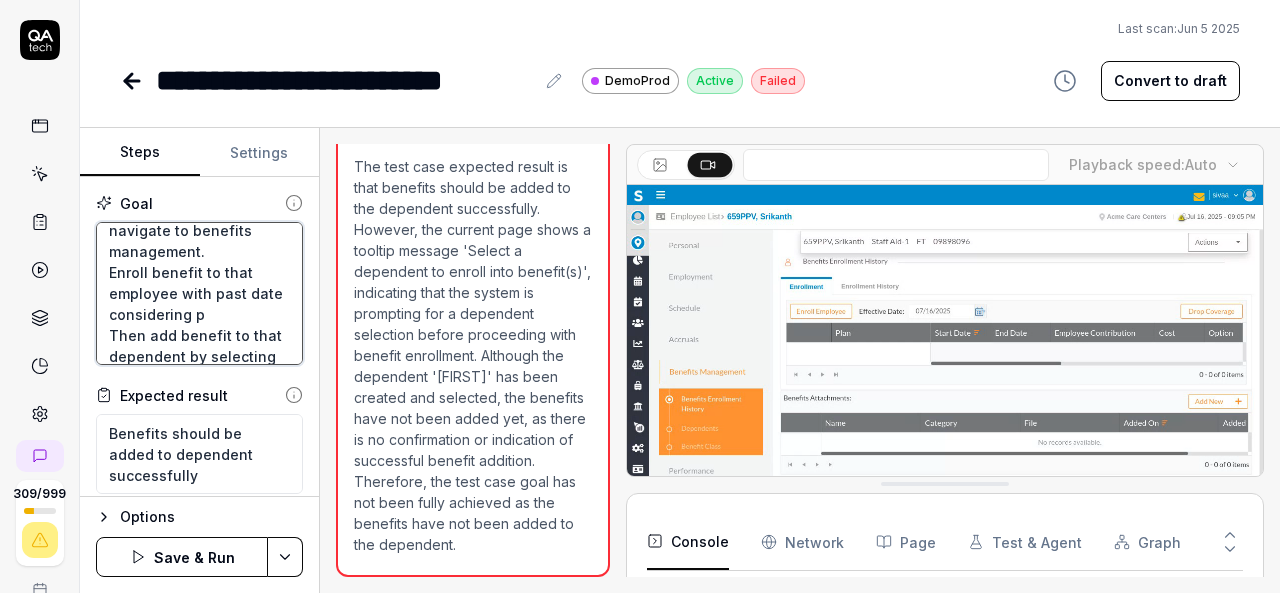 type on "*" 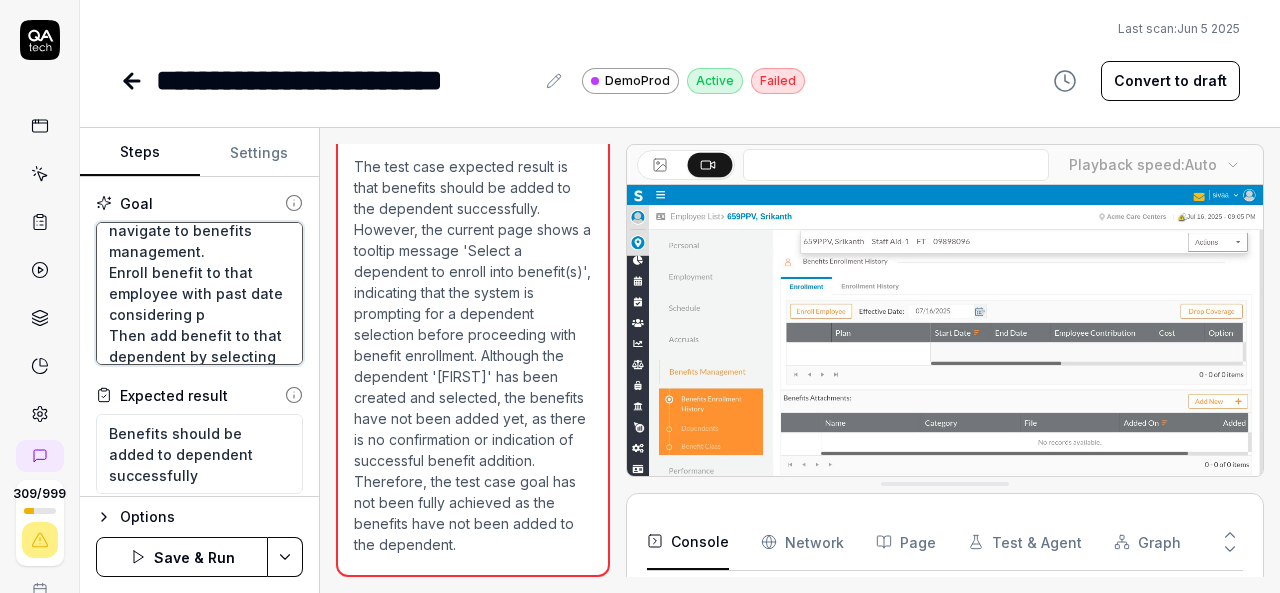 type on "Login to V6 application.
Navigate to employees, employees list.
select 659PPV, [FIRST] [LAST] employee and navigate to benefits management.
Enroll benefit to that employee with past date considering pa
Then add benefit to that dependent by selecting the check box and add benefits button." 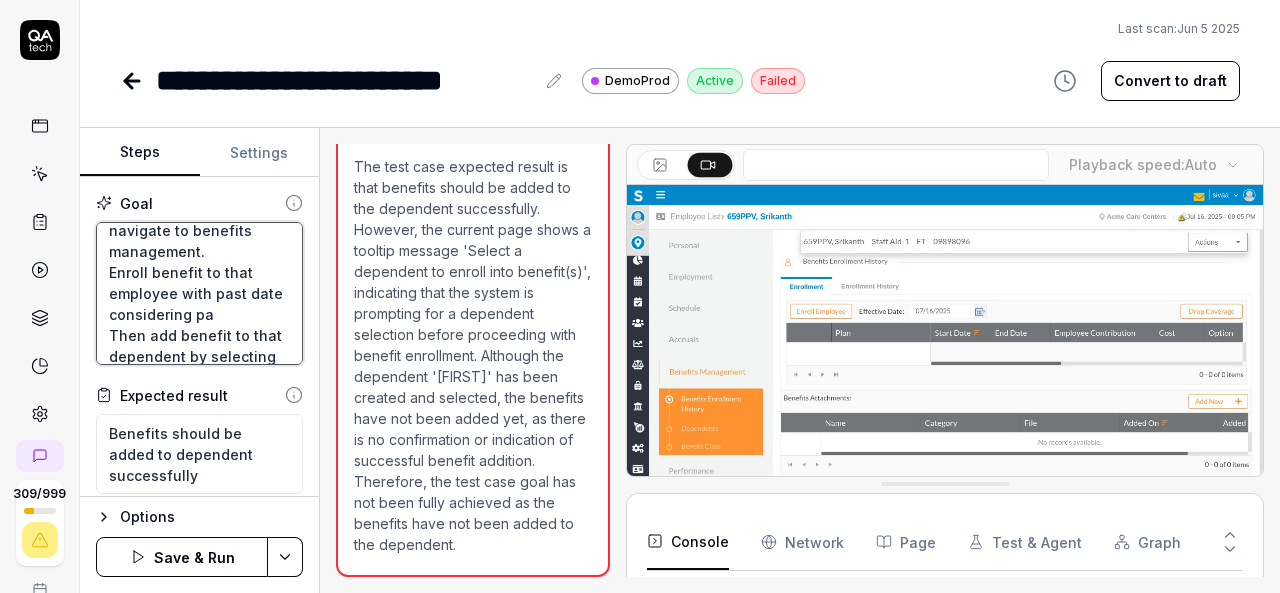 type on "*" 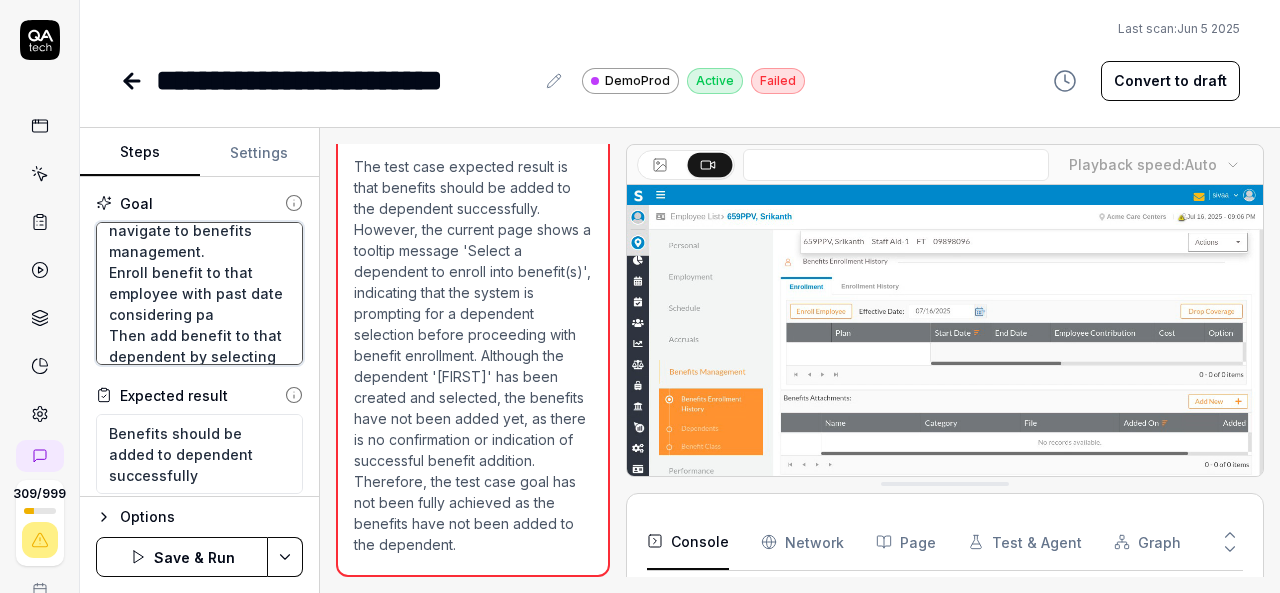 type on "Login to V6 application.
Navigate to employees, employees list.
select 659PPV, Srikanth employee and navigate to benefits management.
Enroll benefit to that employee with past date considering pas
Then add benefit to that dependent by selecting the check box and add benefits button." 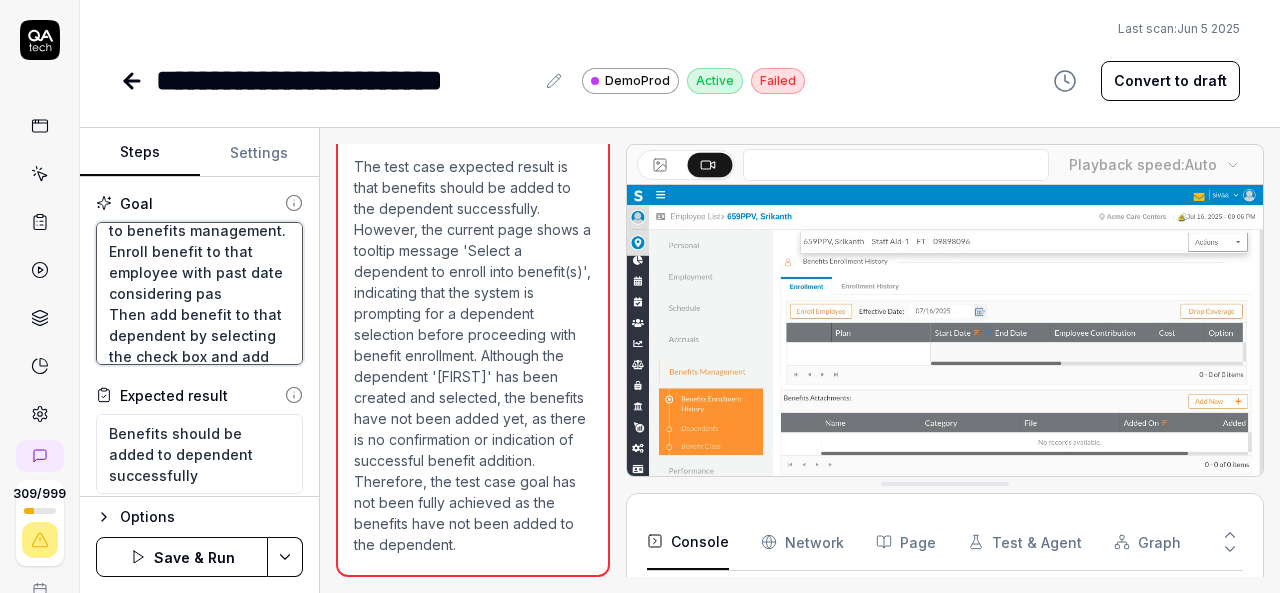 type on "*" 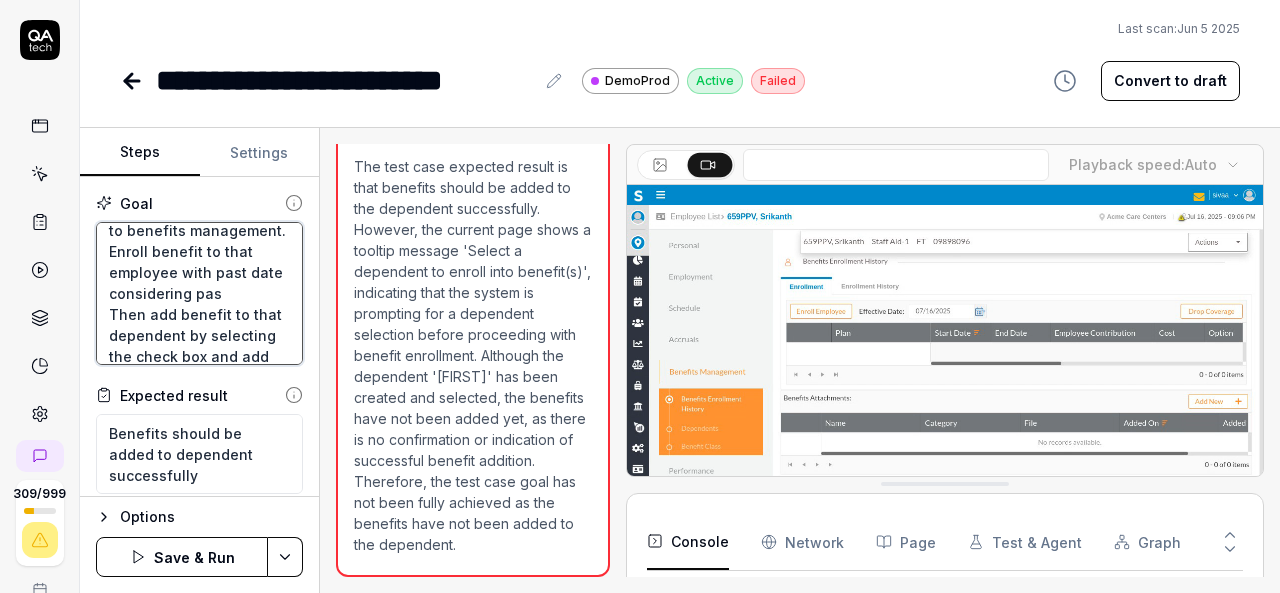 type on "Login to V6 application.
Navigate to employees, employees list.
select 659PPV, [FIRST] employee and navigate to benefits management.
Enroll benefit to that employee with past date considering past
Then add benefit to that dependent by selecting the check box and add benefits button." 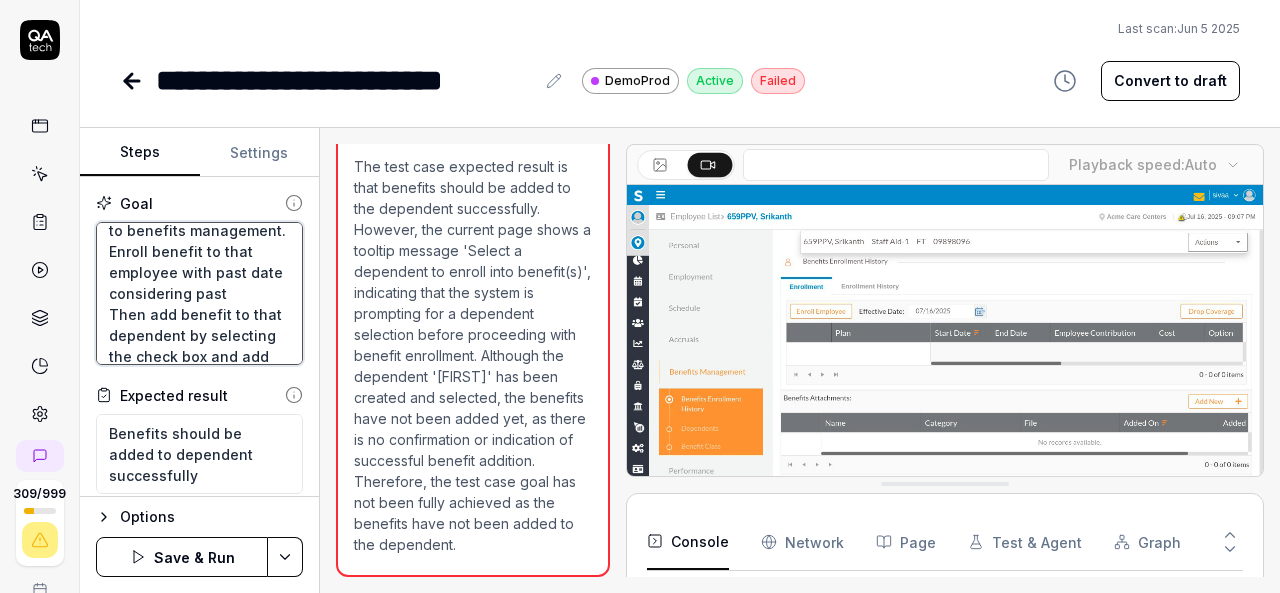 type on "*" 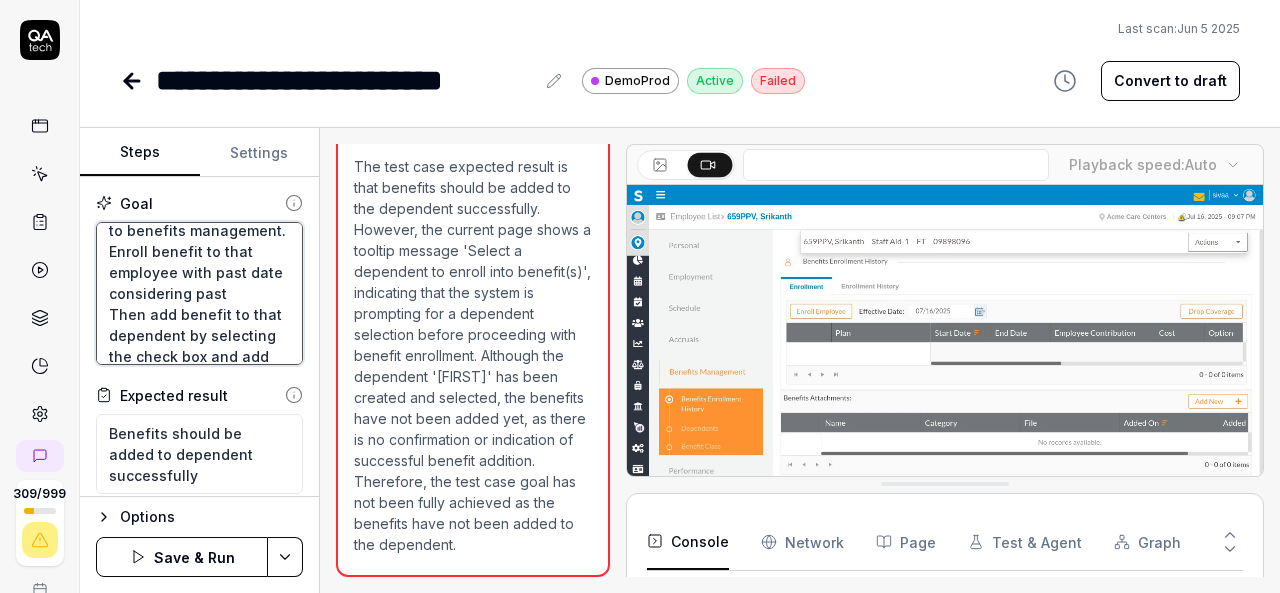 type on "Login to V6 application.
Navigate to employees, employees list.
select 659PPV, [FIRST] [LAST] employee and navigate to benefits management.
Enroll benefit to that employee with past date considering past
Then add benefit to that dependent by selecting the check box and add benefits button." 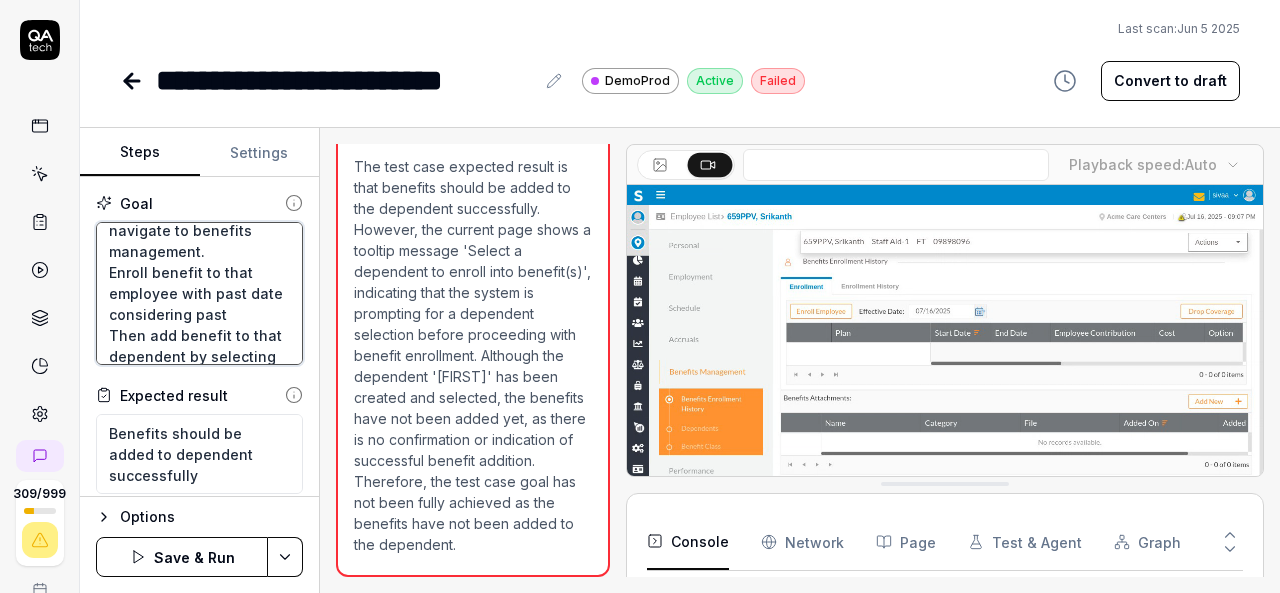 click on "Login to V6 application.
Navigate to employees, employees list.
select 659PPV, [FIRST] [LAST] employee and navigate to benefits management.
Enroll benefit to that employee with past date considering past
Then add benefit to that dependent by selecting the check box and add benefits button." at bounding box center (199, 293) 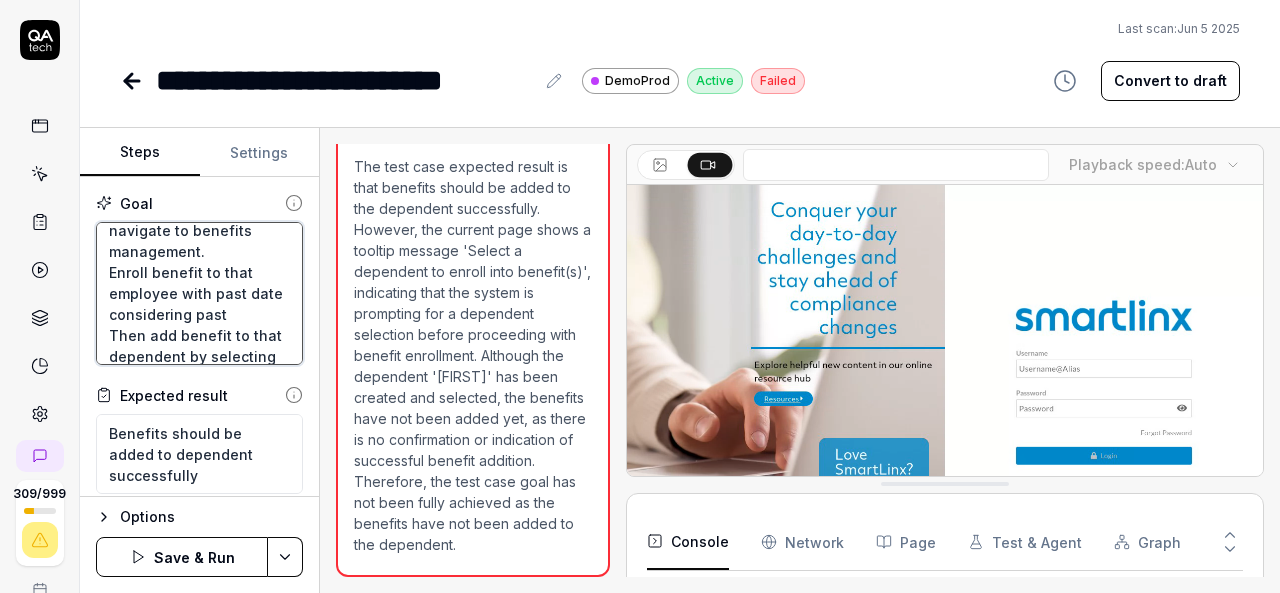 click on "Login to V6 application.
Navigate to employees, employees list.
select 659PPV, [FIRST] [LAST] employee and navigate to benefits management.
Enroll benefit to that employee with past date considering past
Then add benefit to that dependent by selecting the check box and add benefits button." at bounding box center [199, 293] 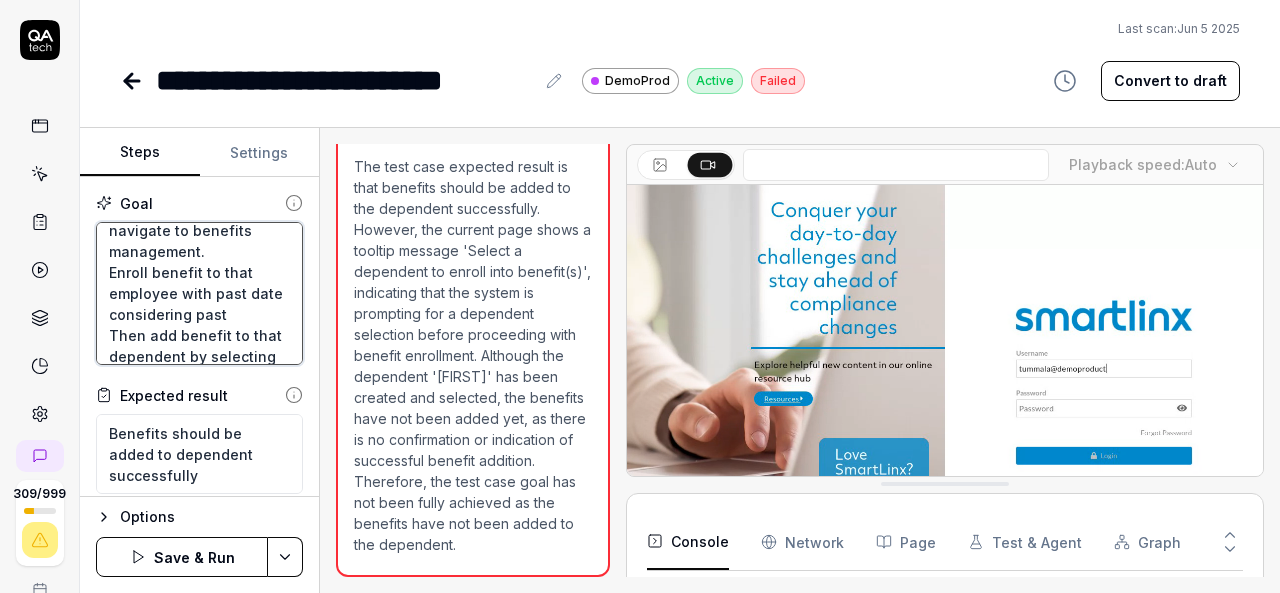 type on "*" 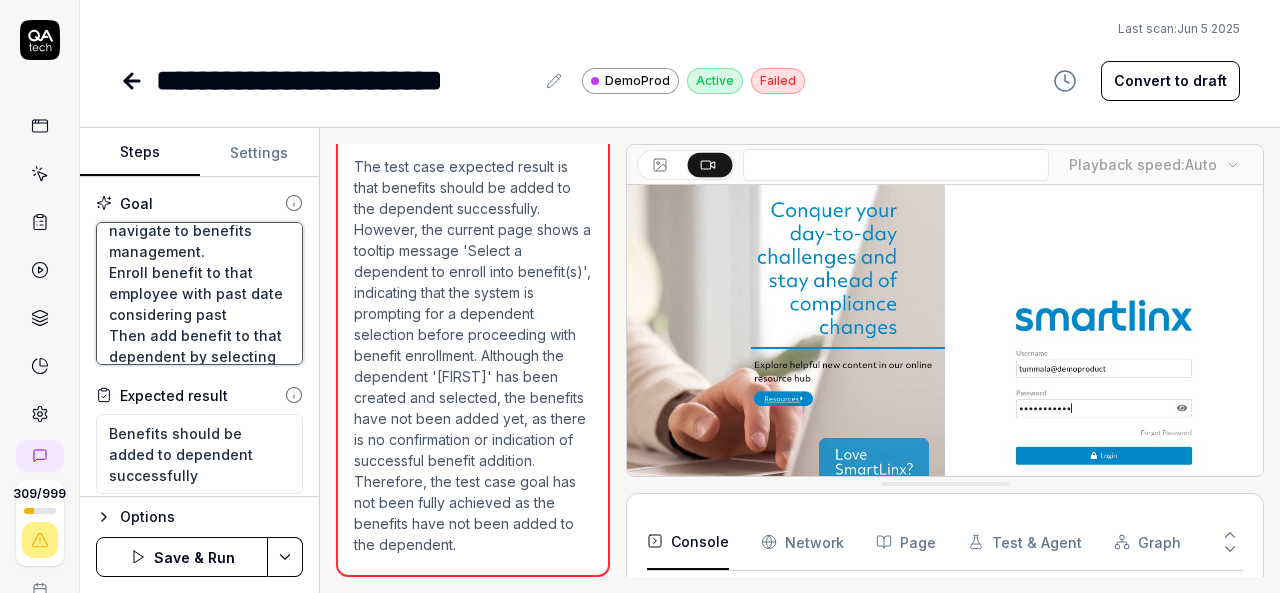 type on "Login to V6 application.
Navigate to employees, employees list.
select 659PPV, [FIRST] [LAST] employee and navigate to benefits management.
Enroll benefit to that employee with  date considering past
Then add benefit to that dependent by selecting the check box and add benefits button." 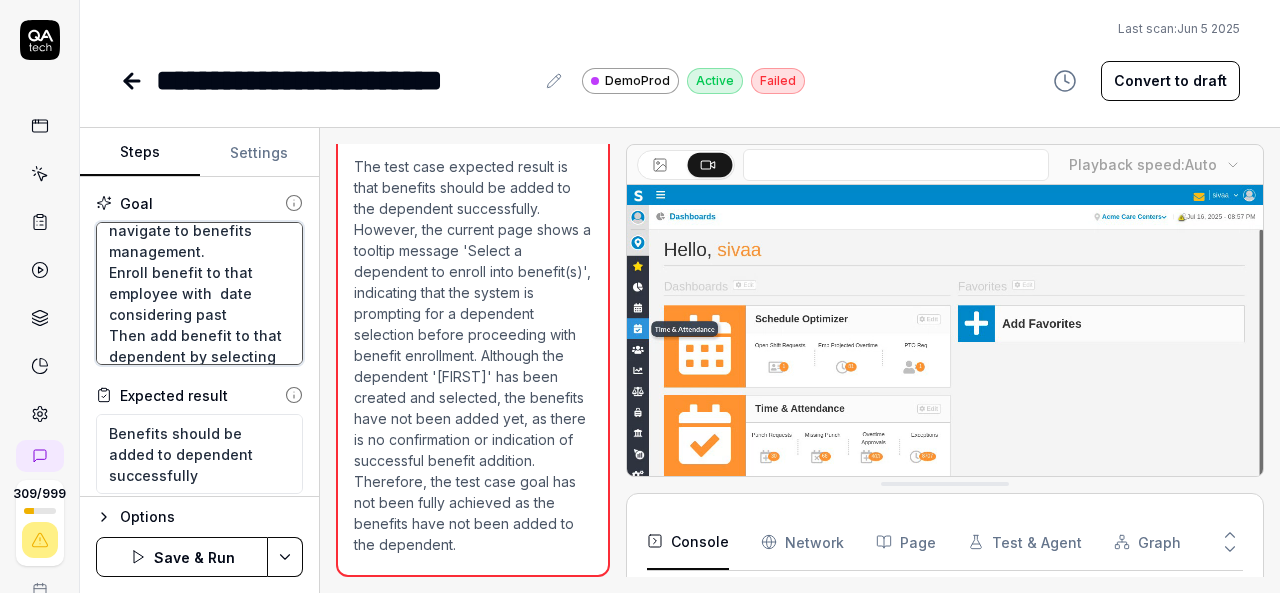 click on "Login to V6 application.
Navigate to employees, employees list.
select 659PPV, [FIRST] [LAST] employee and navigate to benefits management.
Enroll benefit to that employee with  date considering past
Then add benefit to that dependent by selecting the check box and add benefits button." at bounding box center (199, 293) 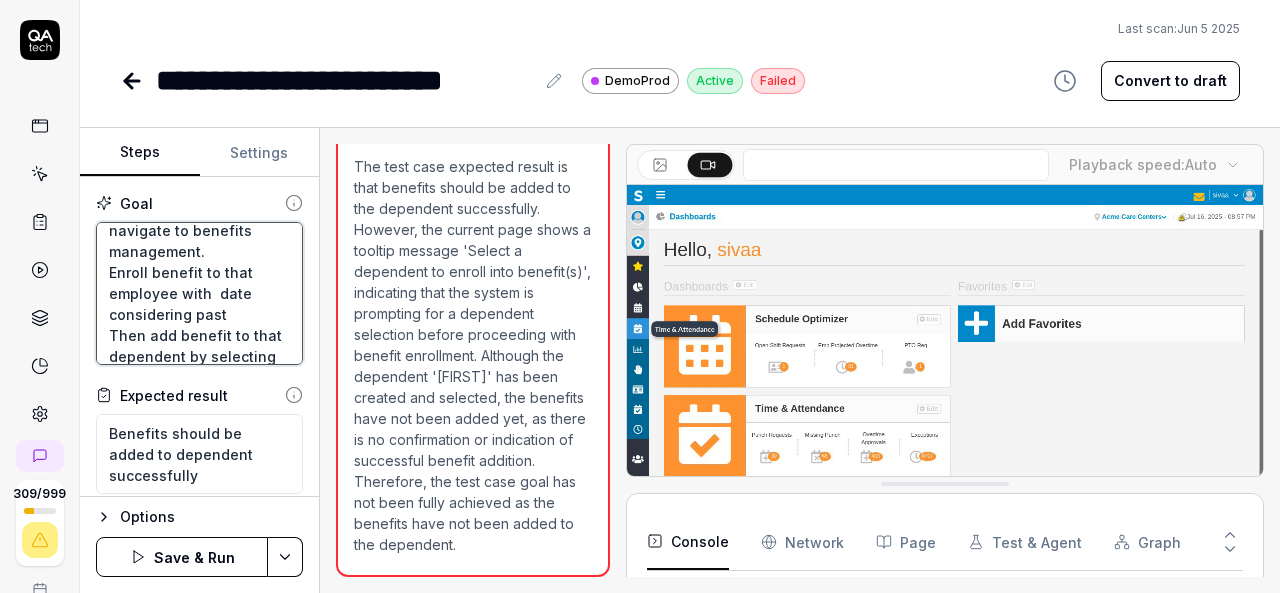 type on "*" 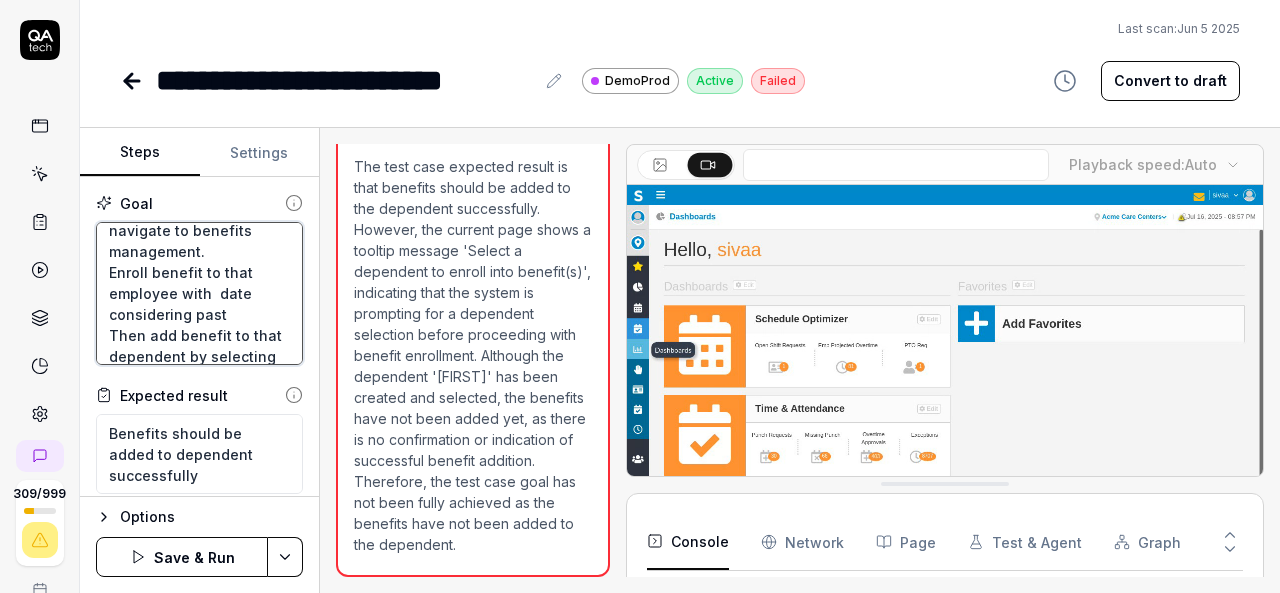 type on "Login to V6 application.
Navigate to employees, employees list.
select 659PPV, [FIRST] [LAST] employee and navigate to benefits management.
Enroll benefit to that employee with  date considering past 1
Then add benefit to that dependent by selecting the check box and add benefits button." 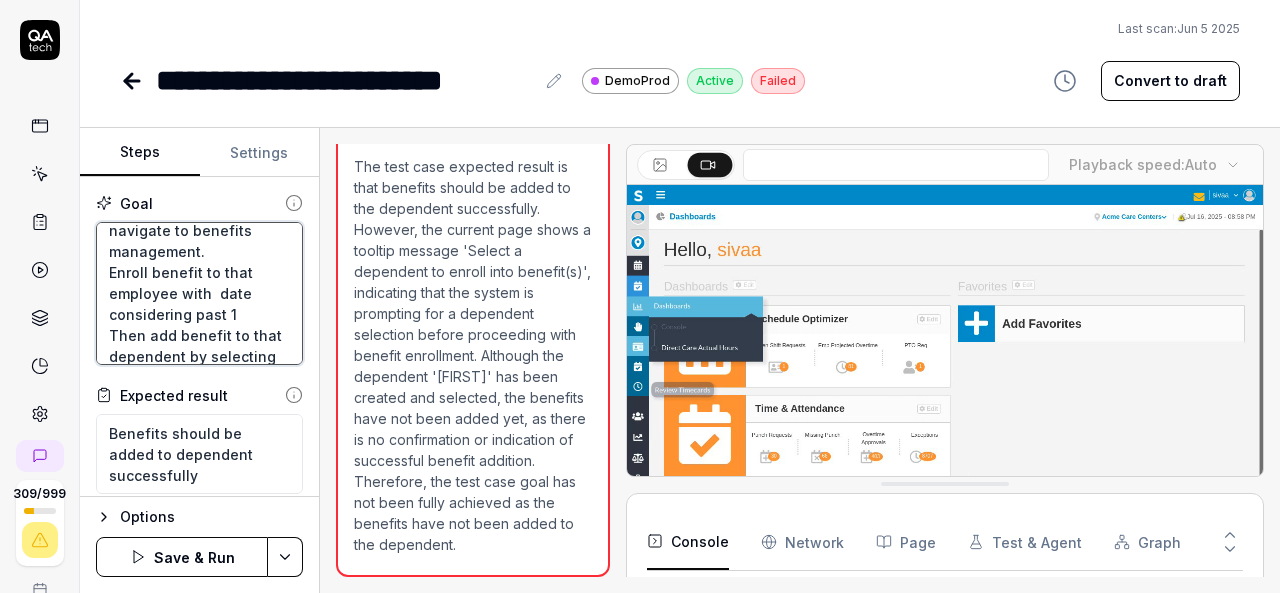 type on "*" 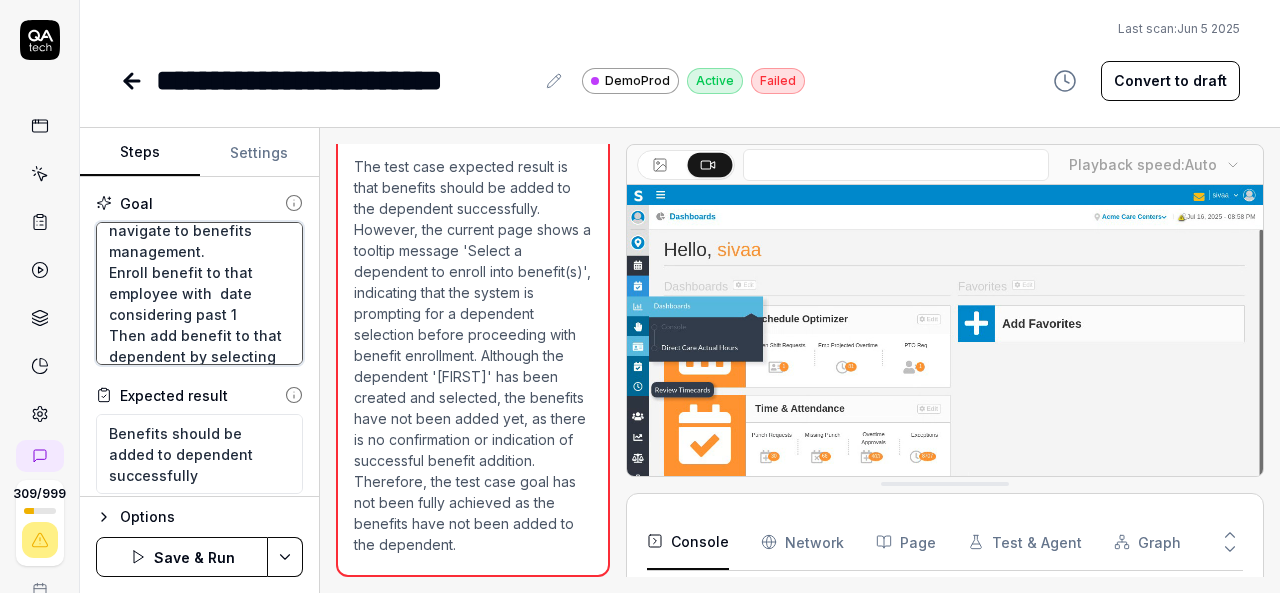 type on "Login to V6 application.
Navigate to employees, employees list.
select 659PPV, Srikanth employee and navigate to benefits management.
Enroll benefit to that employee with  date considering past 10
Then add benefit to that dependent by selecting the check box and add benefits button." 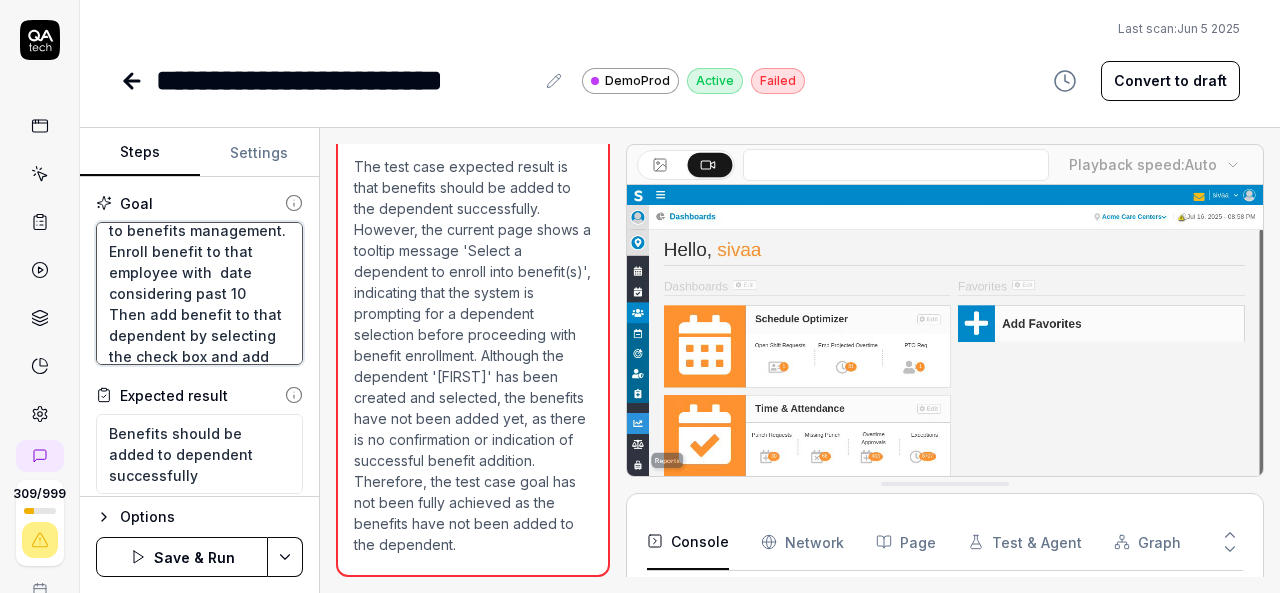type on "*" 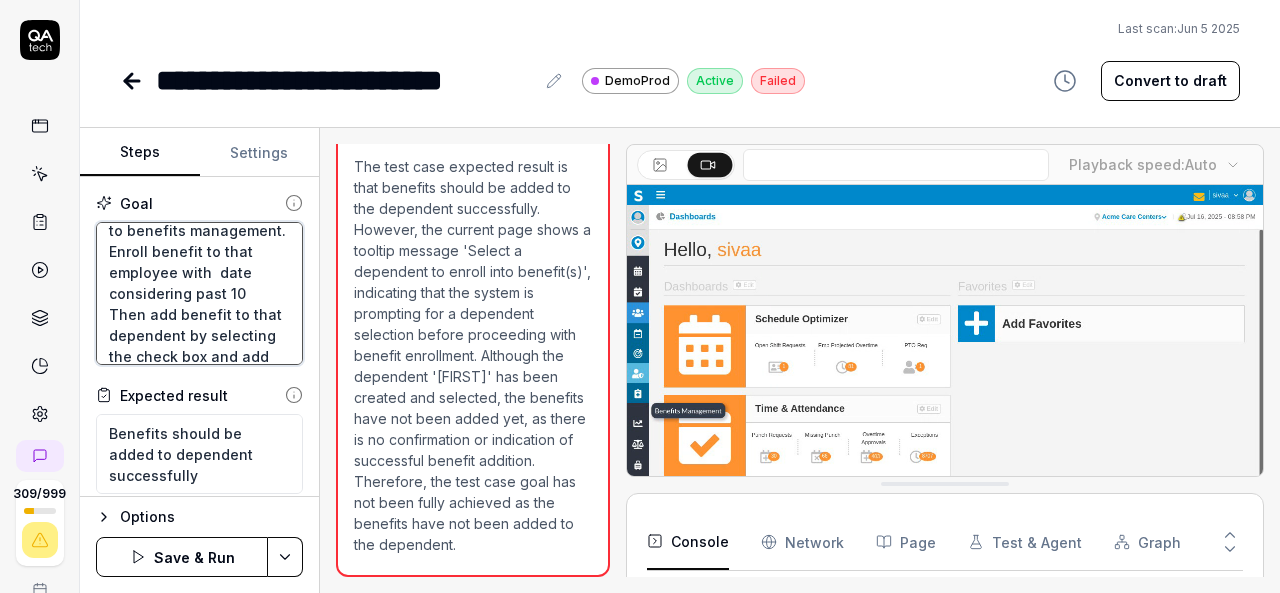 type on "Login to V6 application.
Navigate to employees, employees list.
select 659PPV, [FIRST] [LAST] employee and navigate to benefits management.
Enroll benefit to that employee with  date considering past 10d
Then add benefit to that dependent by selecting the check box and add benefits button." 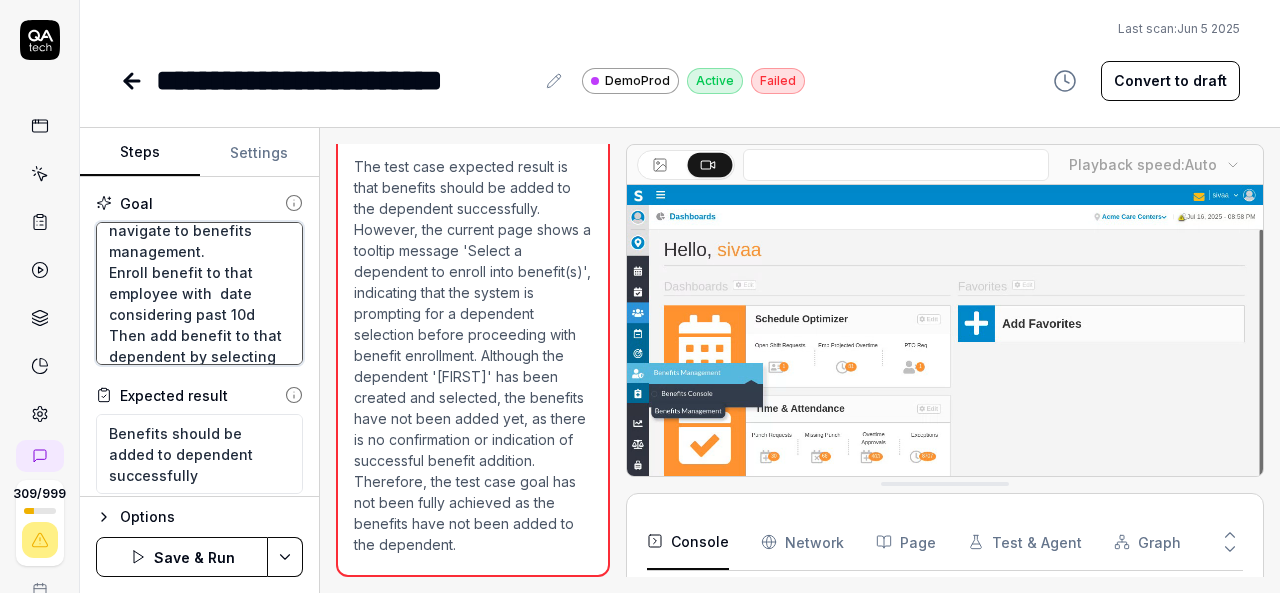 type on "*" 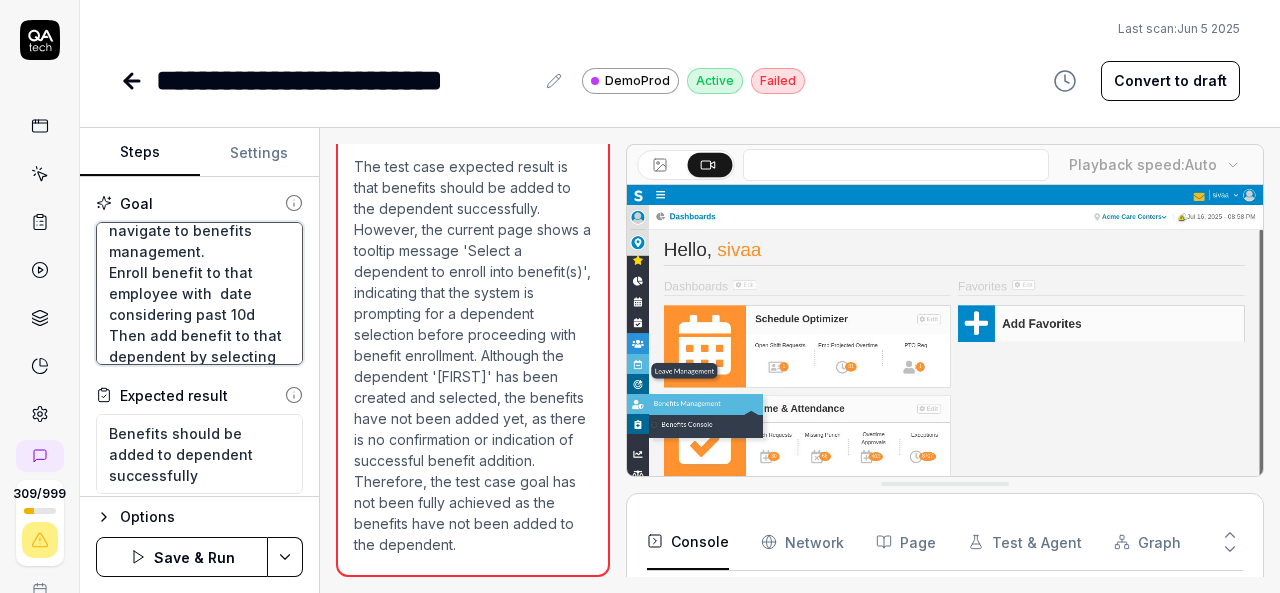 type on "Login to V6 application.
Navigate to employees, employees list.
select 659PPV, [FIRST] employee and navigate to benefits management.
Enroll benefit to that employee with  date considering past 10da
Then add benefit to that dependent by selecting the check box and add benefits button." 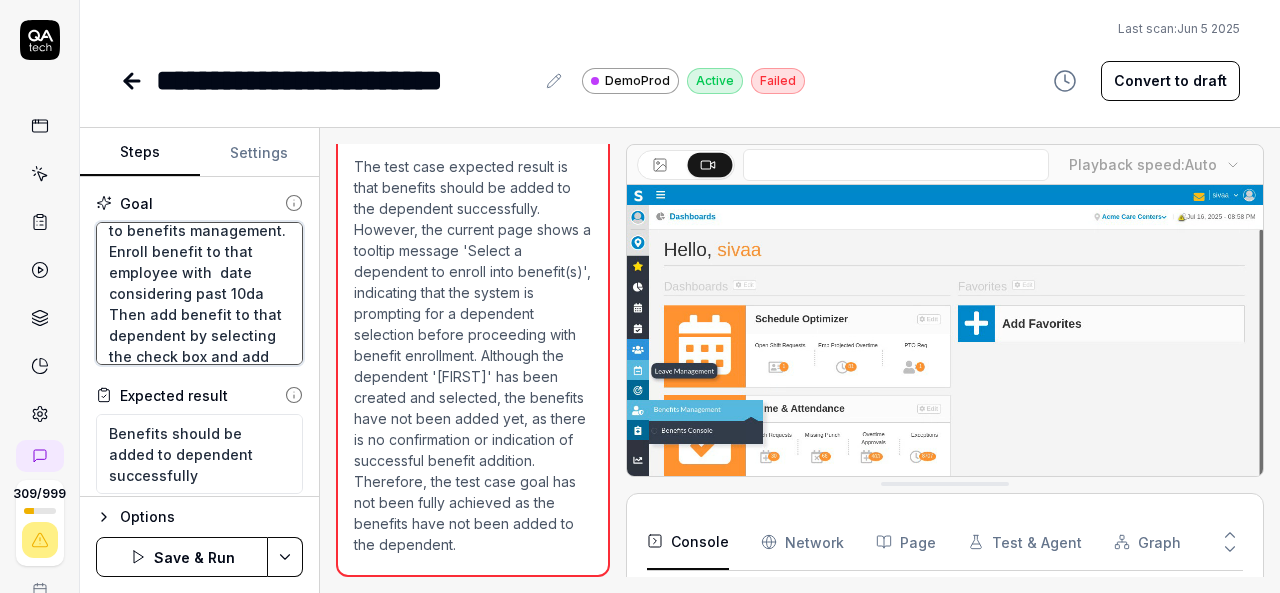 type on "*" 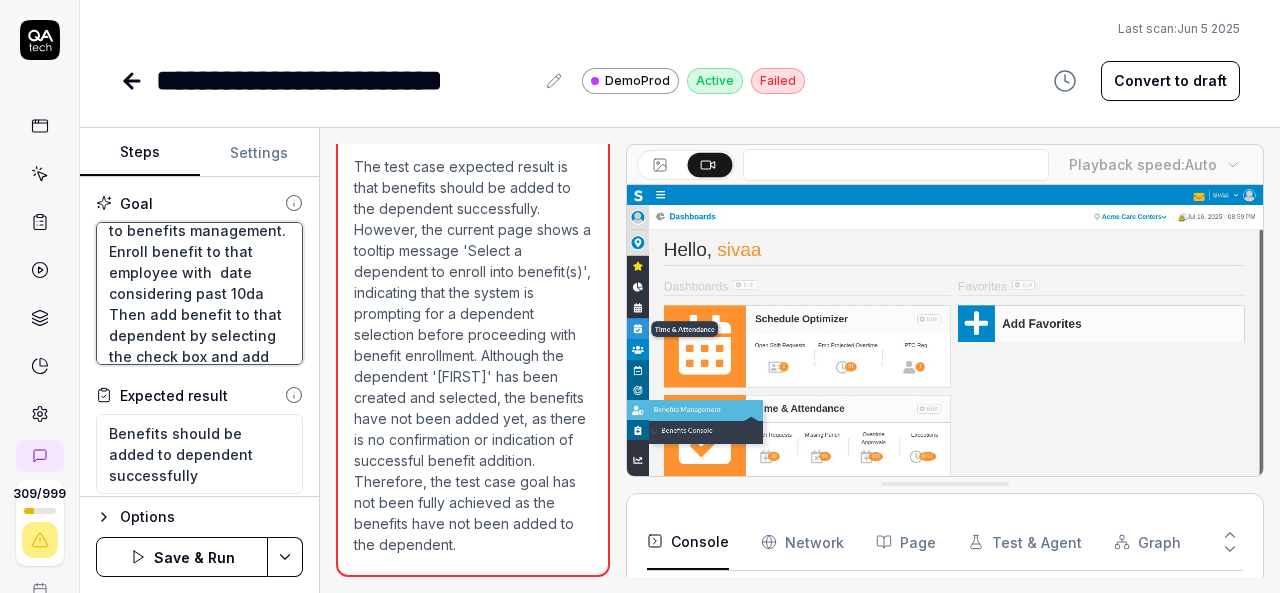 type on "Login to V6 application.
Navigate to employees, employees list.
select 659PPV, [FIRST] [LAST] employee and navigate to benefits management.
Enroll benefit to that employee with  date considering past 10day
Then add benefit to that dependent by selecting the check box and add benefits button." 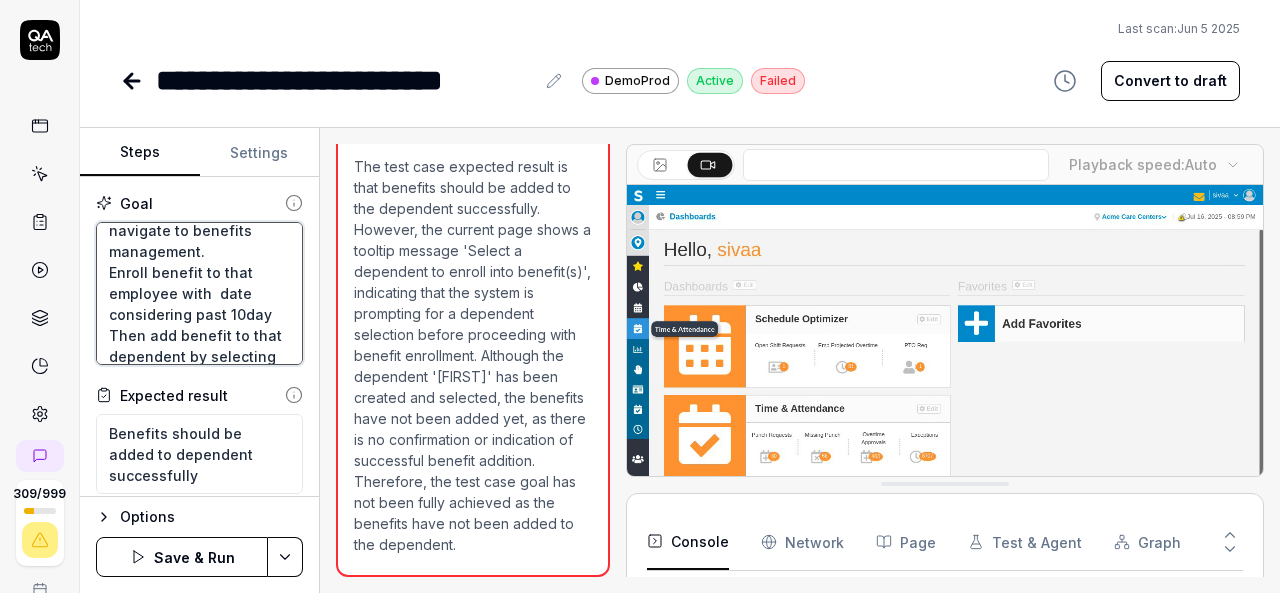 scroll, scrollTop: 137, scrollLeft: 0, axis: vertical 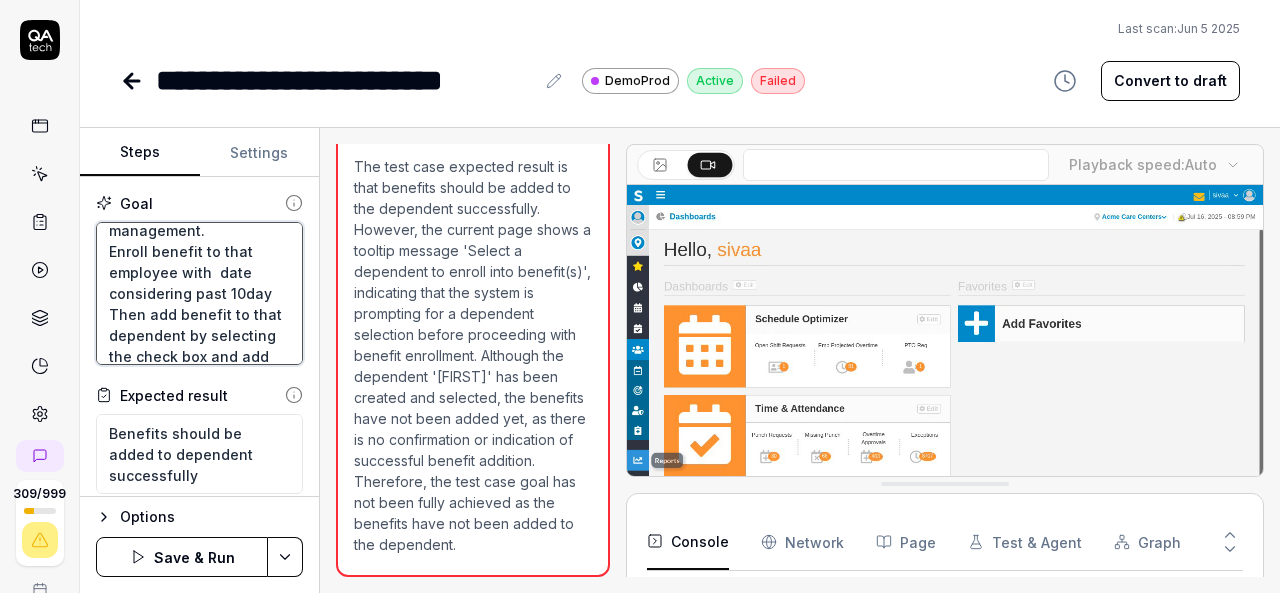 type on "*" 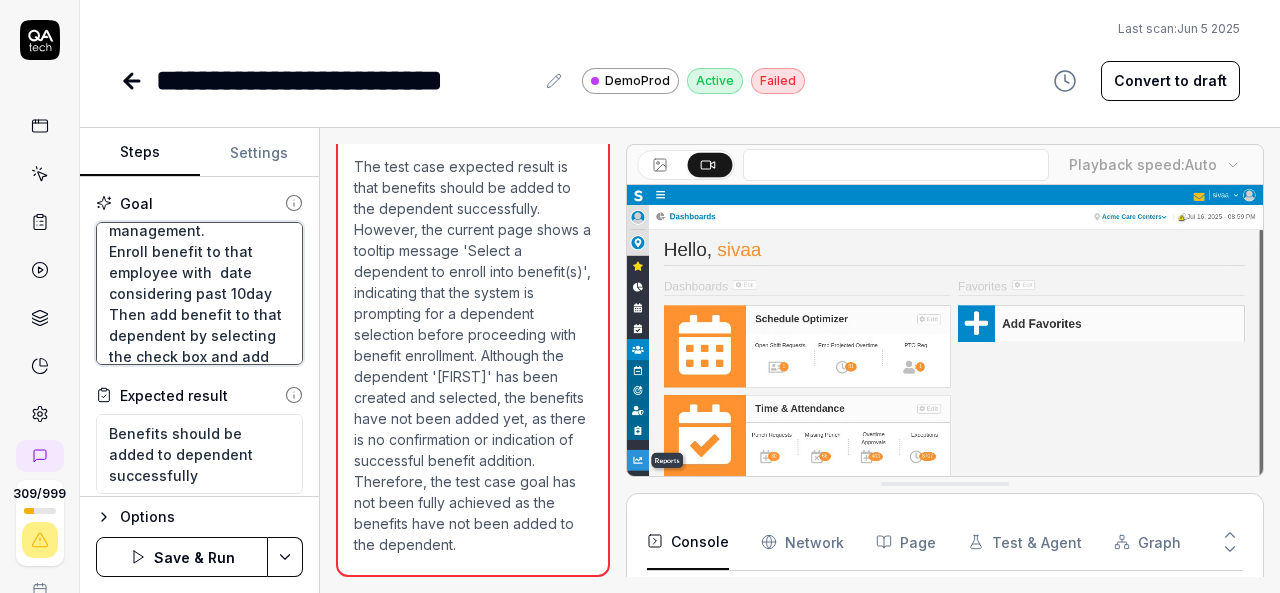 type on "Login to V6 application.
Navigate to employees, employees list.
select 659PPV, [FIRST] employee and navigate to benefits management.
Enroll benefit to that employee with  date considering past 10days
Then add benefit to that dependent by selecting the check box and add benefits button." 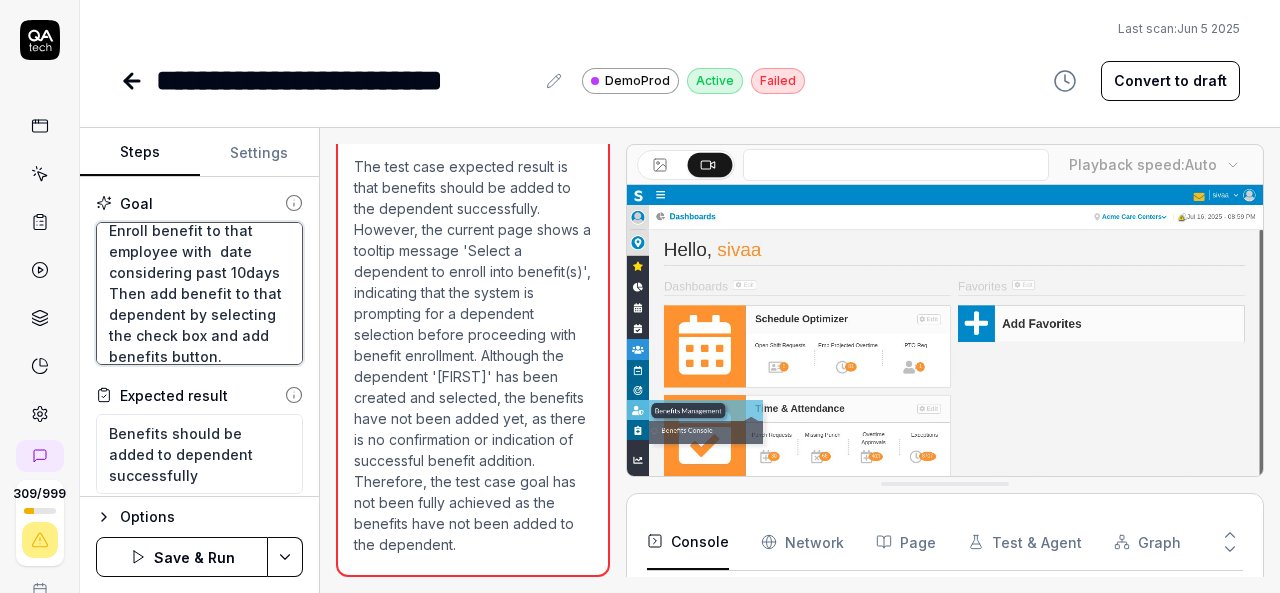 type on "*" 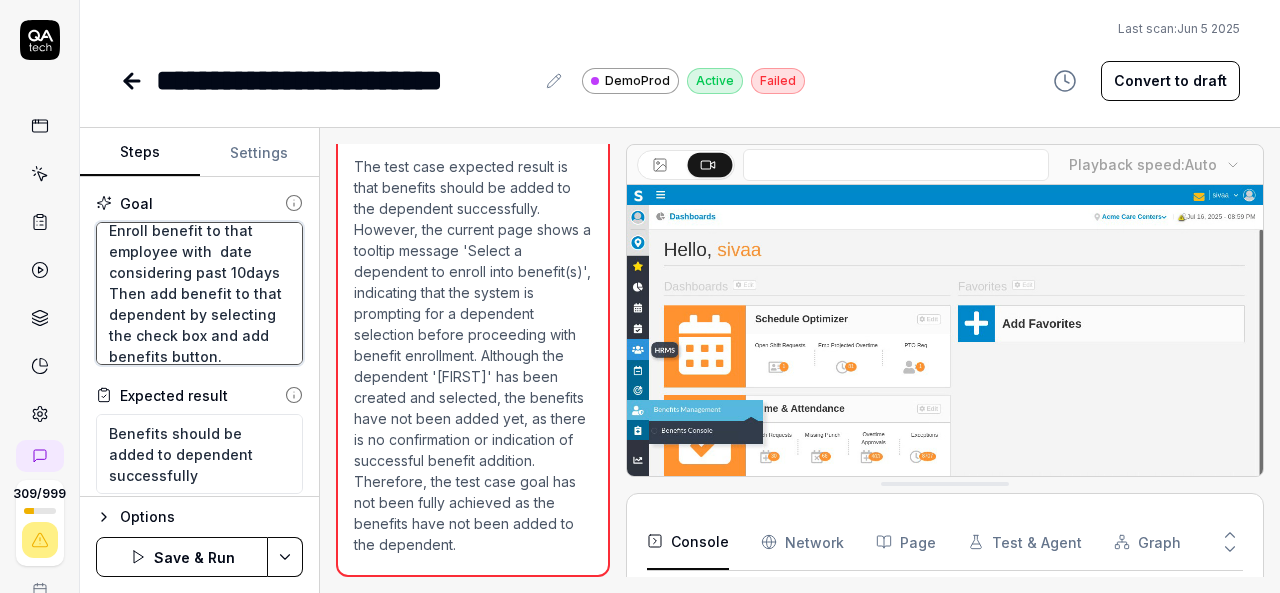 type on "Login to V6 application.
Navigate to employees, employees list.
select 659PPV, [NAME] employee and navigate to benefits management.
Enroll benefit to that employee with  date considering past 10days
Then add benefit to that dependent by selecting the check box and add benefits button." 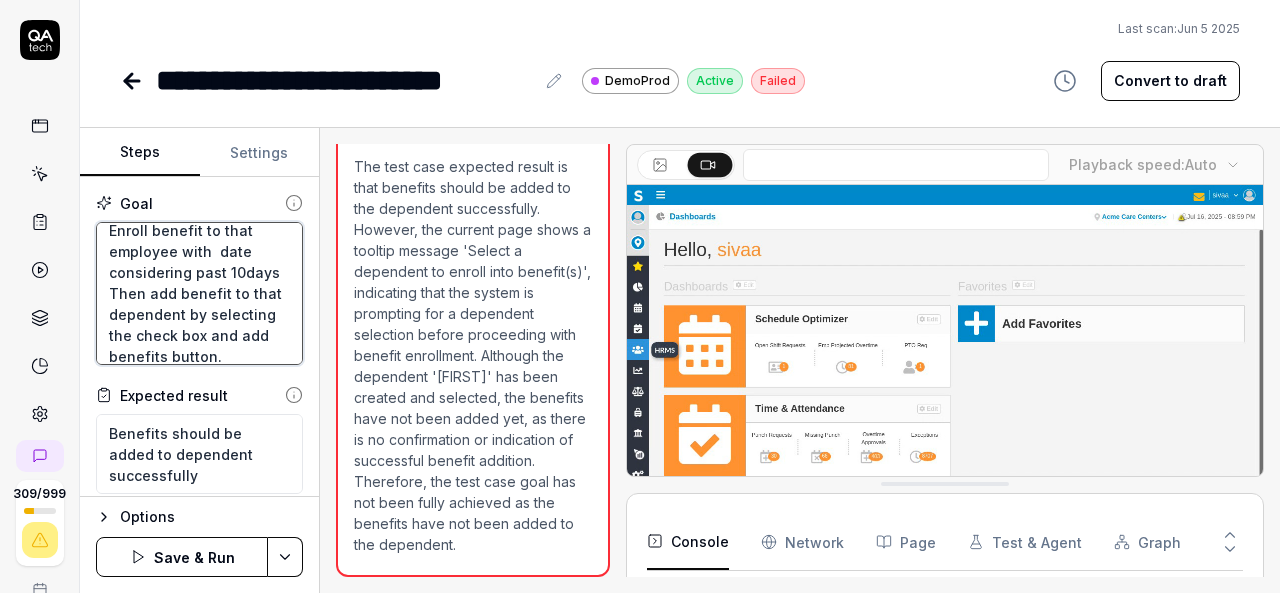 type on "*" 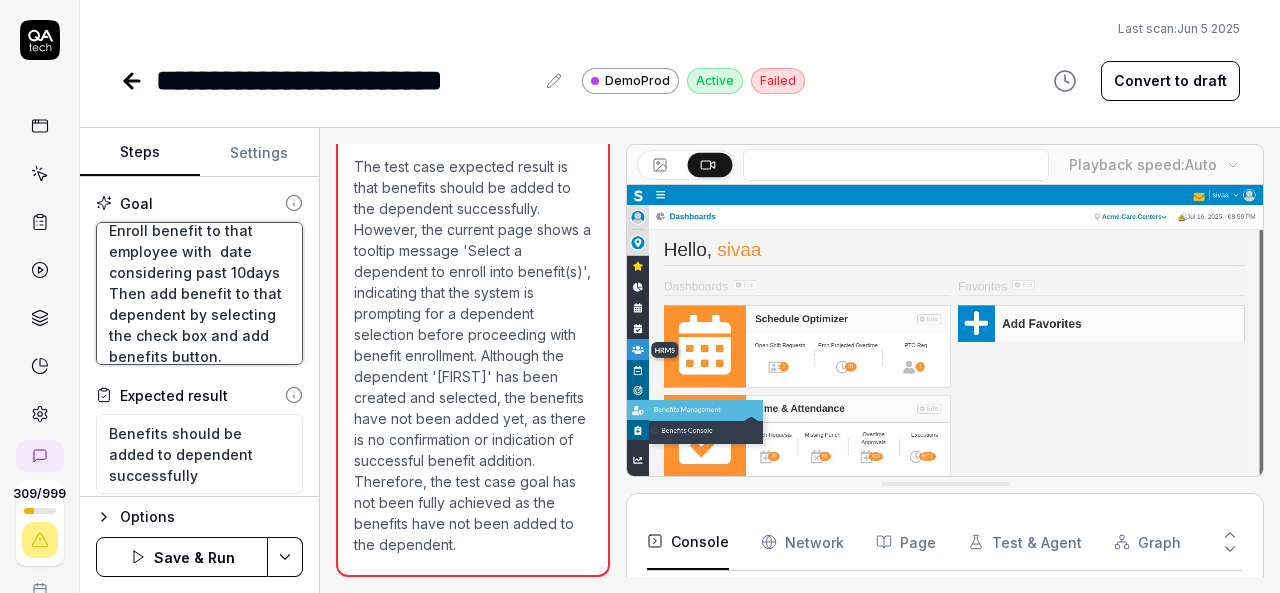 type on "Login to V6 application.
Navigate to employees, employees list.
select 659PPV, [FIRST] employee and navigate to benefits management.
Enroll benefit to that employee with  date considering past 10days f
Then add benefit to that dependent by selecting the check box and add benefits button." 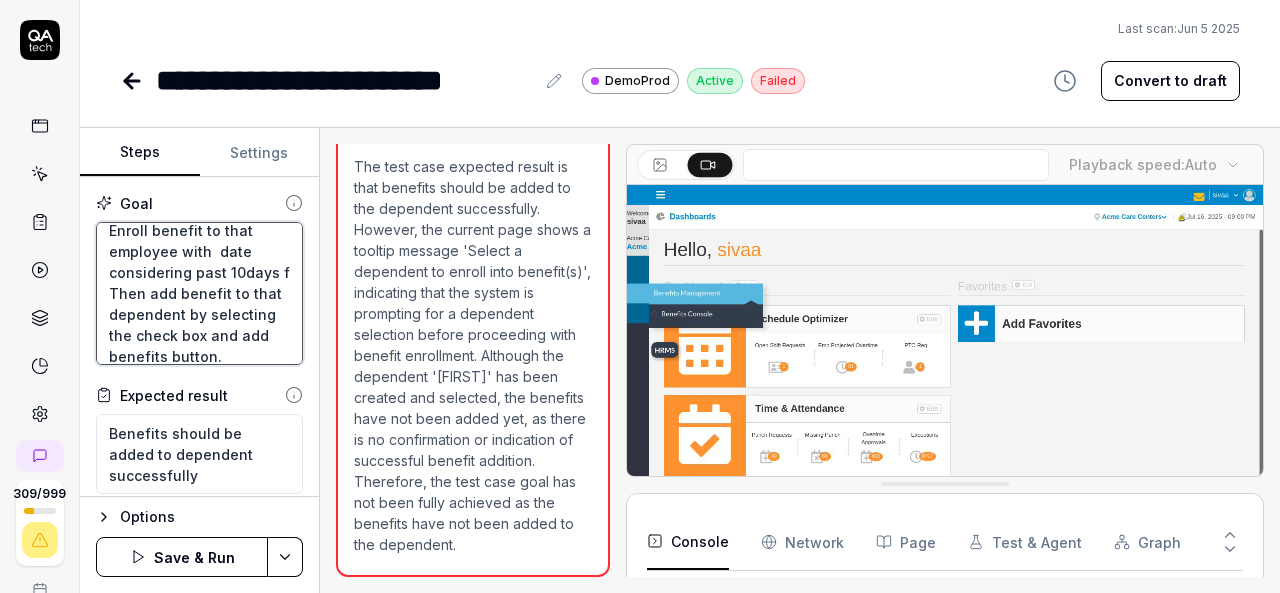 type on "*" 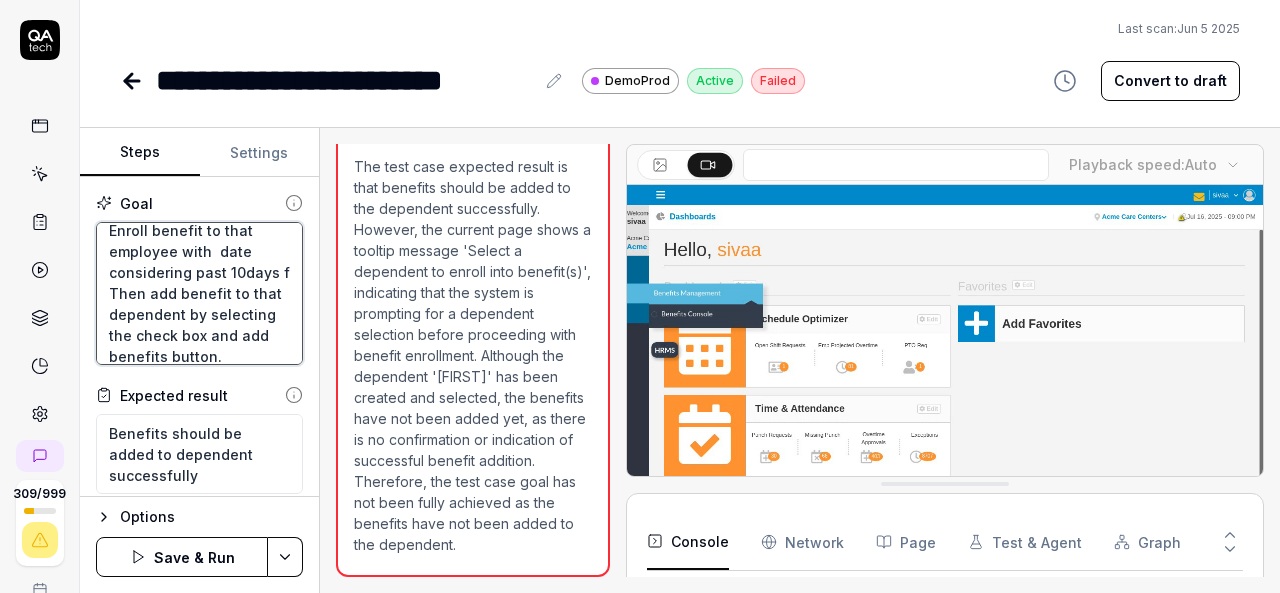 type on "Login to V6 application.
Navigate to employees, employees list.
select 659PPV, Srikanth employee and navigate to benefits management.
Enroll benefit to that employee with  date considering past 10days fr
Then add benefit to that dependent by selecting the check box and add benefits button." 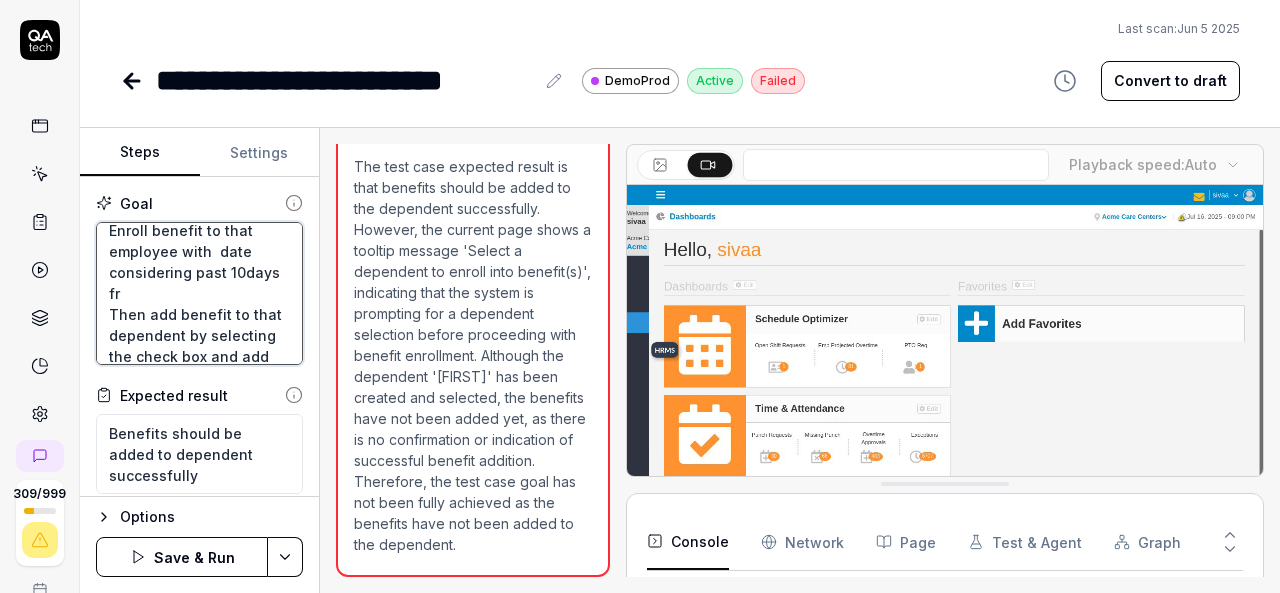 type on "*" 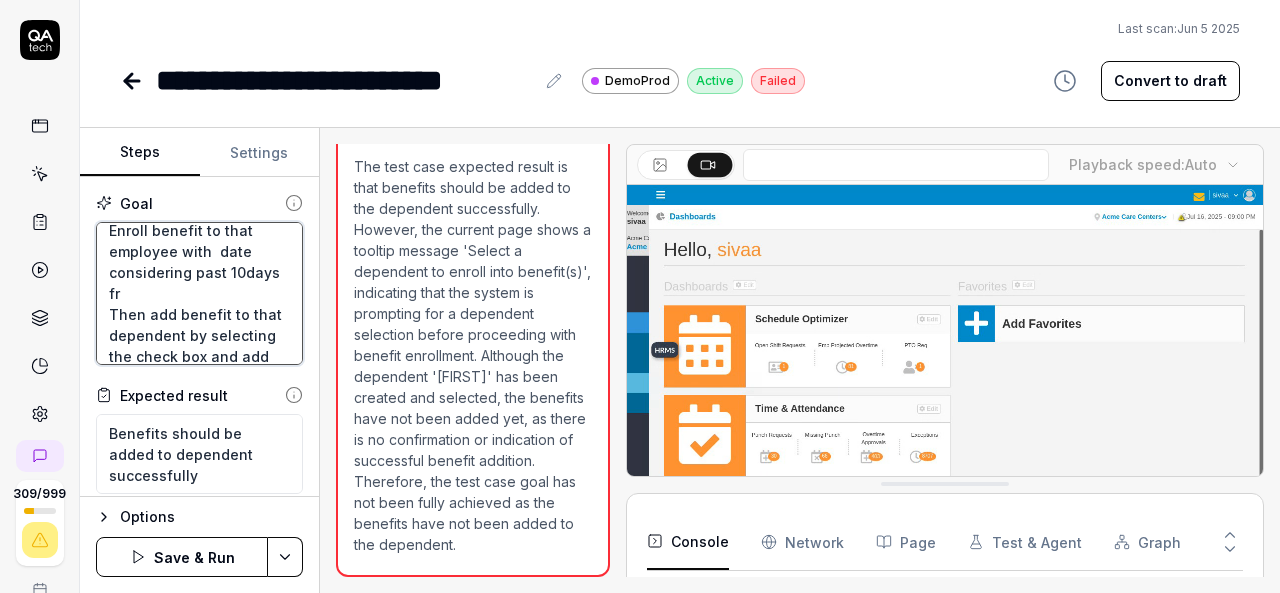 type on "Login to V6 application.
Navigate to employees, employees list.
select 659PPV, [FIRST] [LAST] employee and navigate to benefits management.
Enroll benefit to that employee with  date considering past 10days fro
Then add benefit to that dependent by selecting the check box and add benefits button." 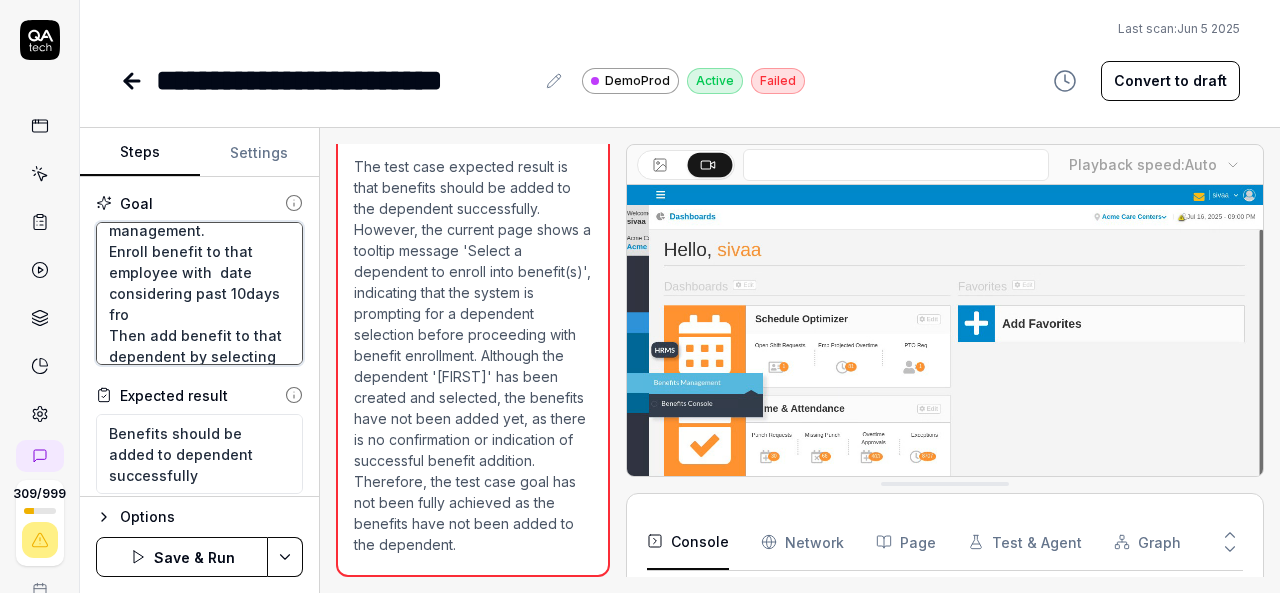 type on "*" 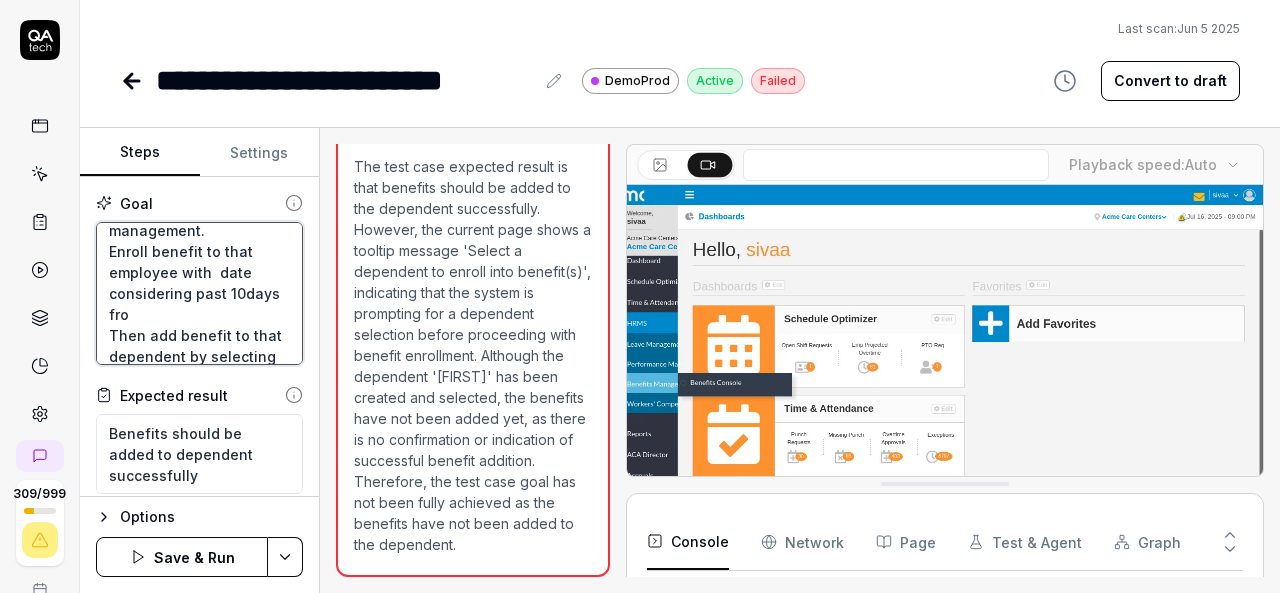 type on "Login to V6 application.
Navigate to employees, employees list.
select 659PPV, [FIRST] [LAST] employee and navigate to benefits management.
Enroll benefit to that employee with  date considering past 10days from
Then add benefit to that dependent by selecting the check box and add benefits button." 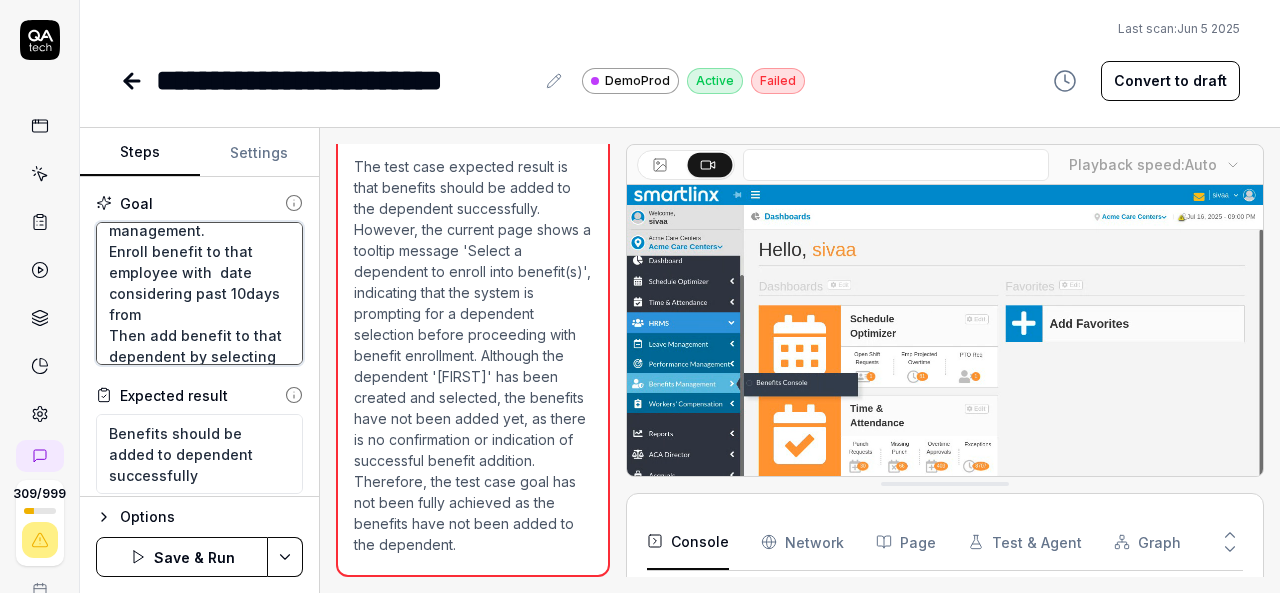 type on "*" 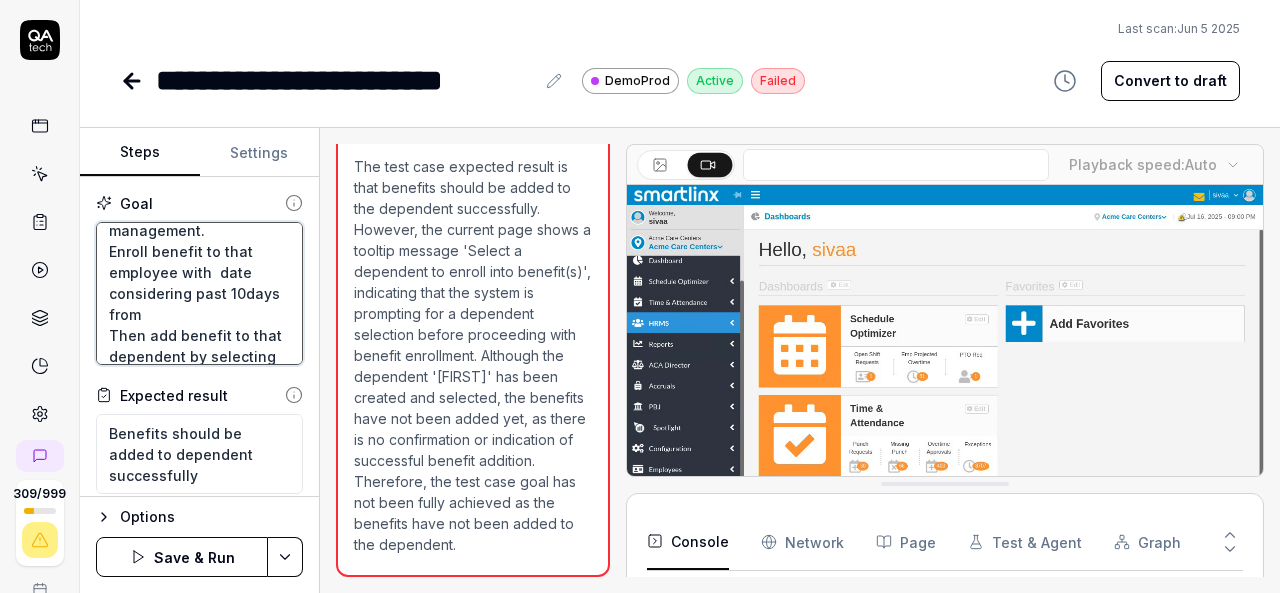 type on "Login to V6 application.
Navigate to employees, employees list.
select 659PPV, [FIRST] [LAST] employee and navigate to benefits management.
Enroll benefit to that employee with  date considering past 10days from
Then add benefit to that dependent by selecting the check box and add benefits button." 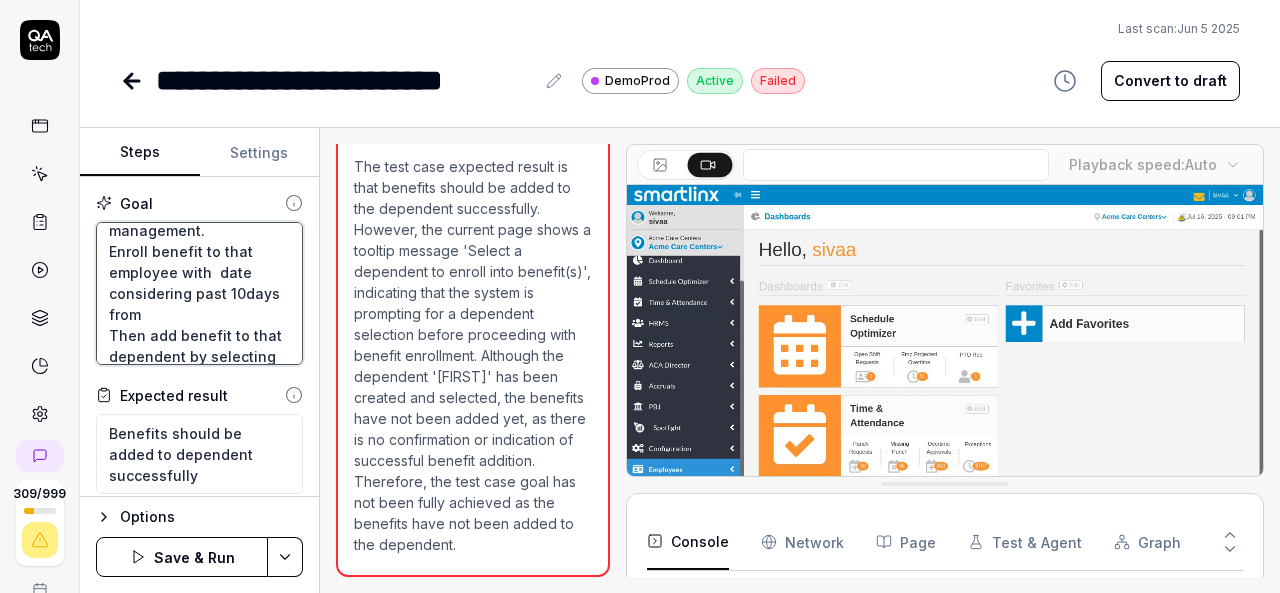 type on "*" 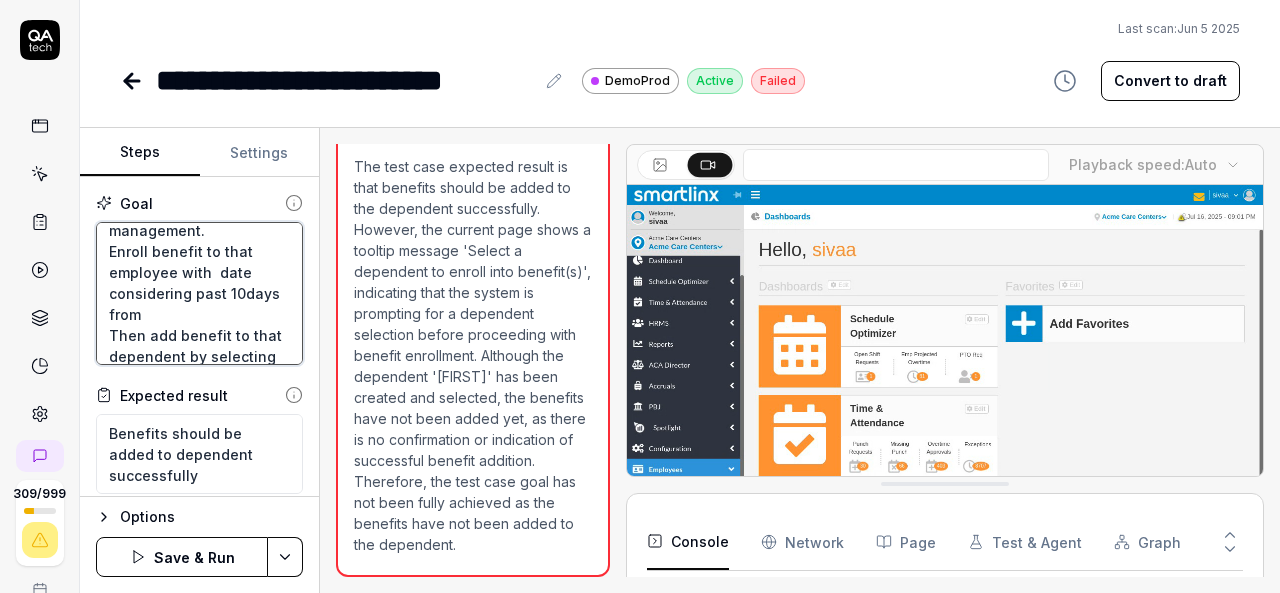type on "Login to V6 application.
Navigate to employees, employees list.
select 659PPV, [FIRST] [LAST] employee and navigate to benefits management.
Enroll benefit to that employee with  date considering past 10days from c
Then add benefit to that dependent by selecting the check box and add benefits button." 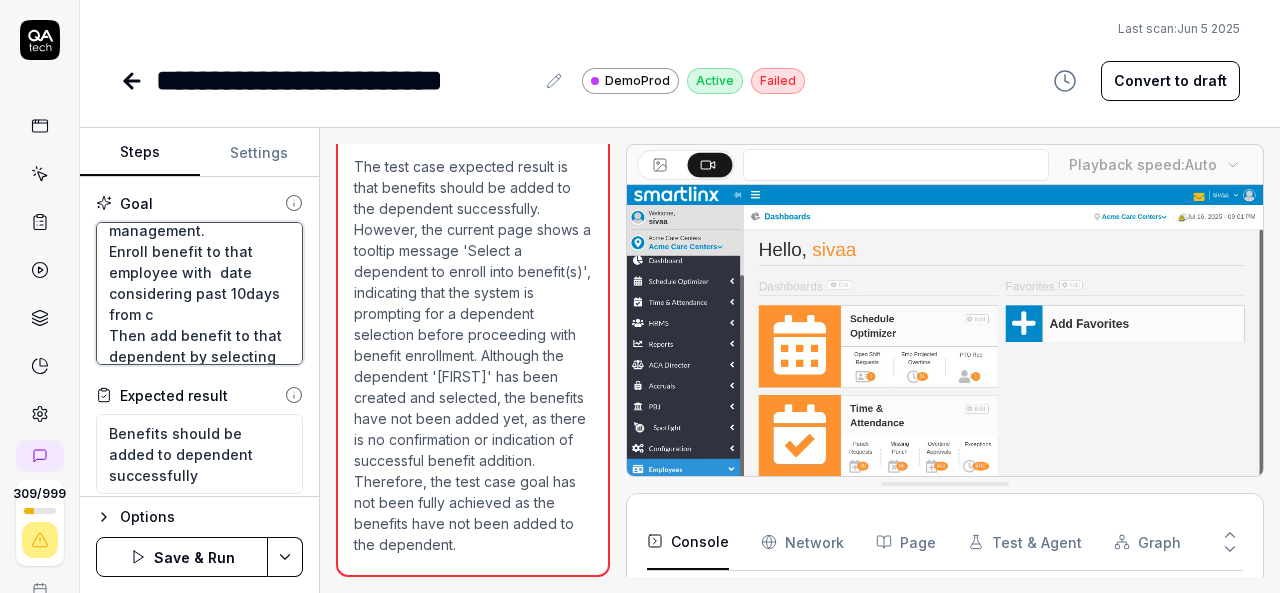 type on "*" 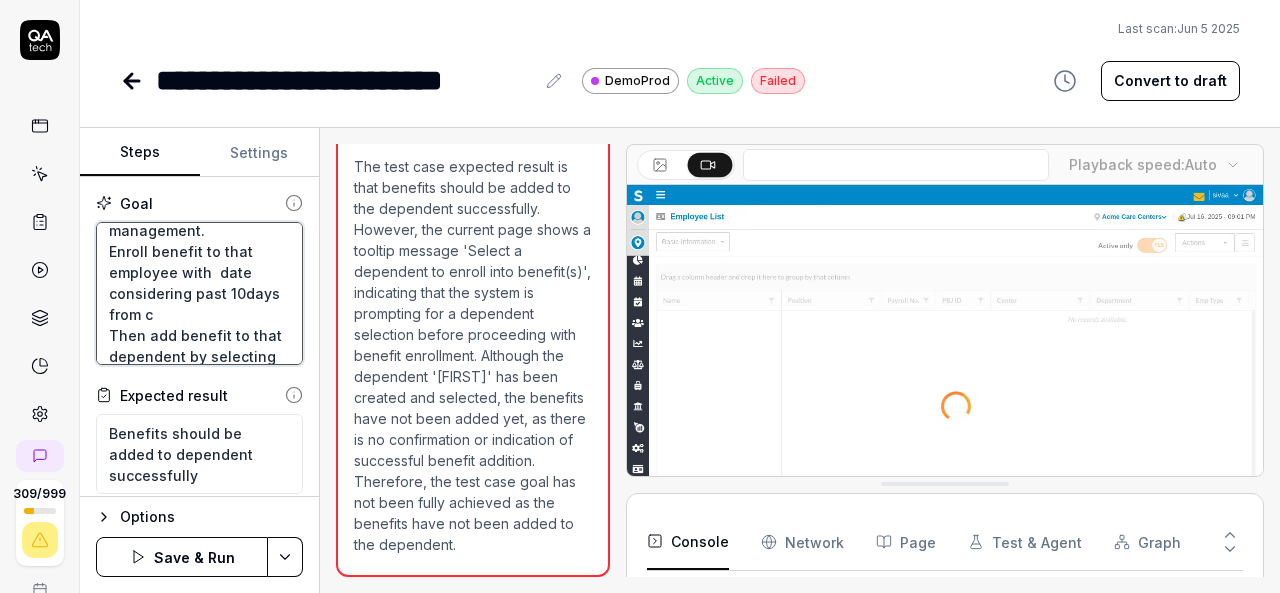 type on "Login to V6 application.
Navigate to employees, employees list.
select 659PPV, [FIRST] [LAST] employee and navigate to benefits management.
Enroll benefit to that employee with  date considering past 10days from cu
Then add benefit to that dependent by selecting the check box and add benefits button." 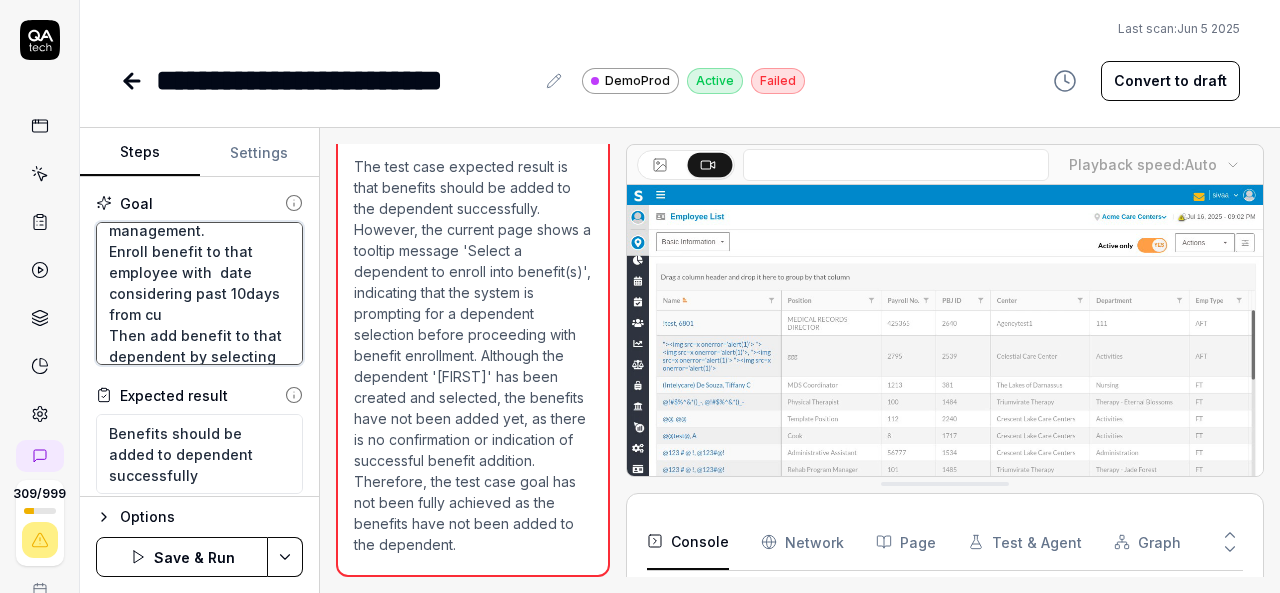 type on "*" 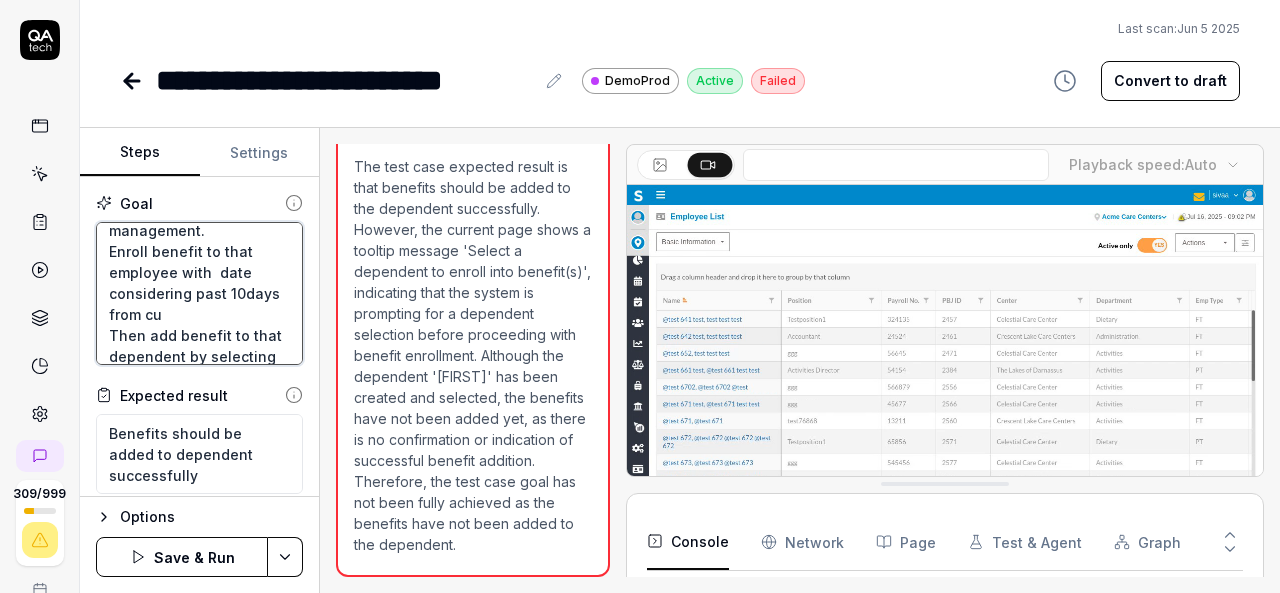 type on "Login to V6 application.
Navigate to employees, employees list.
select 659PPV, [FIRST] employee and navigate to benefits management.
Enroll benefit to that employee with  date considering past 10days from cur
Then add benefit to that dependent by selecting the check box and add benefits button." 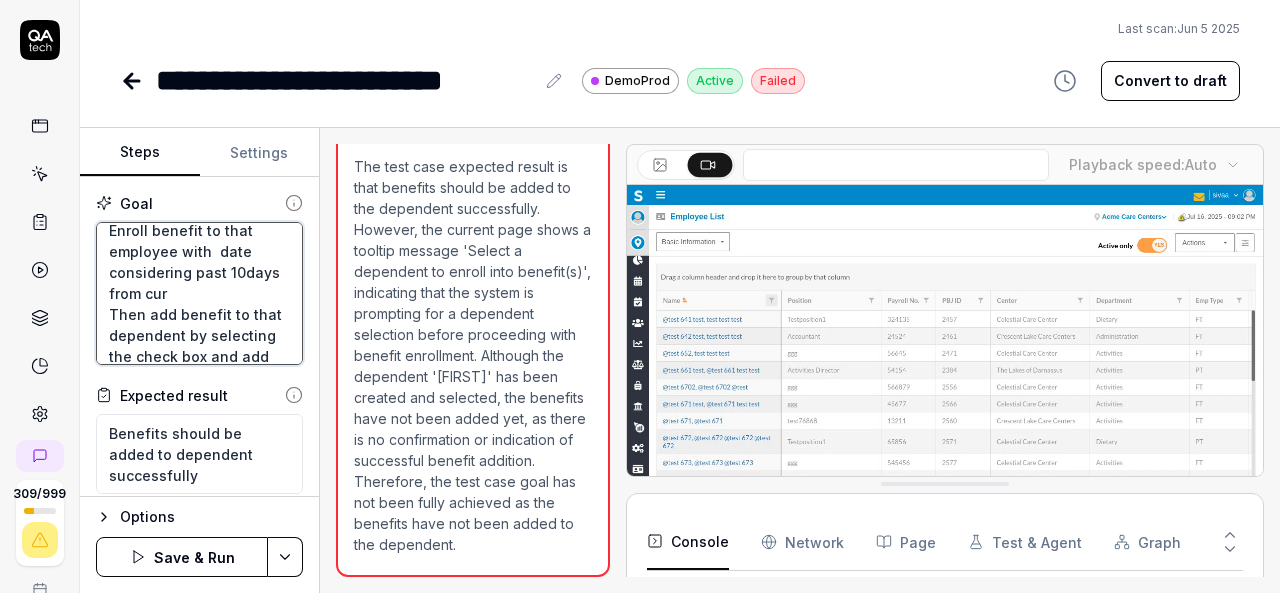 type on "*" 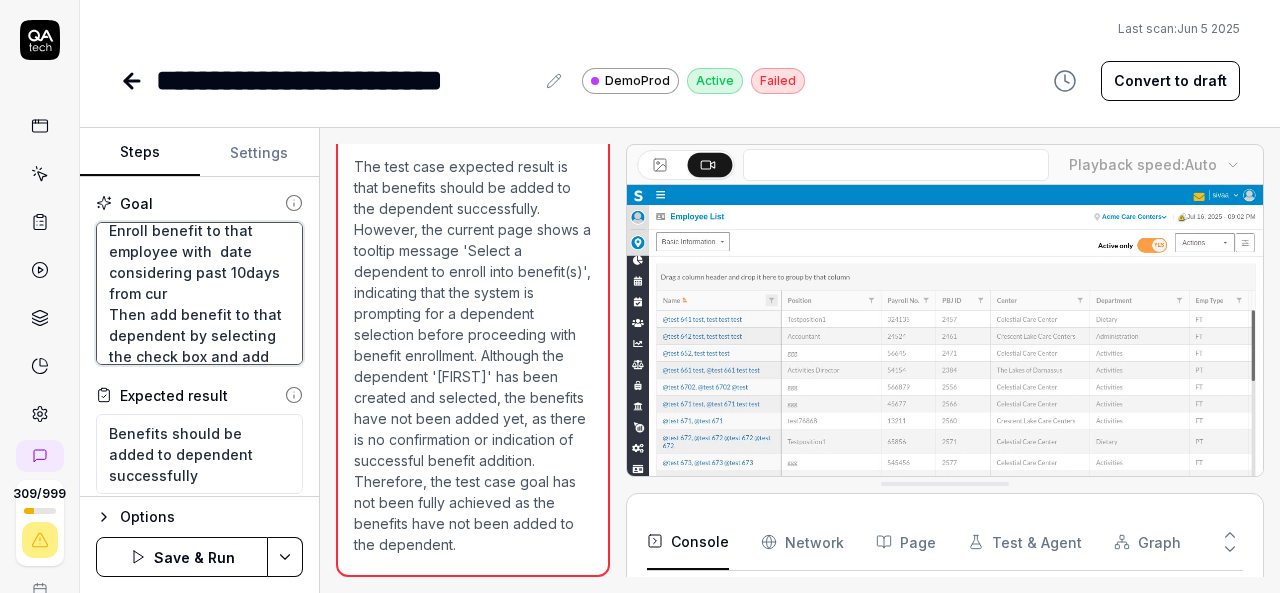 type on "Login to V6 application.
Navigate to employees, employees list.
select 659PPV, [FIRST] [LAST] employee and navigate to benefits management.
Enroll benefit to that employee with  date considering past 10days from curr
Then add benefit to that dependent by selecting the check box and add benefits button." 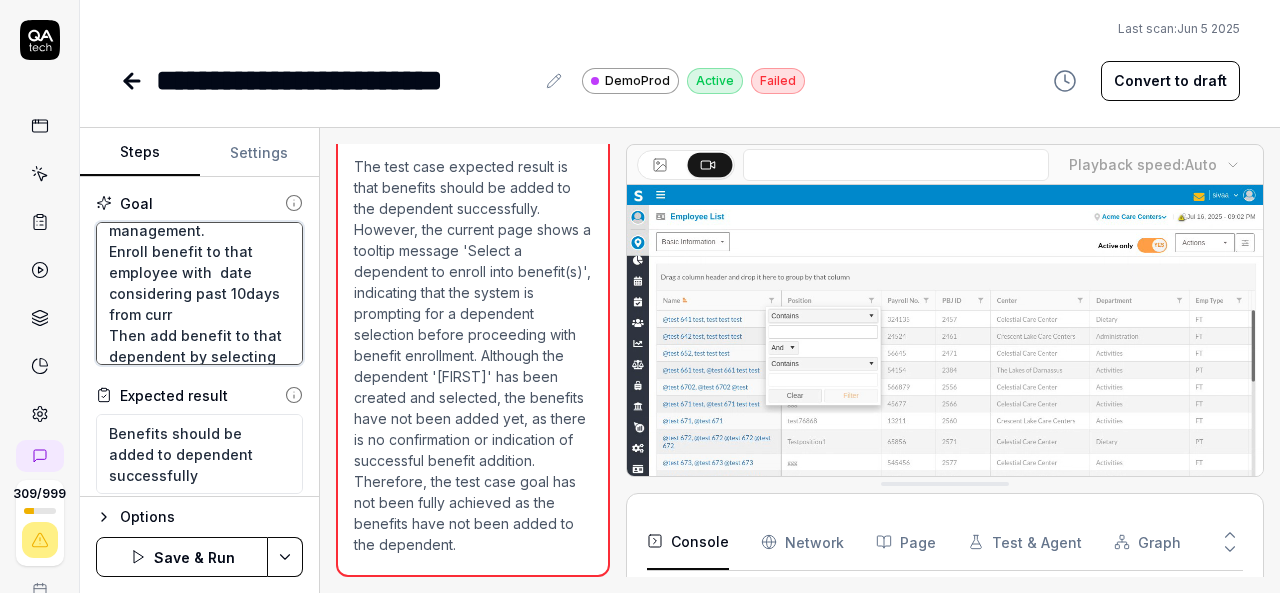 type on "*" 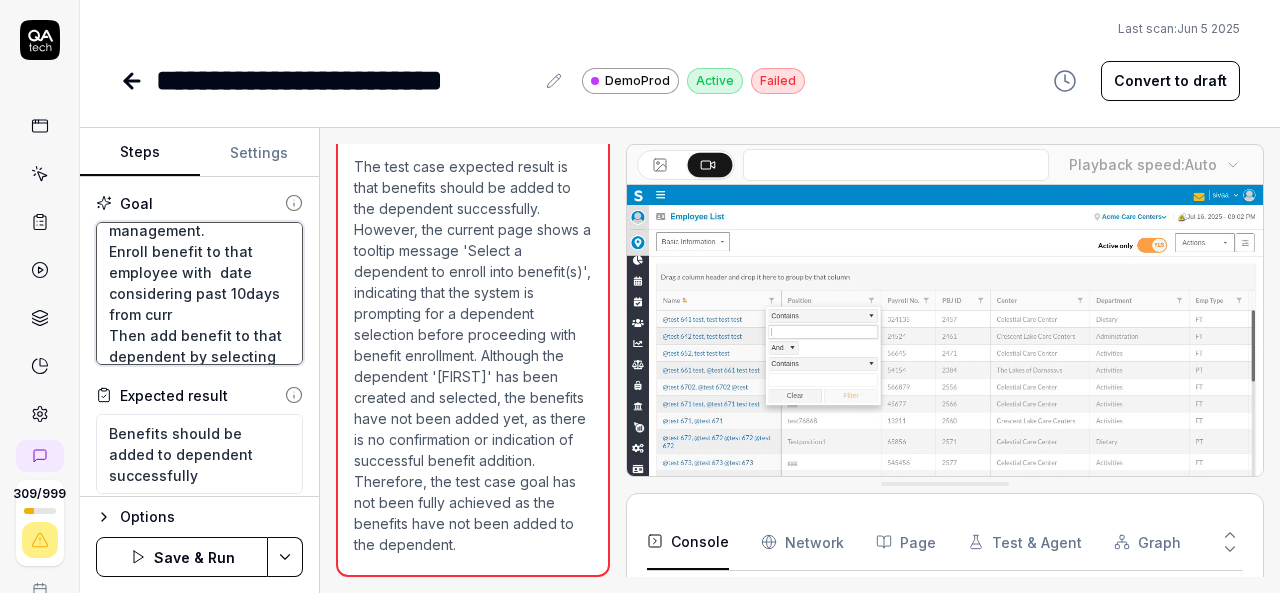 type on "Login to V6 application.
Navigate to employees, employees list.
select 659PPV, [FIRST] [LAST] employee and navigate to benefits management.
Enroll benefit to that employee with  date considering past 10days from curre
Then add benefit to that dependent by selecting the check box and add benefits button." 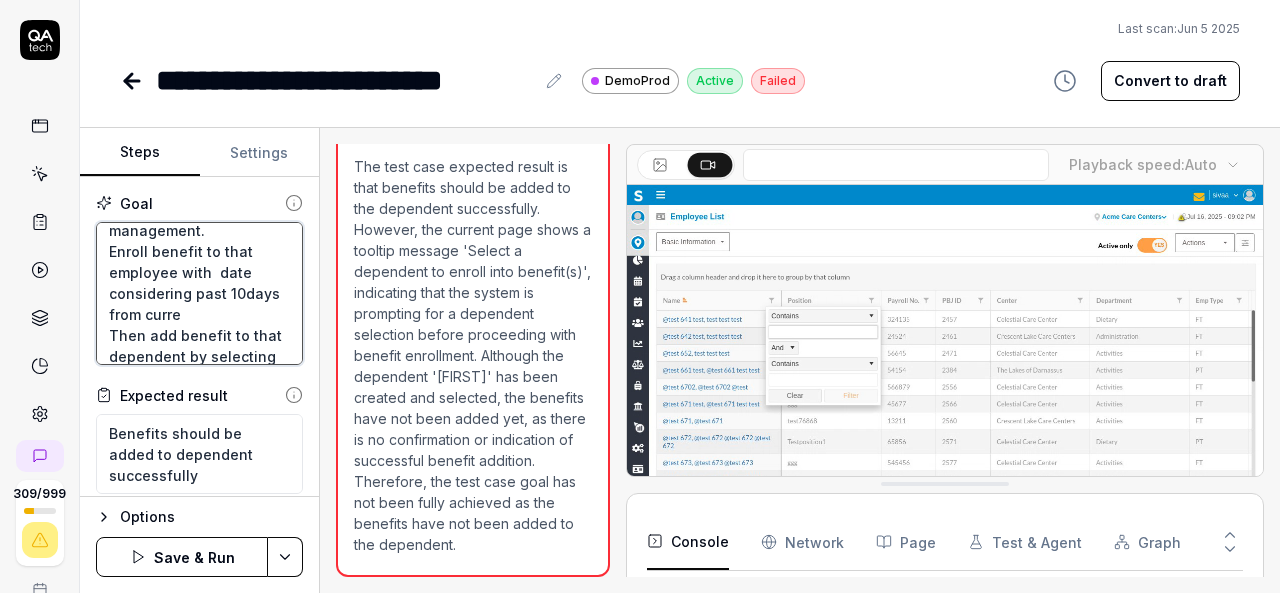 type on "*" 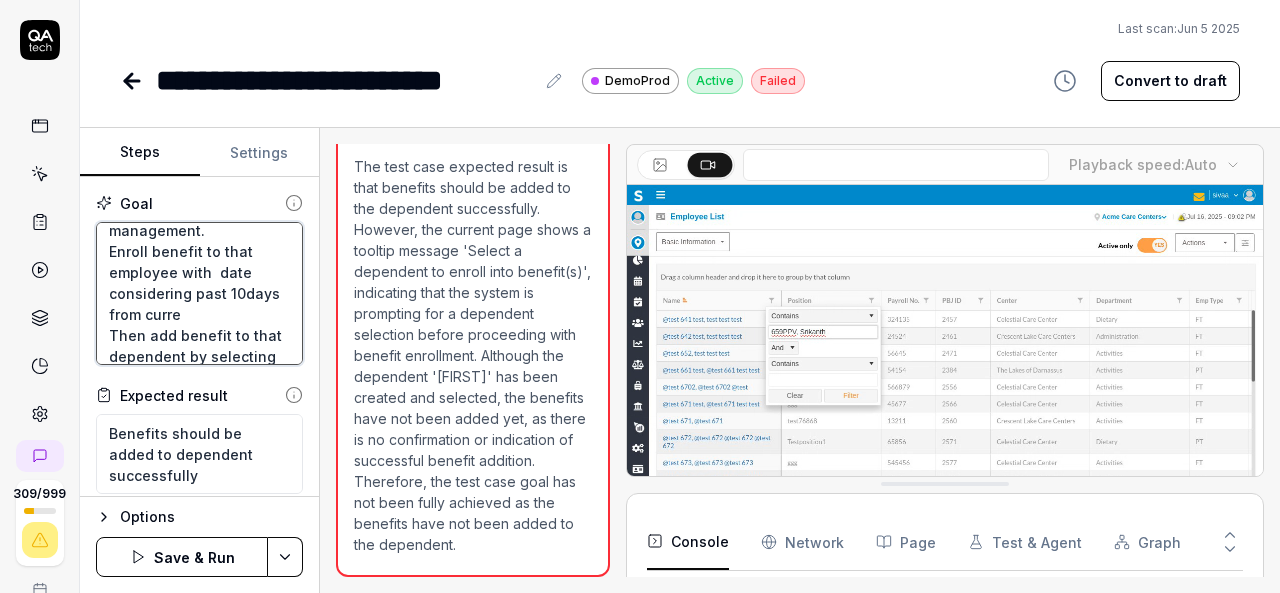type on "Login to V6 application.
Navigate to employees, employees list.
select 659PPV, [FIRST] [LAST] employee and navigate to benefits management.
Enroll benefit to that employee with  date considering past 10days from curren
Then add benefit to that dependent by selecting the check box and add benefits button." 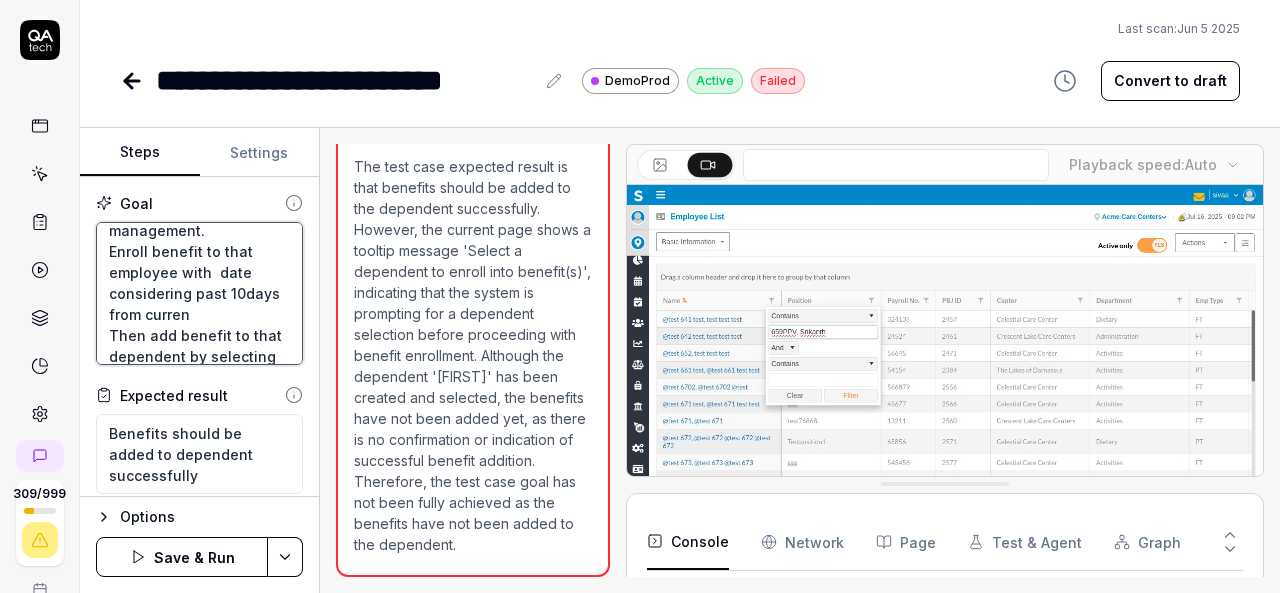 type on "*" 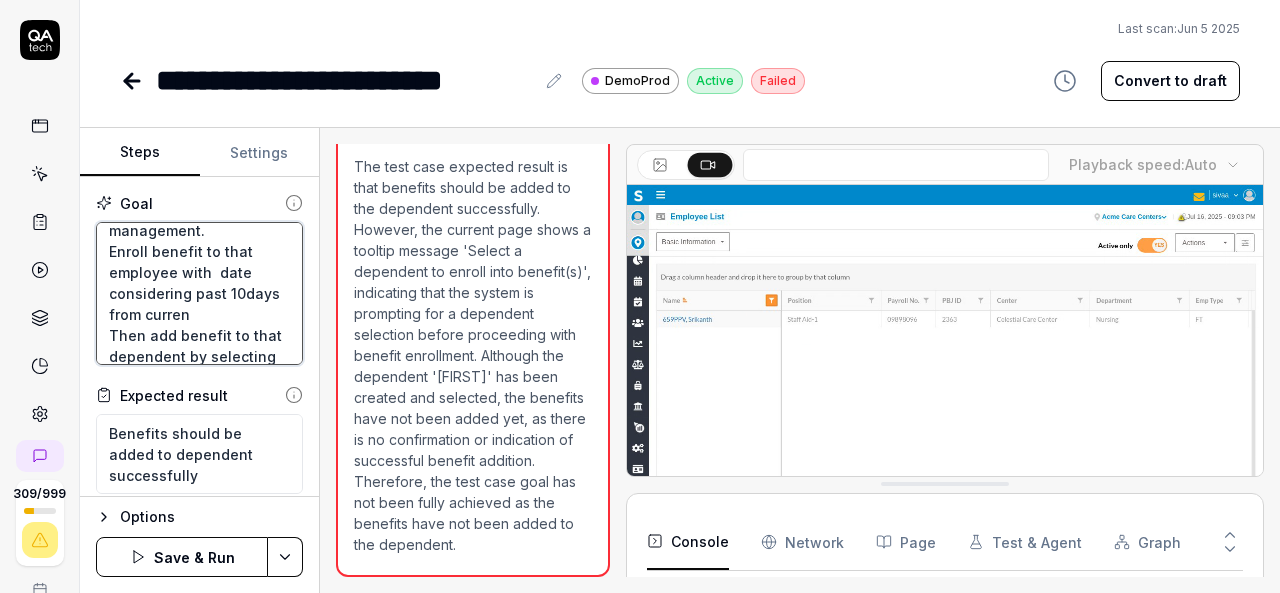 type on "Login to V6 application.
Navigate to employees, employees list.
select 659PPV, [FIRST] [LAST] employee and navigate to benefits management.
Enroll benefit to that employee with  date considering past 10days from current
Then add benefit to that dependent by selecting the check box and add benefits button." 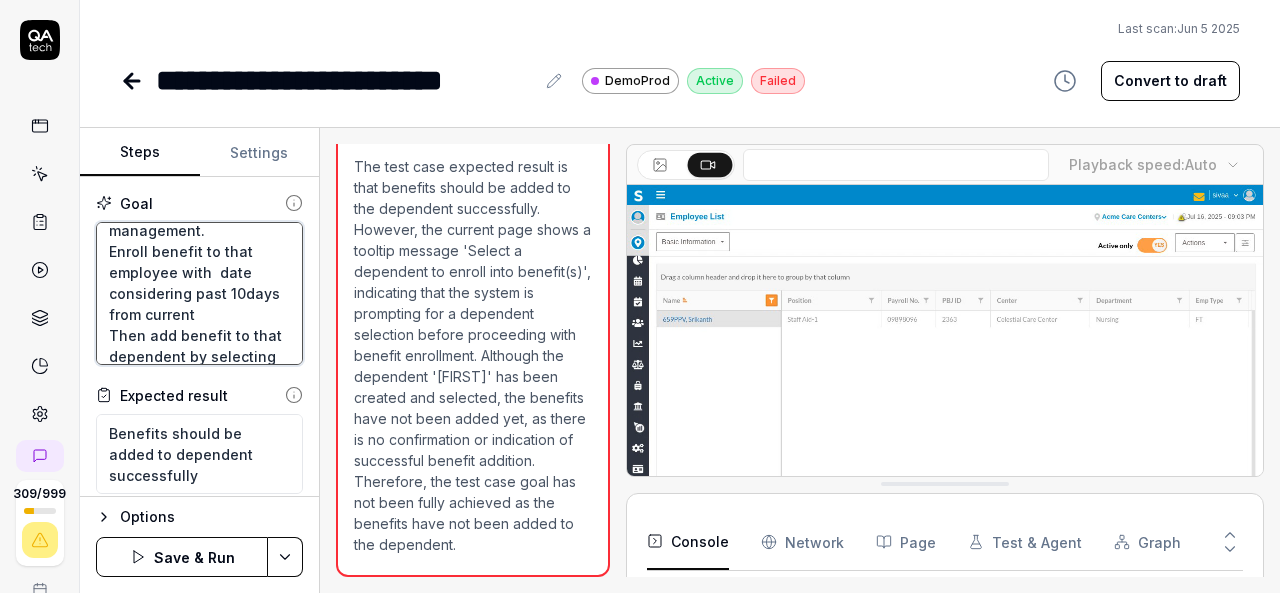 type on "*" 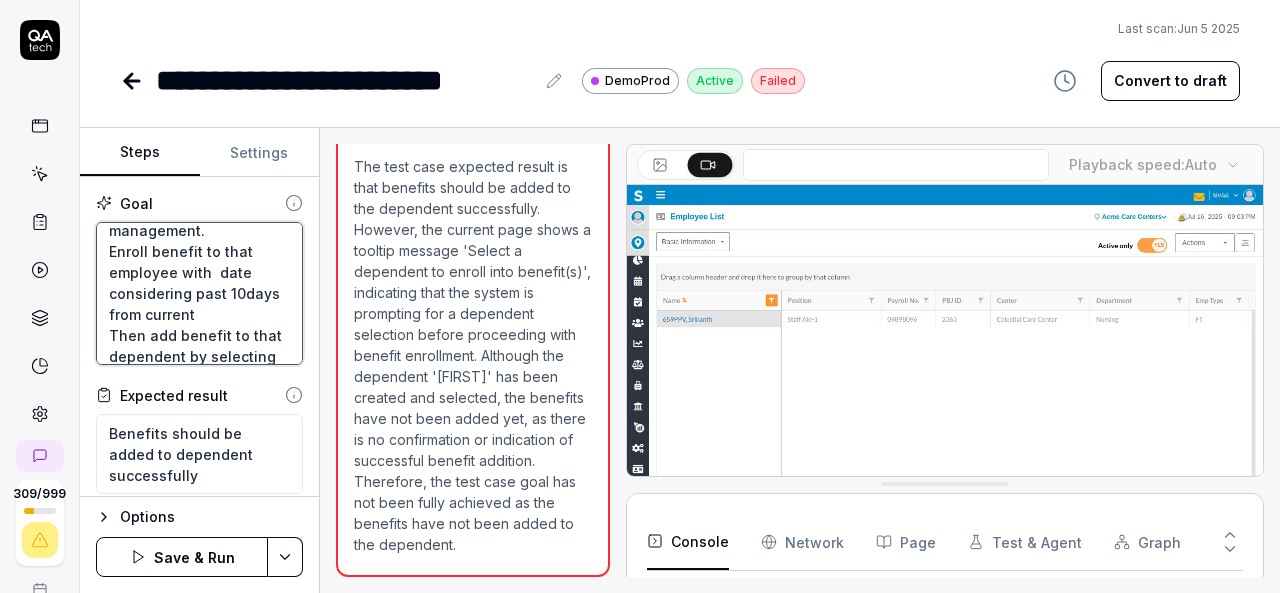 type on "Login to V6 application.
Navigate to employees, employees list.
select 659PPV, [FIRST] [LAST] employee and navigate to benefits management.
Enroll benefit to that employee with  date considering past 10days from current
Then add benefit to that dependent by selecting the check box and add benefits button." 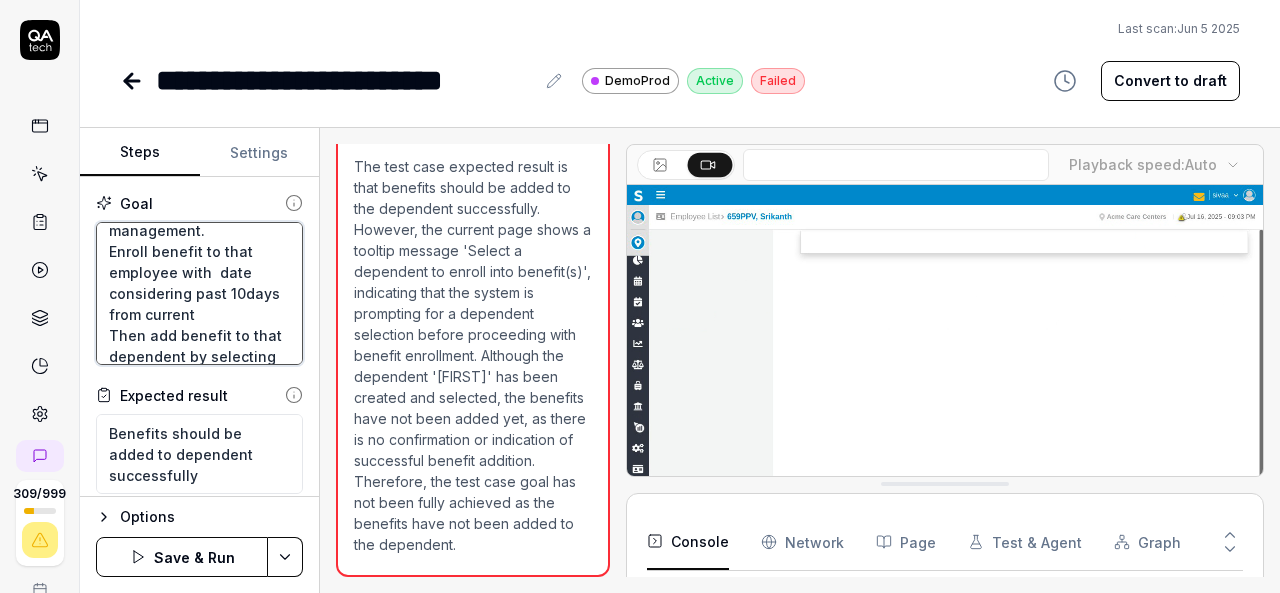 type on "*" 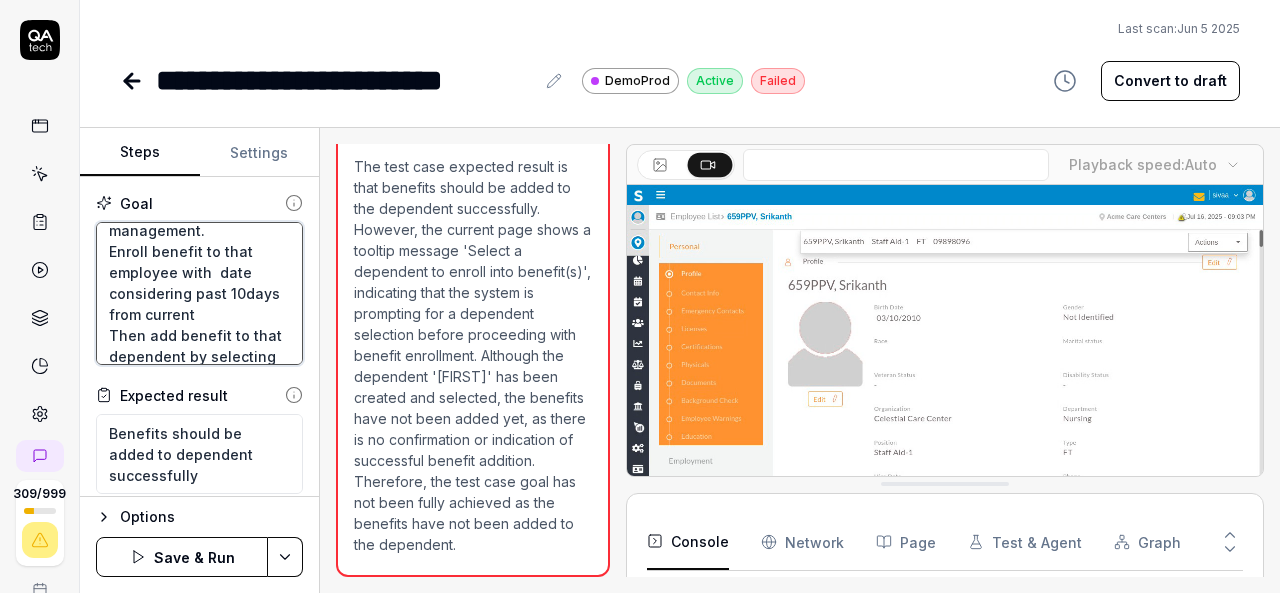 type on "Login to V6 application.
Navigate to employees, employees list.
select 659PPV, [FIRST] [LAST] employee and navigate to benefits management.
Enroll benefit to that employee with  date considering past 10days from current d
Then add benefit to that dependent by selecting the check box and add benefits button." 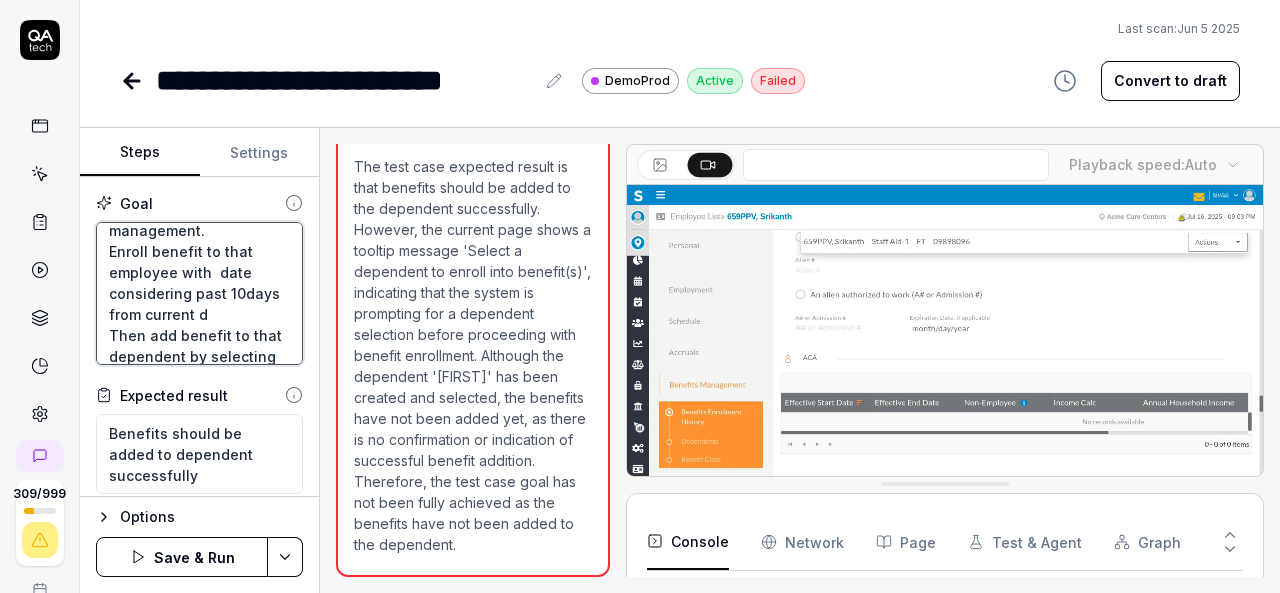 type on "*" 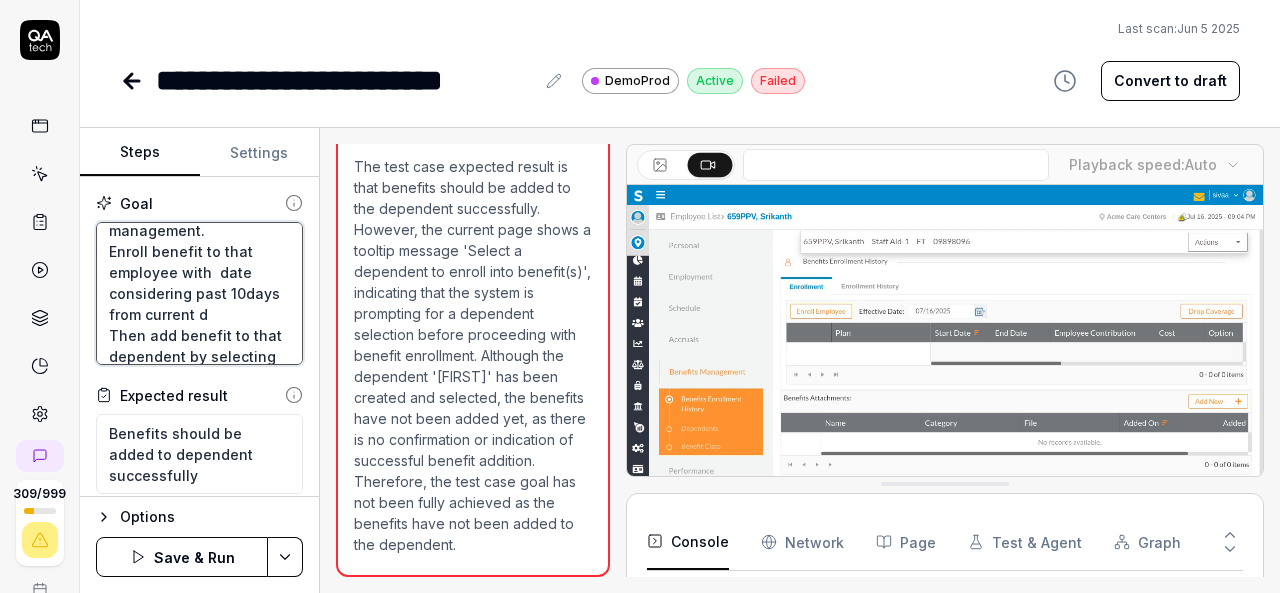 type on "Login to V6 application.
Navigate to employees, employees list.
select 659PPV, [FIRST] employee and navigate to benefits management.
Enroll benefit to that employee with  date considering past 10days from current da
Then add benefit to that dependent by selecting the check box and add benefits button." 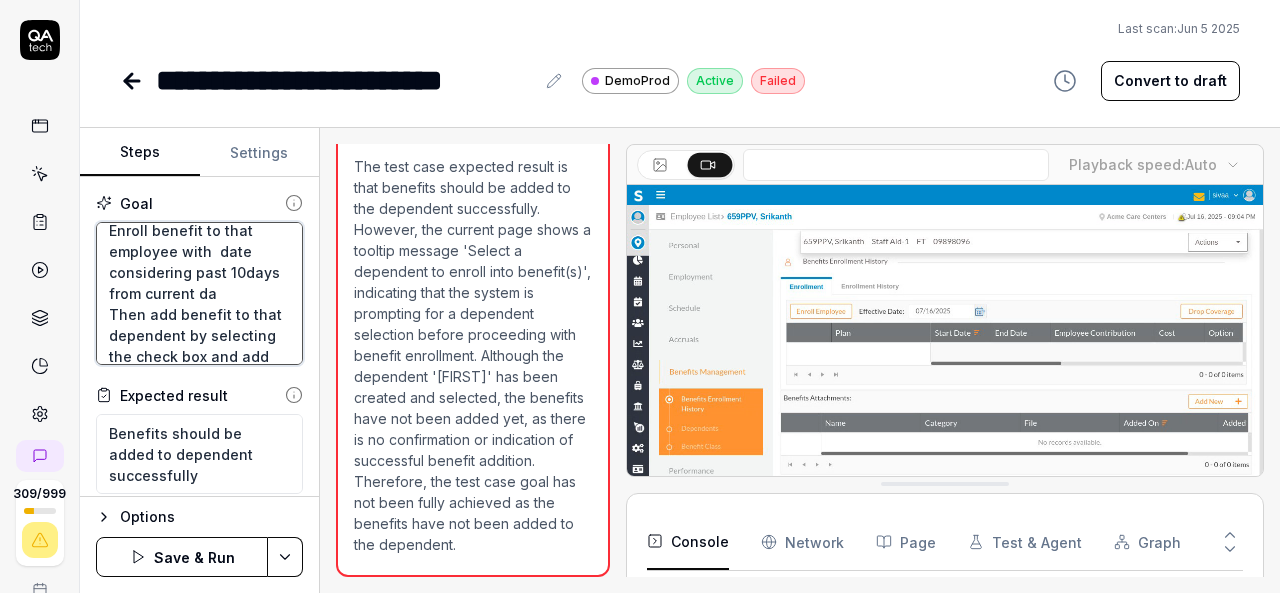 scroll, scrollTop: 158, scrollLeft: 0, axis: vertical 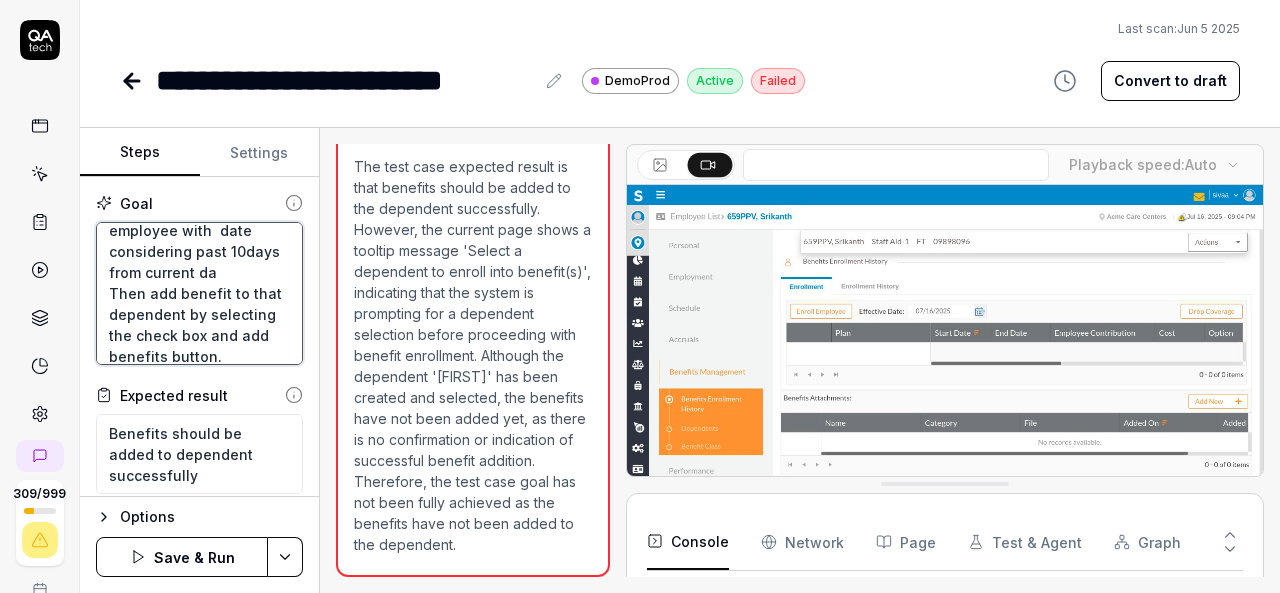 type on "*" 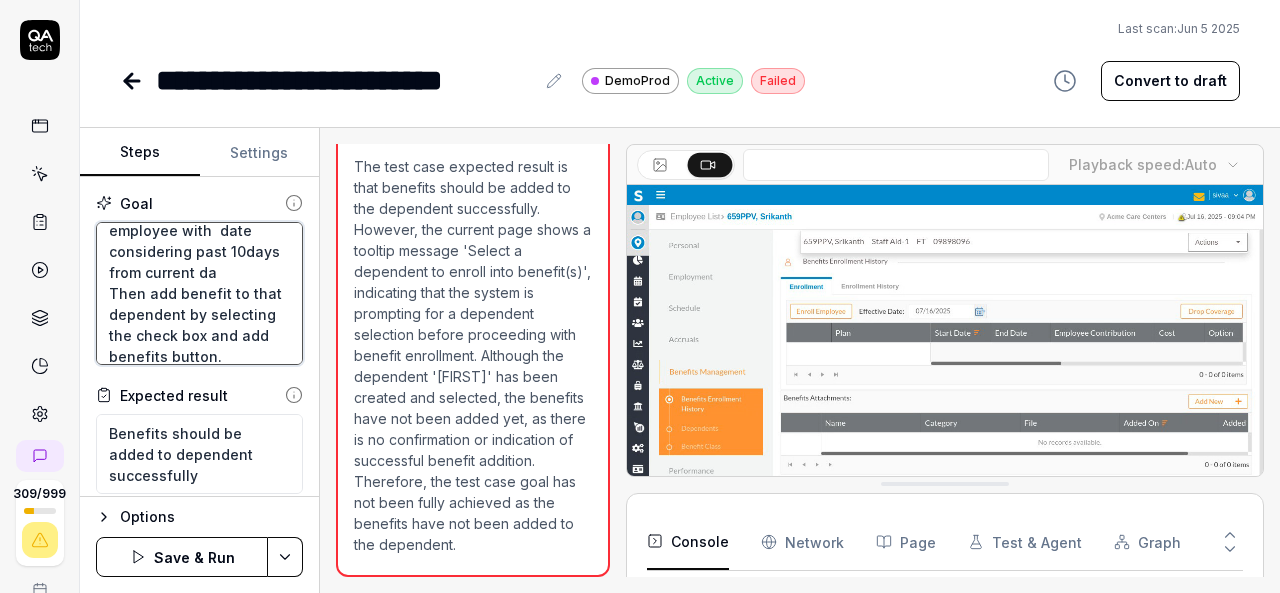 type on "Login to V6 application.
Navigate to employees, employees list.
select 659PPV, Srikanth employee and navigate to benefits management.
Enroll benefit to that employee with  date considering past 10days from current dat
Then add benefit to that dependent by selecting the check box and add benefits button." 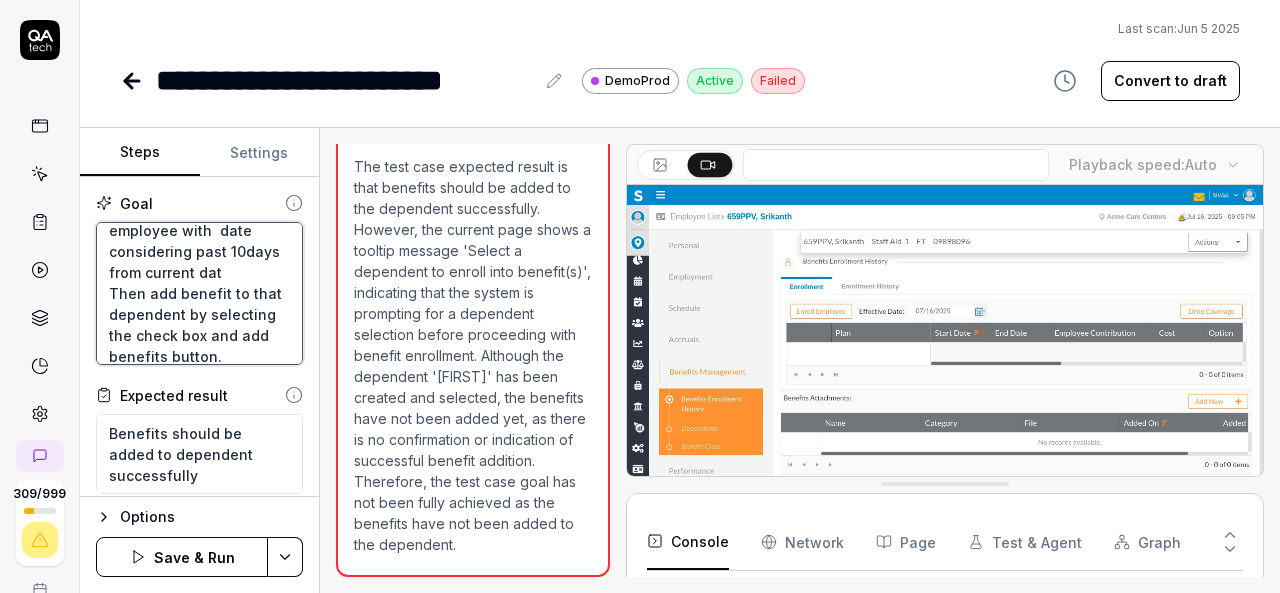 type on "*" 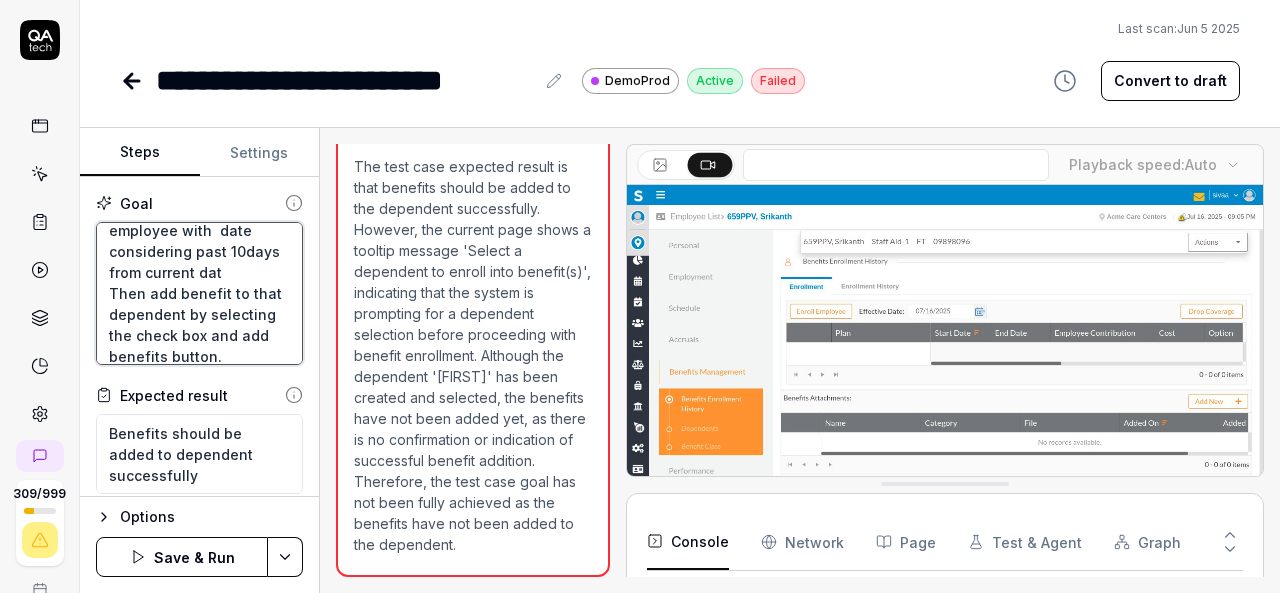 type on "Login to V6 application.
Navigate to employees, employees list.
select 659PPV, [FIRST] employee and navigate to benefits management.
Enroll benefit to that employee with  date considering past 10days from current date
Then add benefit to that dependent by selecting the check box and add benefits button." 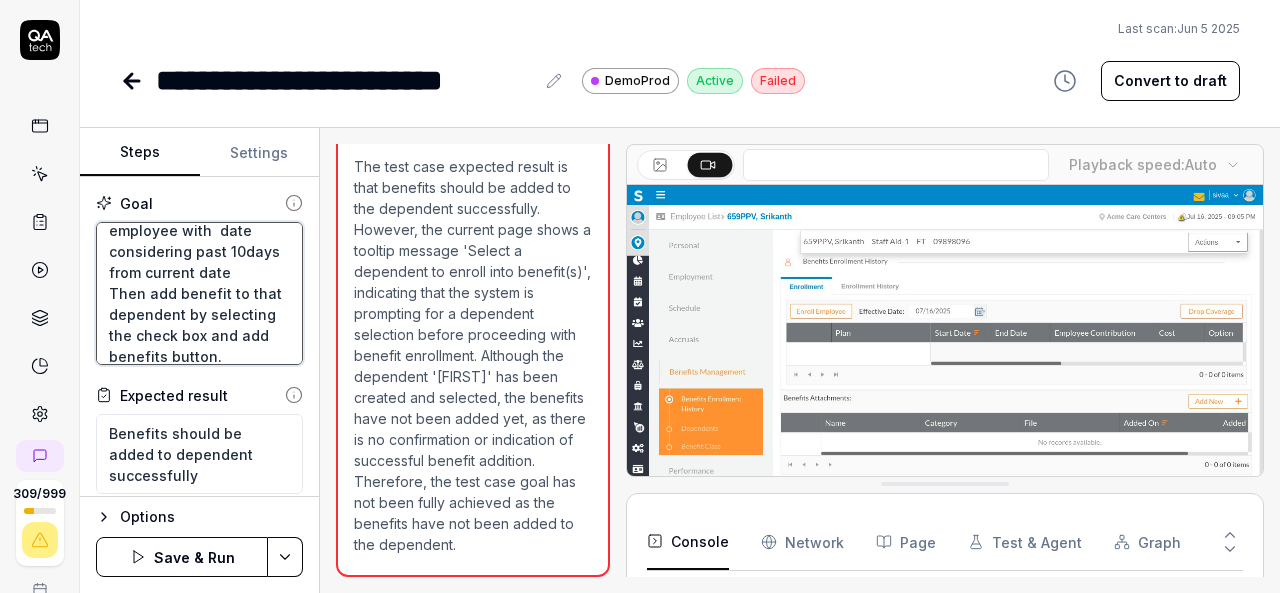 type 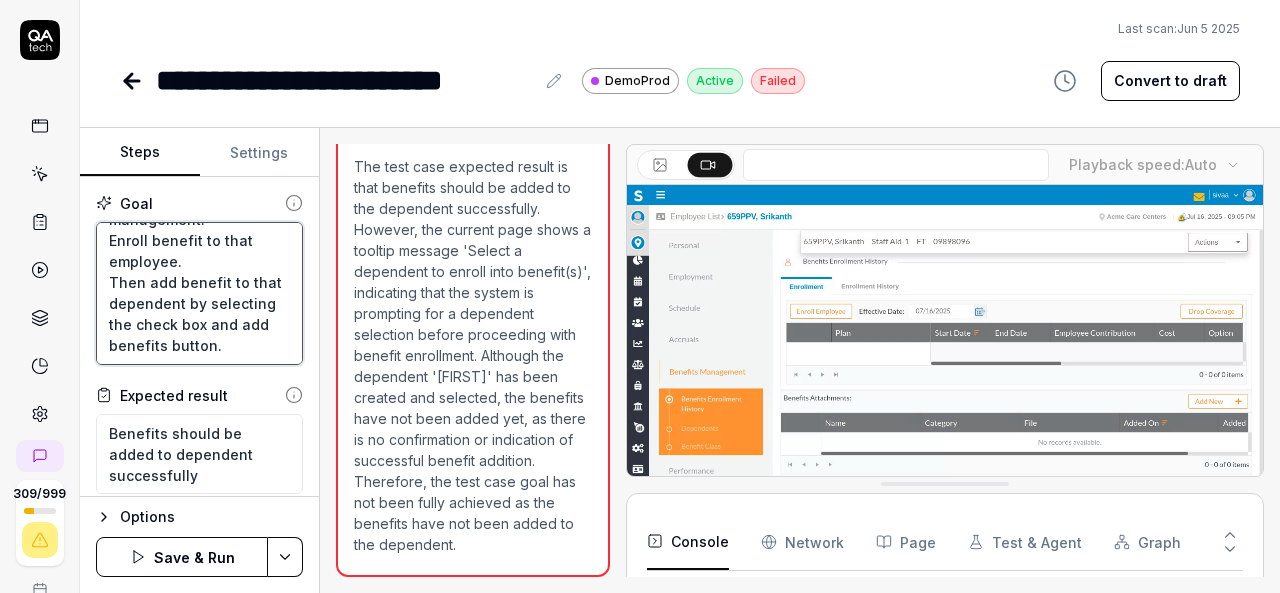 scroll, scrollTop: 252, scrollLeft: 0, axis: vertical 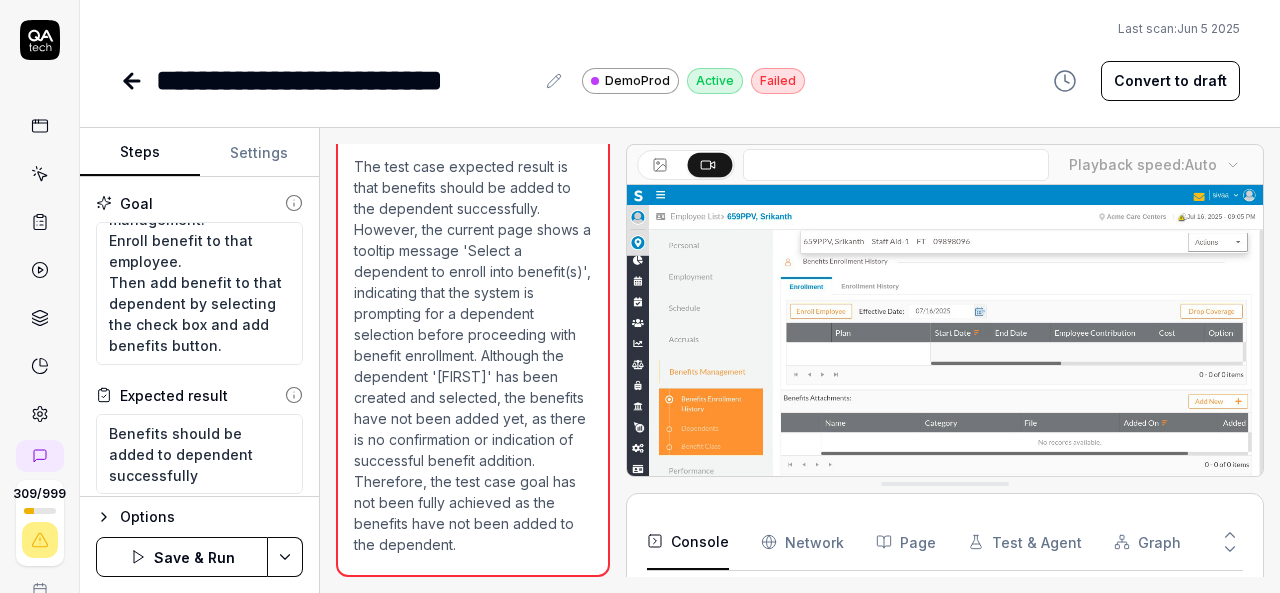 click on "**********" at bounding box center (640, 296) 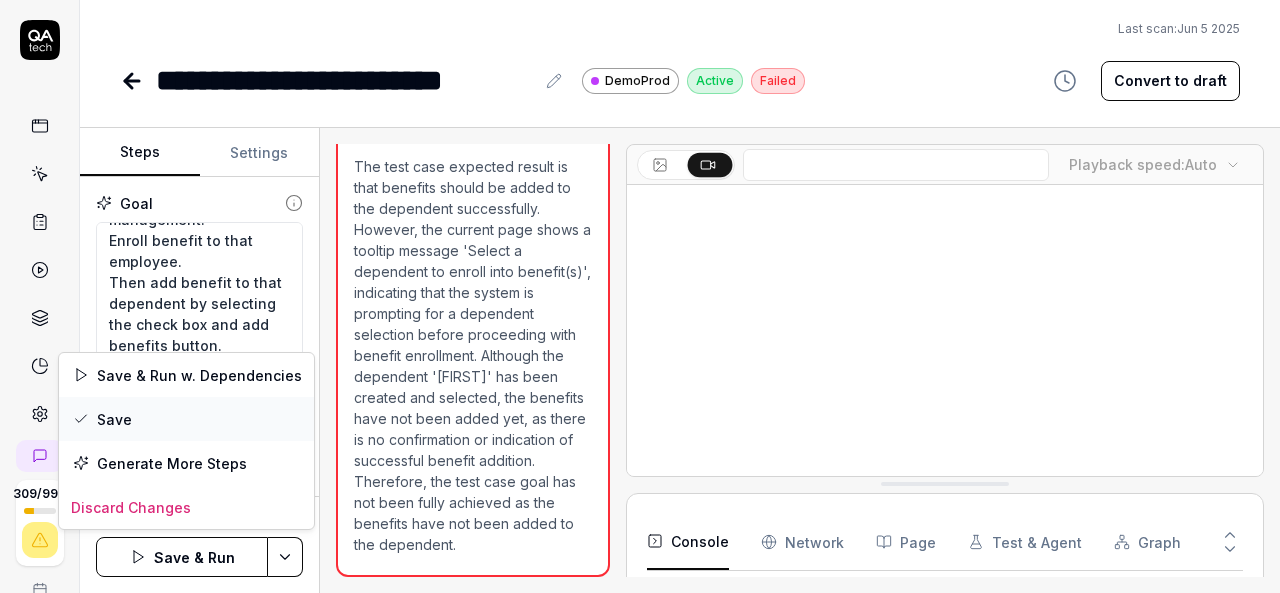 click on "Save" at bounding box center [186, 419] 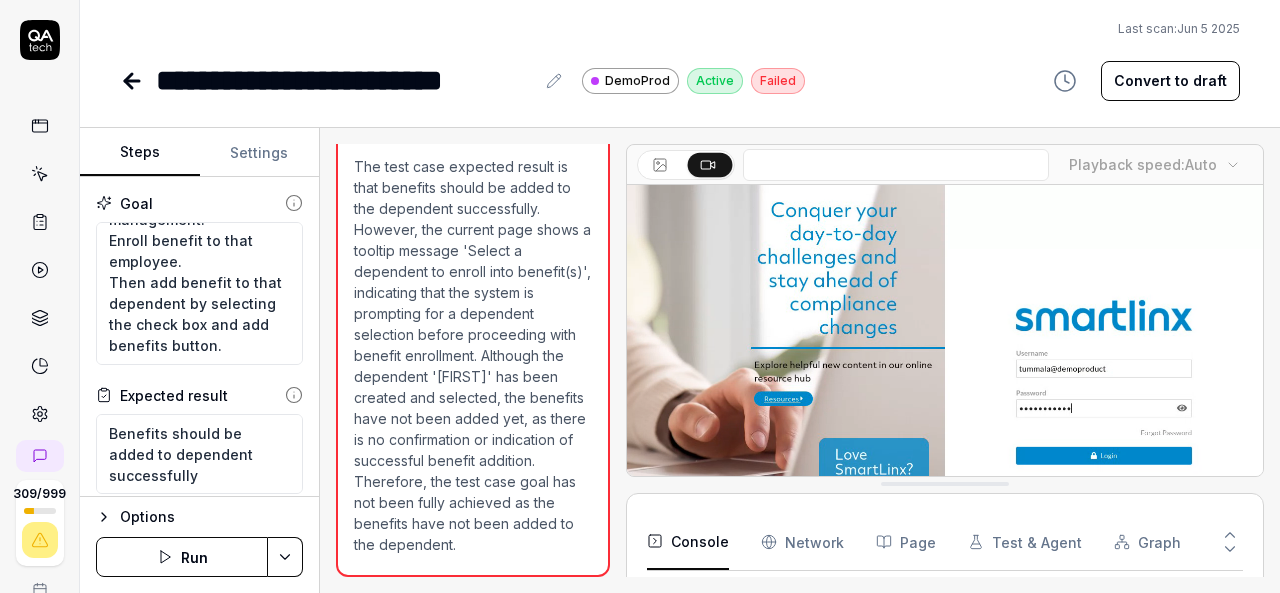 click at bounding box center (40, 174) 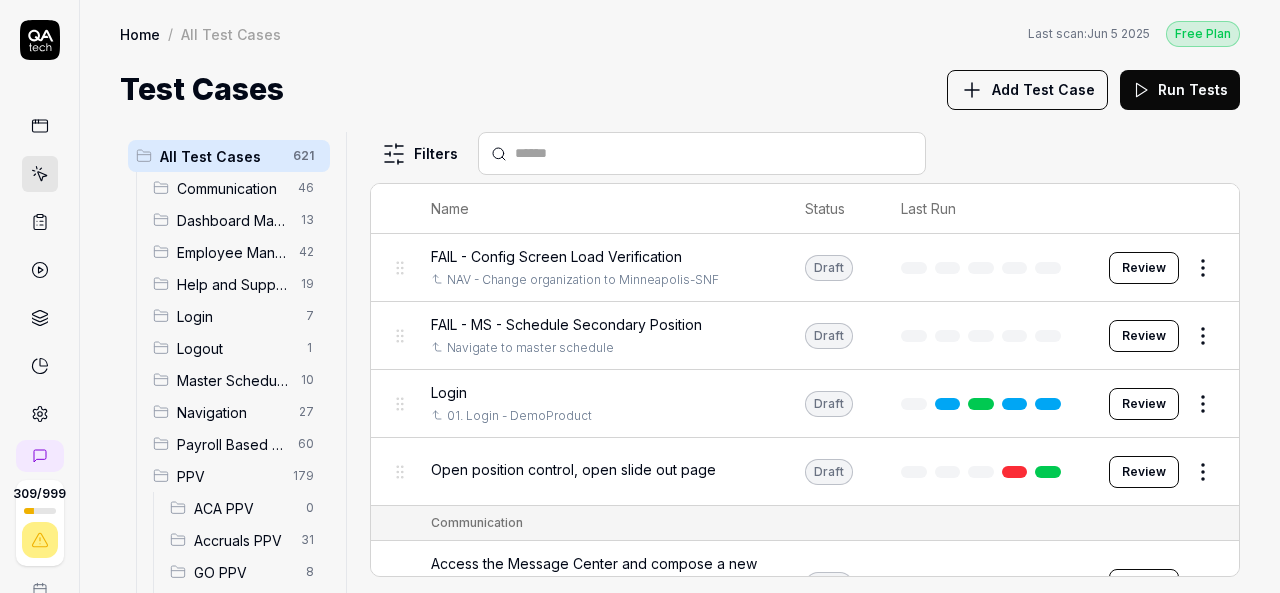 scroll, scrollTop: 404, scrollLeft: 0, axis: vertical 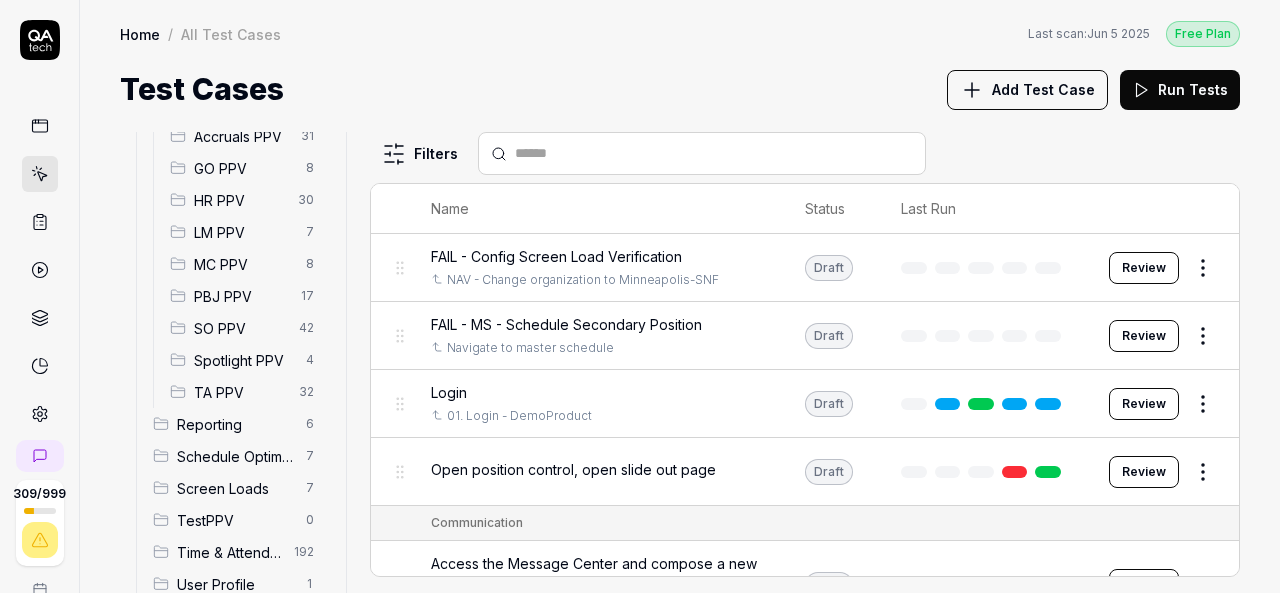 click on "HR PPV" at bounding box center [240, 200] 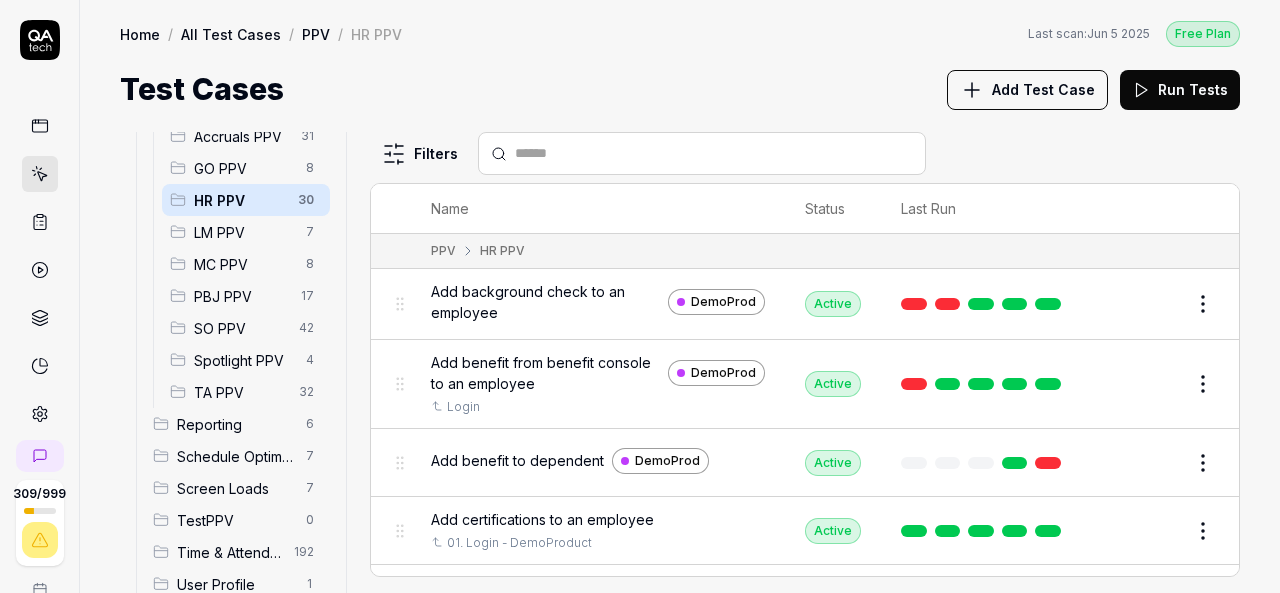 click on "Add benefit to dependent" at bounding box center [517, 460] 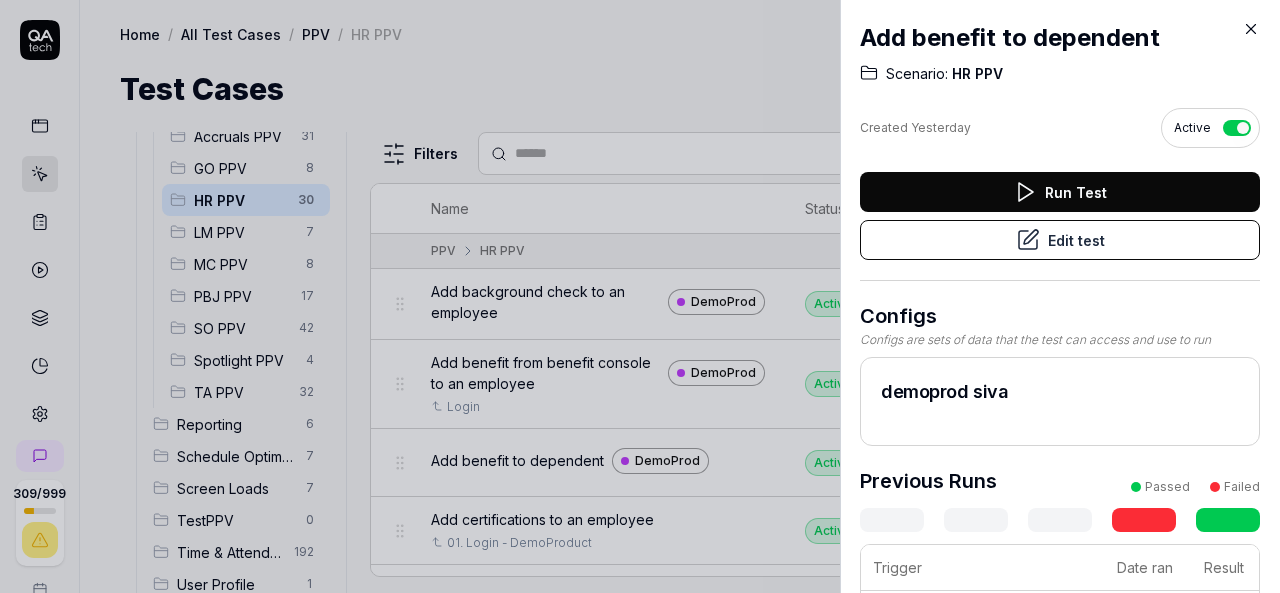 click on "Run Test" at bounding box center [1060, 192] 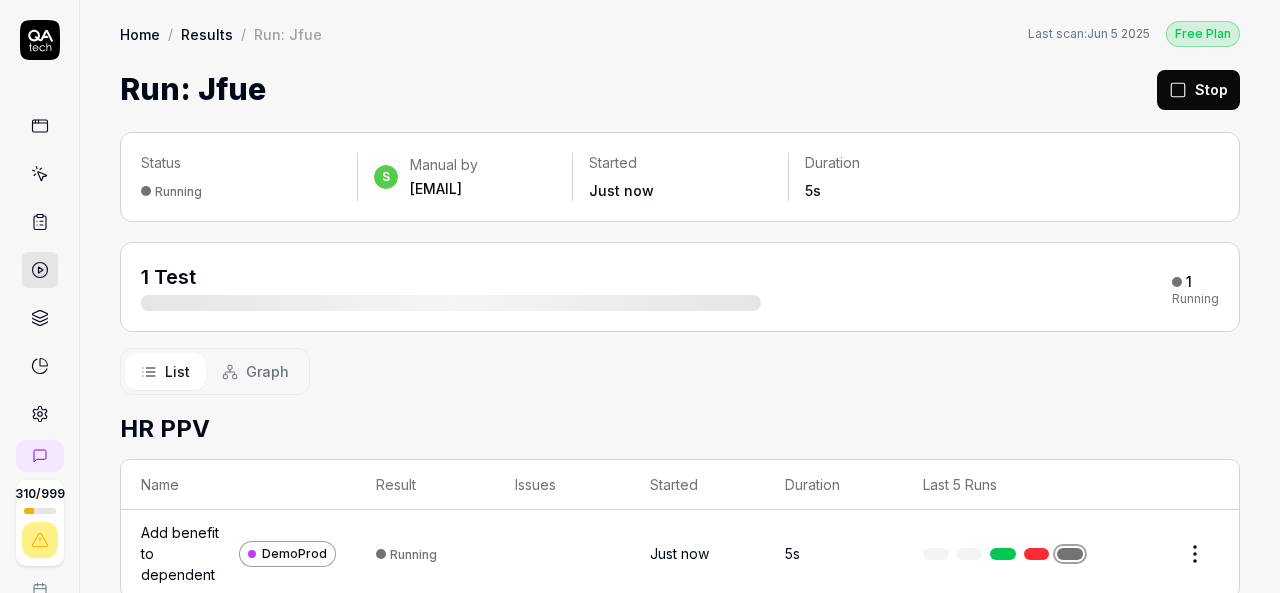 click at bounding box center [40, 174] 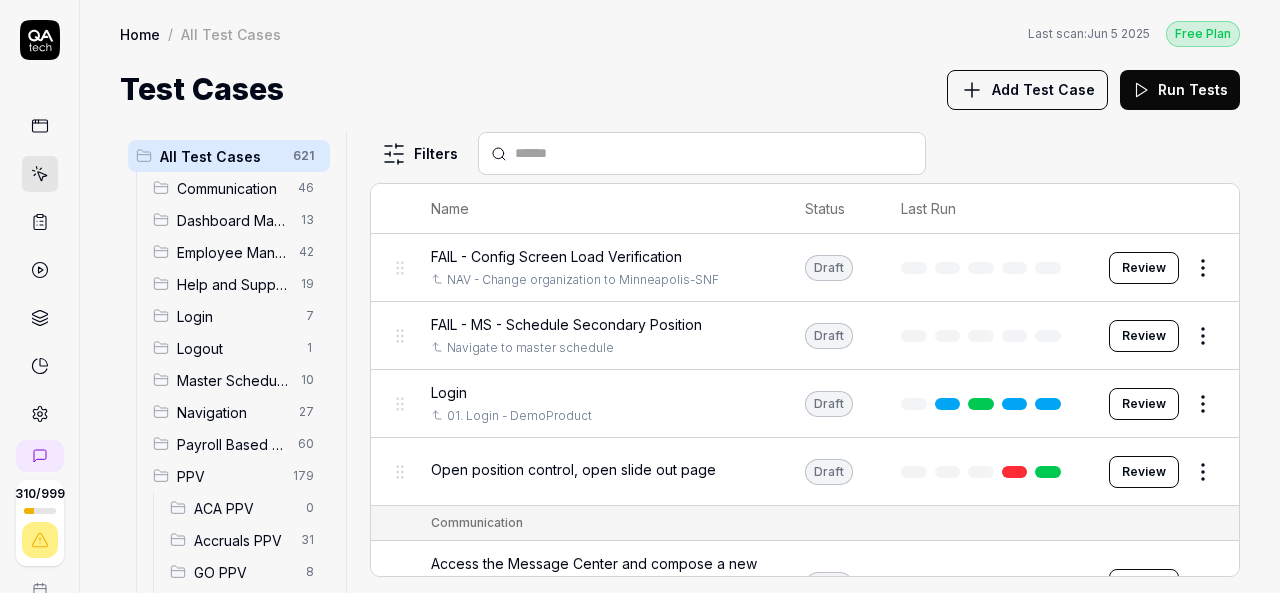 scroll, scrollTop: 404, scrollLeft: 0, axis: vertical 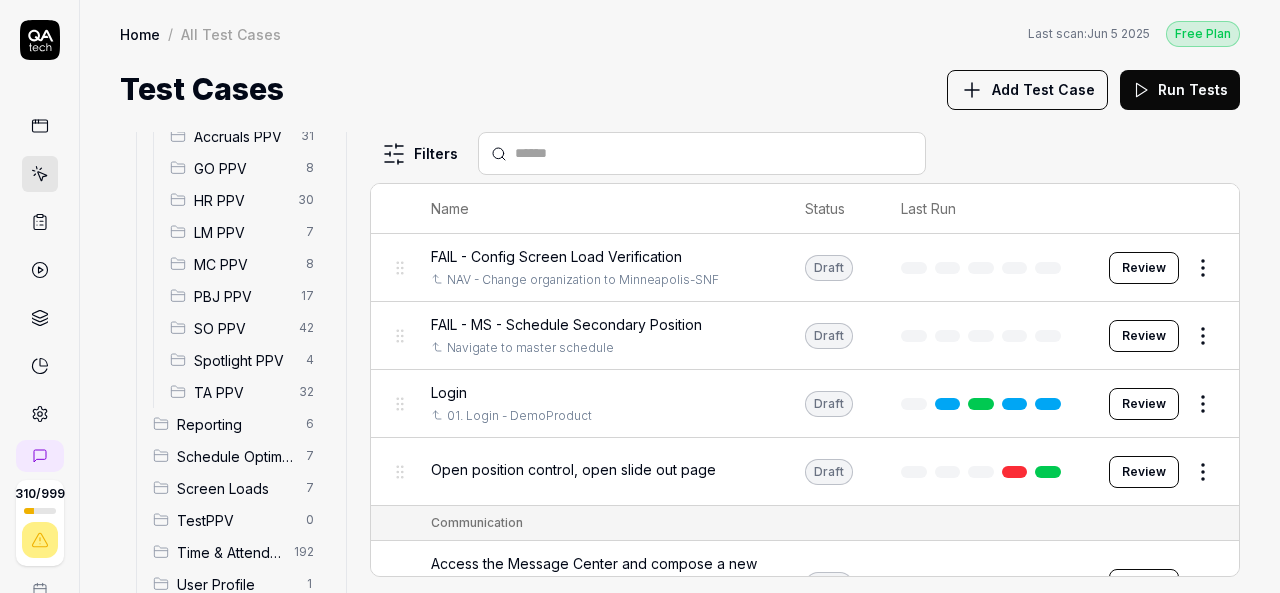 click on "HR PPV" at bounding box center (240, 200) 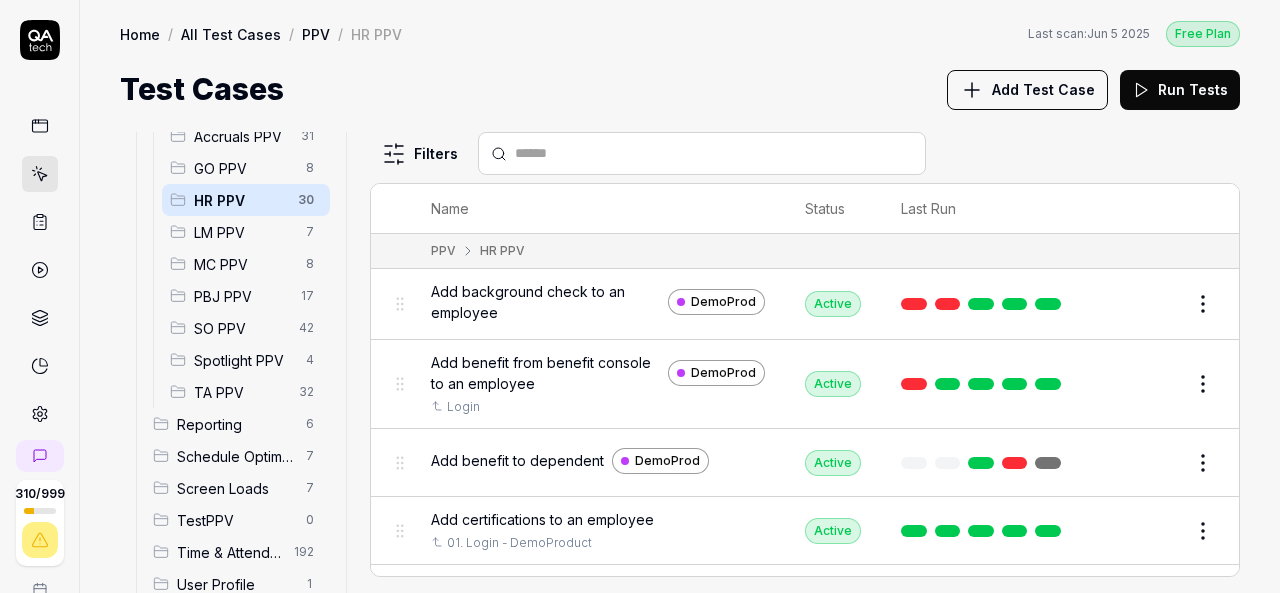 scroll, scrollTop: 345, scrollLeft: 0, axis: vertical 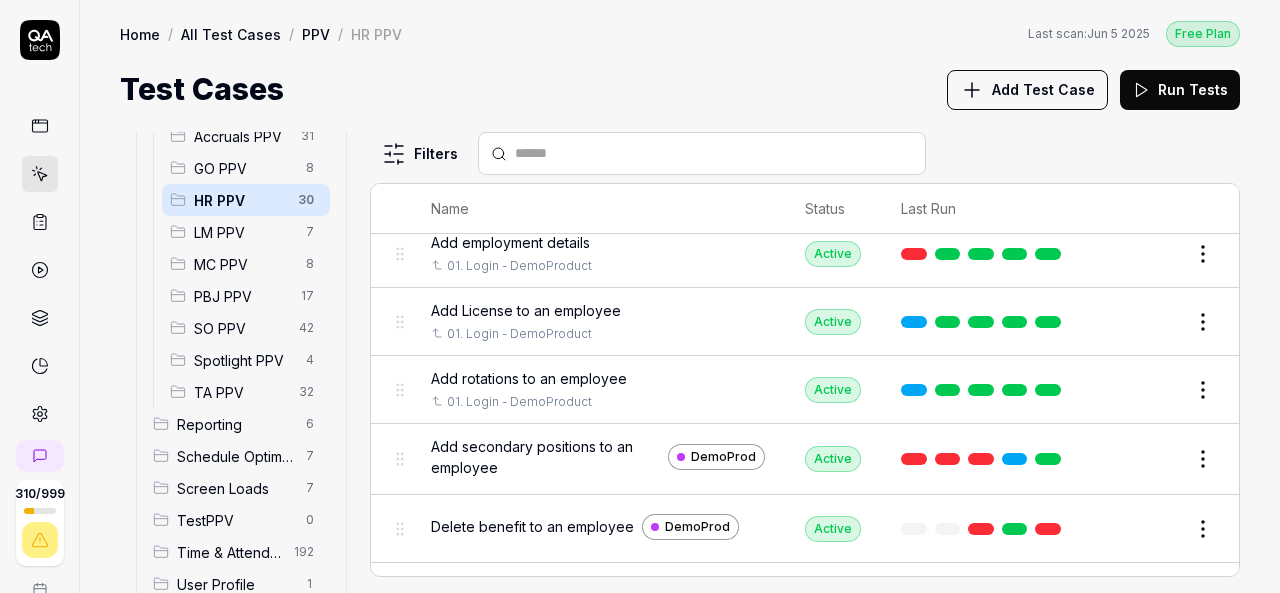 click on "Edit" at bounding box center [1155, 529] 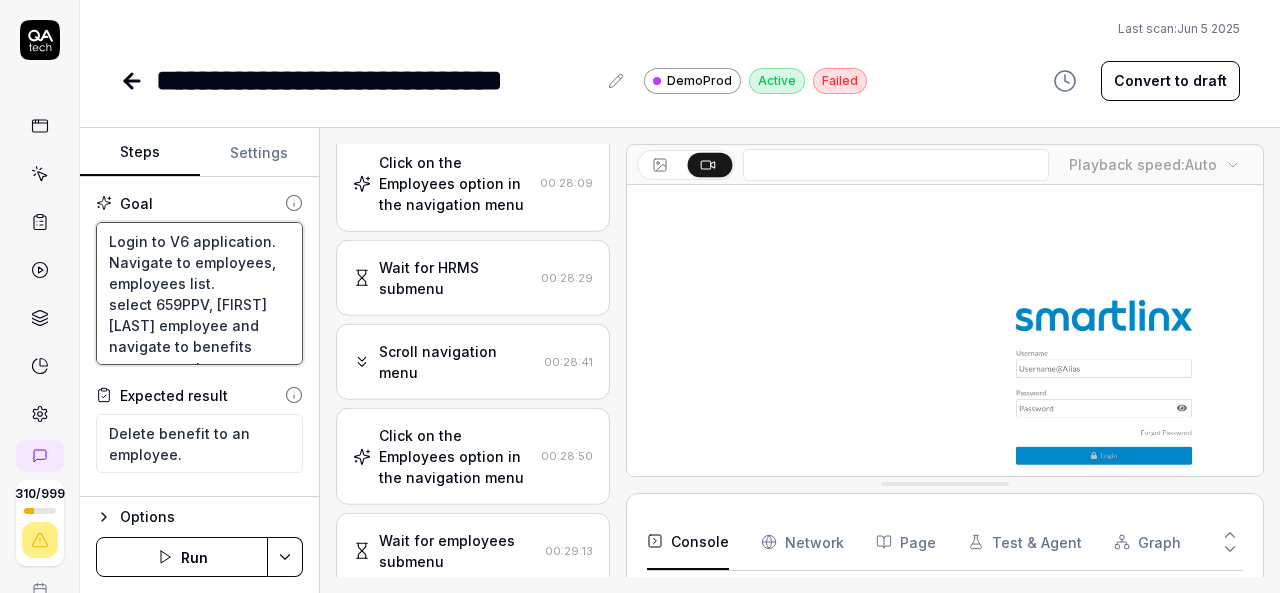 scroll, scrollTop: 1397, scrollLeft: 0, axis: vertical 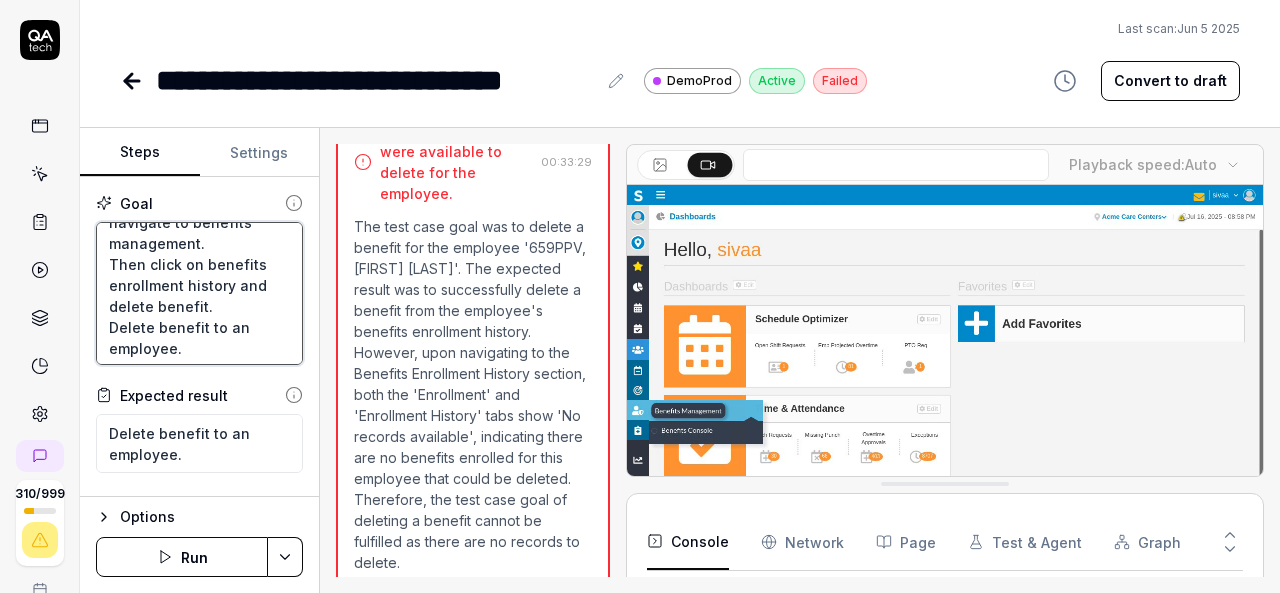 click on "Login to V6 application.
Navigate to employees, employees list.
select 659PPV, [FIRST] [LAST] employee and navigate to benefits management.
Then click on benefits enrollment history and delete benefit.
Delete benefit to an employee." at bounding box center [199, 293] 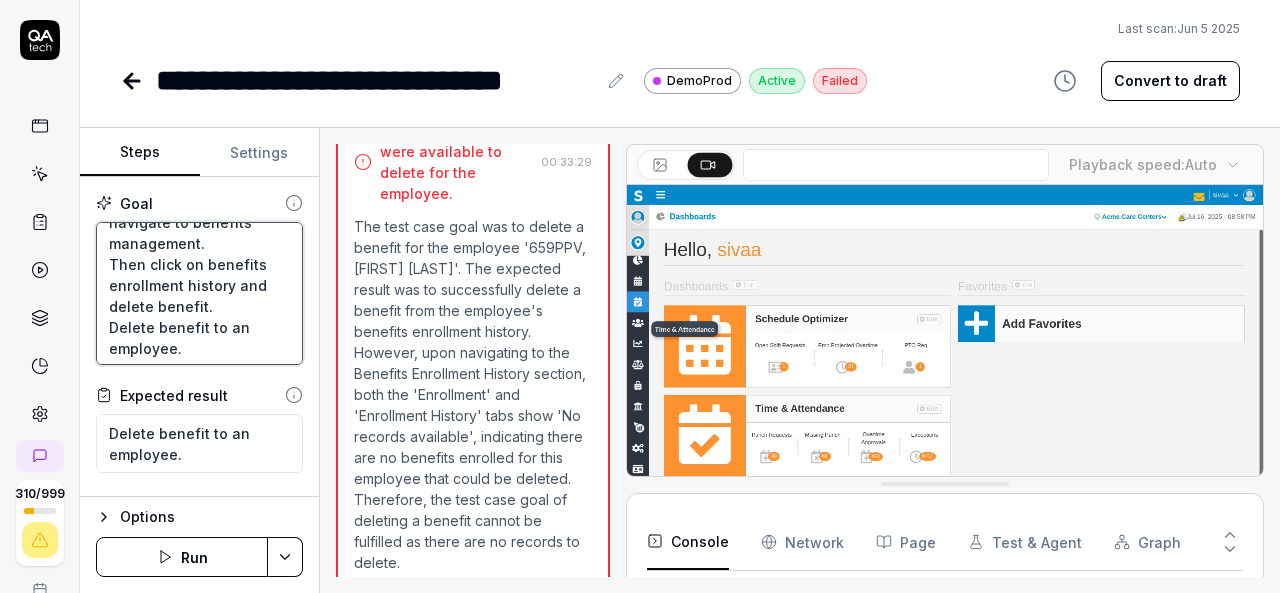 click on "Login to V6 application.
Navigate to employees, employees list.
select 659PPV, [FIRST] [LAST] employee and navigate to benefits management.
Then click on benefits enrollment history and delete benefit.
Delete benefit to an employee." at bounding box center (199, 293) 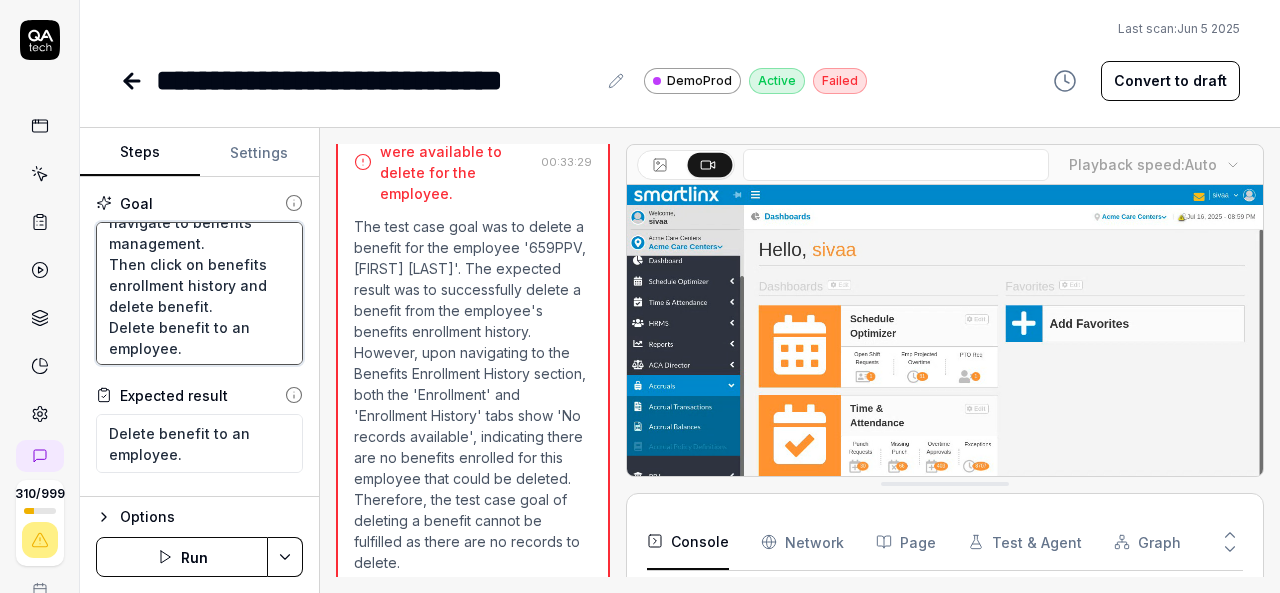 click on "Login to V6 application.
Navigate to employees, employees list.
select 659PPV, [FIRST] [LAST] employee and navigate to benefits management.
Then click on benefits enrollment history and delete benefit.
Delete benefit to an employee." at bounding box center (199, 293) 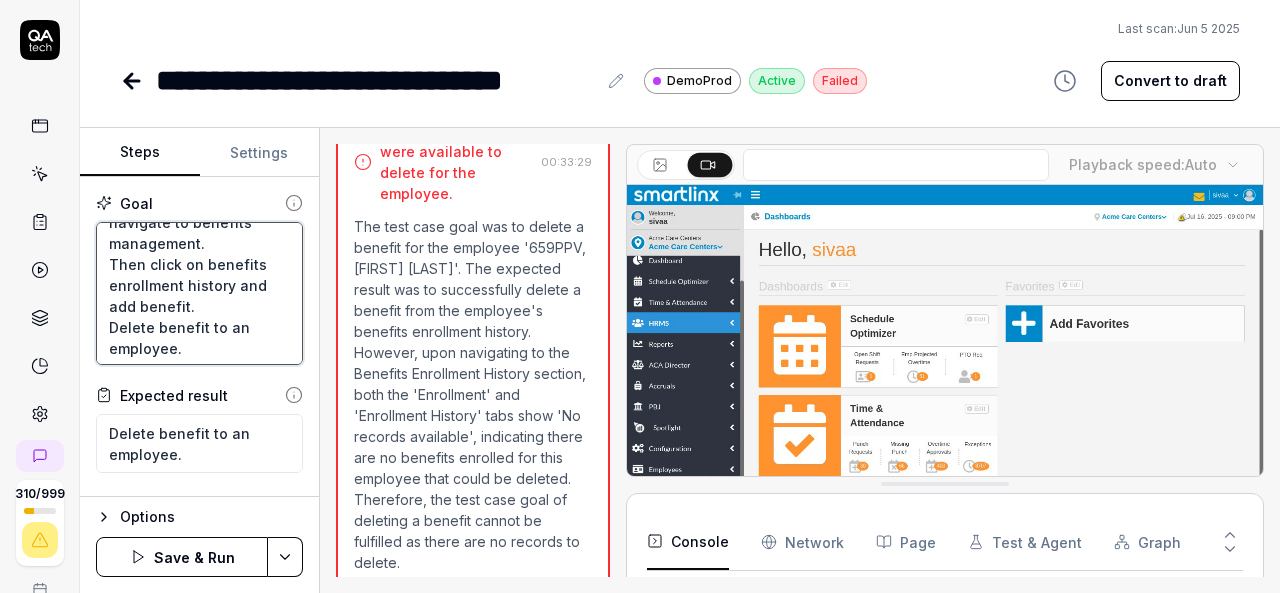 click on "Login to V6 application.
Navigate to employees, employees list.
select 659PPV, [FIRST] [LAST] employee and navigate to benefits management.
Then click on benefits enrollment history and add benefit.
Delete benefit to an employee." at bounding box center [199, 293] 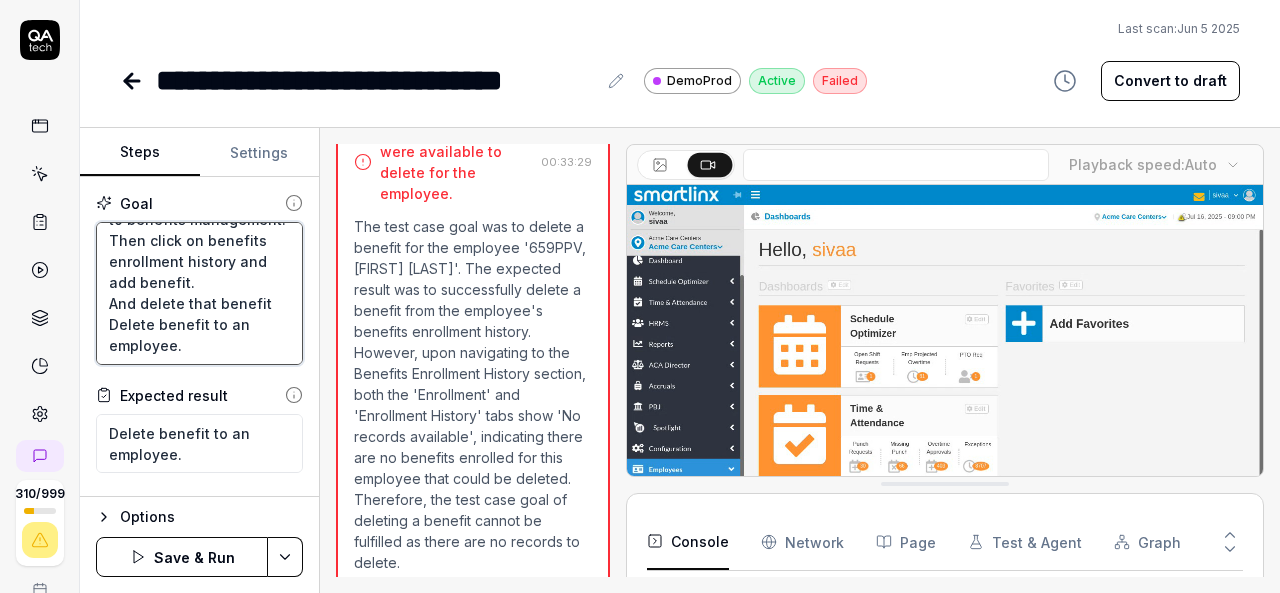 scroll, scrollTop: 158, scrollLeft: 0, axis: vertical 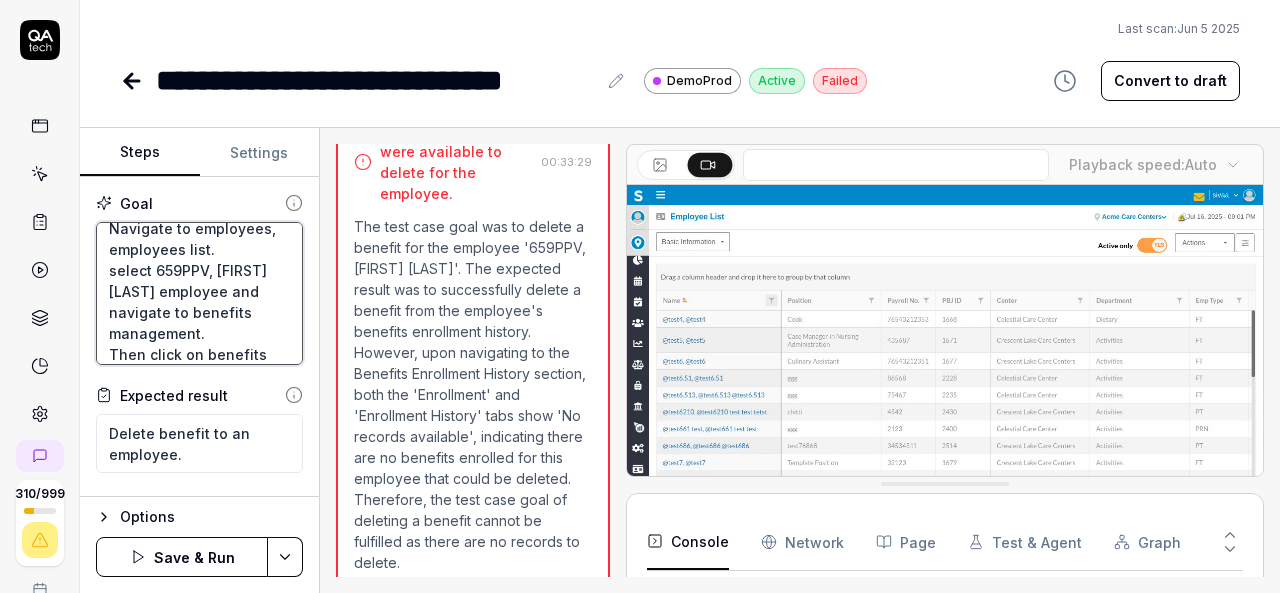 click on "Login to V6 application.
Navigate to employees, employees list.
select 659PPV, [FIRST] [LAST] employee and navigate to benefits management.
Then click on benefits enrollment history and add benefit.
And delete that benefit.
Delete benefit to an employee." at bounding box center [199, 293] 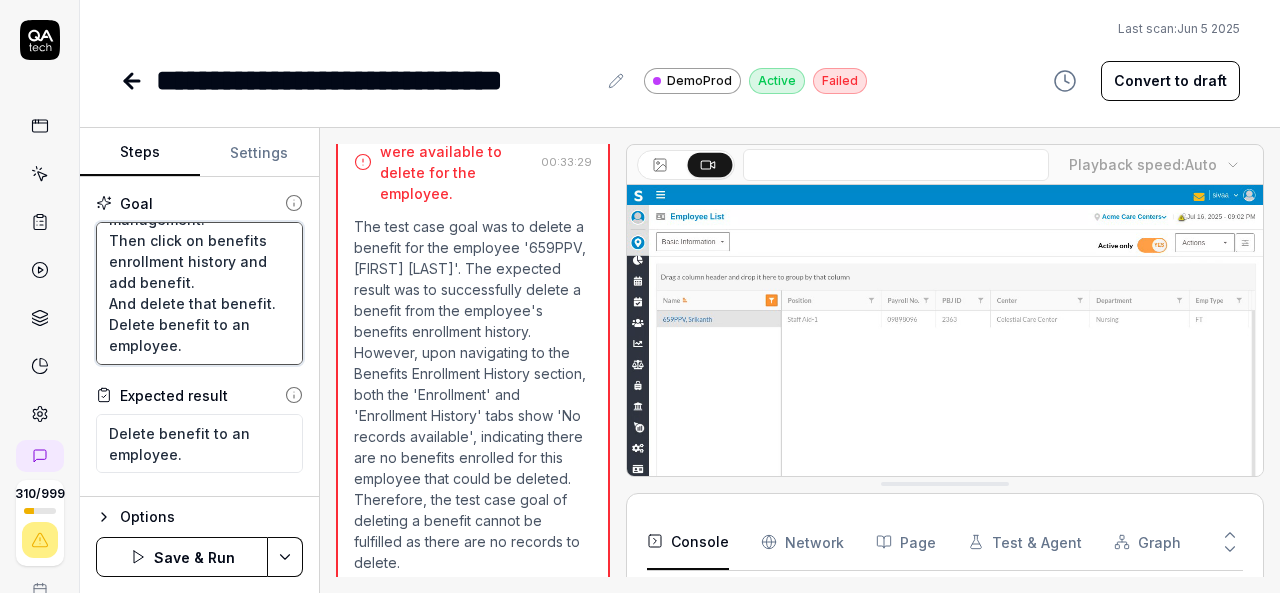 scroll, scrollTop: 141, scrollLeft: 0, axis: vertical 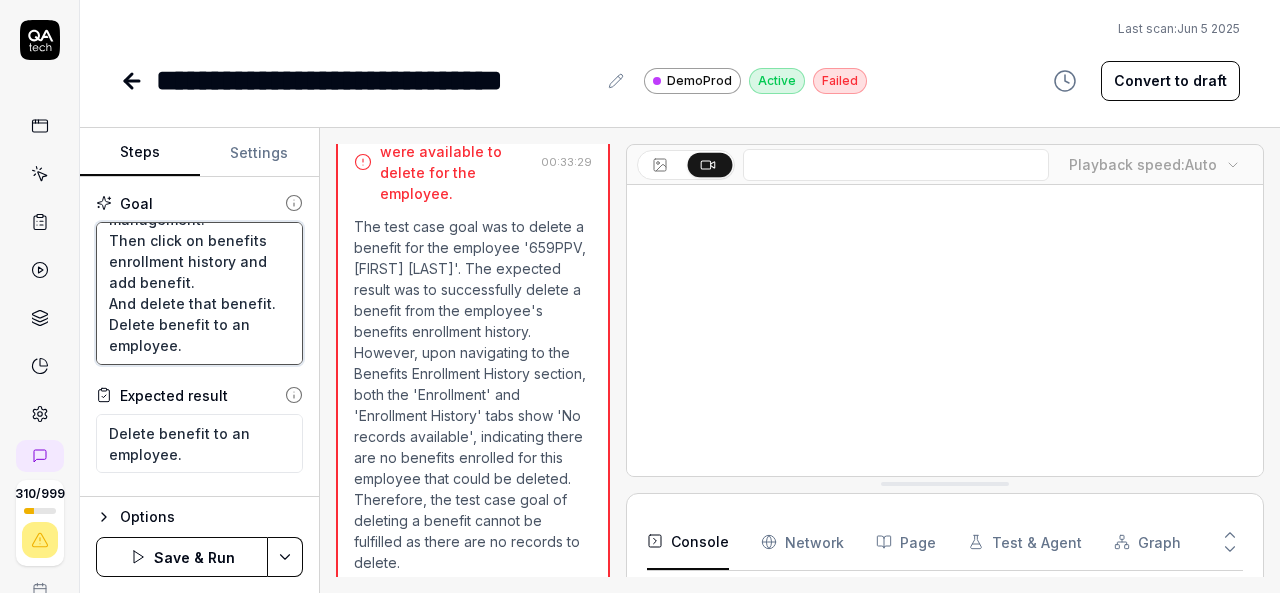 click on "Login to V6 application.
Navigate to employees, employees list.
select any employee and navigate to benefits management.
Then click on benefits enrollment history and add benefit.
And delete that benefit.
Delete benefit to an employee." at bounding box center [199, 293] 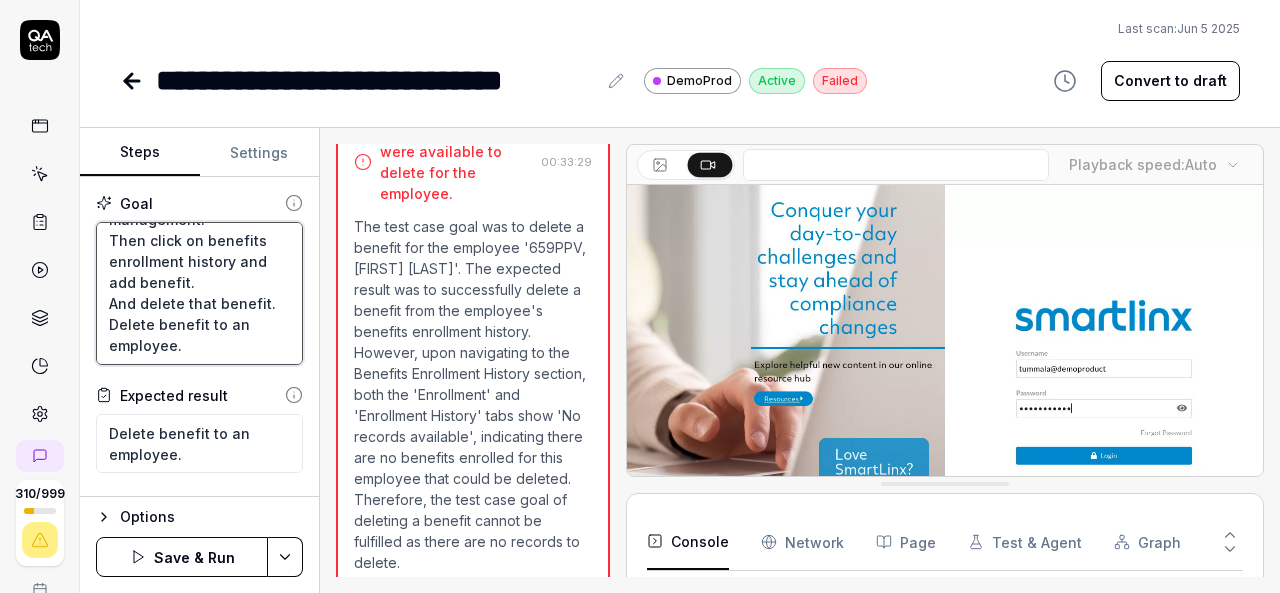 click on "Login to V6 application.
Navigate to employees, employees list.
select any employee and navigate to benefits management.
Then click on benefits enrollment history and add benefit.
And delete that benefit.
Delete benefit to an employee." at bounding box center (199, 293) 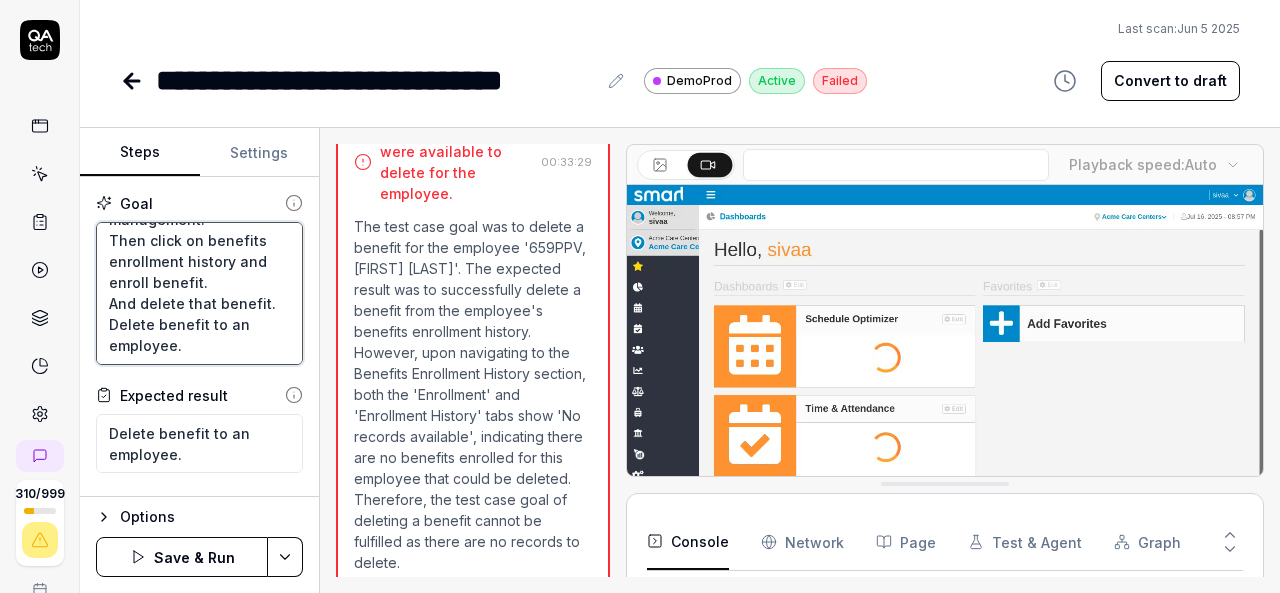scroll, scrollTop: 189, scrollLeft: 0, axis: vertical 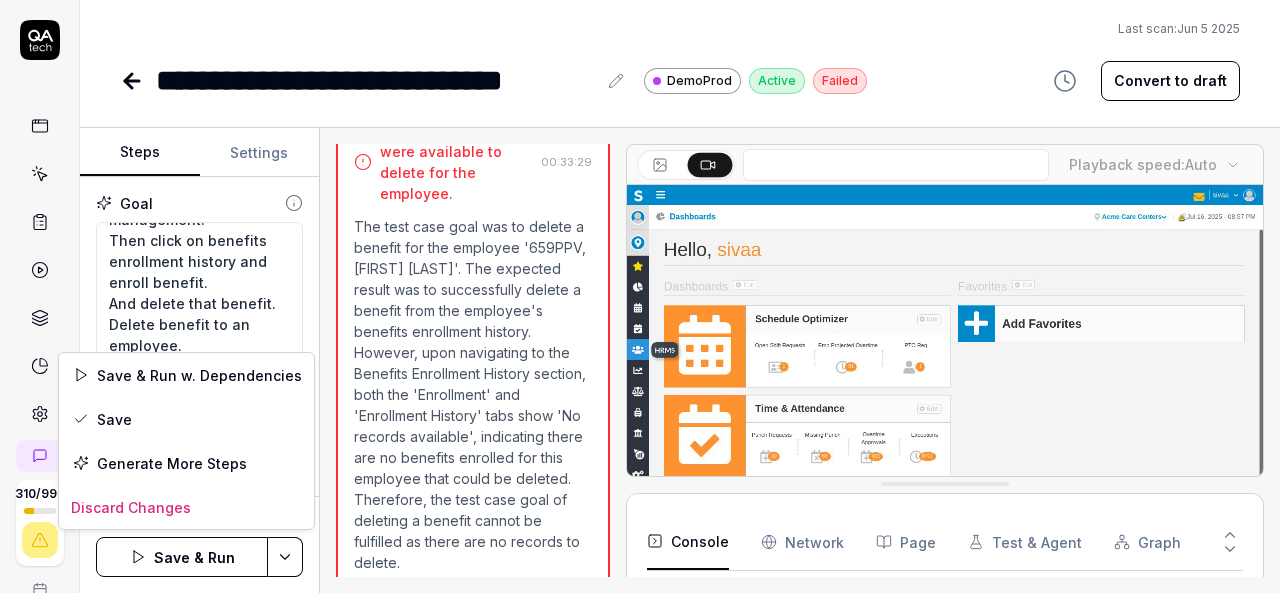 click on "**********" at bounding box center [640, 296] 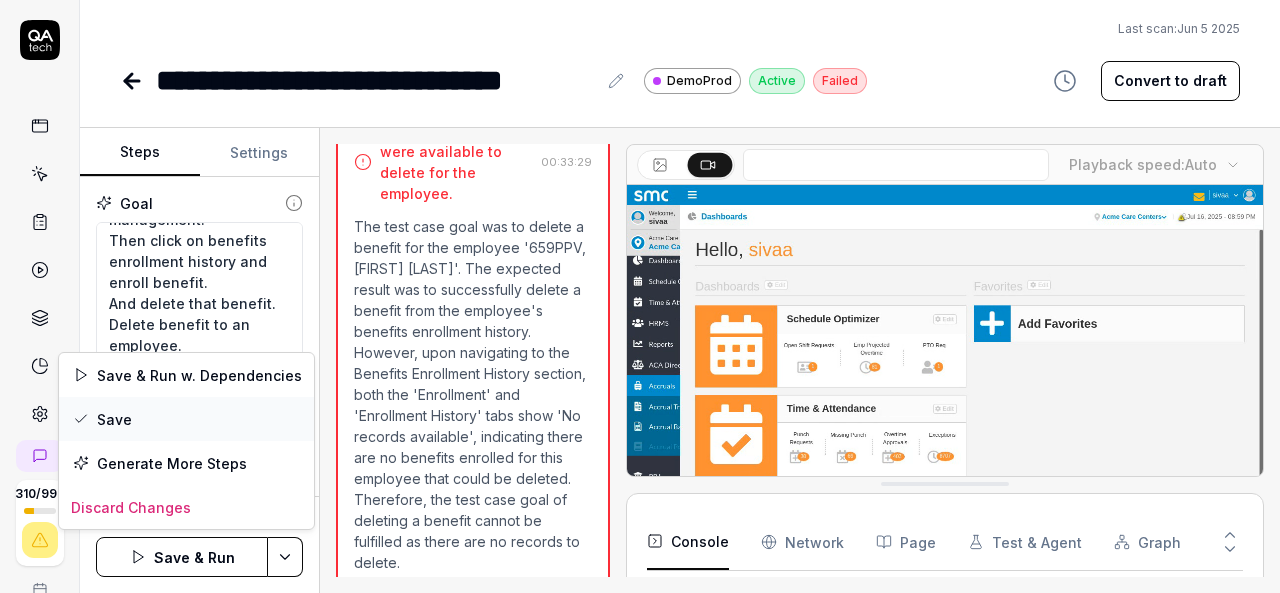 click on "Save" at bounding box center (186, 419) 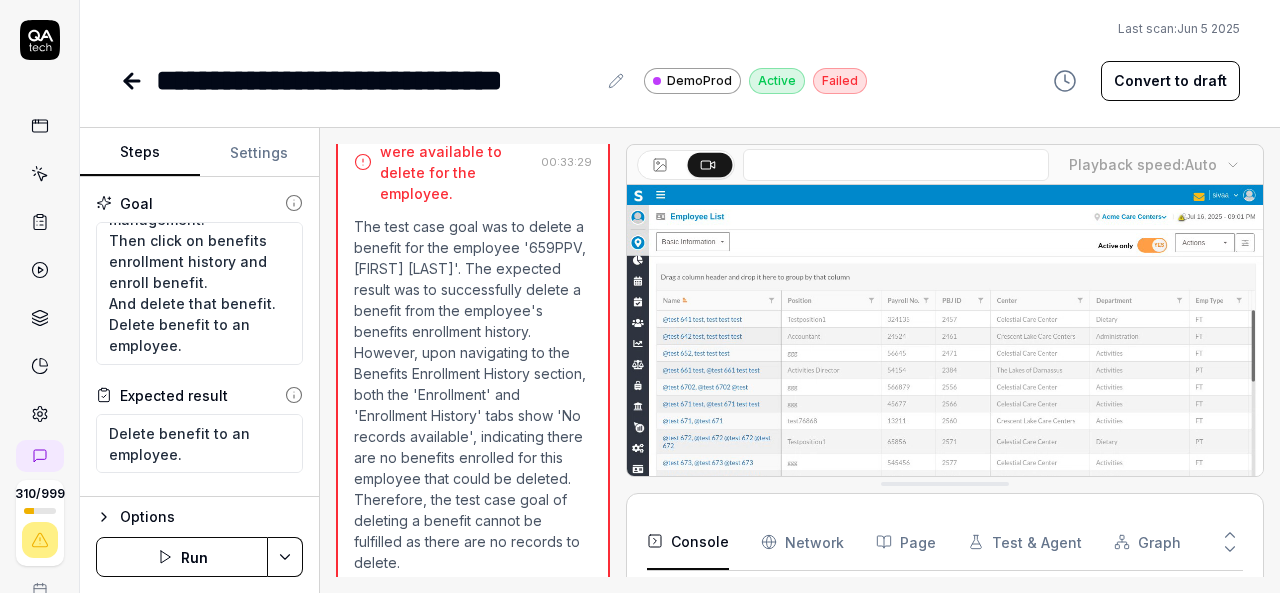 click at bounding box center [40, 174] 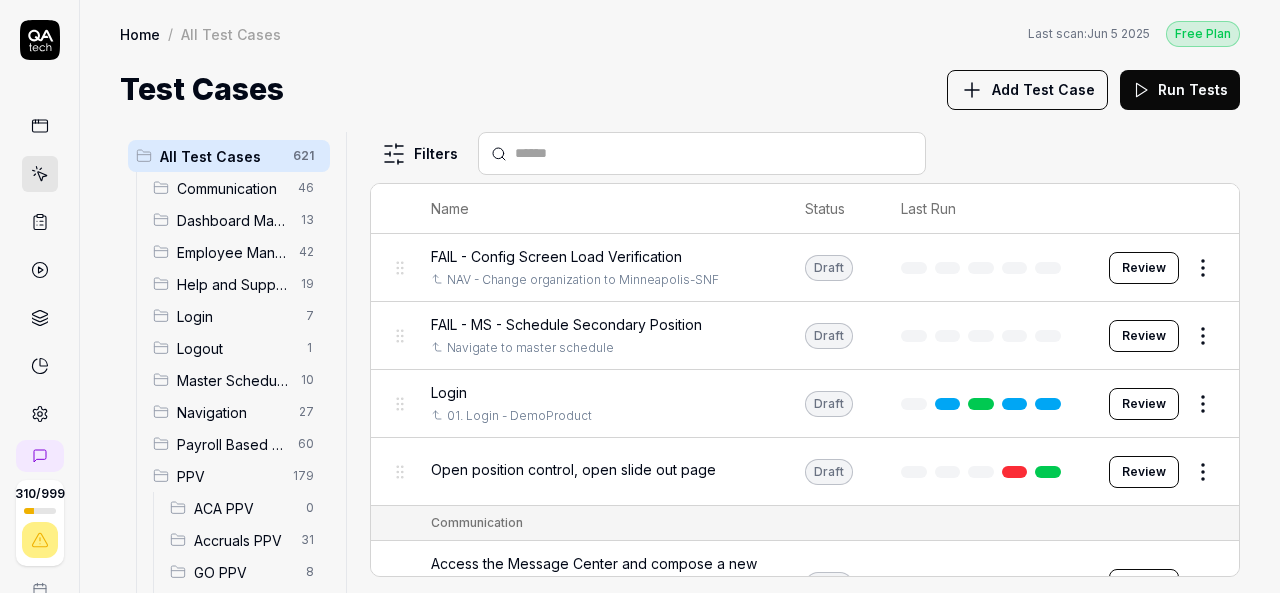 scroll, scrollTop: 404, scrollLeft: 0, axis: vertical 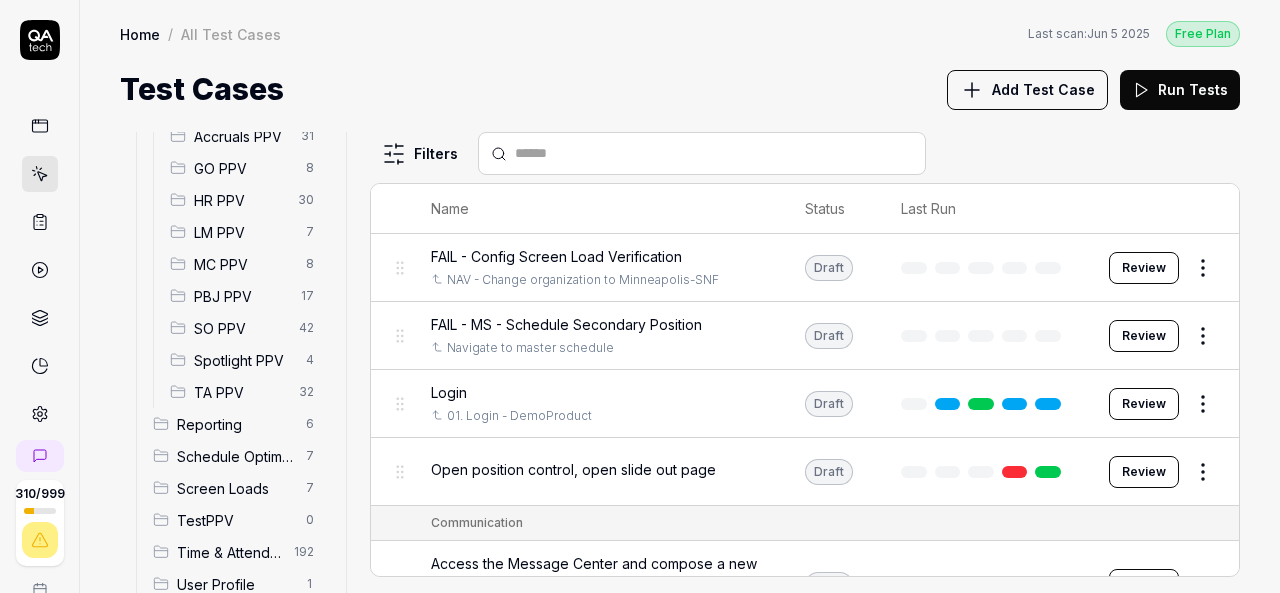click on "HR PPV" at bounding box center [240, 200] 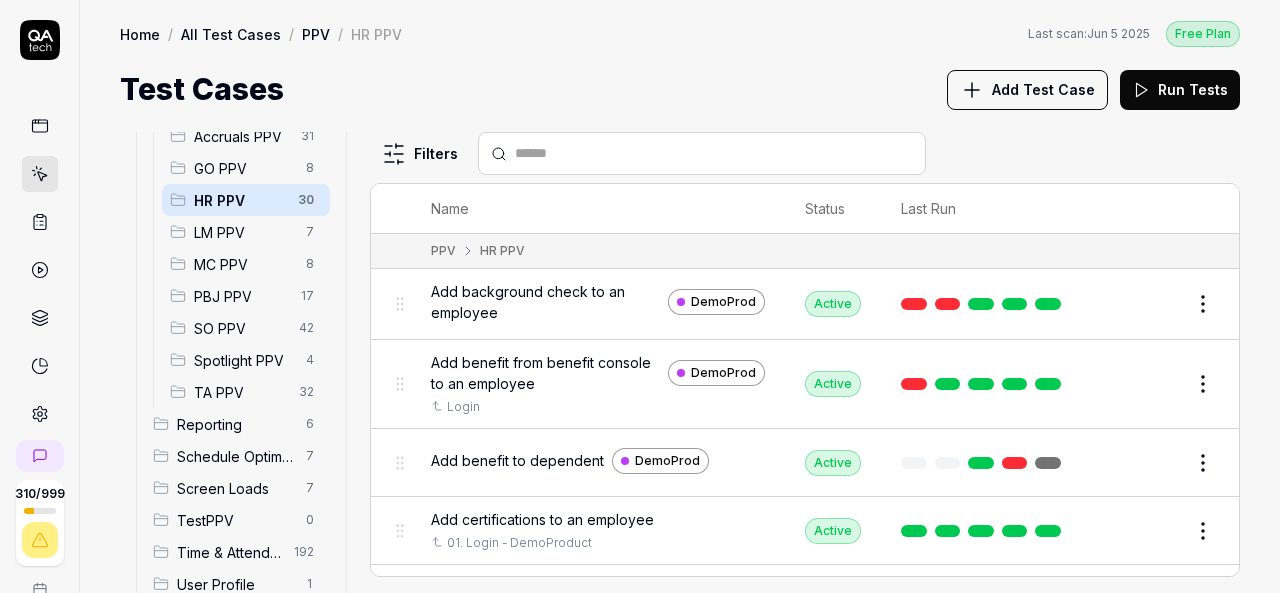 scroll, scrollTop: 345, scrollLeft: 0, axis: vertical 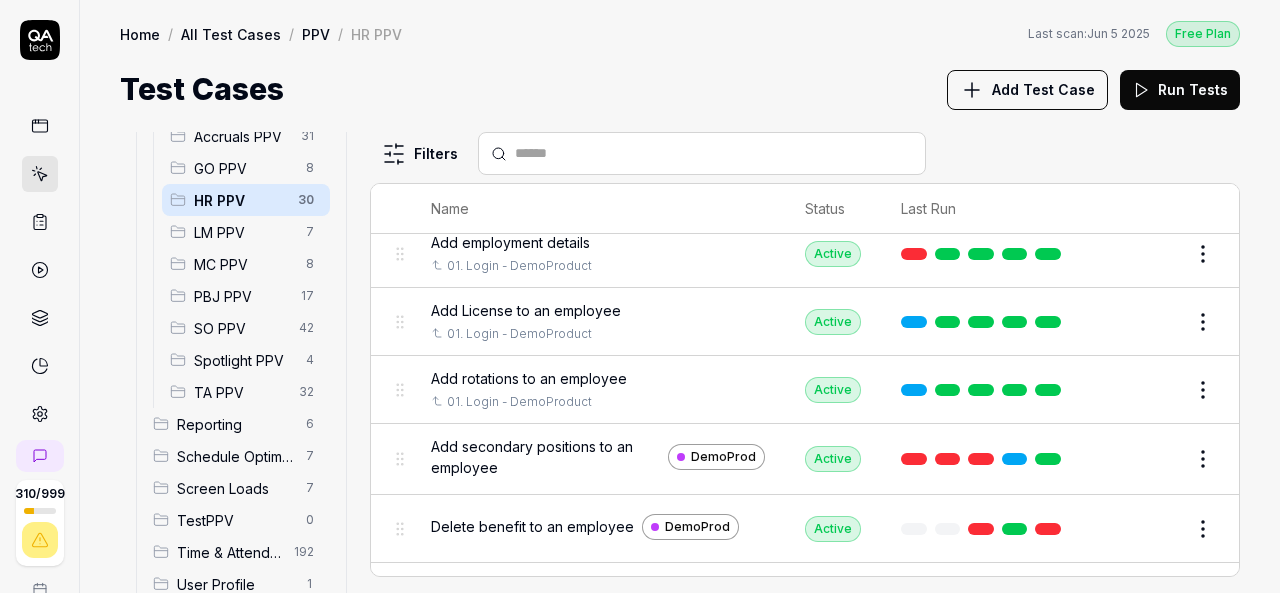 click on "Delete benefit to an employee" at bounding box center [532, 526] 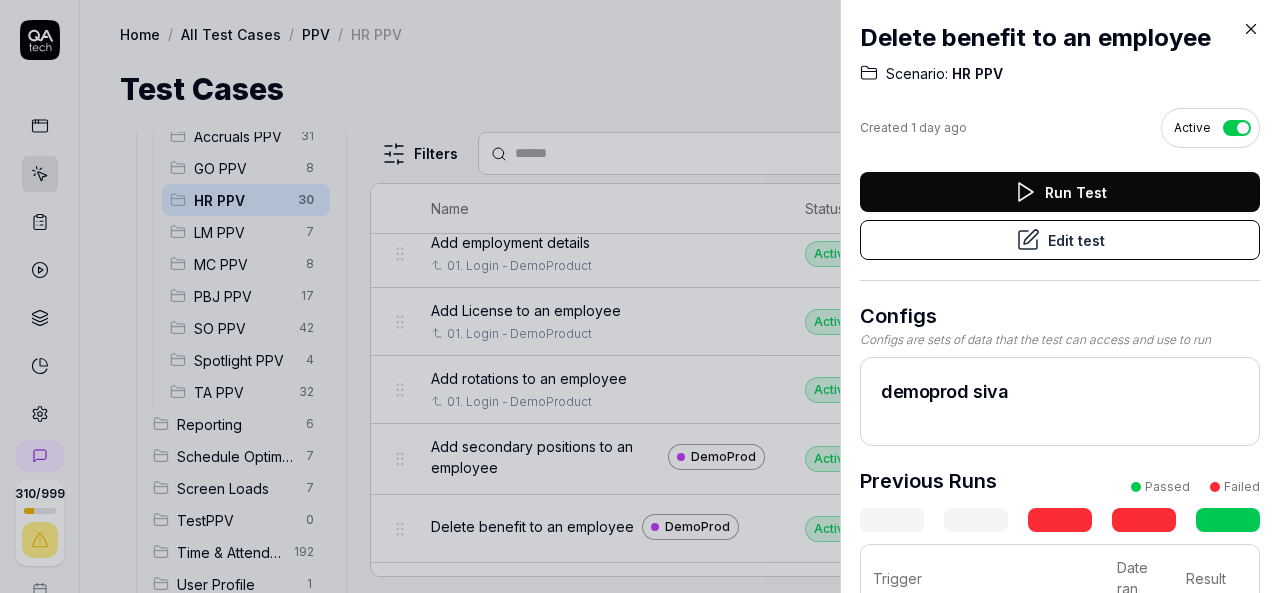 click on "Run Test" at bounding box center [1060, 192] 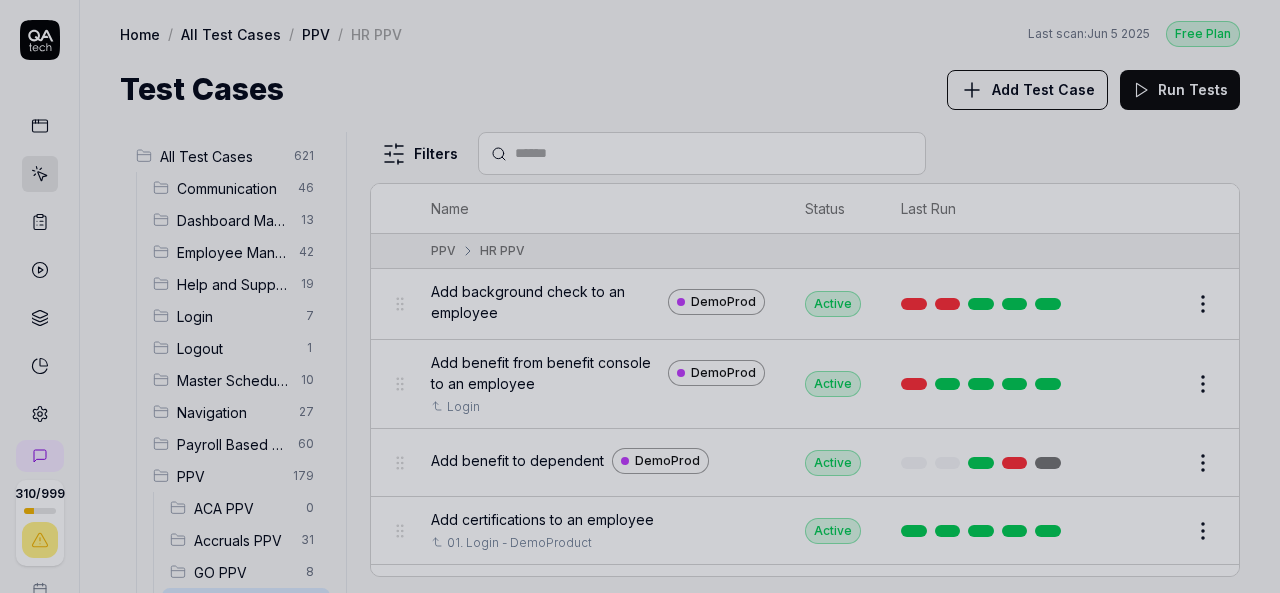 click at bounding box center (640, 296) 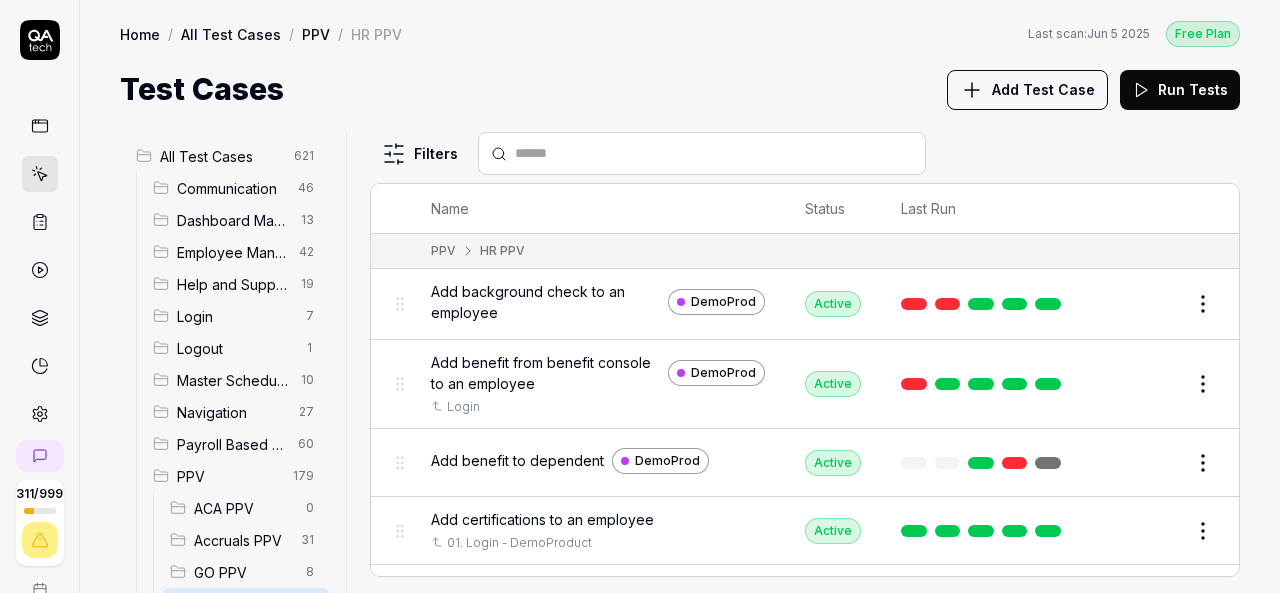 scroll, scrollTop: 345, scrollLeft: 0, axis: vertical 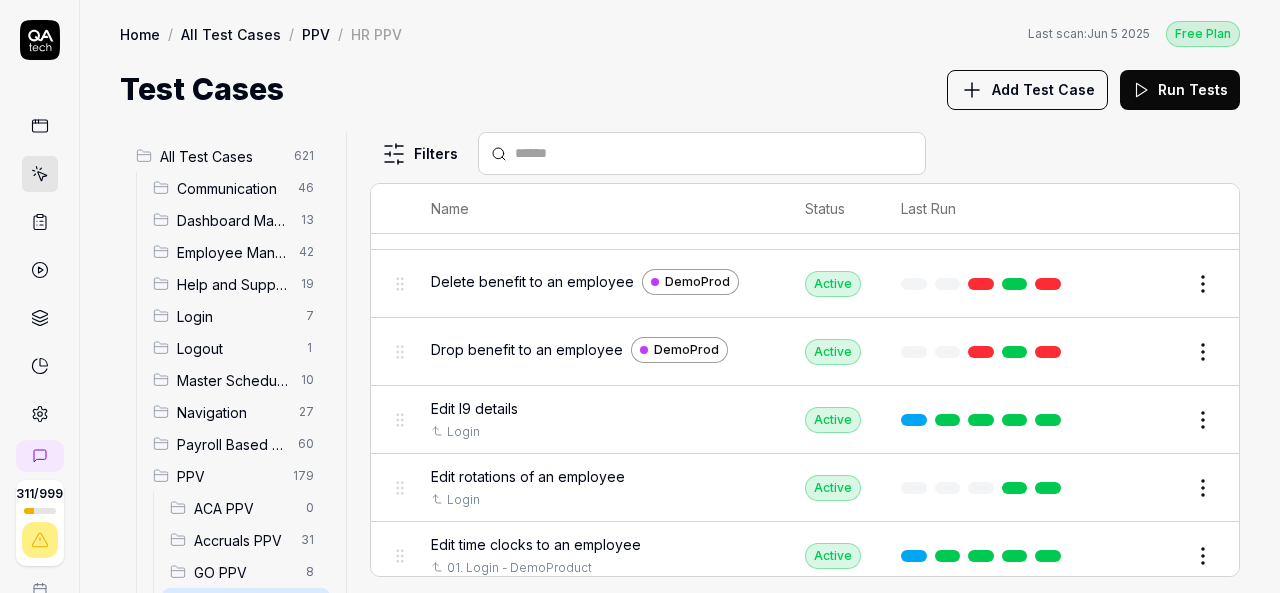 click on "Delete benefit to an employee" at bounding box center [532, 281] 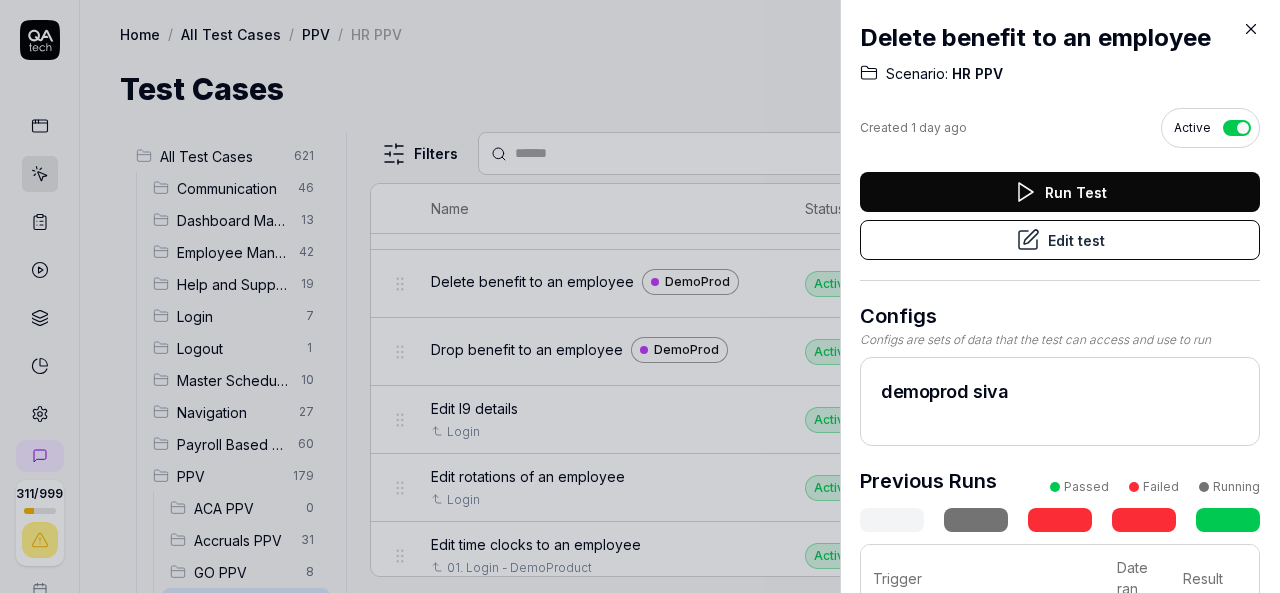 click on "Run Test" at bounding box center [1060, 192] 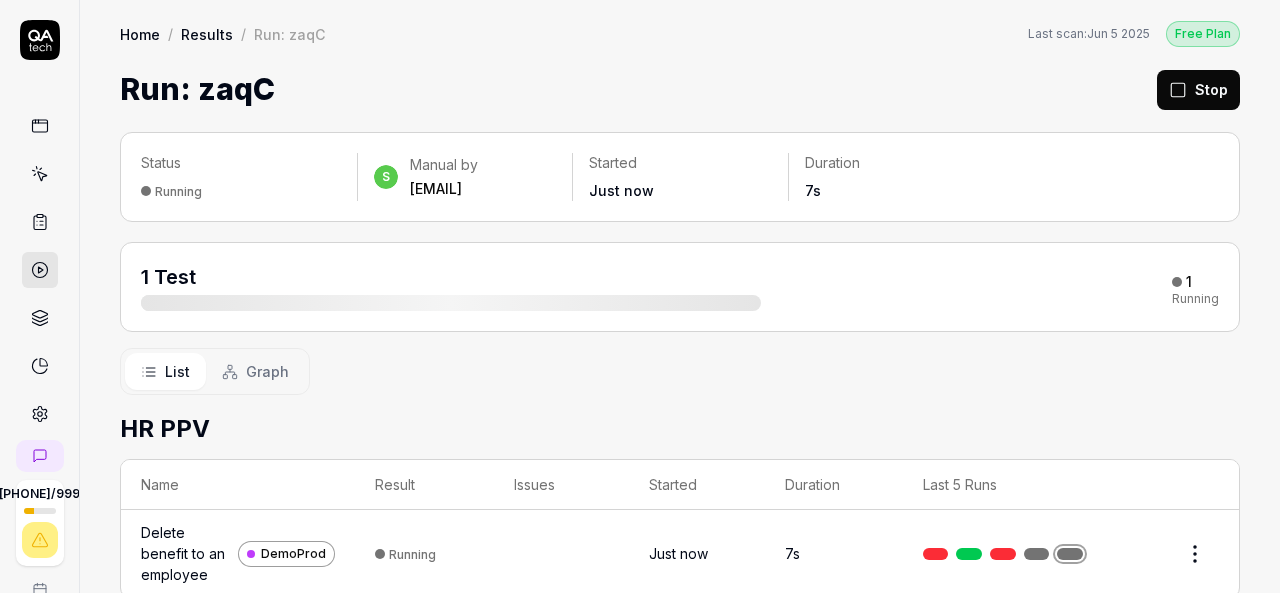 click 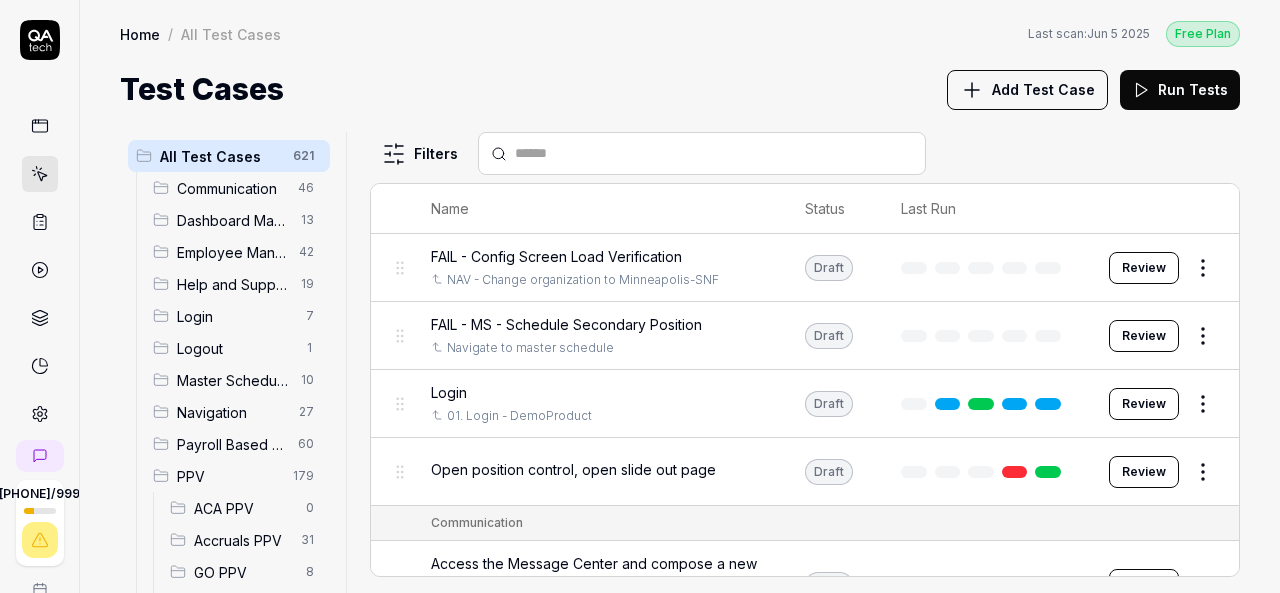 scroll, scrollTop: 404, scrollLeft: 0, axis: vertical 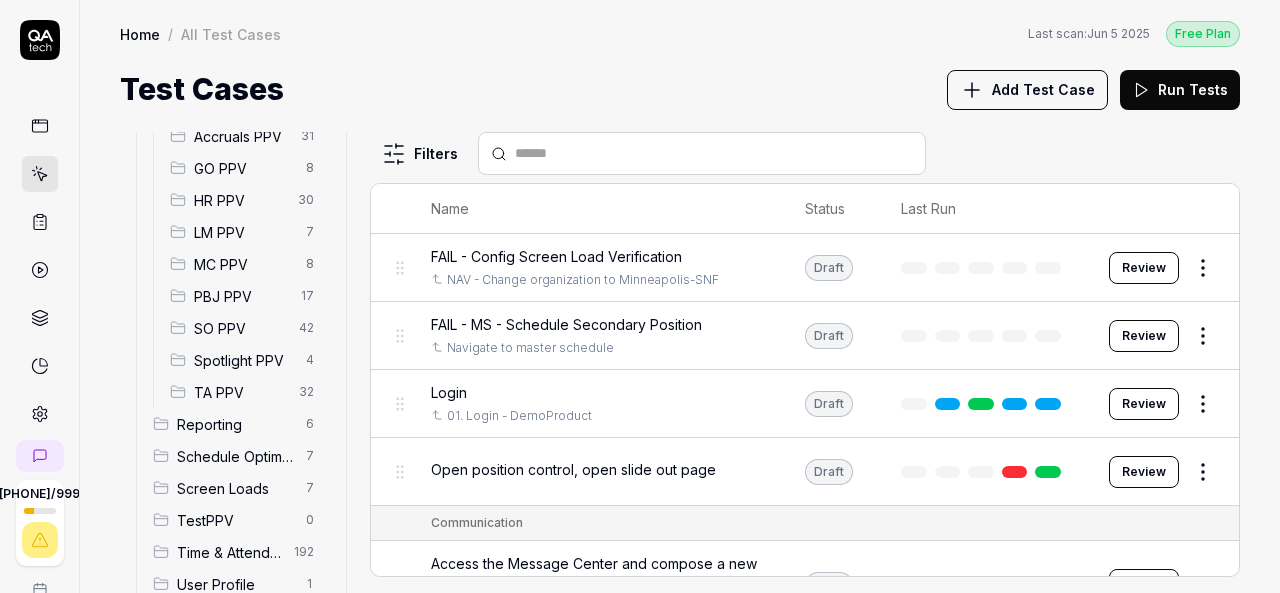 click on "HR PPV" at bounding box center [240, 200] 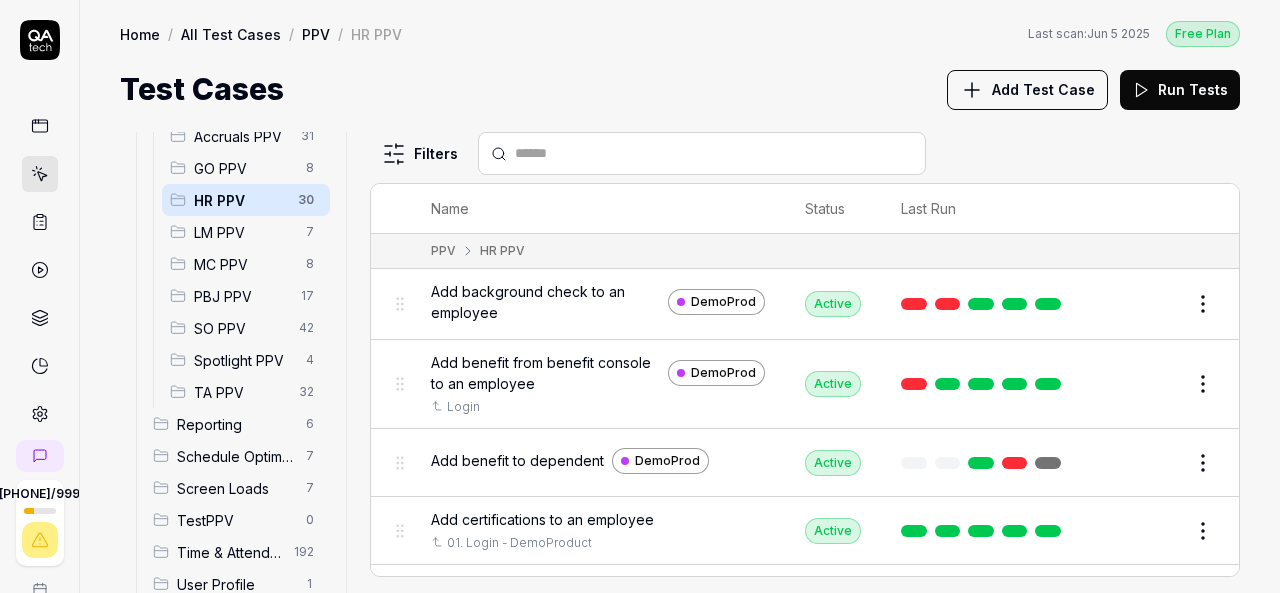 scroll, scrollTop: 345, scrollLeft: 0, axis: vertical 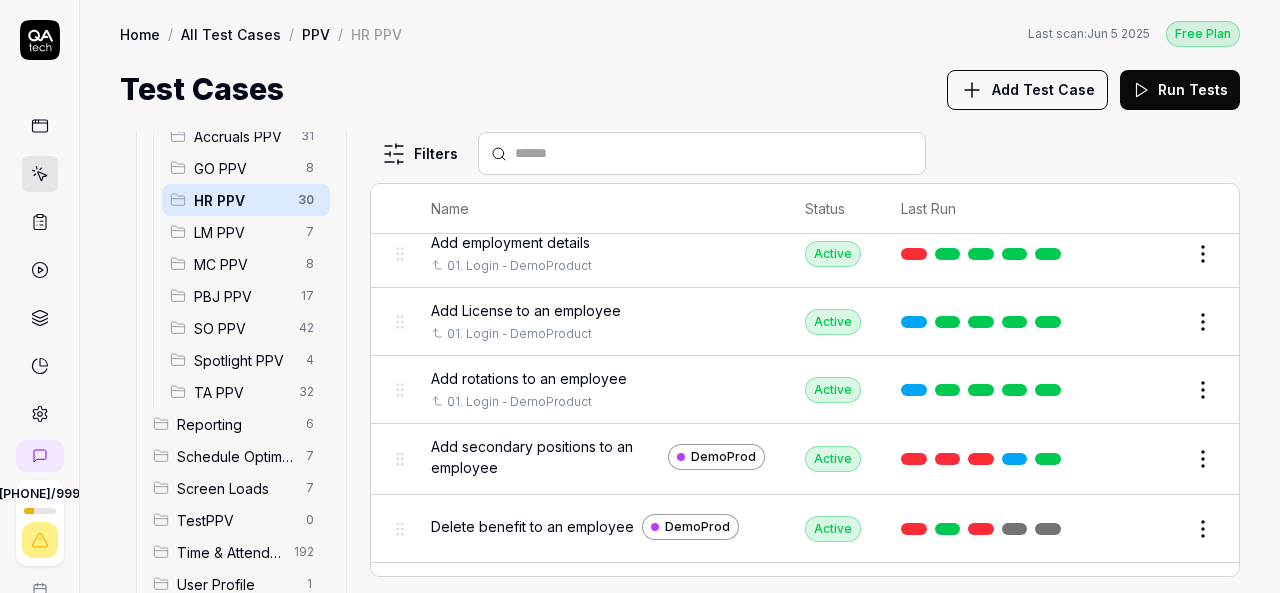 drag, startPoint x: 1027, startPoint y: 521, endPoint x: 1036, endPoint y: 551, distance: 31.320919 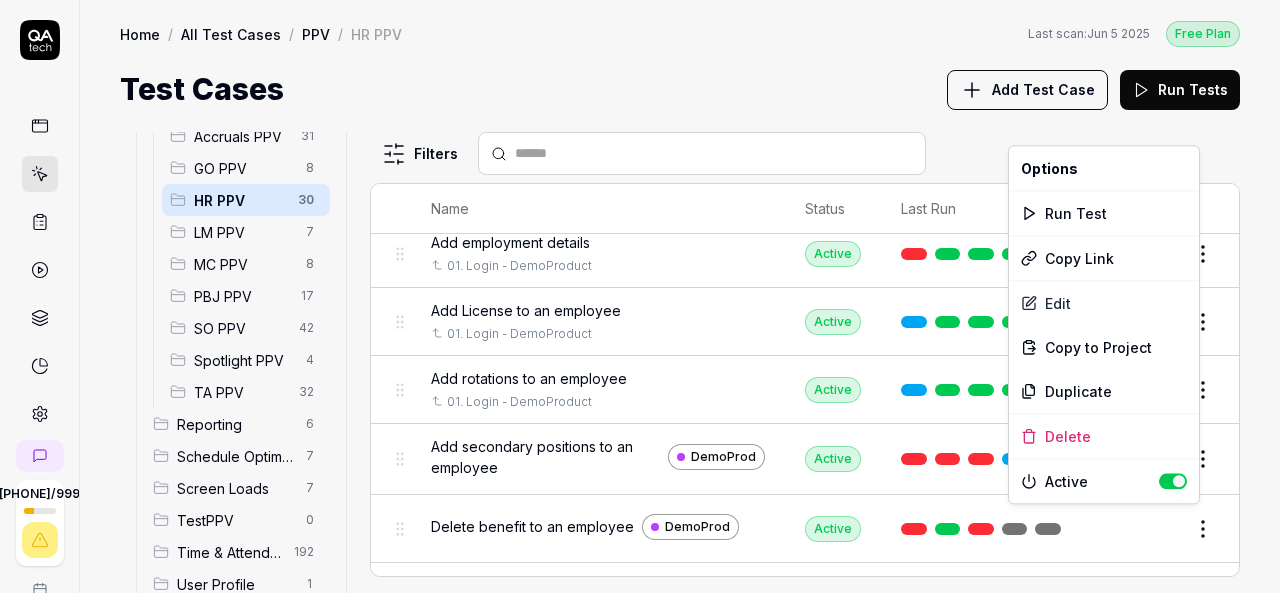 click on "312 / 999 s S Home / All Test Cases / PPV / HR PPV Free Plan Home / All Test Cases / PPV / HR PPV Last scan: Jun 5 2025 Free Plan Test Cases Add Test Case Run Tests All Test Cases 621 Communication 46 Dashboard Management 13 Employee Management 42 Help and Support 19 Login 7 Logout 1 Master Schedule 10 Navigation 27 Payroll Based Journal 60 PPV 179 ACA PPV 0 Accruals PPV 31 GO PPV 8 HR PPV 30 LM PPV 7 MC PPV 8 PBJ PPV 17 SO PPV 42 Spotlight PPV 4 TA PPV 32 Reporting 6 Schedule Optimizer 7 Screen Loads 7 TestPPV 0 Time & Attendance 192 User Profile 1 Filters Name Status Last Run PPV HR PPV Add background check to an employee DemoProd Active Edit Add benefit from benefit console to an employee DemoProd Login Active Edit Add benefit to dependent DemoProd Active Edit Add certifications to an employee 01. Login - DemoProduct Active Edit Add custom fields to an employee 01. Login - DemoProduct Active Edit Add dependent to an employee Active Edit Add documents to an employee 01. Login - DemoProduct Active Edit *" at bounding box center (640, 296) 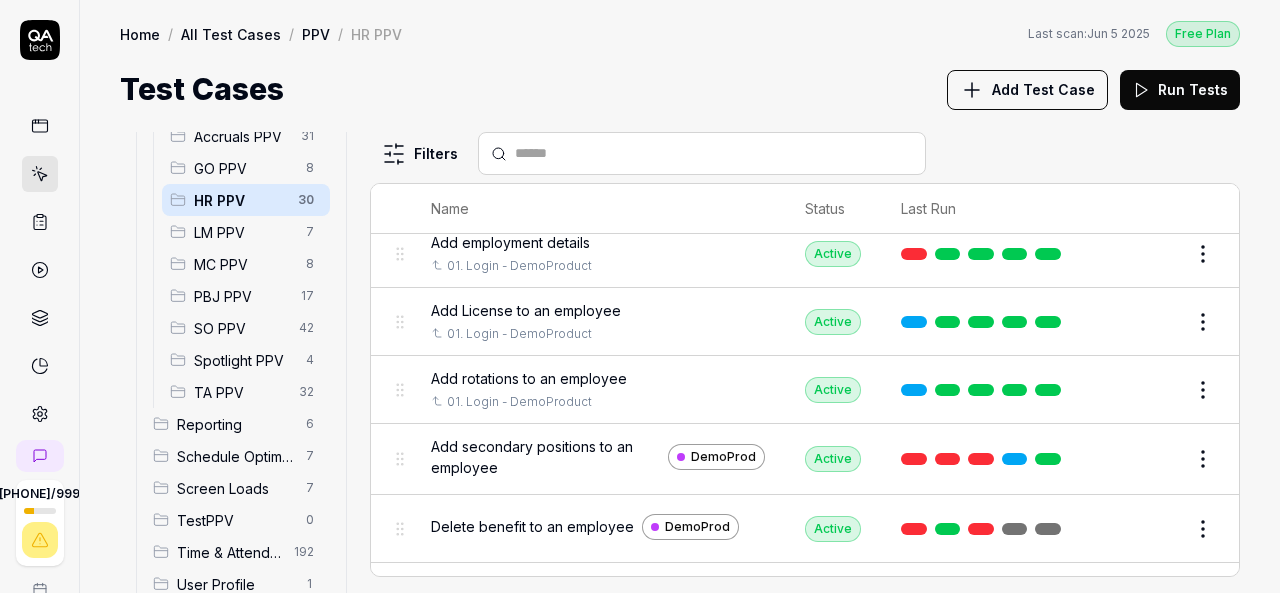 click on "312 / 999 s S Home / All Test Cases / PPV / HR PPV Free Plan Home / All Test Cases / PPV / HR PPV Last scan: Jun 5 2025 Free Plan Test Cases Add Test Case Run Tests All Test Cases 621 Communication 46 Dashboard Management 13 Employee Management 42 Help and Support 19 Login 7 Logout 1 Master Schedule 10 Navigation 27 Payroll Based Journal 60 PPV 179 ACA PPV 0 Accruals PPV 31 GO PPV 8 HR PPV 30 LM PPV 7 MC PPV 8 PBJ PPV 17 SO PPV 42 Spotlight PPV 4 TA PPV 32 Reporting 6 Schedule Optimizer 7 Screen Loads 7 TestPPV 0 Time & Attendance 192 User Profile 1 Filters Name Status Last Run PPV HR PPV Add background check to an employee DemoProd Active Edit Add benefit from benefit console to an employee DemoProd Login Active Edit Add benefit to dependent DemoProd Active Edit Add certifications to an employee 01. Login - DemoProduct Active Edit Add custom fields to an employee 01. Login - DemoProduct Active Edit Add dependent to an employee Active Edit Add documents to an employee 01. Login - DemoProduct Active Edit *" at bounding box center [640, 296] 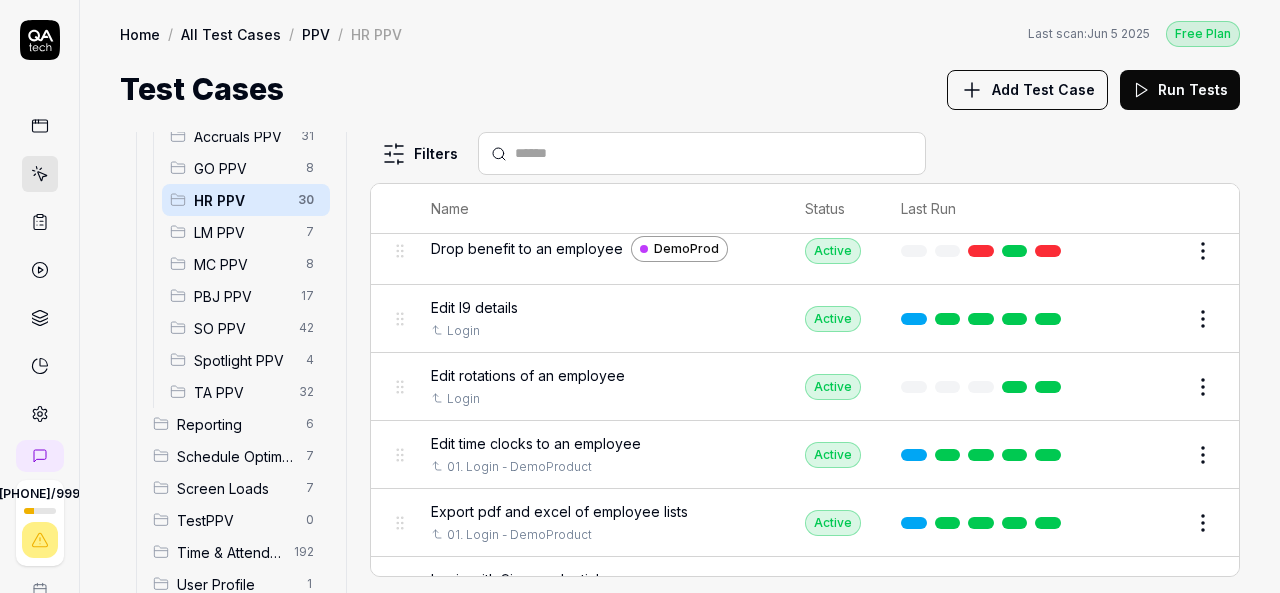 click on "Drop benefit to an employee" at bounding box center (527, 248) 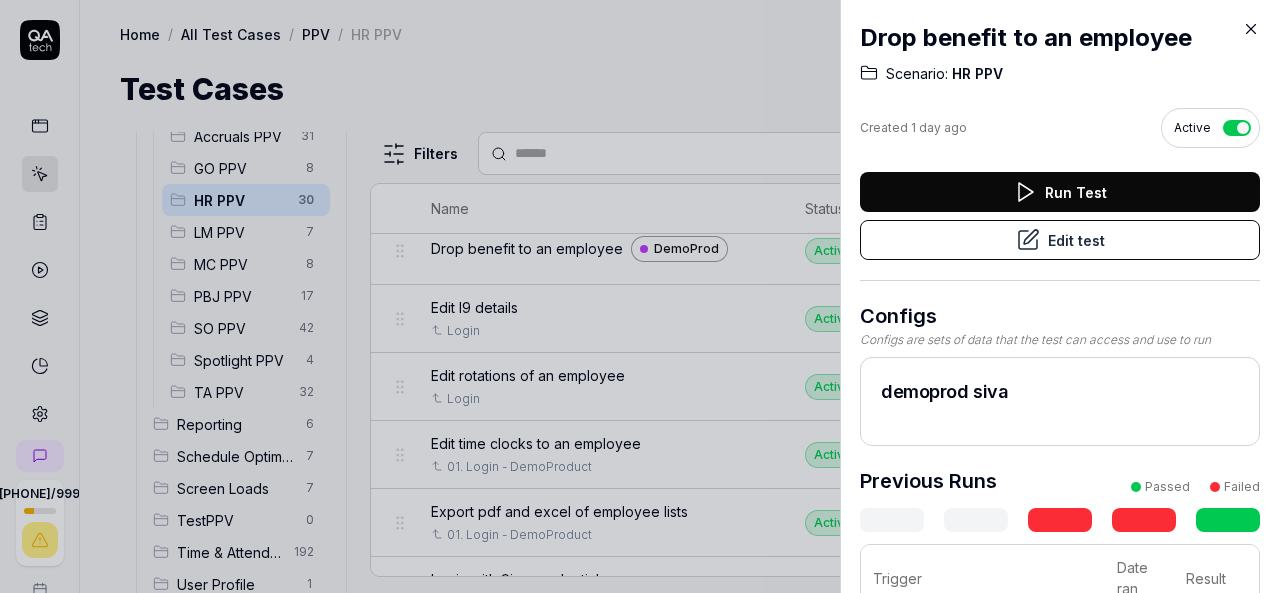 click 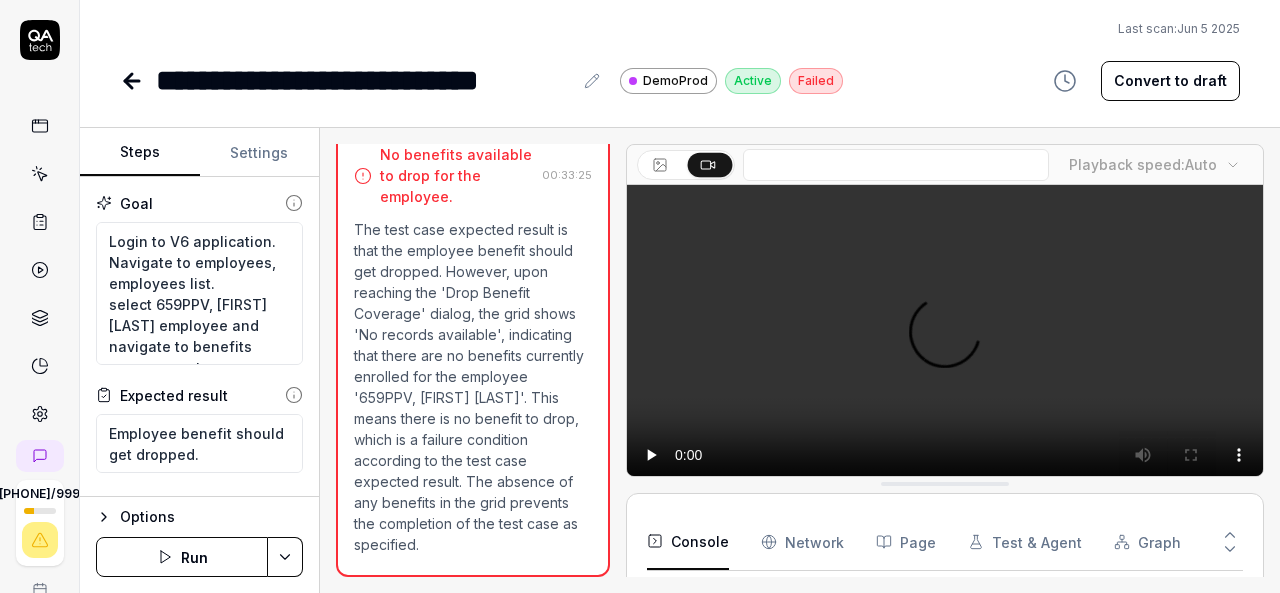 scroll, scrollTop: 1632, scrollLeft: 0, axis: vertical 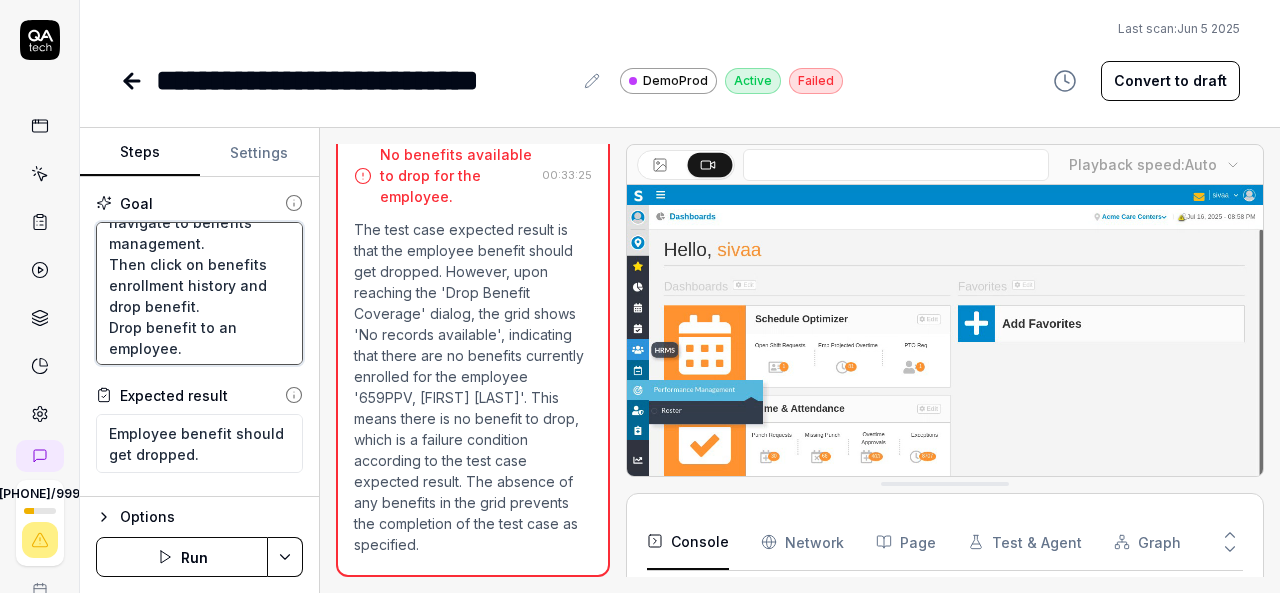 click on "Login to V6 application.
Navigate to employees, employees list.
select 659PPV, [FIRST] [LAST] employee and navigate to benefits management.
Then click on benefits enrollment history and drop benefit.
Drop benefit to an employee." at bounding box center [199, 293] 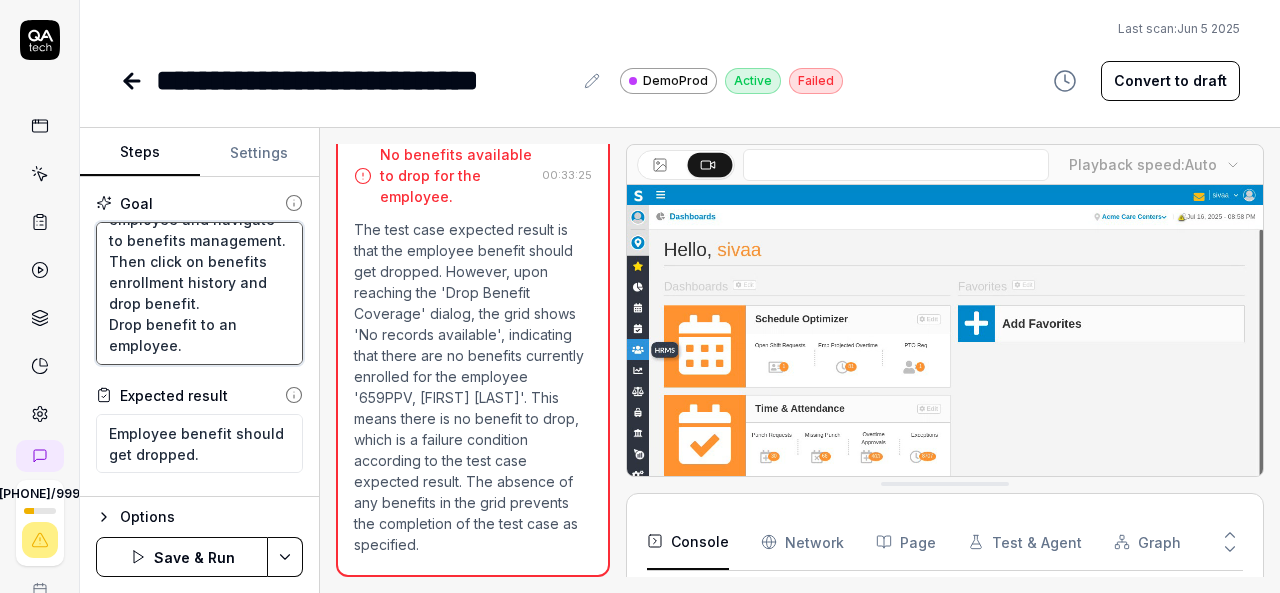 scroll, scrollTop: 114, scrollLeft: 0, axis: vertical 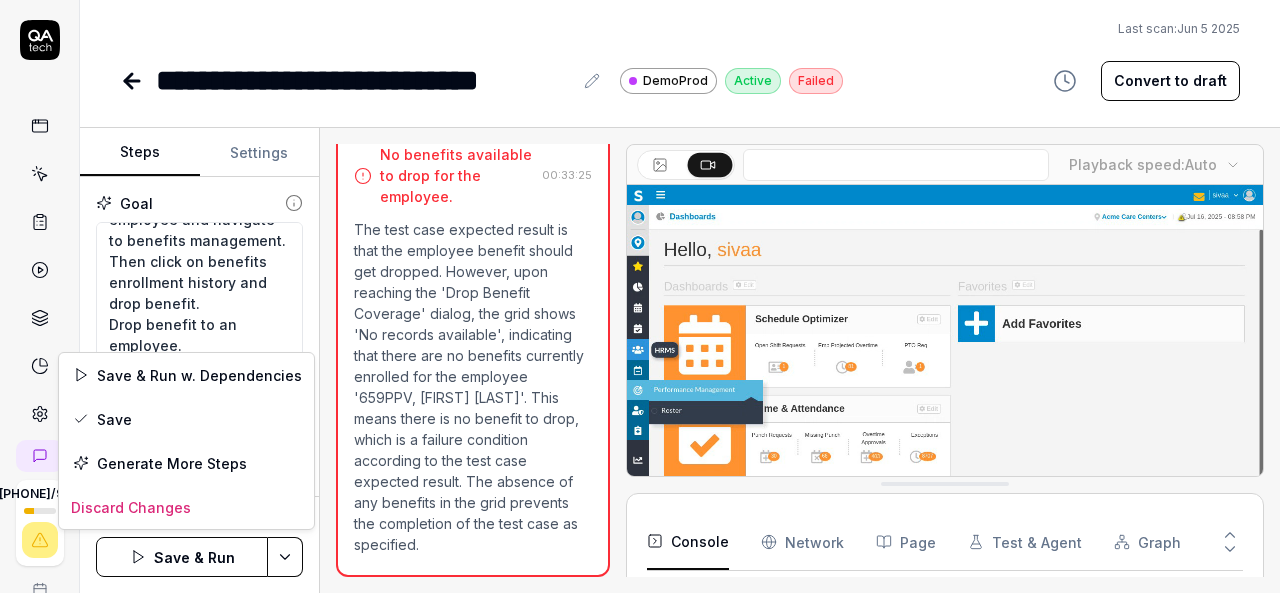 click on "**********" at bounding box center [640, 296] 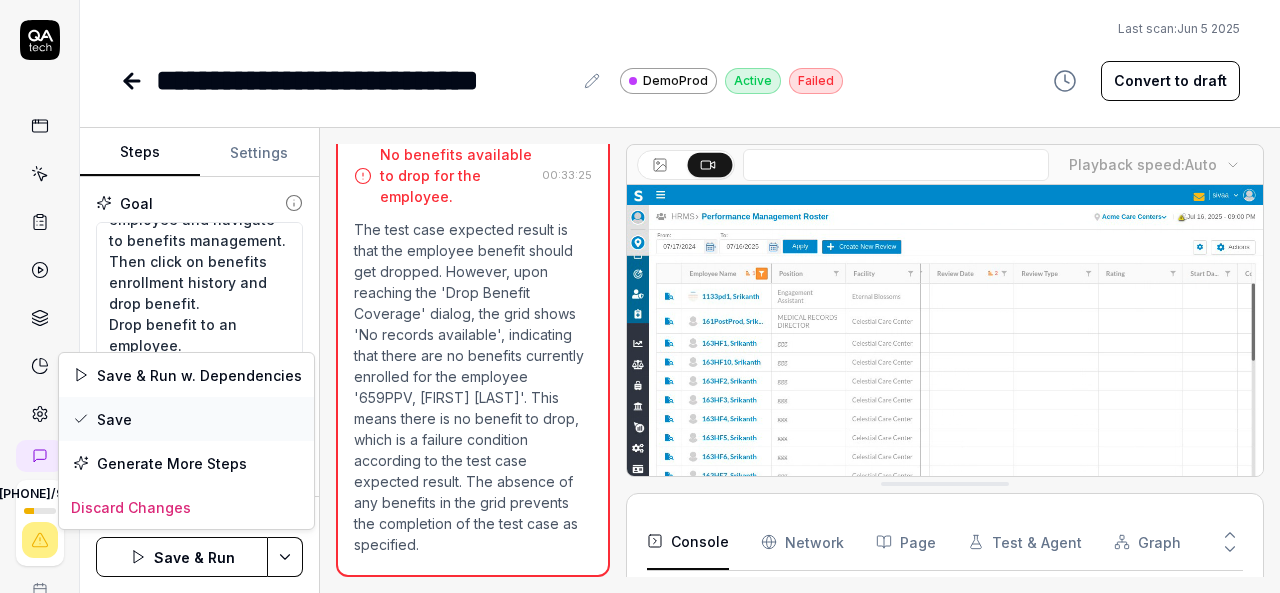 click on "Save" at bounding box center (186, 419) 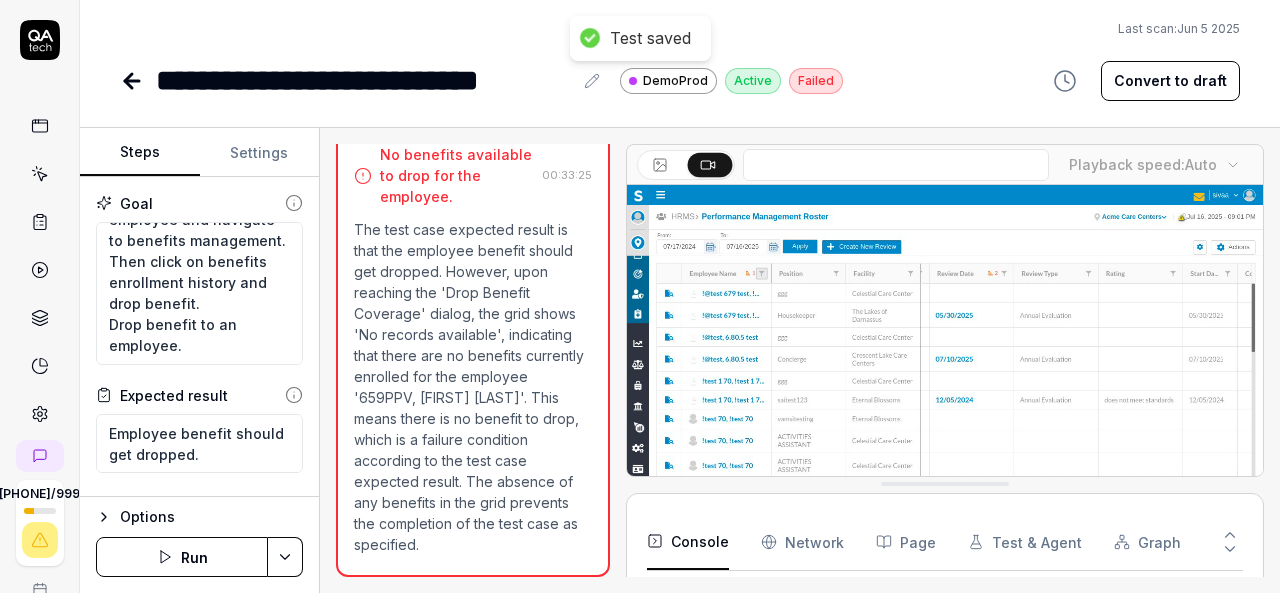 click at bounding box center (40, 174) 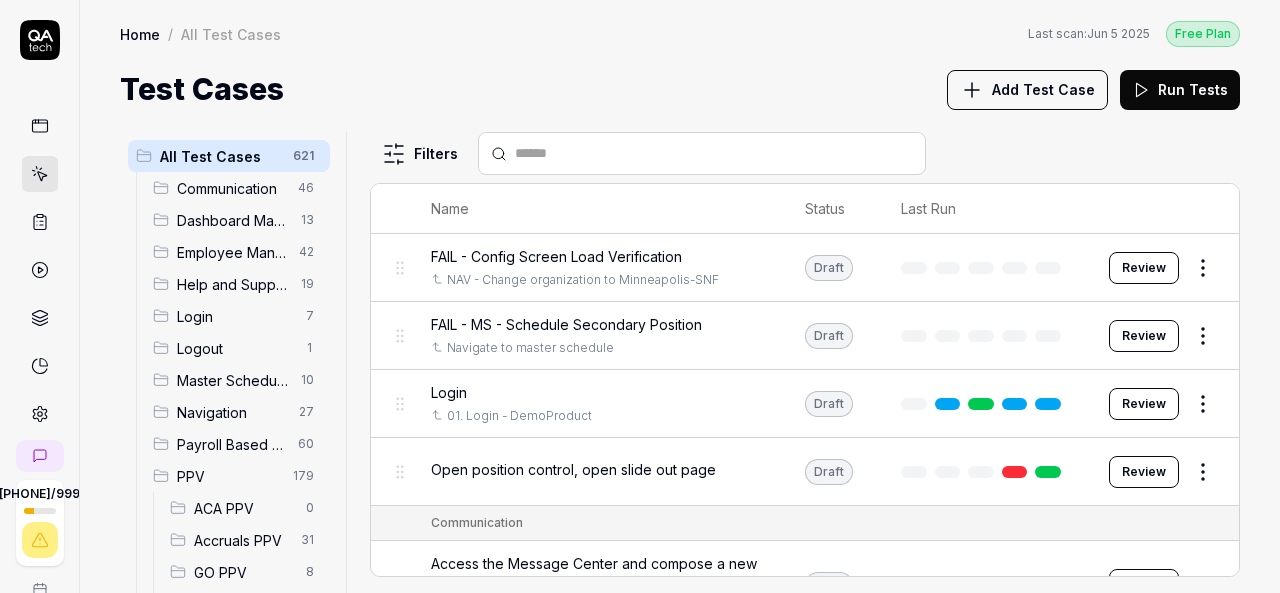 click on "Communication" at bounding box center (231, 188) 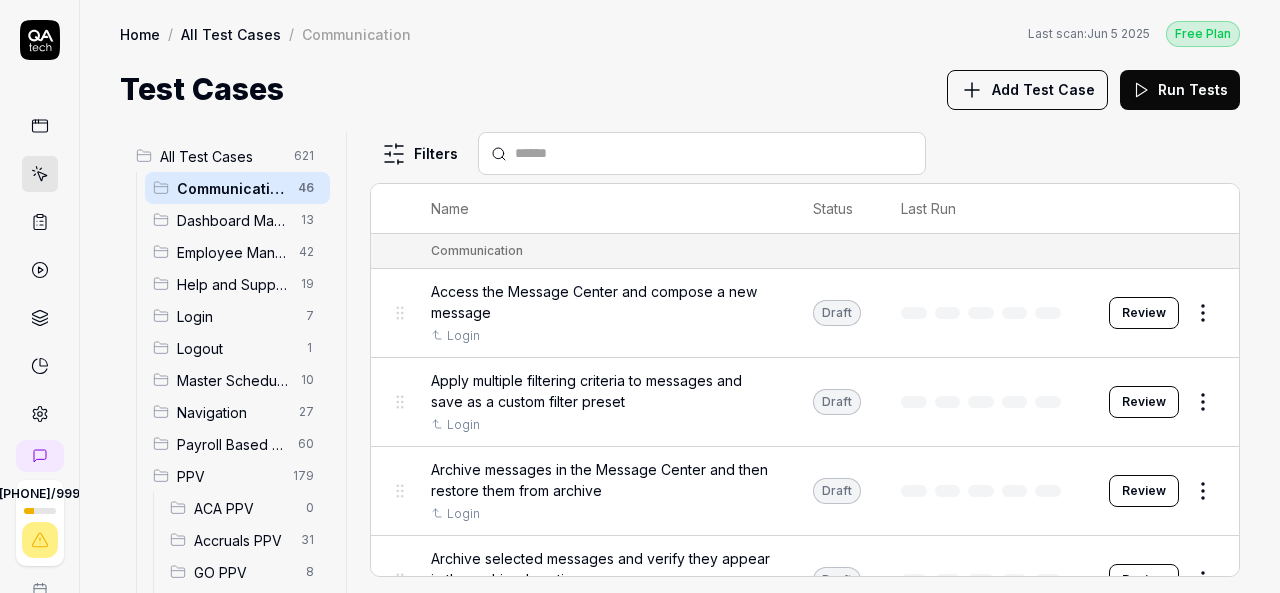 scroll, scrollTop: 404, scrollLeft: 0, axis: vertical 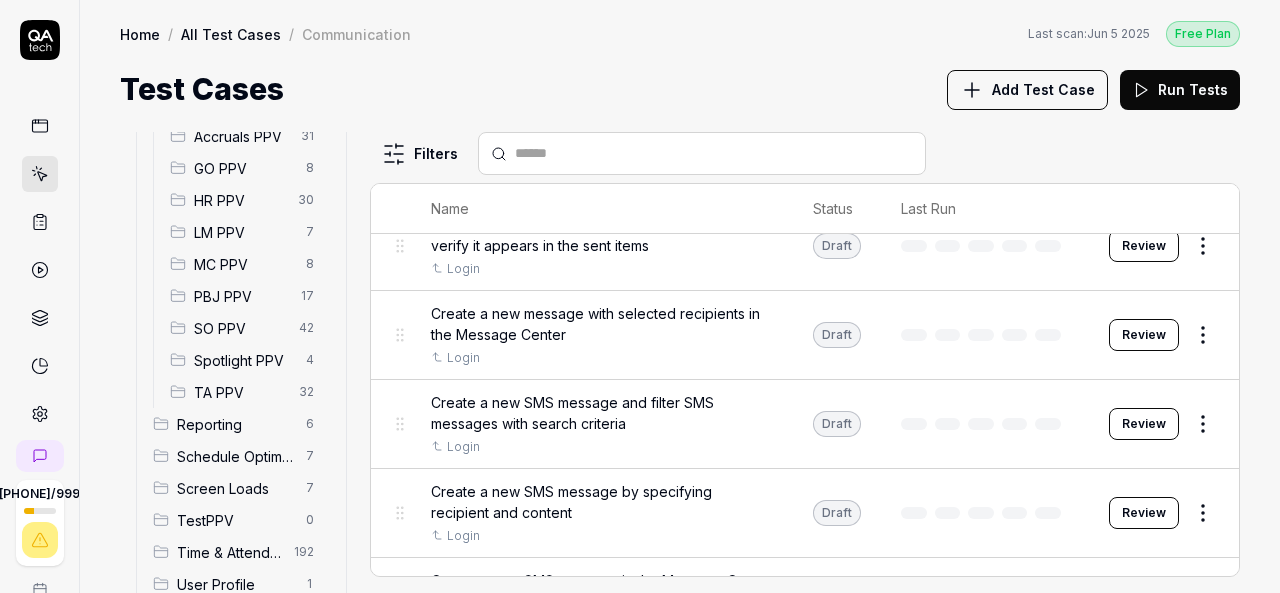 click on "HR PPV" at bounding box center (240, 200) 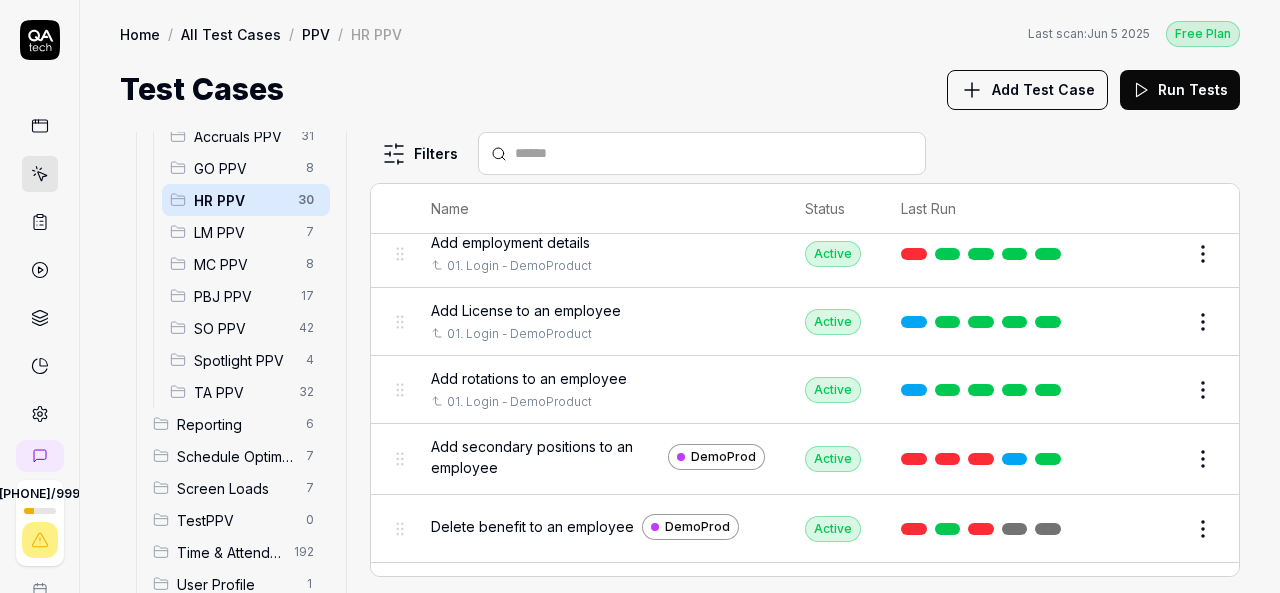 scroll, scrollTop: 1036, scrollLeft: 0, axis: vertical 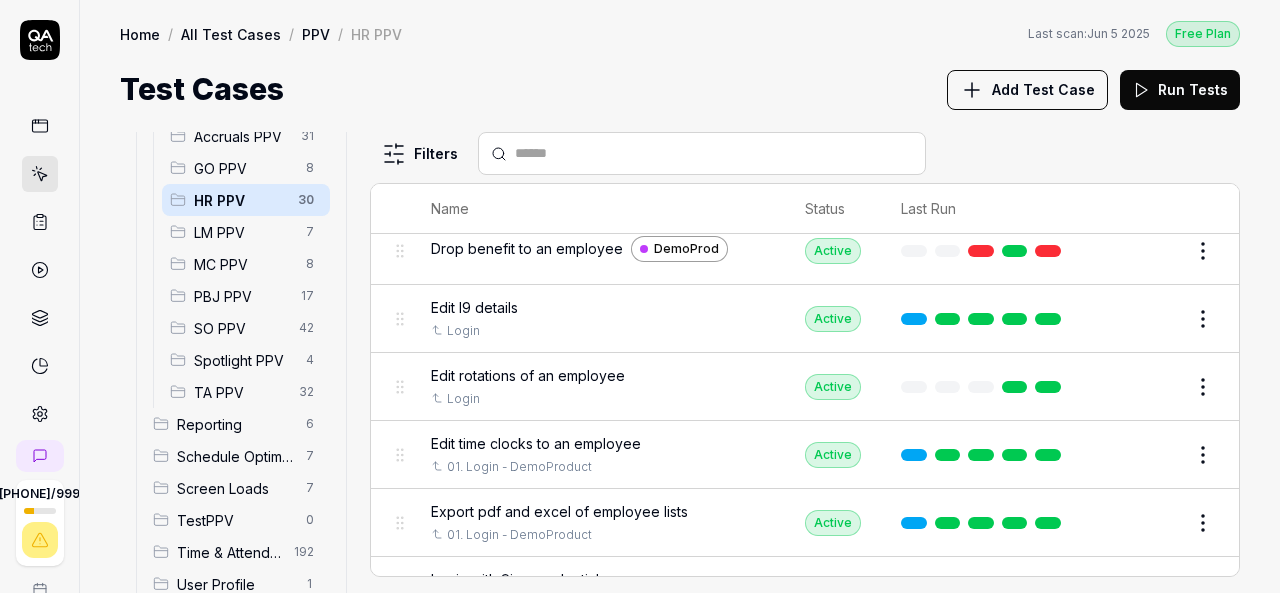 click on "Drop benefit to an employee" at bounding box center [527, 248] 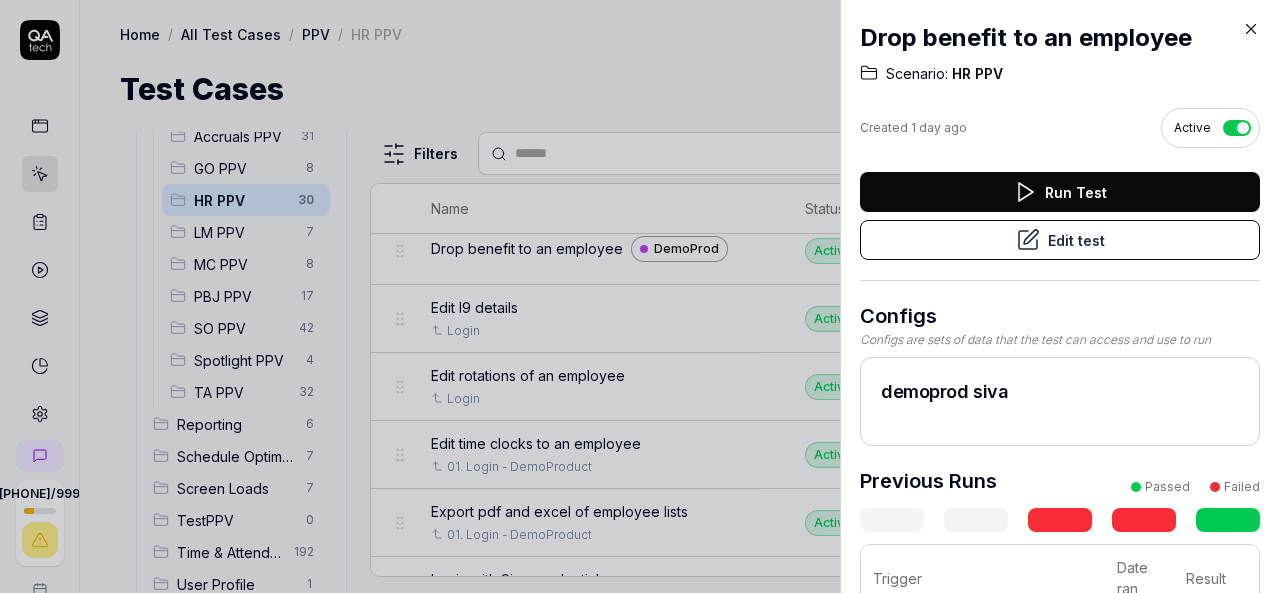 click on "Run Test" at bounding box center (1060, 192) 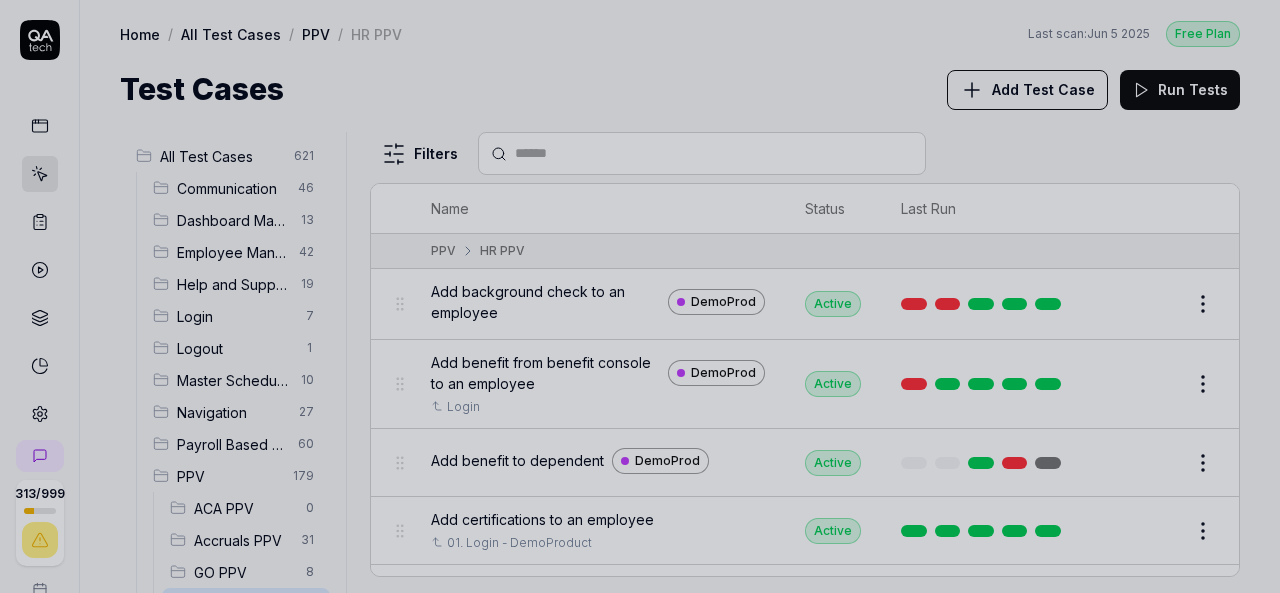 click at bounding box center [640, 296] 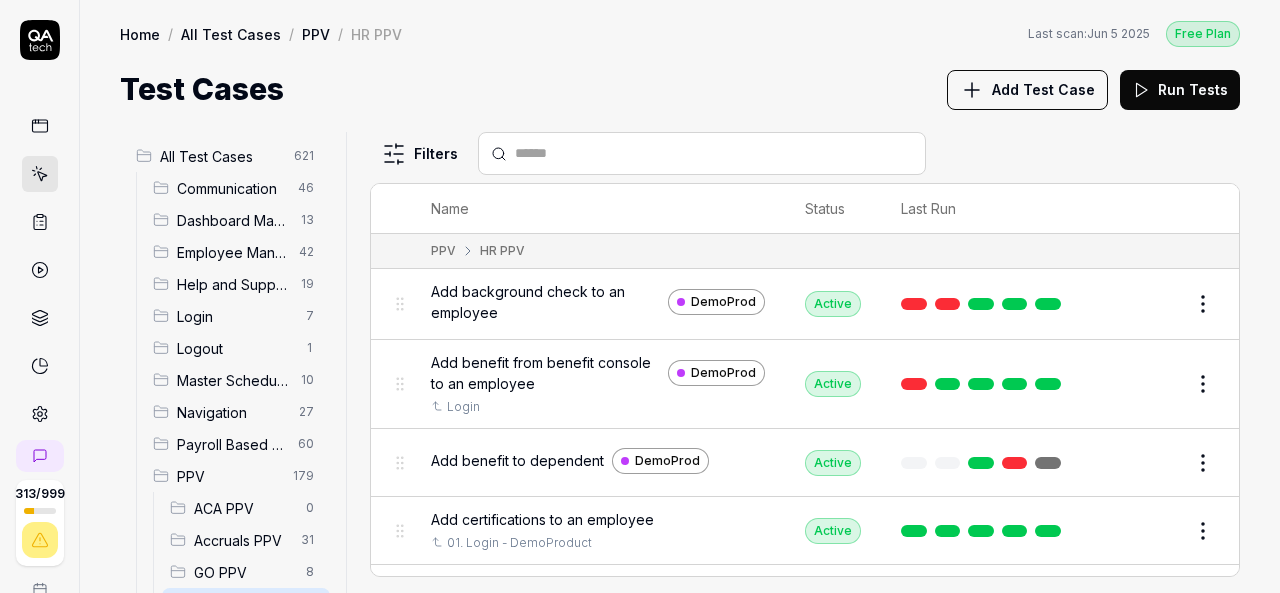 scroll, scrollTop: 345, scrollLeft: 0, axis: vertical 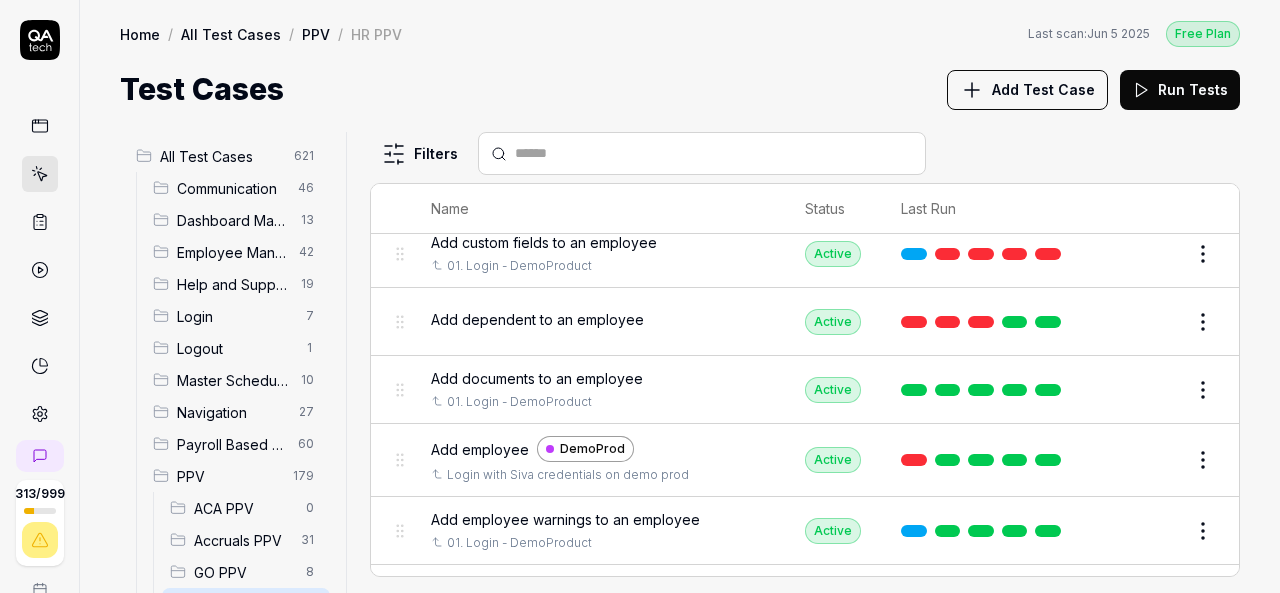 click on "Test Cases Add Test Case Run Tests" at bounding box center [680, 89] 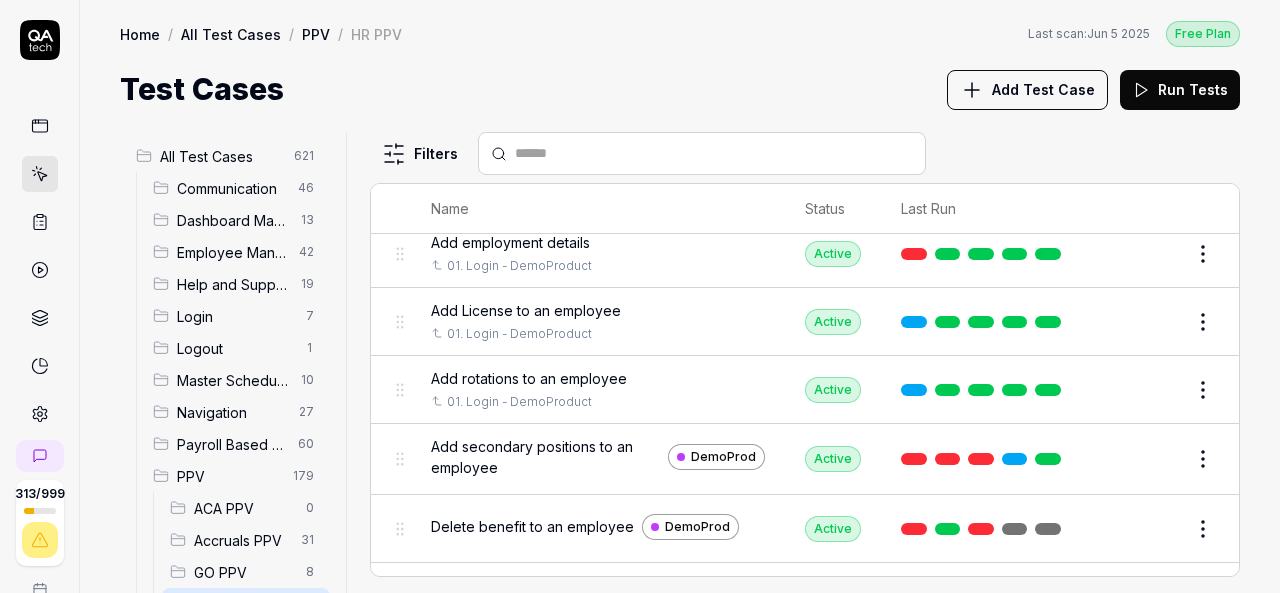scroll, scrollTop: 1036, scrollLeft: 0, axis: vertical 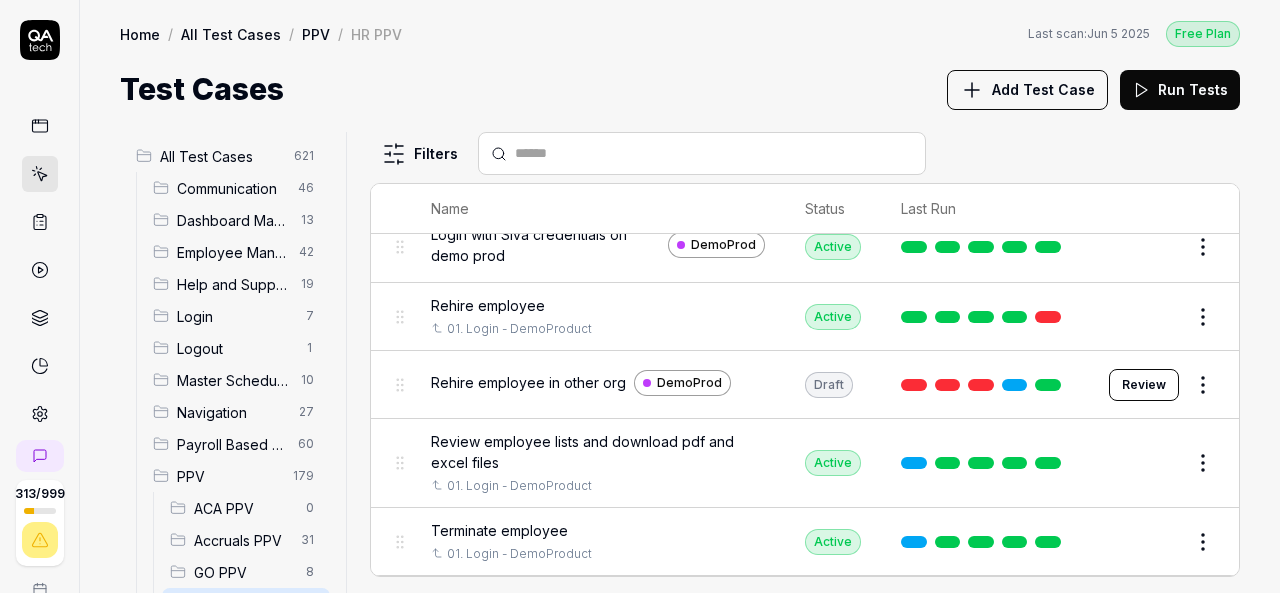 click on "Rehire employee" at bounding box center (488, 305) 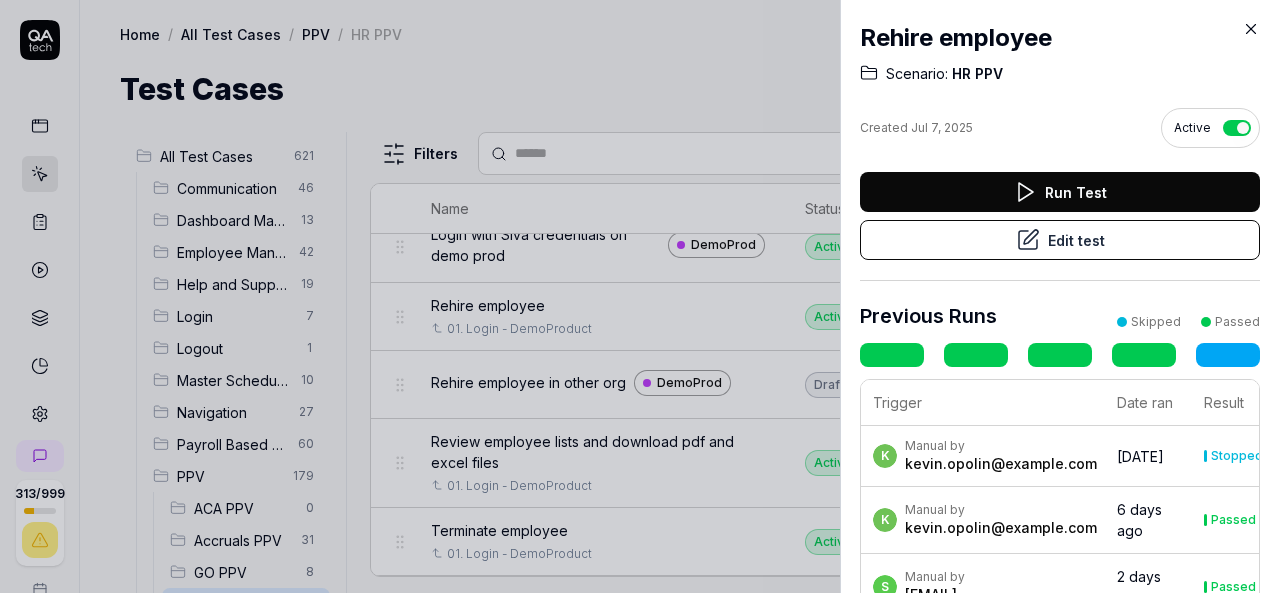 scroll, scrollTop: 260, scrollLeft: 0, axis: vertical 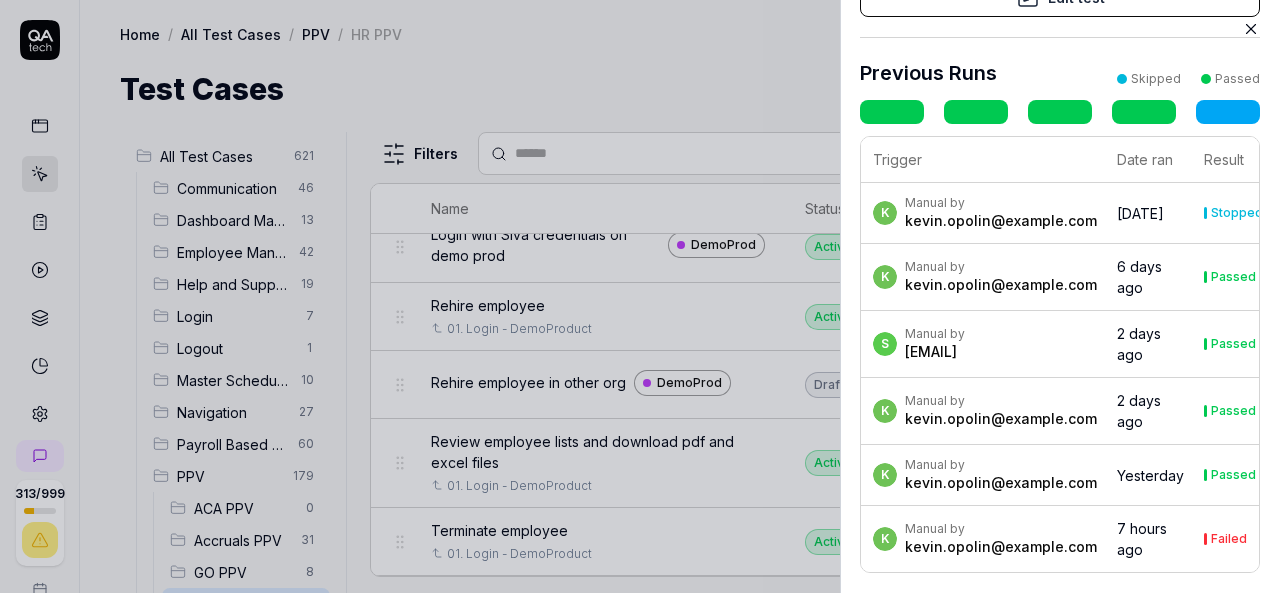 click at bounding box center [640, 296] 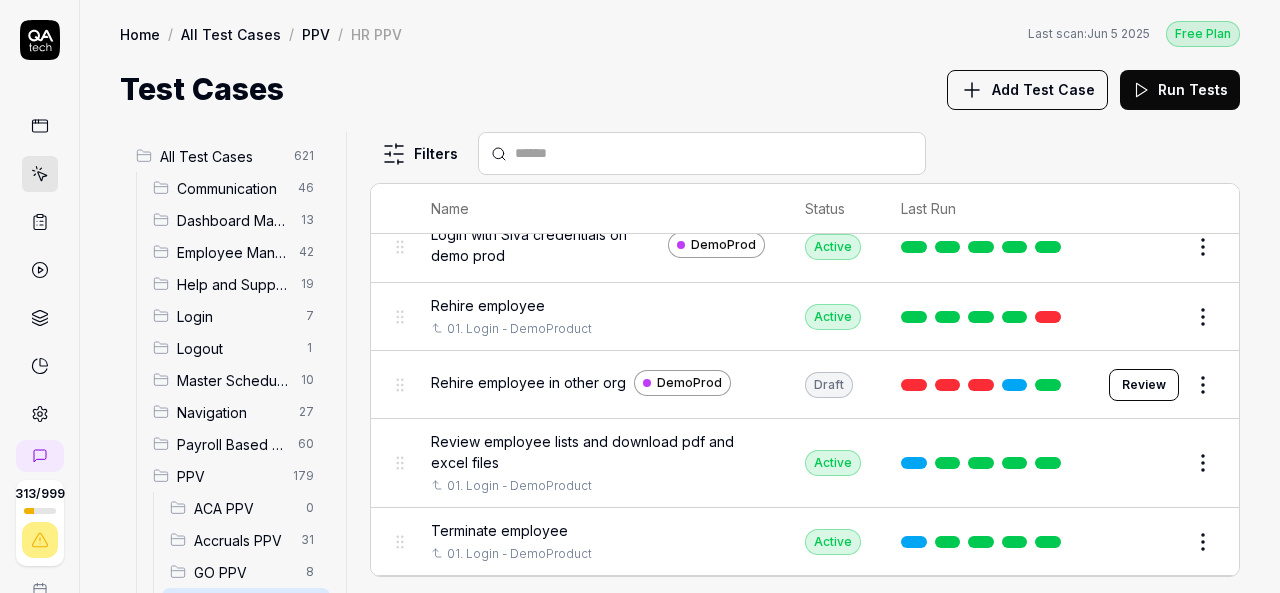 click on "Rehire employee" at bounding box center [488, 305] 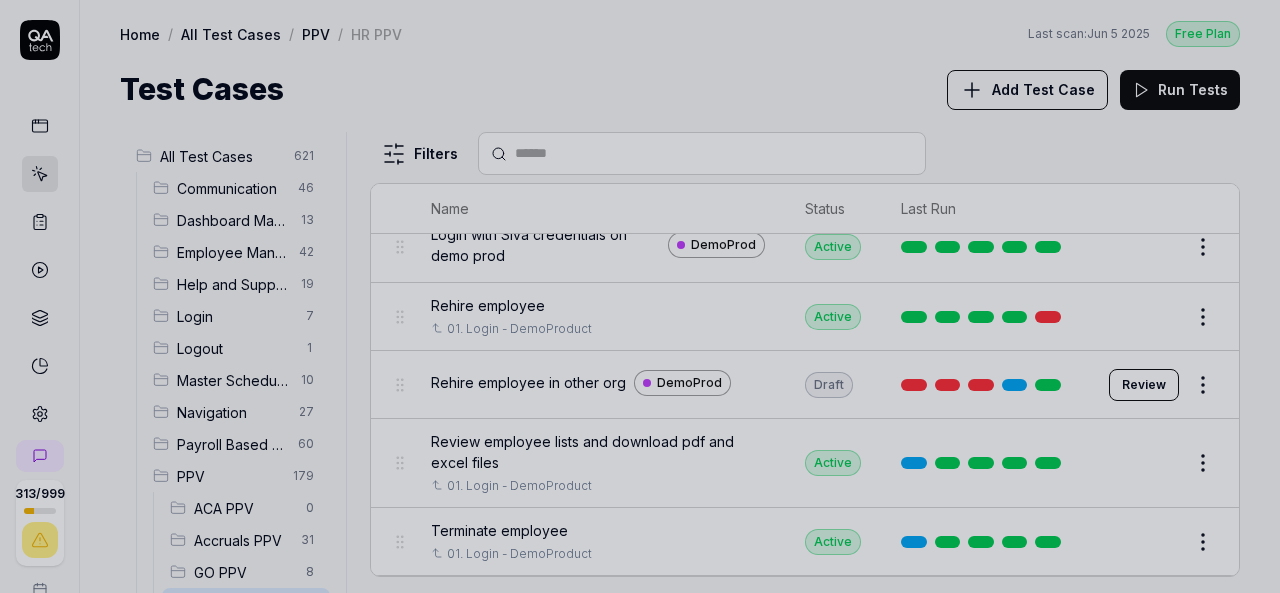 click at bounding box center [640, 296] 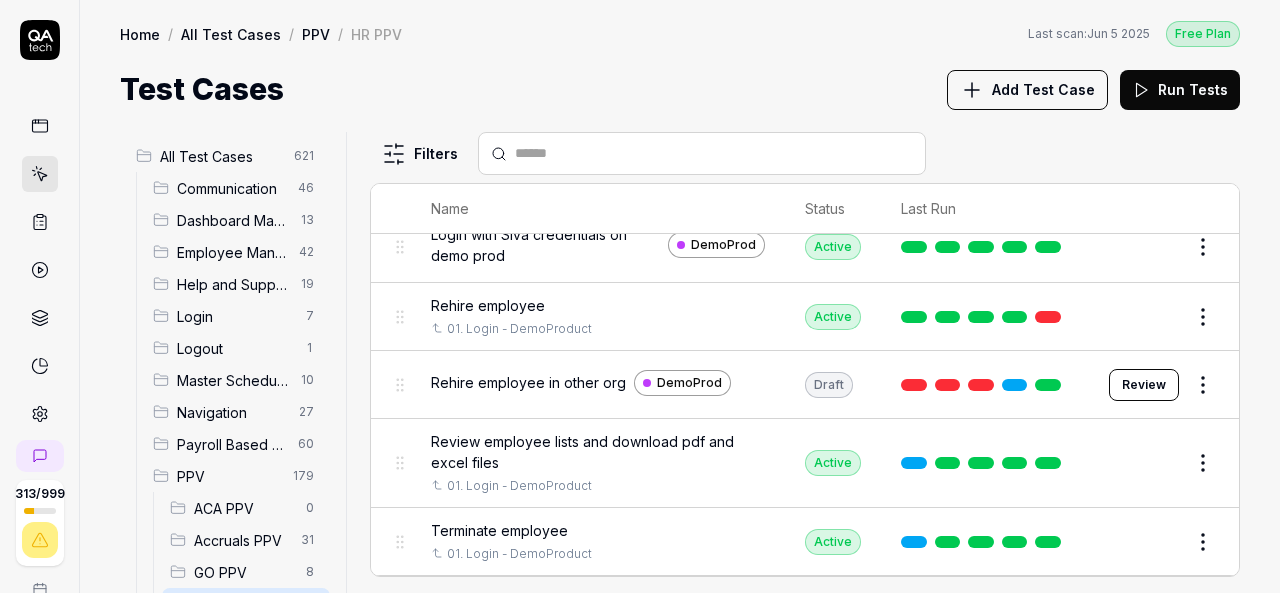 click on "Rehire employee" at bounding box center (488, 305) 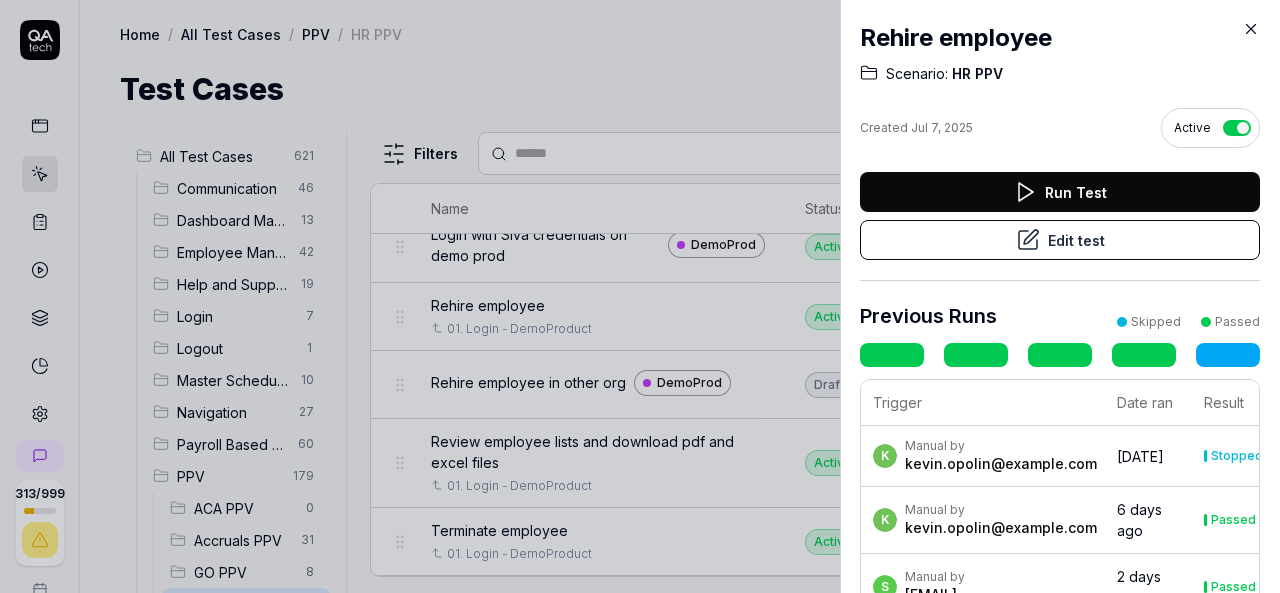 click on "Edit test" at bounding box center (1060, 240) 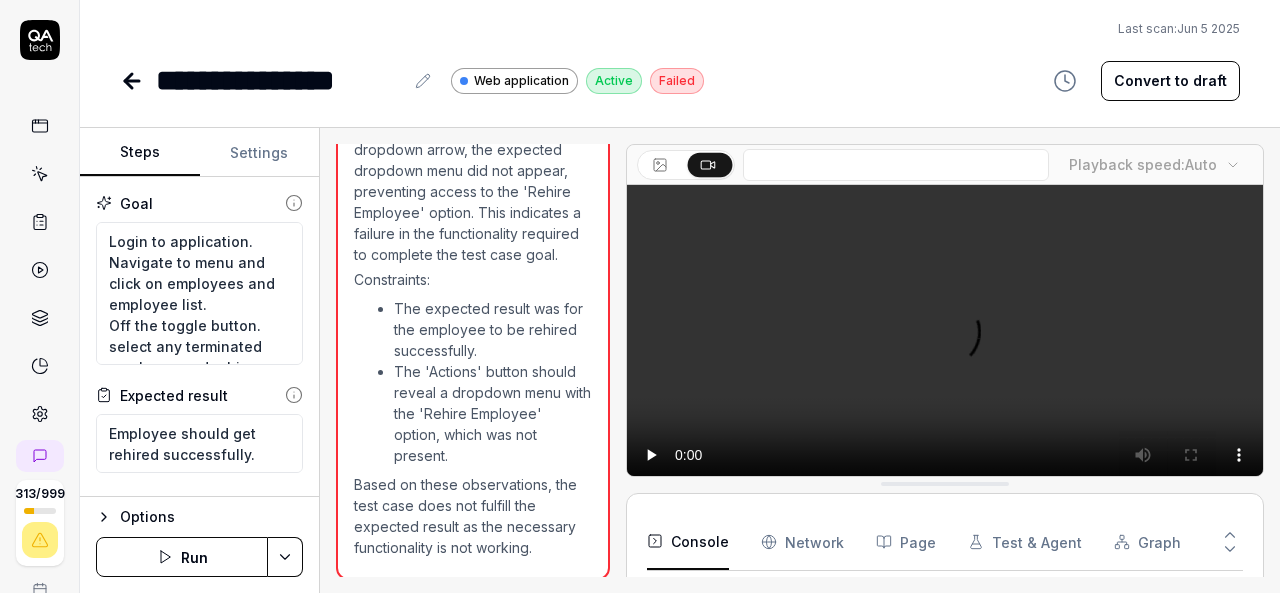 scroll, scrollTop: 1276, scrollLeft: 0, axis: vertical 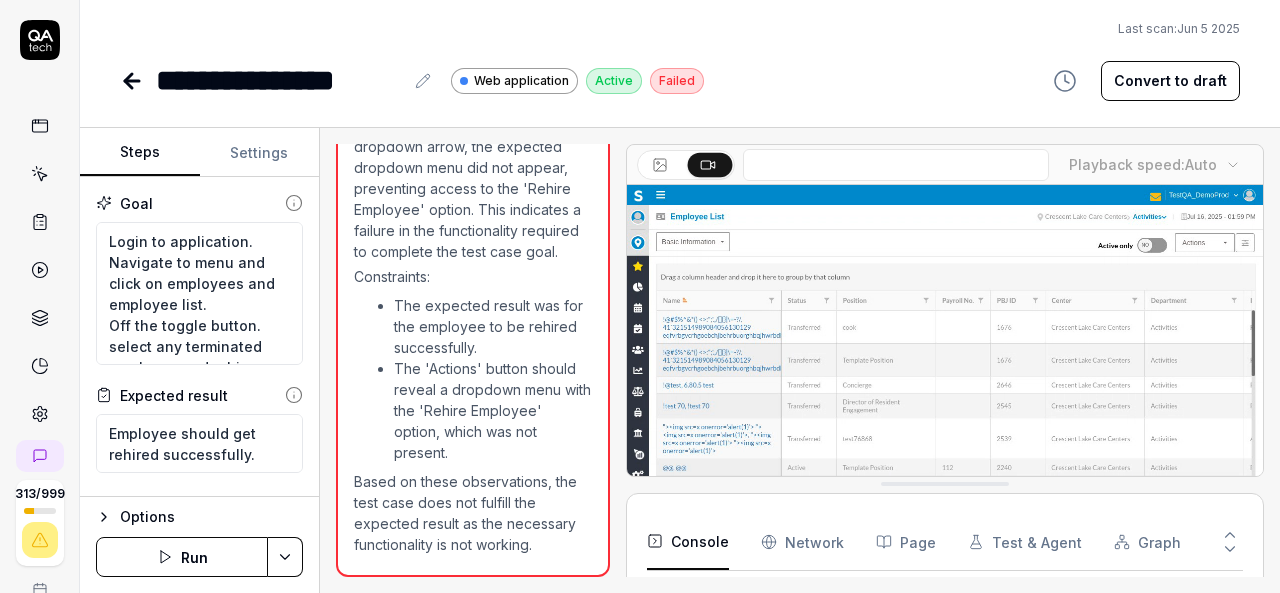 click on "Goal Login to application.
Navigate to menu and click on employees and employee list.
Off the toggle button.
select any terminated employee and rehire employee by selecting from actions. Expected result Employee should get rehired successfully. Steps Click on the hamburger menu icon to open the navigation menu. Click on 'Employees' in the navigation menu. Click on 'Employee List' to access the employee list page. Wait for the Employee List page to finish loading. Click on the 'Active only' toggle to turn it off and view terminated employees. Select a terminated employee from the list. Click on the 'Actions' button to access options for the terminated employee. Click on 'Rehire Employee' in the Actions dropdown menu. Scroll down to view action buttons at the bottom of the form. Select 'FT' from the Employee Type dropdown. Select 'RFMS, Inc' from the Organization dropdown. Select 'MAIN DEPARTMENT' from the Department dropdown. Select 'RFMS Staff' from the Position dropdown. Select 'RF' from the Unit dropdown." at bounding box center (199, 337) 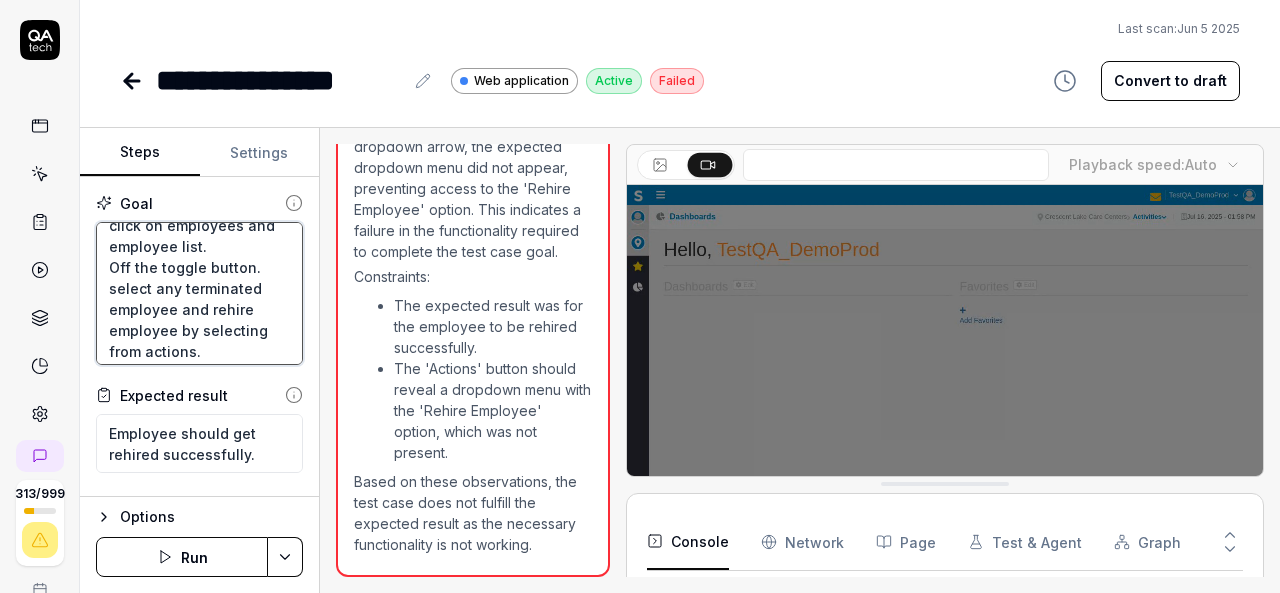 scroll, scrollTop: 64, scrollLeft: 0, axis: vertical 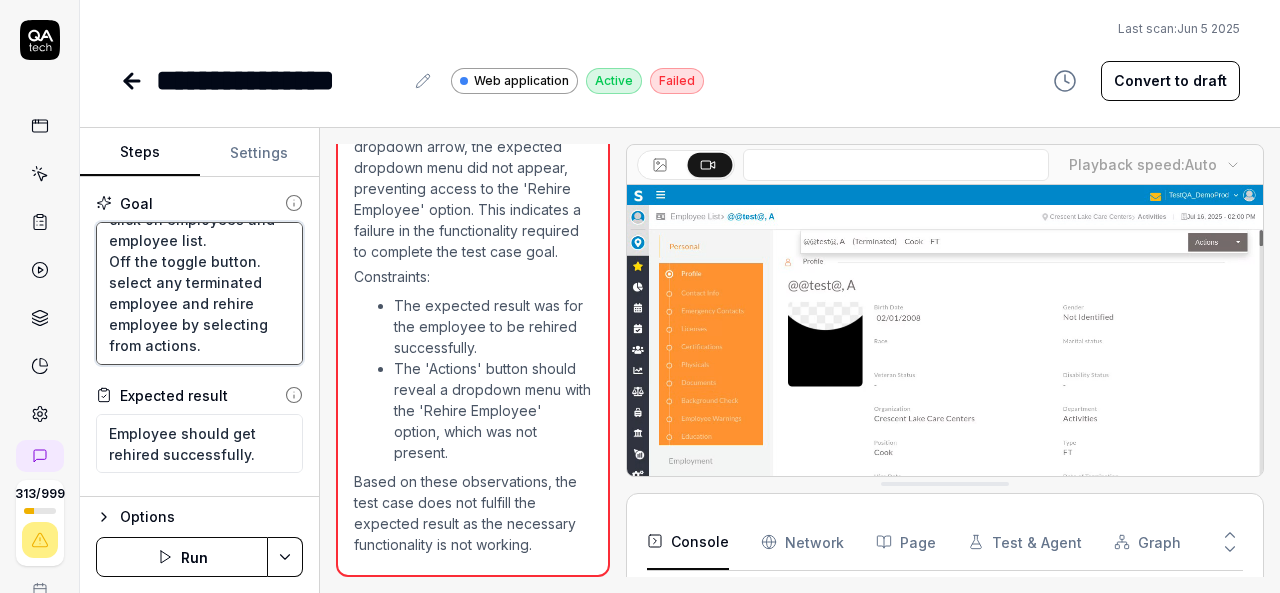 click on "Login to application.
Navigate to menu and click on employees and employee list.
Off the toggle button.
select any terminated employee and rehire employee by selecting from actions." at bounding box center (199, 293) 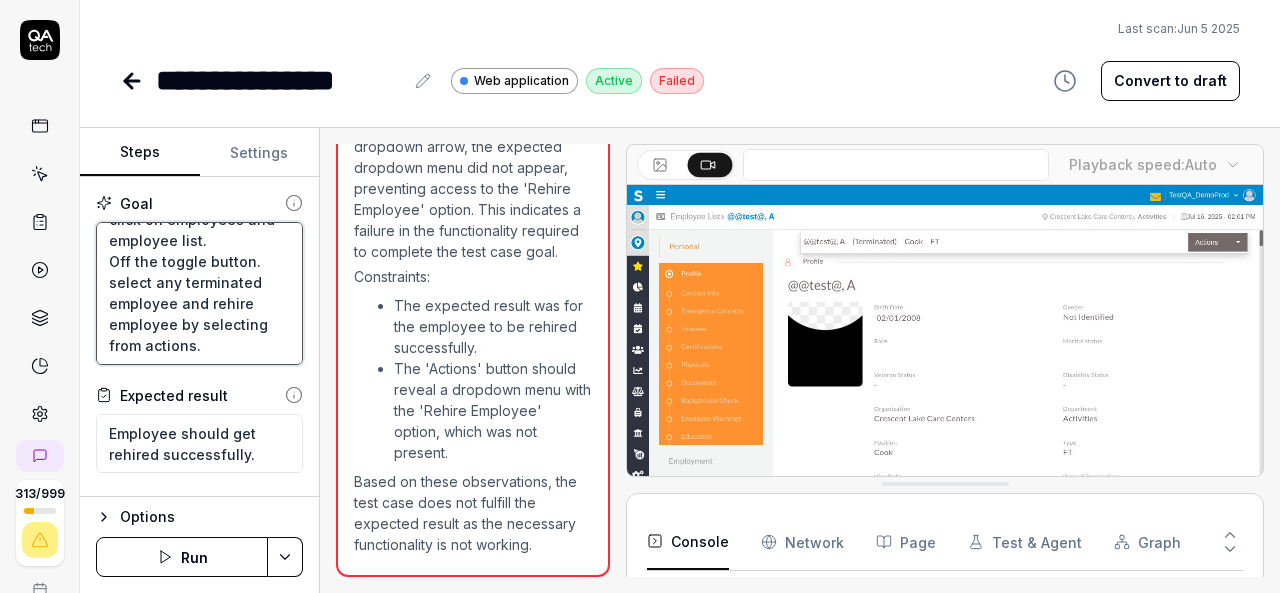 click on "Login to application.
Navigate to menu and click on employees and employee list.
Off the toggle button.
select any terminated employee and rehire employee by selecting from actions." at bounding box center (199, 293) 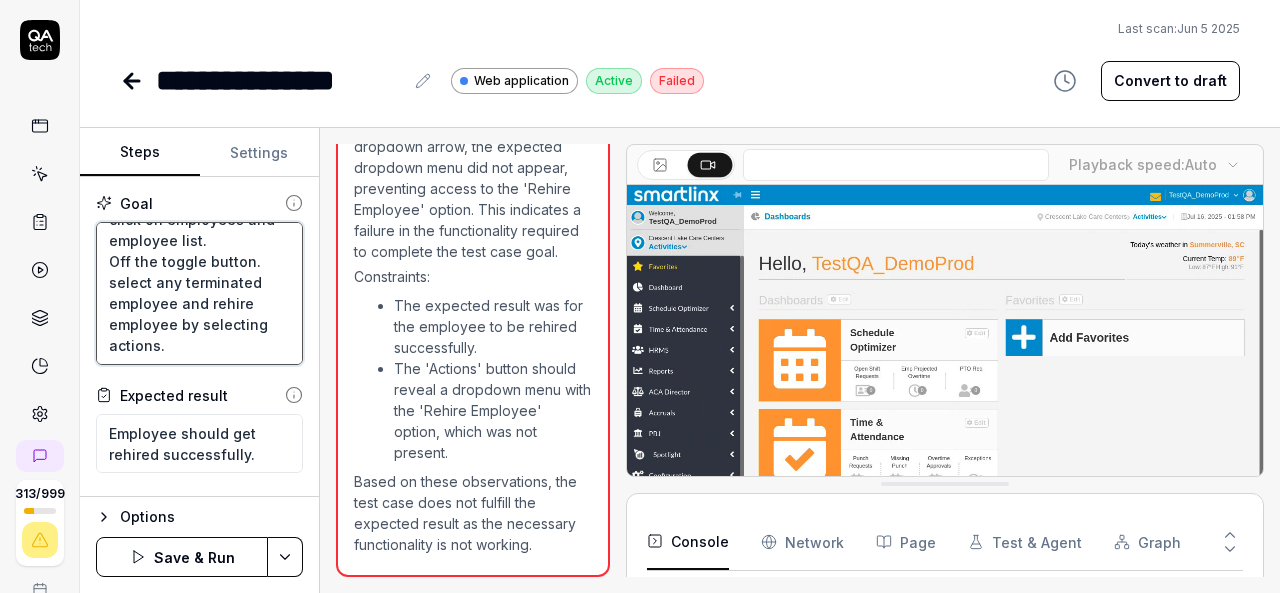 click on "Login to application.
Navigate to menu and click on employees and employee list.
Off the toggle button.
select any terminated employee and rehire employee by selecting  actions." at bounding box center (199, 293) 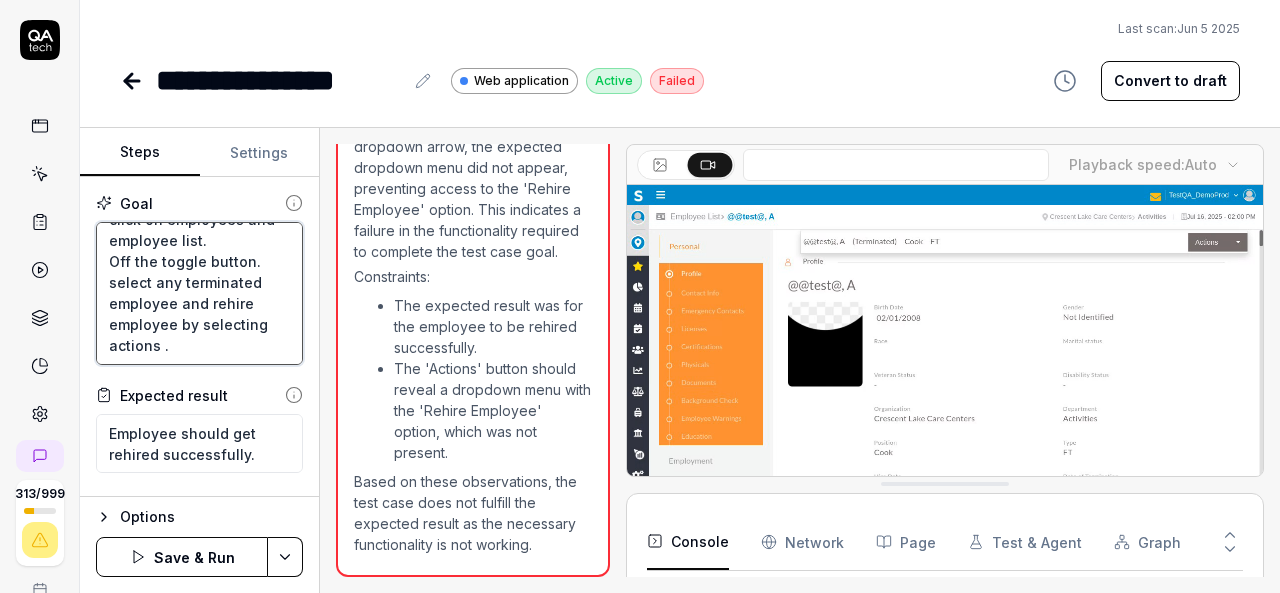 click on "Login to application.
Navigate to menu and click on employees and employee list.
Off the toggle button.
select any terminated employee and rehire employee by selecting  actions ." at bounding box center [199, 293] 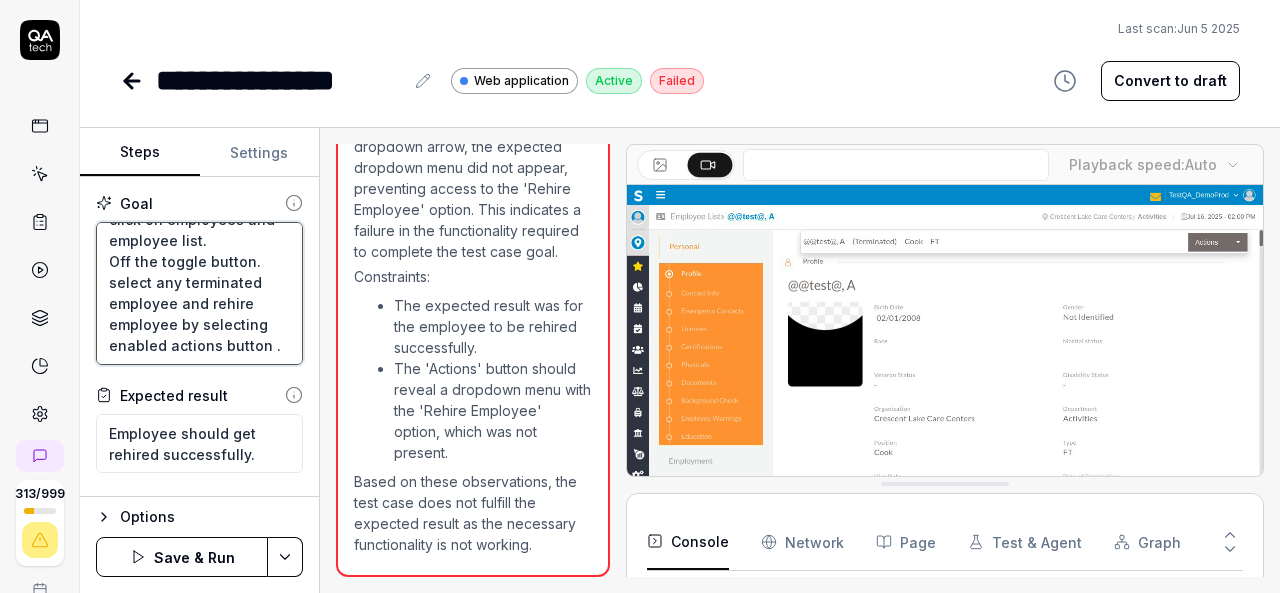 scroll, scrollTop: 74, scrollLeft: 0, axis: vertical 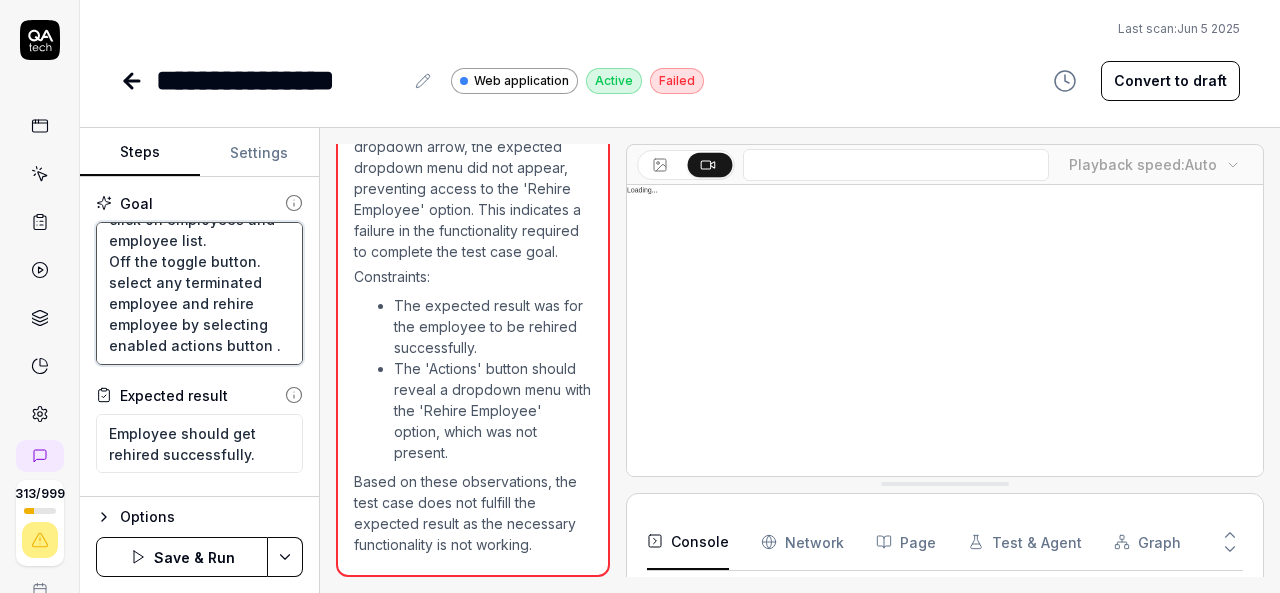 click on "Login to application.
Navigate to menu and click on employees and employee list.
Off the toggle button.
select any terminated employee and rehire employee by selecting  enabled actions button ." at bounding box center [199, 293] 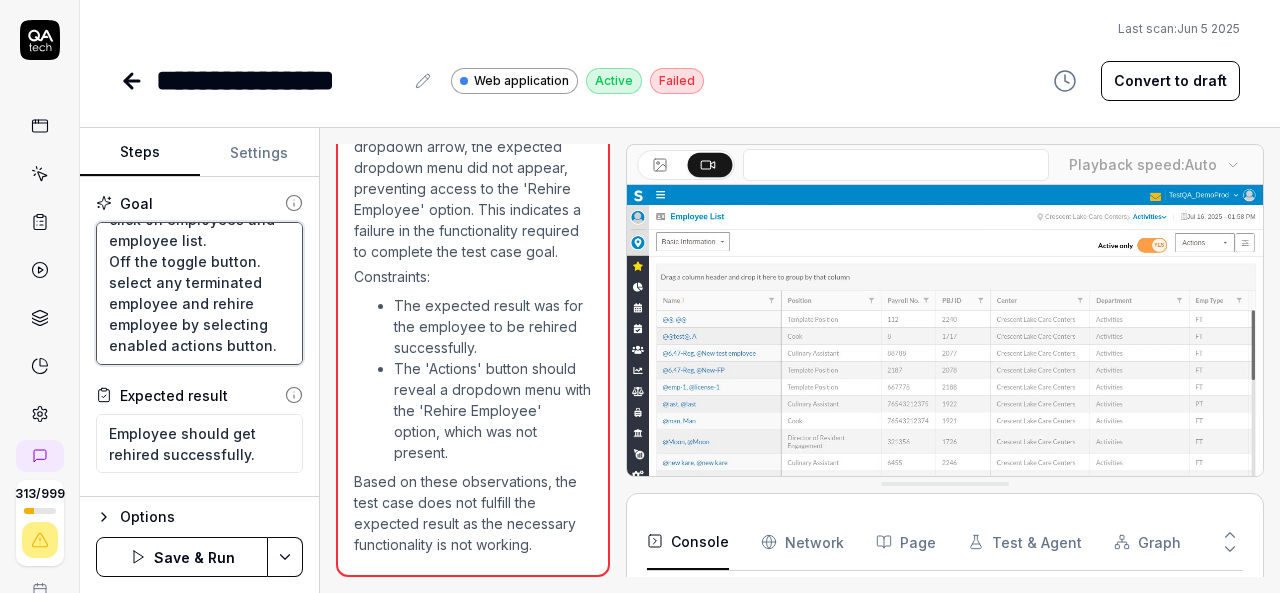 click on "Login to application.
Navigate to menu and click on employees and employee list.
Off the toggle button.
select any terminated employee and rehire employee by selecting  enabled actions button." at bounding box center [199, 293] 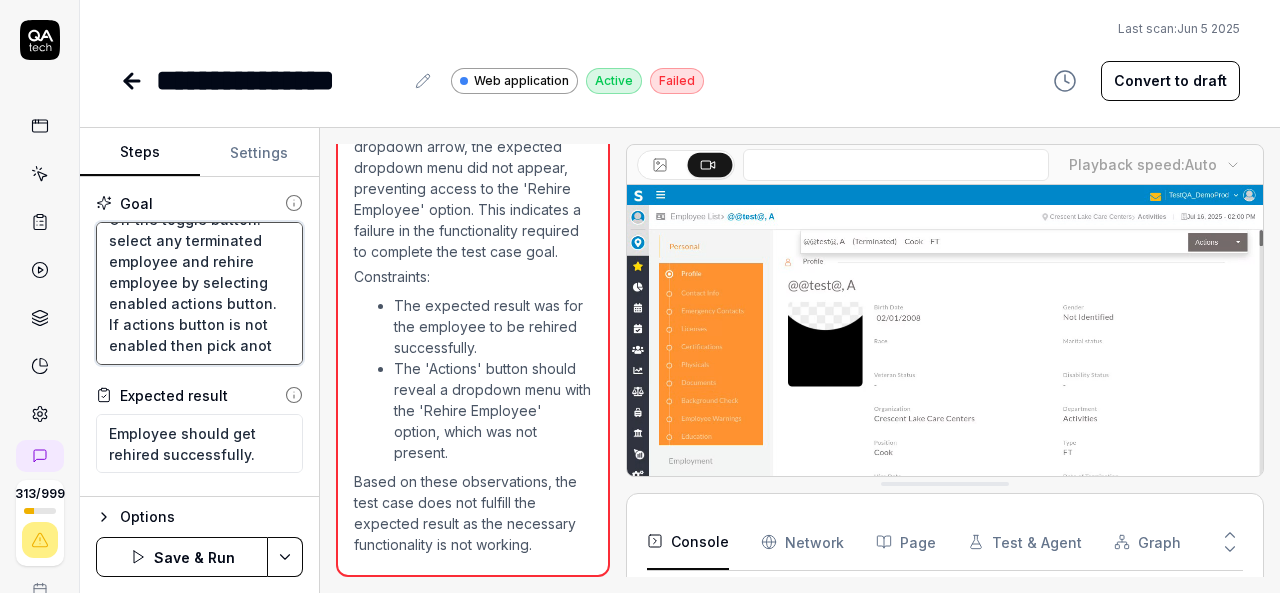 scroll, scrollTop: 137, scrollLeft: 0, axis: vertical 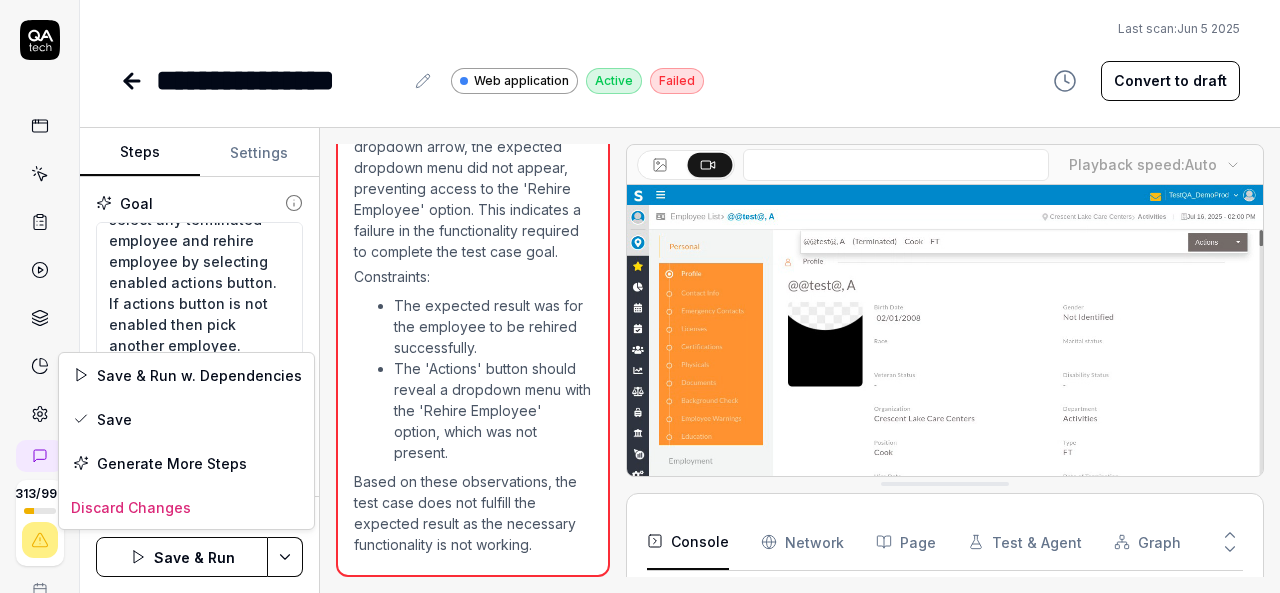 click on "**********" at bounding box center [640, 296] 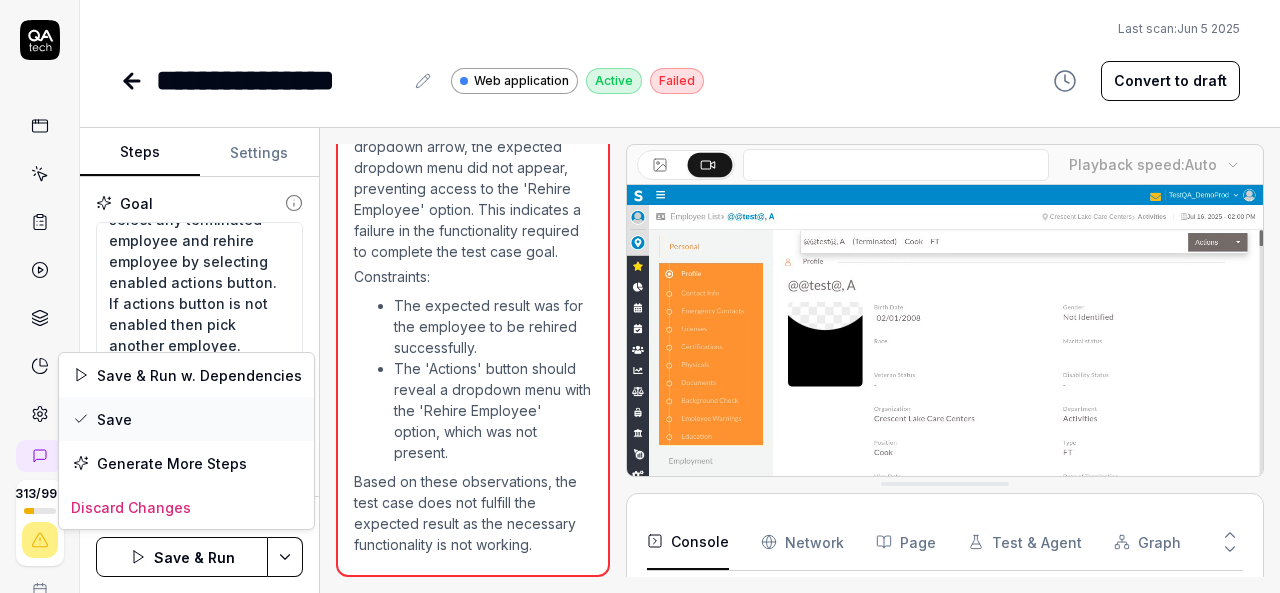 click on "Save" at bounding box center (186, 419) 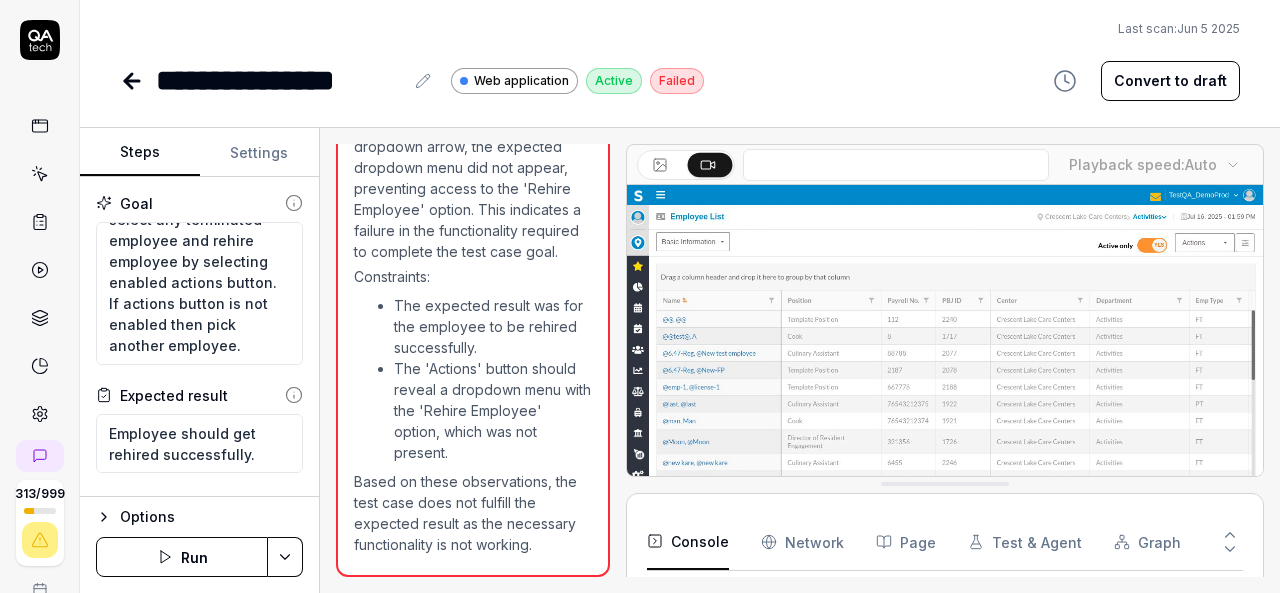 click 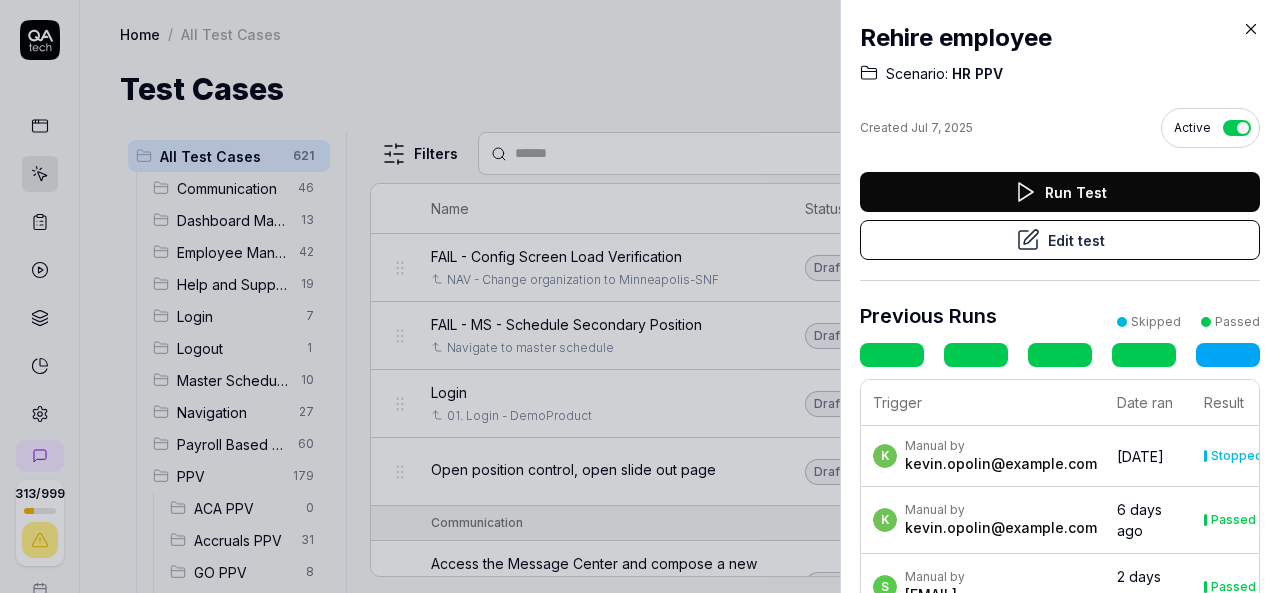 click 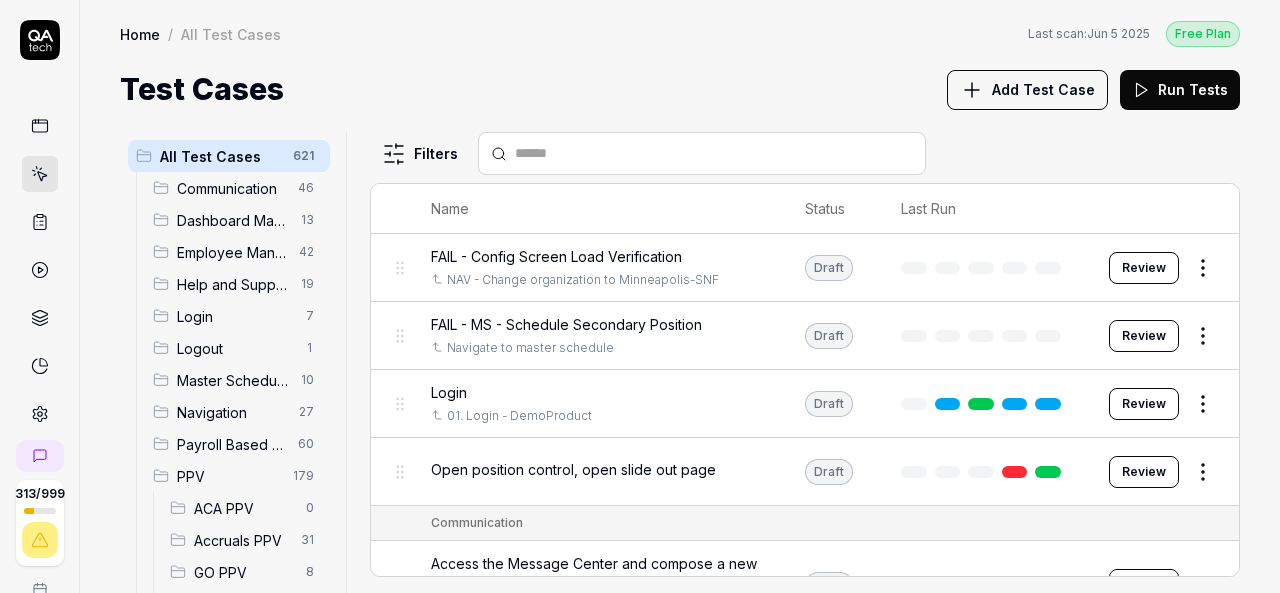 scroll, scrollTop: 404, scrollLeft: 0, axis: vertical 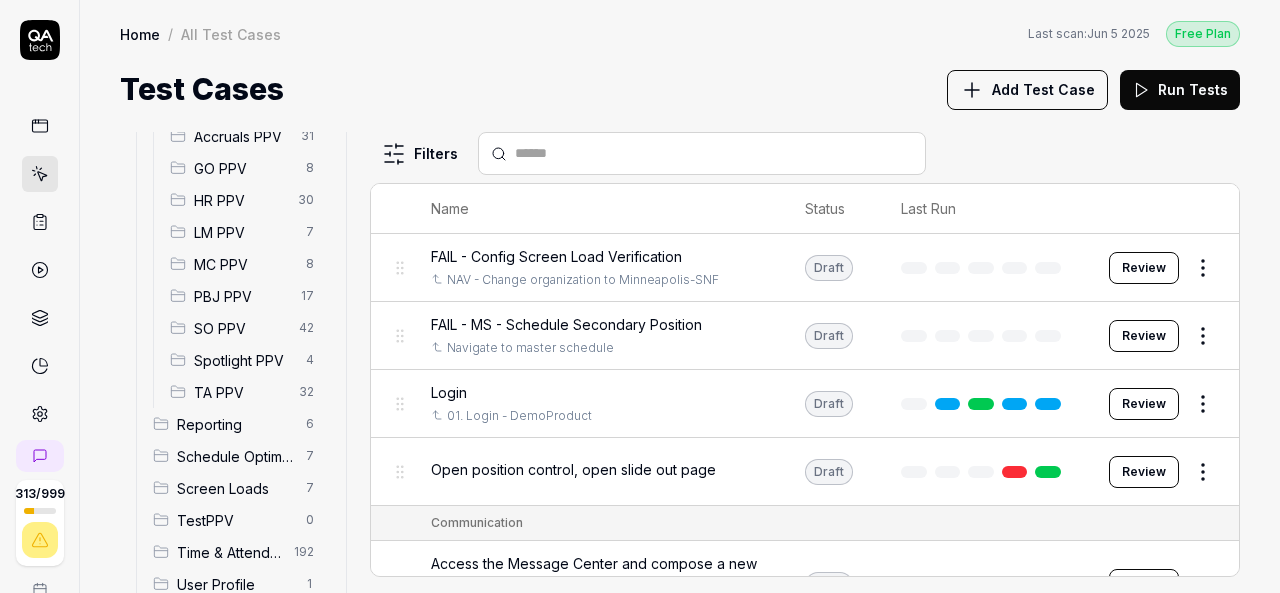 click on "HR PPV" at bounding box center (240, 200) 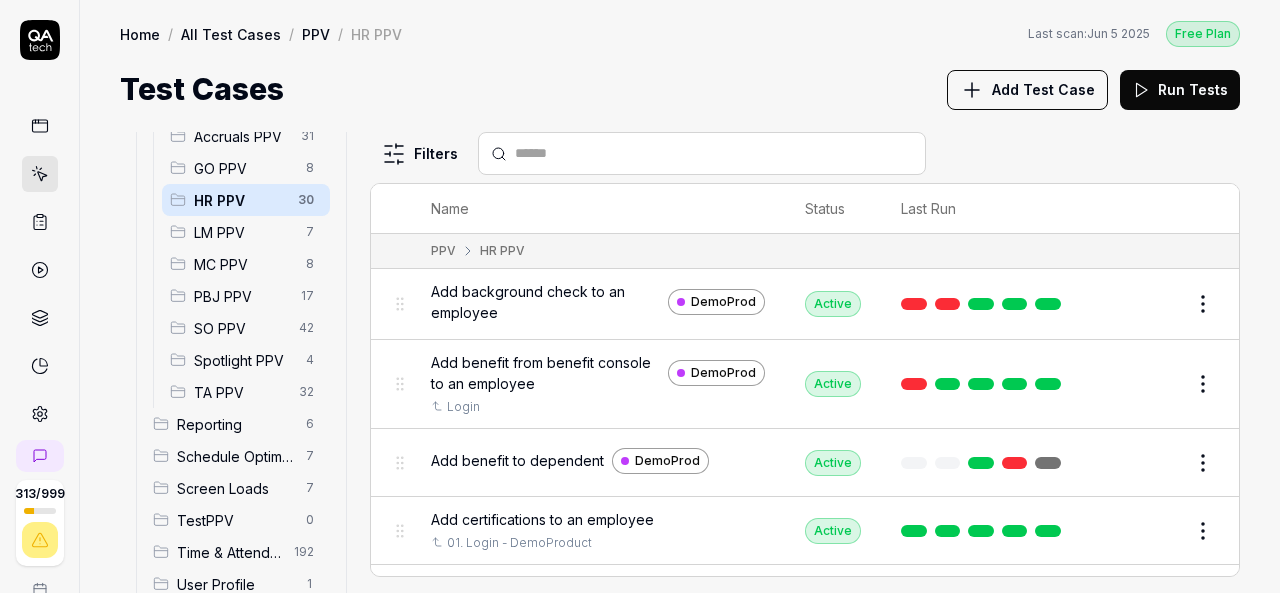 scroll, scrollTop: 345, scrollLeft: 0, axis: vertical 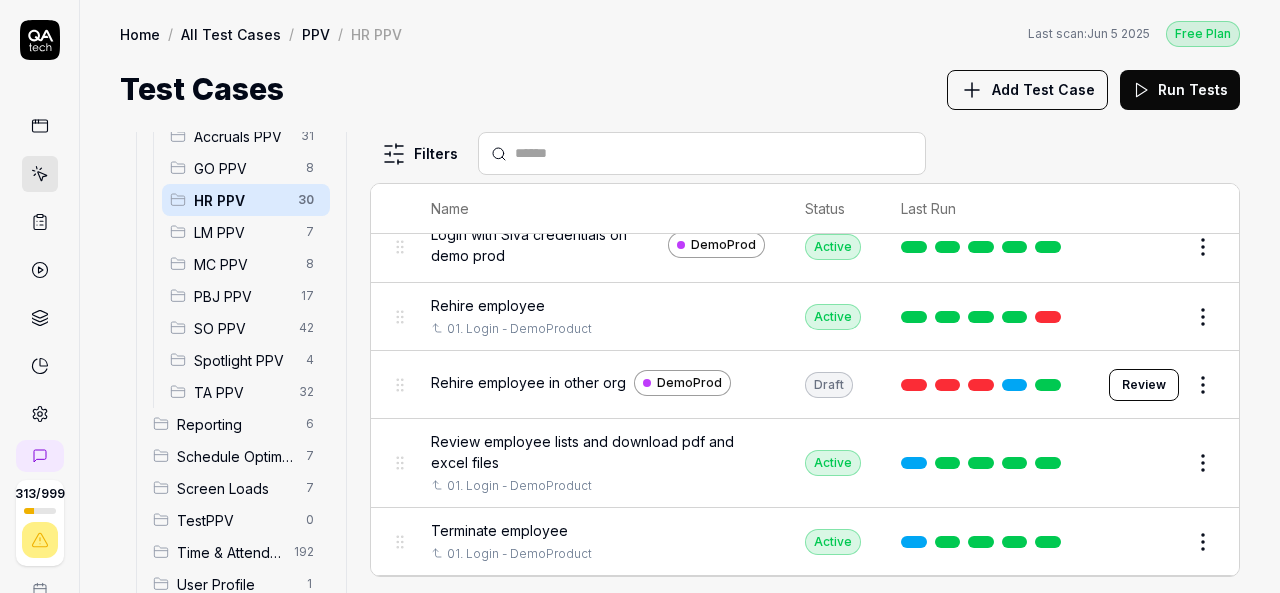 click on "Rehire employee" at bounding box center [488, 305] 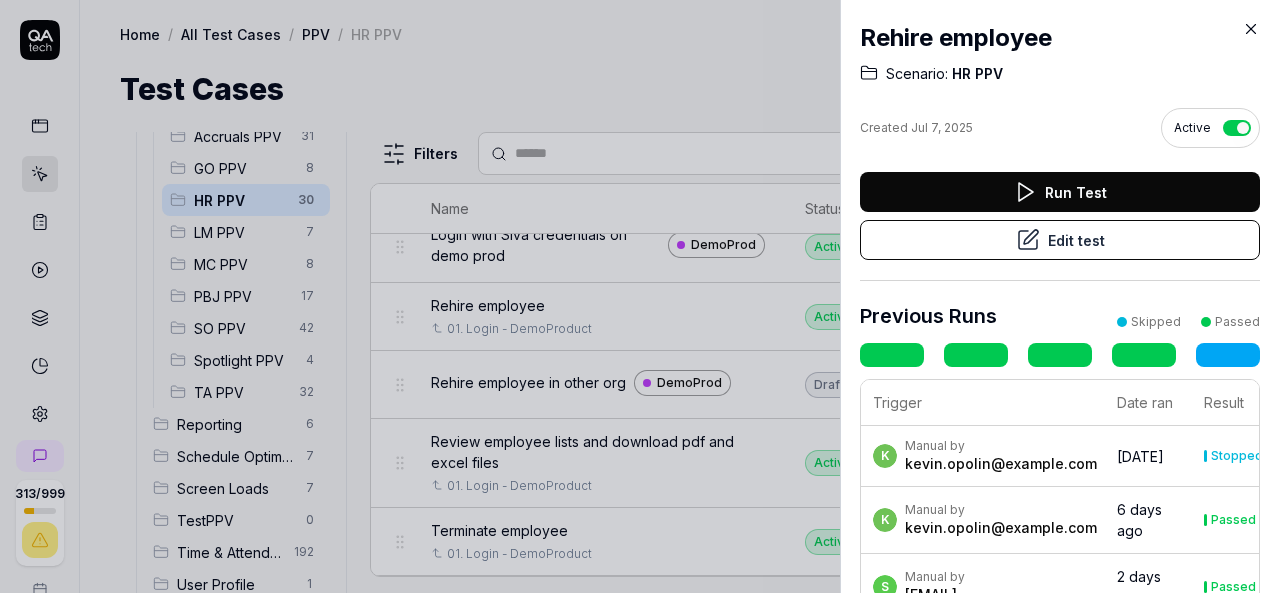 click on "Run Test" at bounding box center [1060, 192] 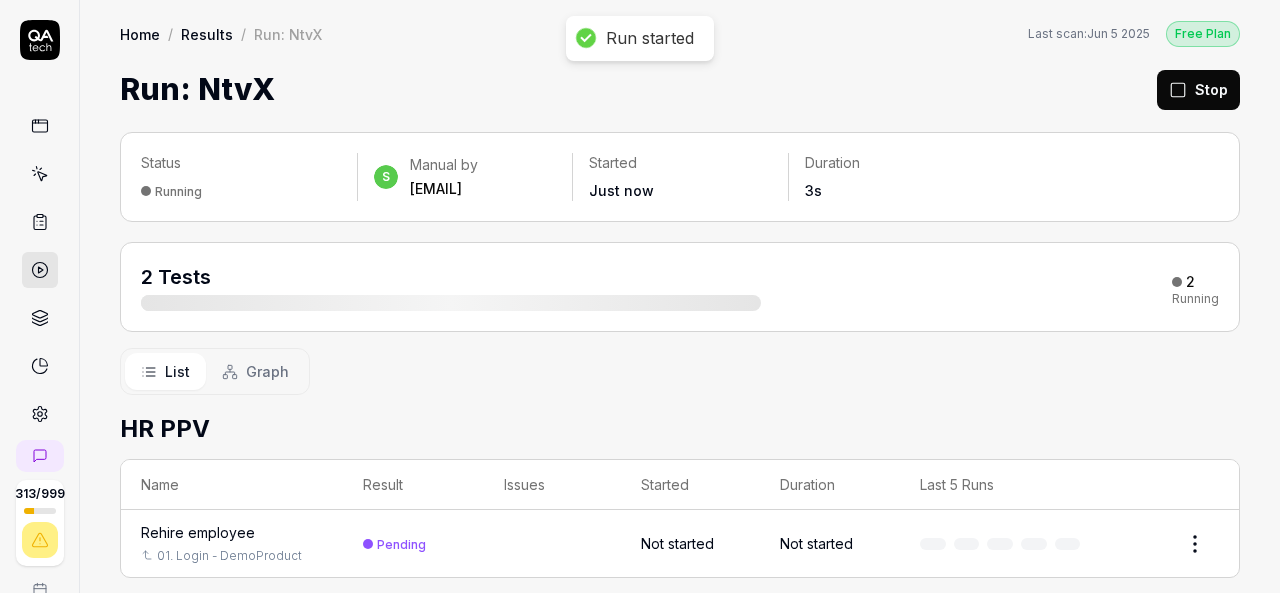 click on "Run: NtvX Stop" at bounding box center [680, 89] 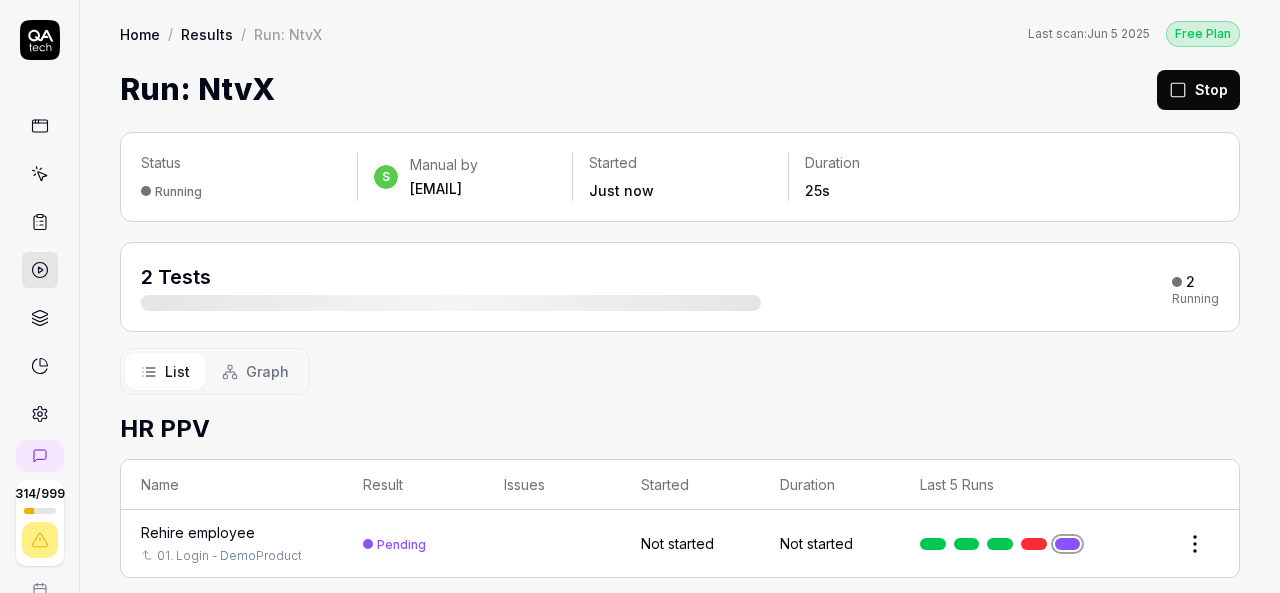 click 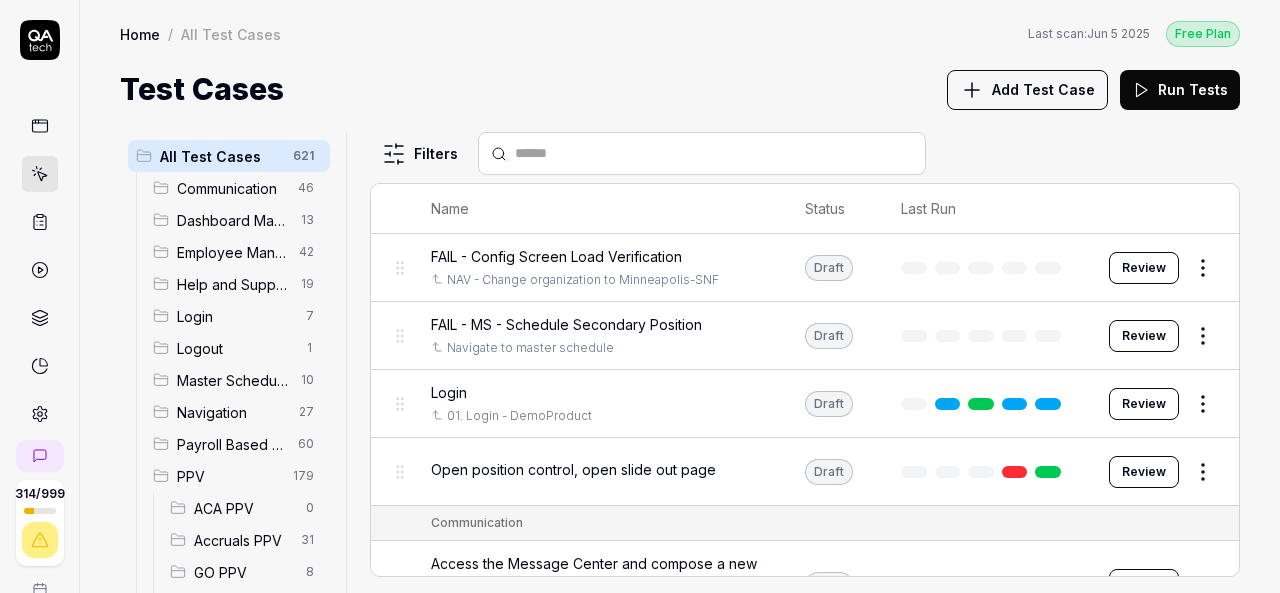 scroll, scrollTop: 404, scrollLeft: 0, axis: vertical 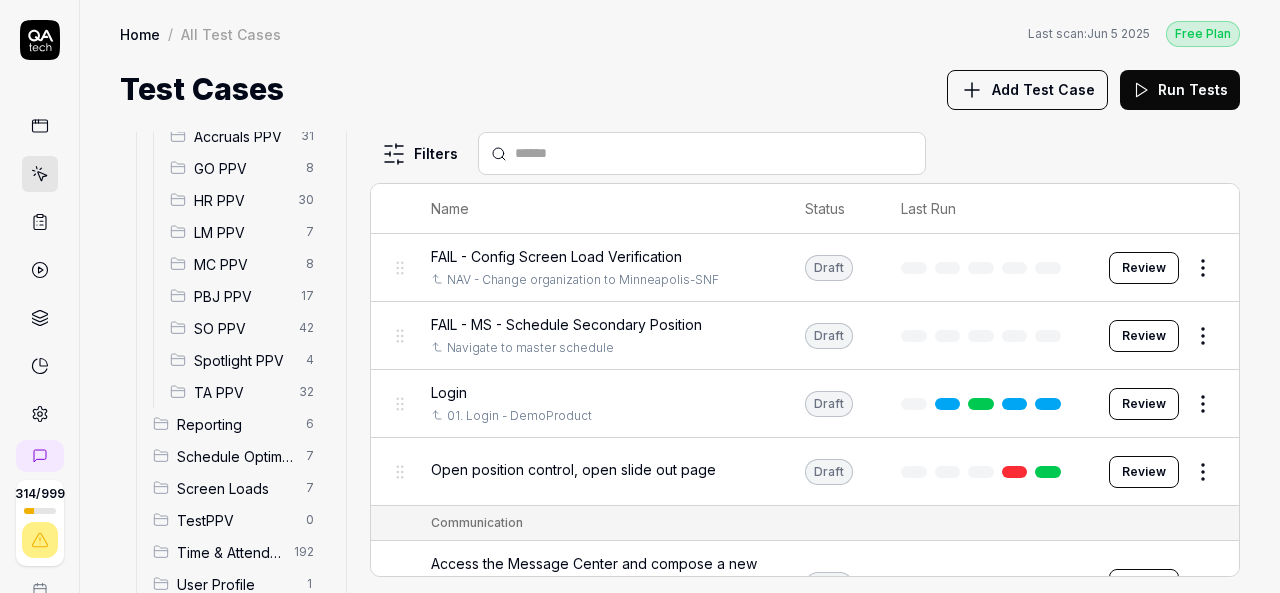click on "HR PPV" at bounding box center [240, 200] 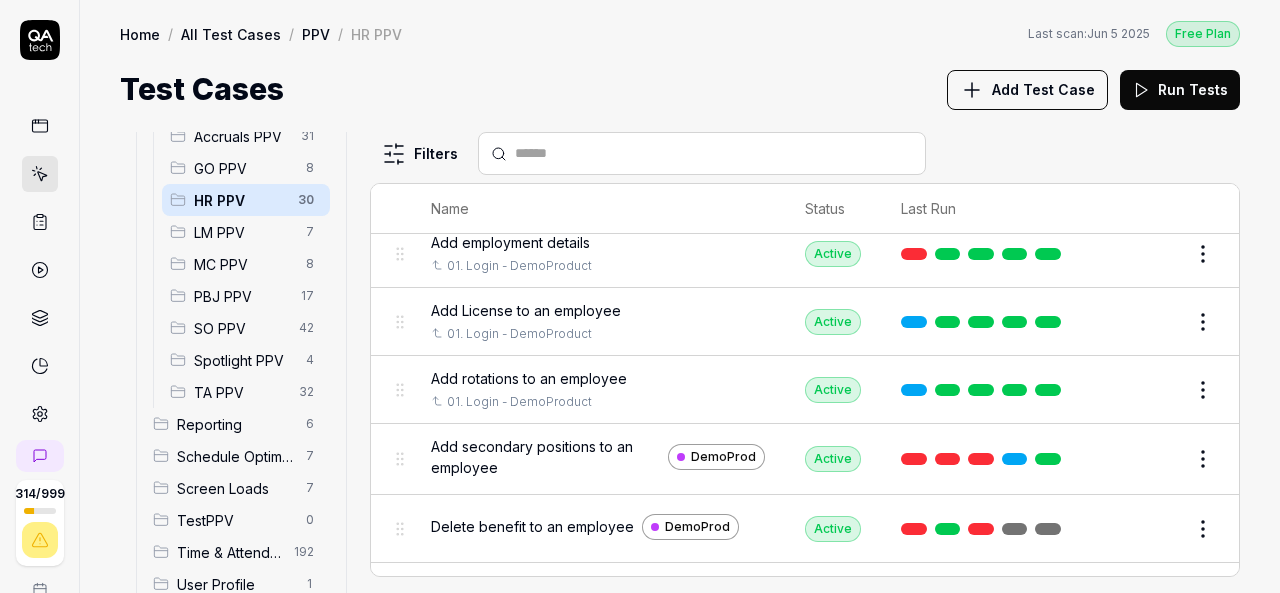 scroll, scrollTop: 1036, scrollLeft: 0, axis: vertical 